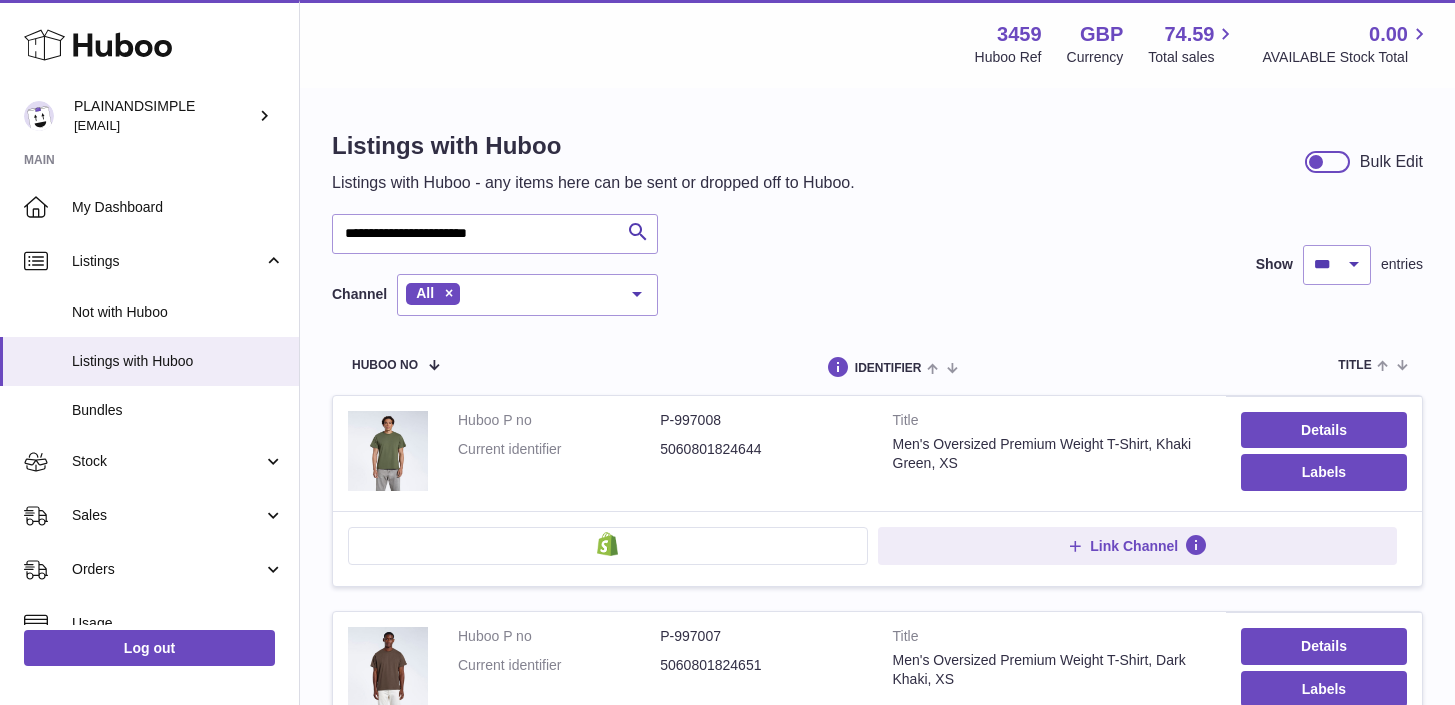select on "***" 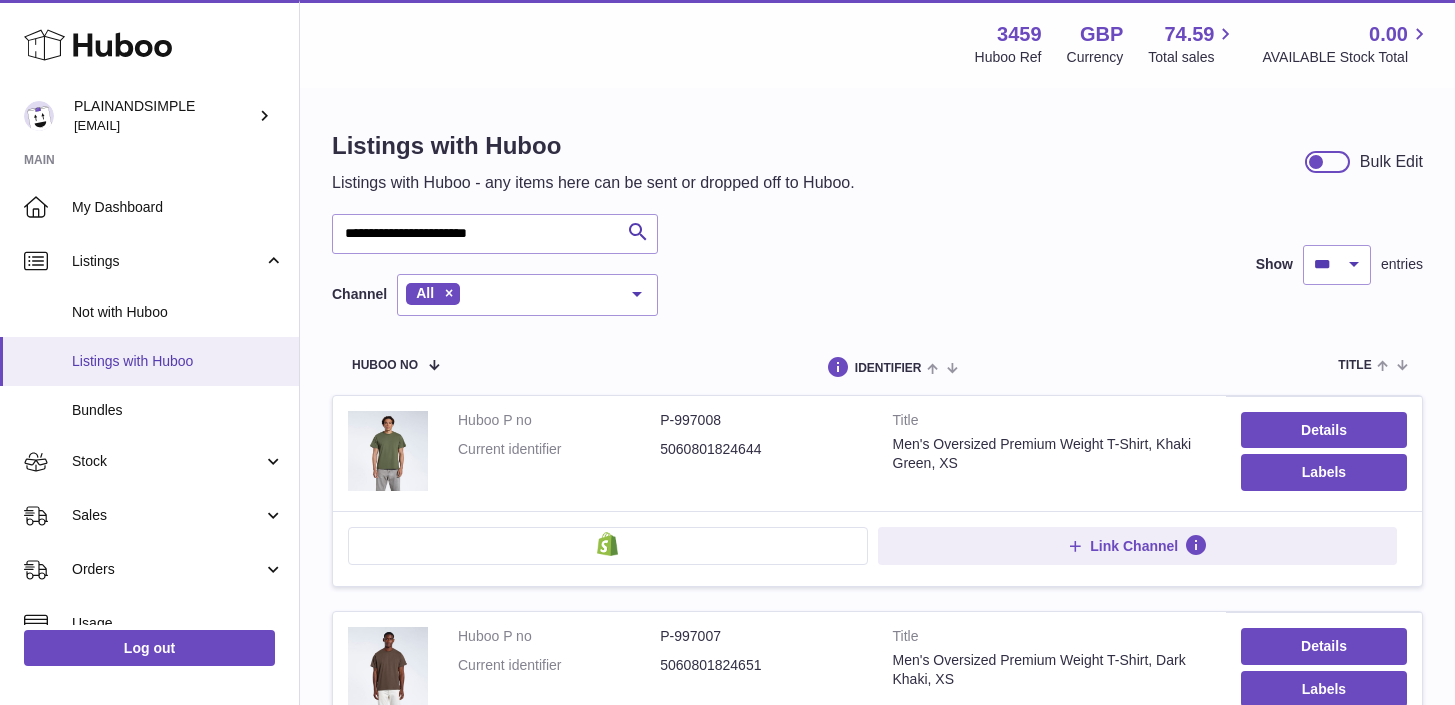 scroll, scrollTop: 0, scrollLeft: 0, axis: both 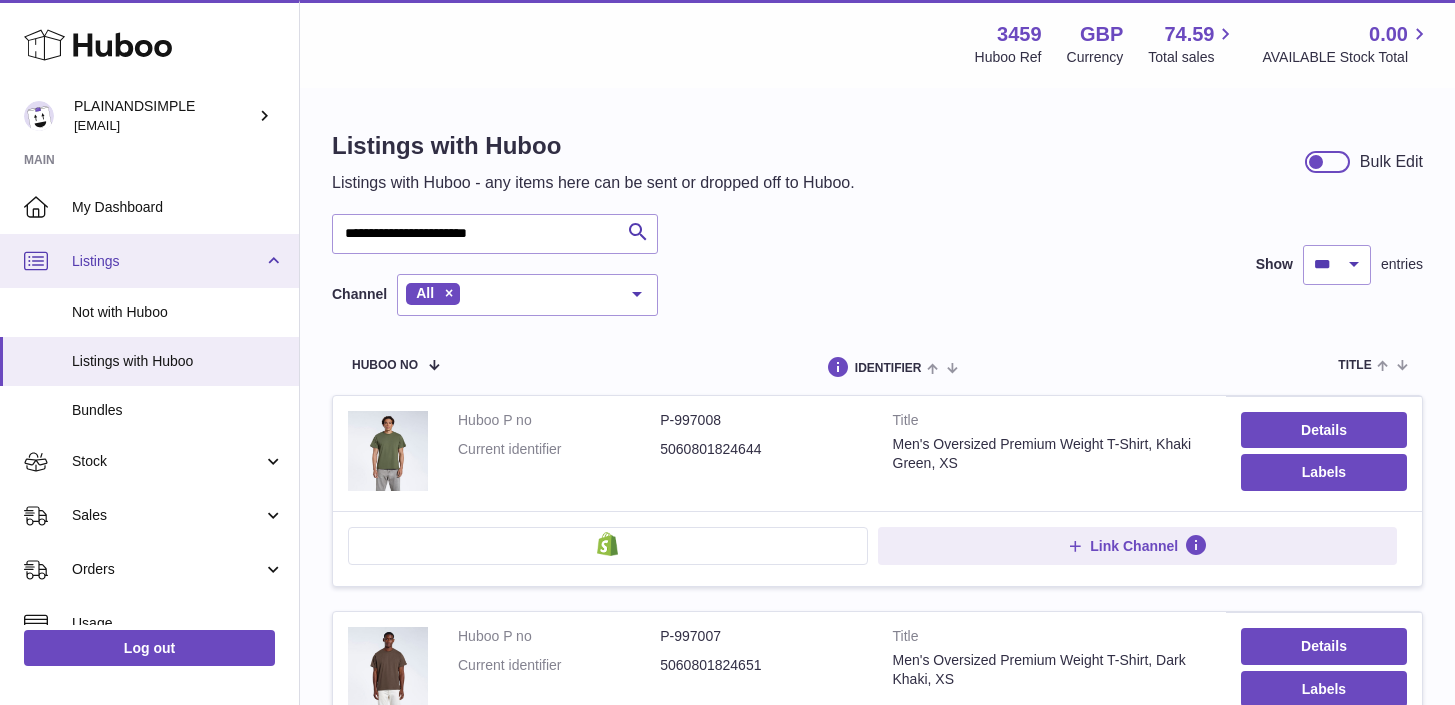 click on "Listings" at bounding box center (149, 261) 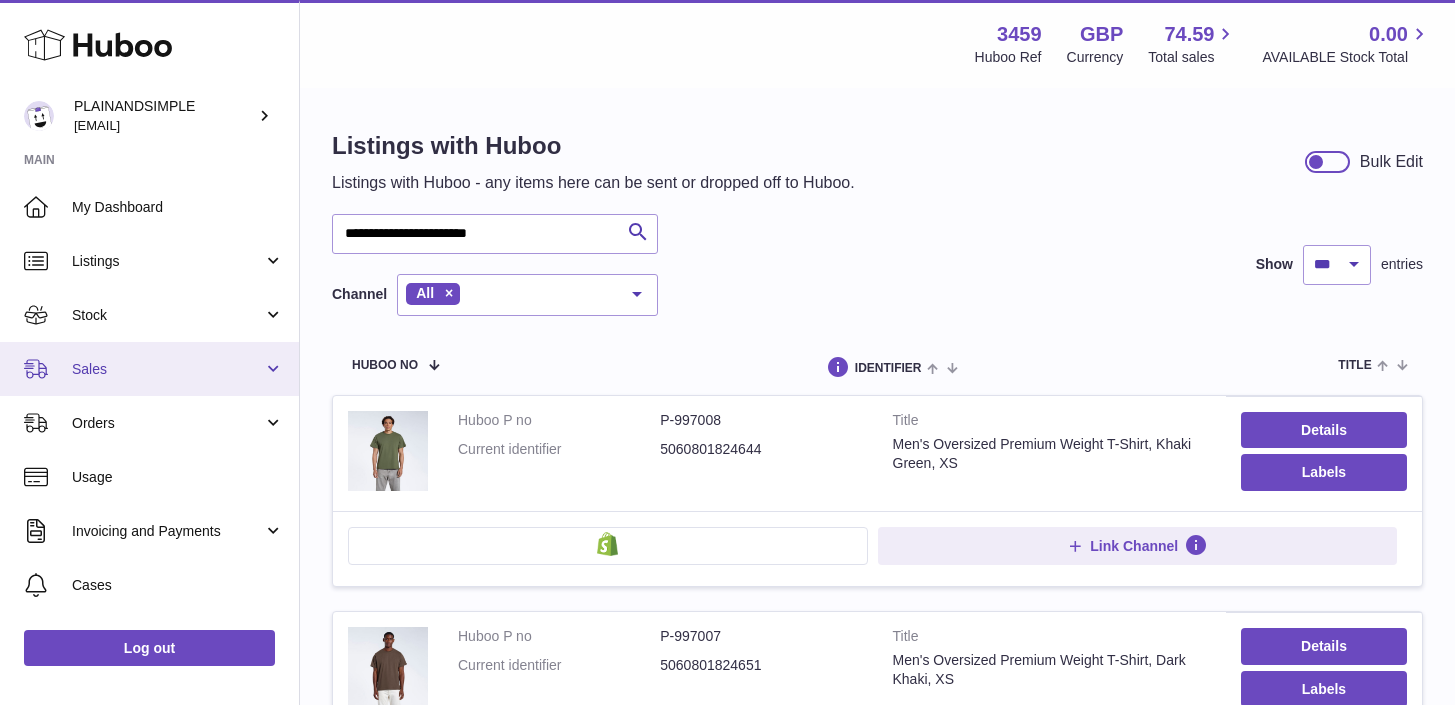 click on "Sales" at bounding box center [149, 369] 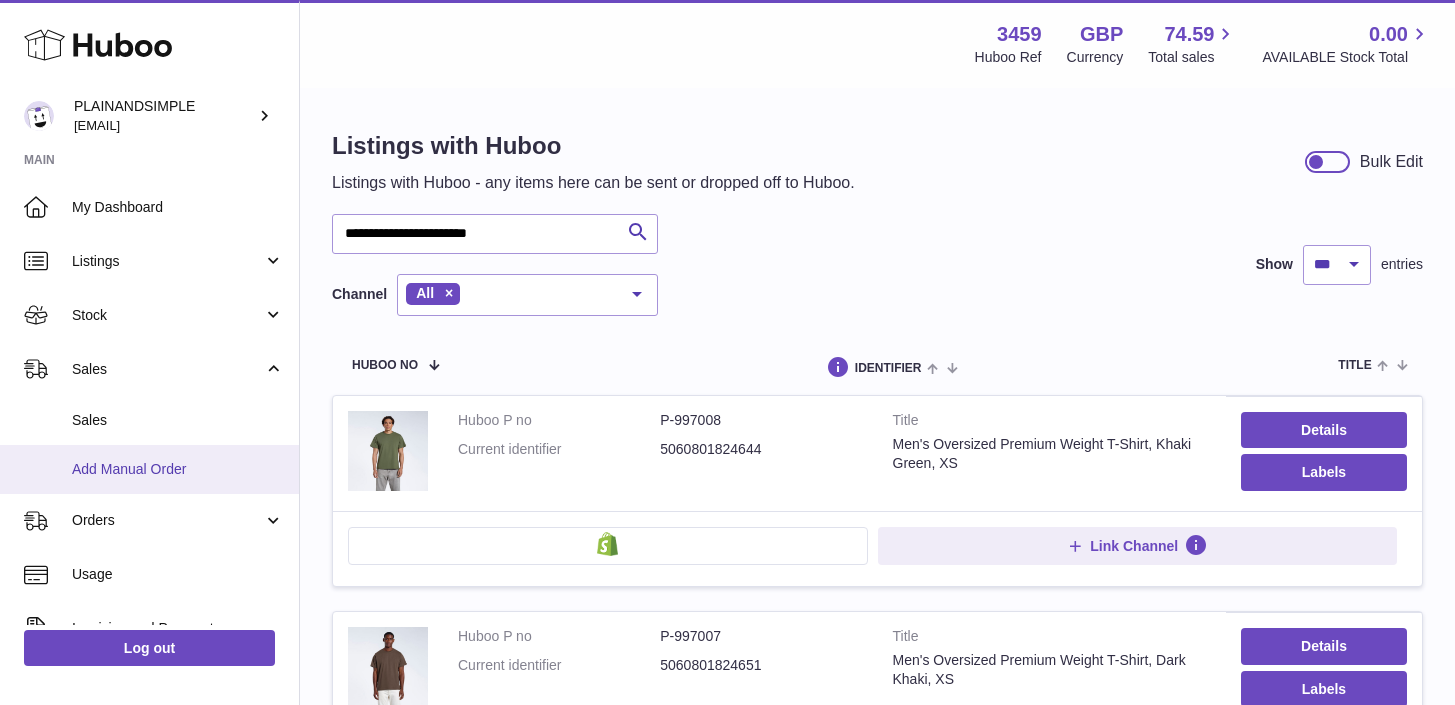 click on "Add Manual Order" at bounding box center [178, 469] 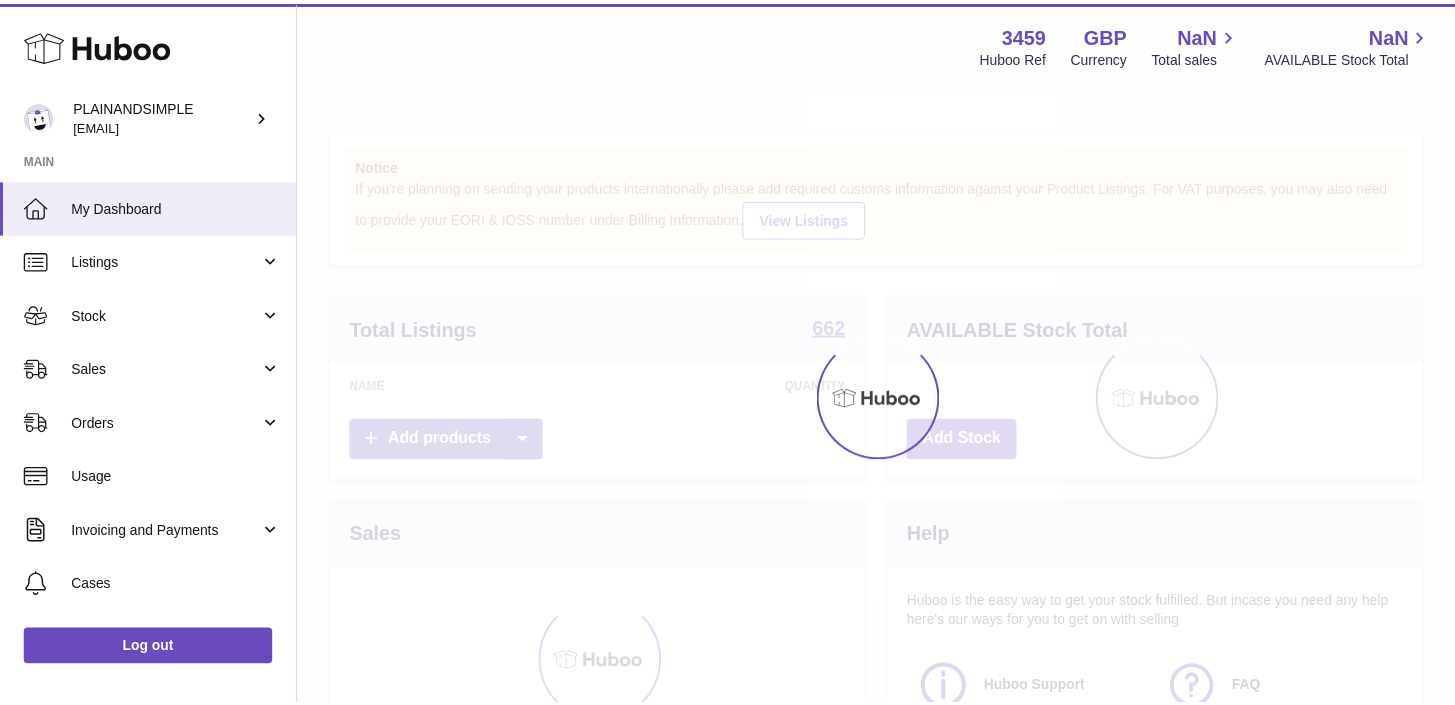 scroll, scrollTop: 0, scrollLeft: 0, axis: both 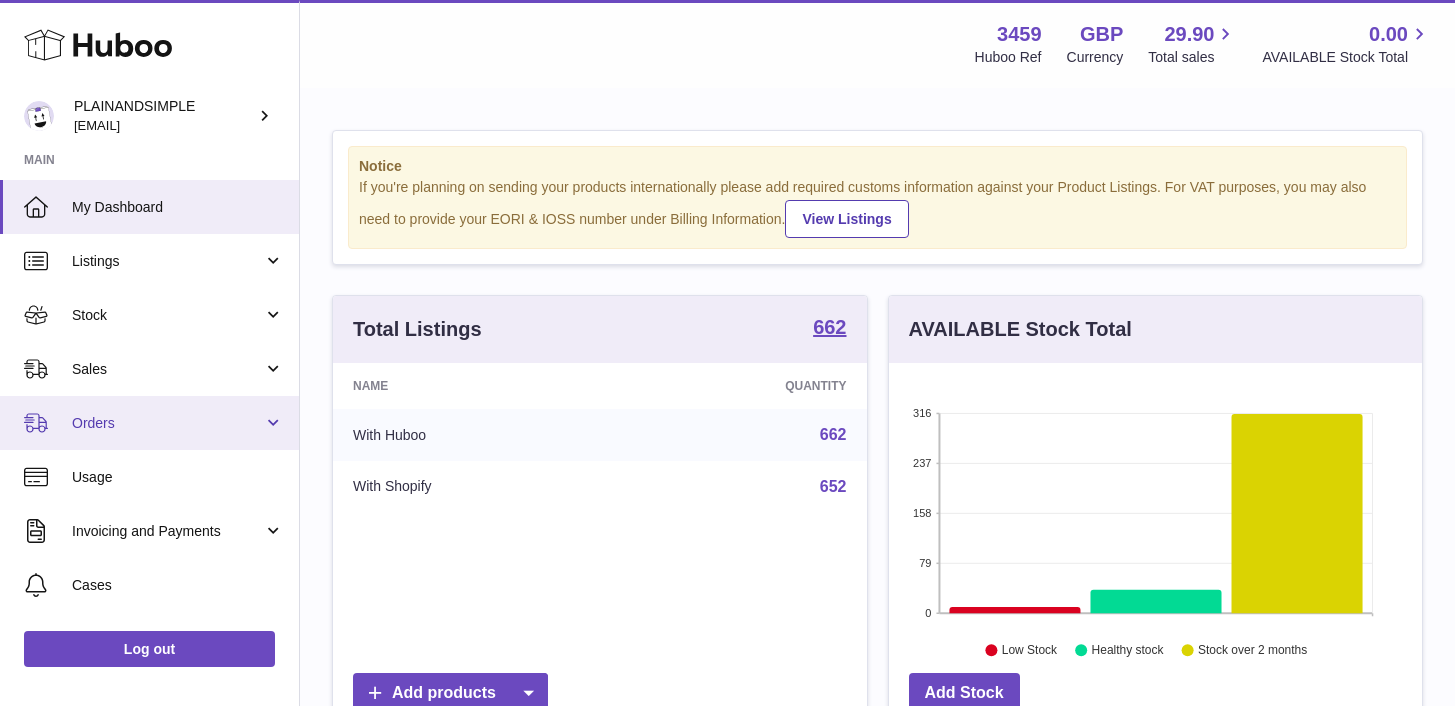 click on "Orders" at bounding box center [149, 423] 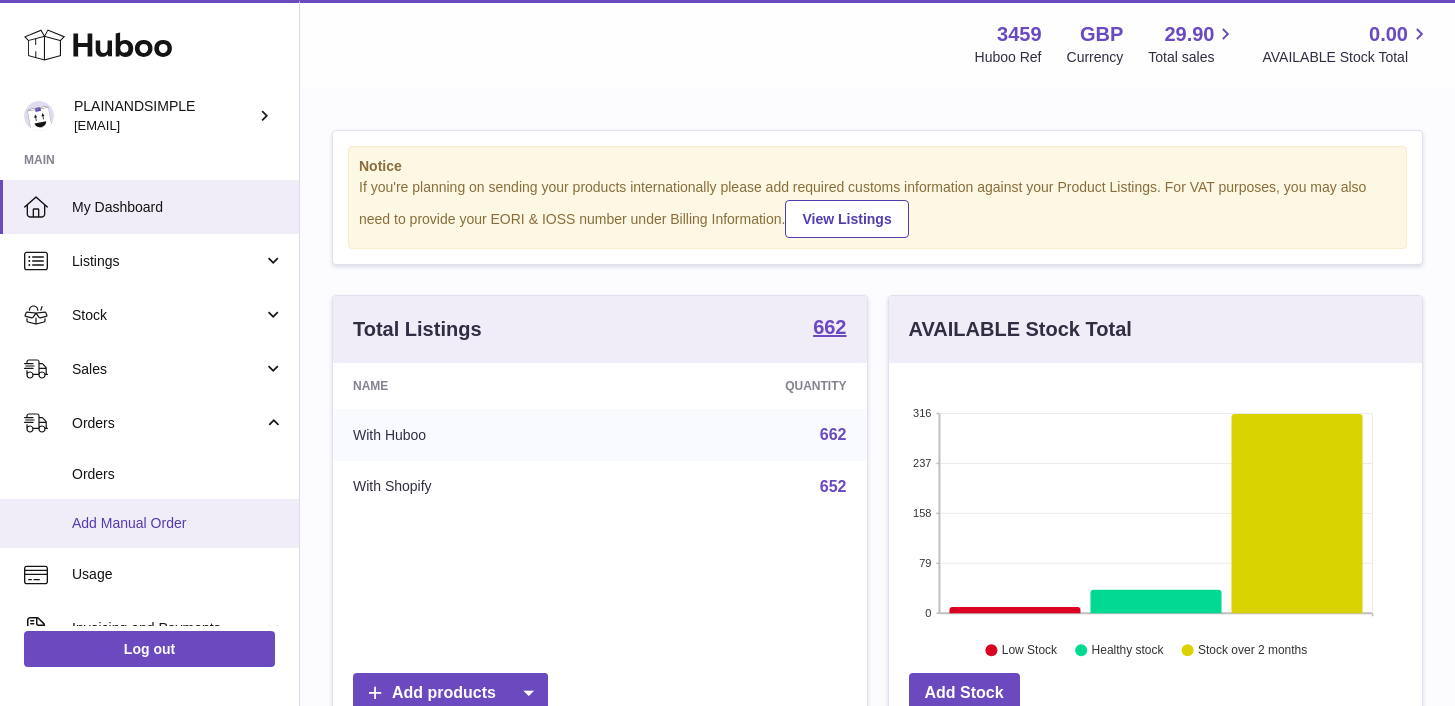 click on "Add Manual Order" at bounding box center [178, 523] 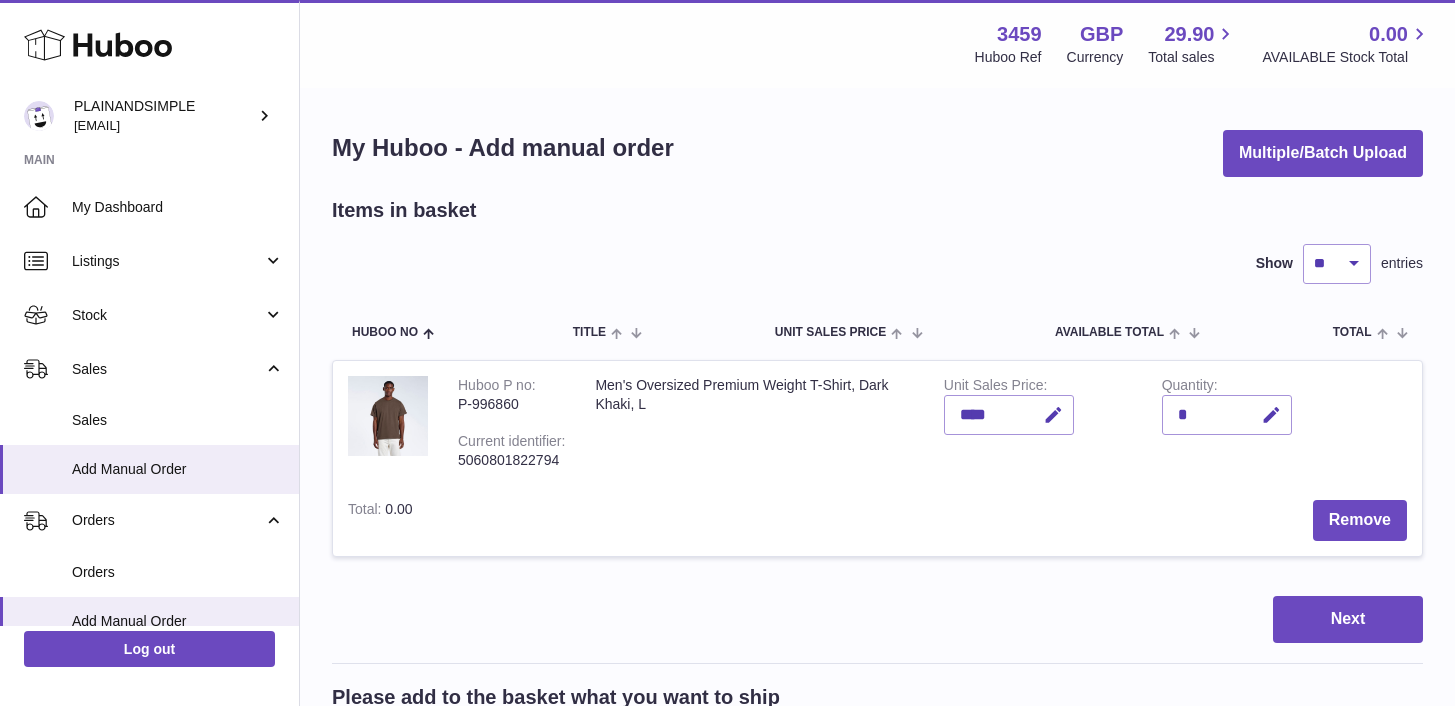 scroll, scrollTop: 0, scrollLeft: 0, axis: both 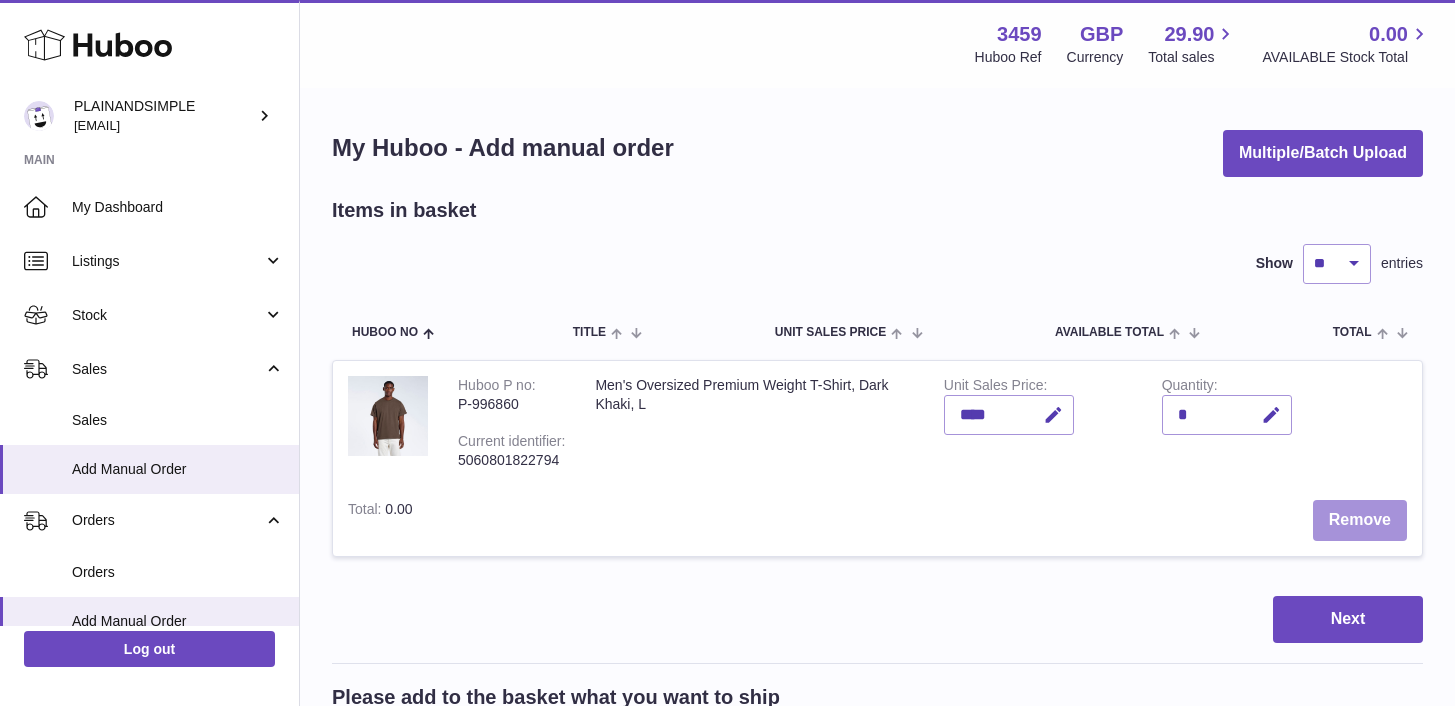 click on "Remove" at bounding box center [1360, 520] 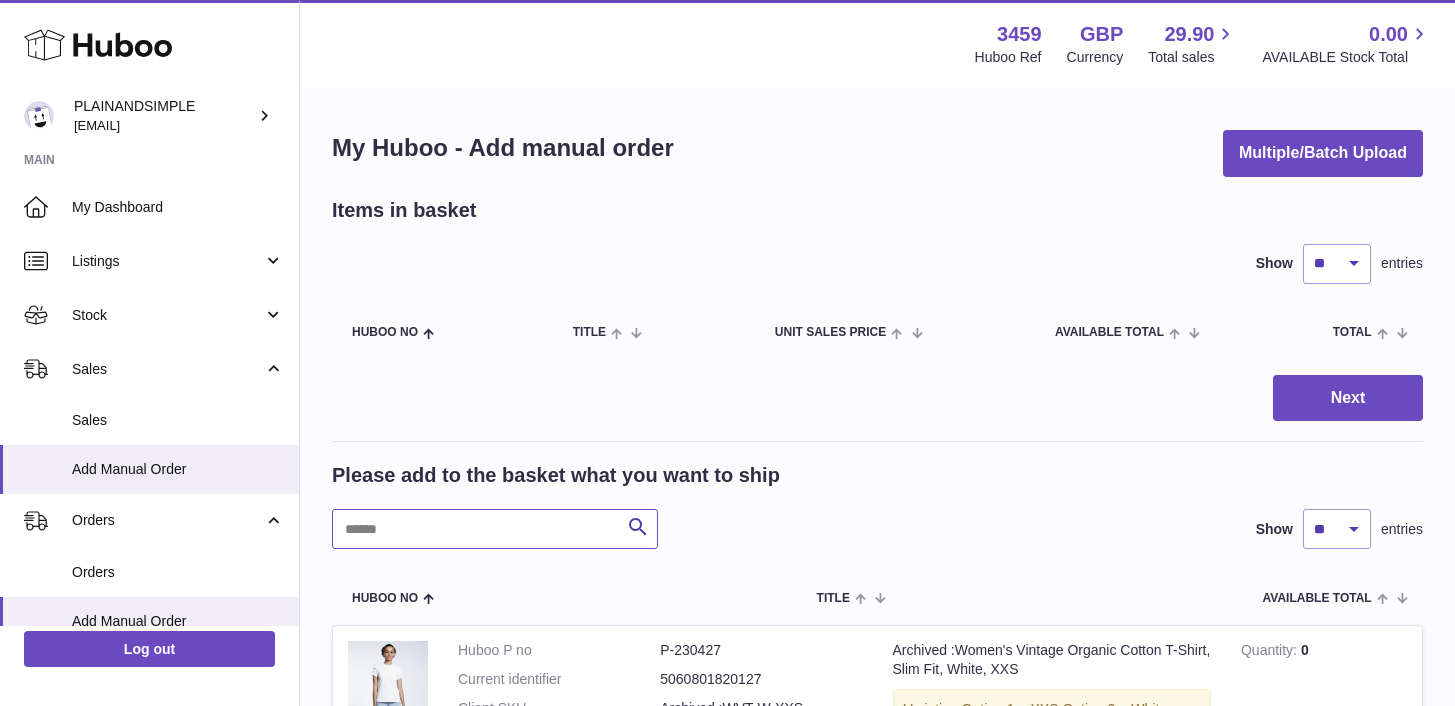 click at bounding box center [495, 529] 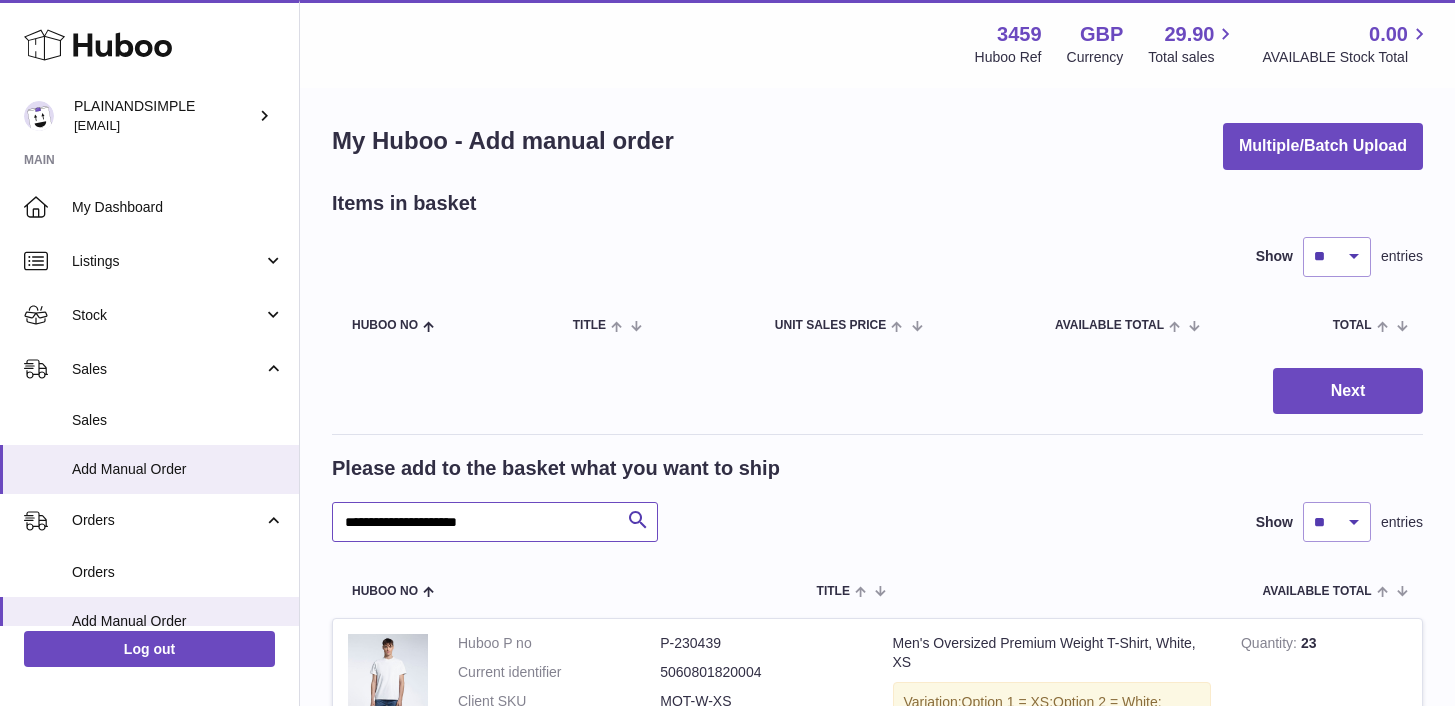 scroll, scrollTop: 22, scrollLeft: 0, axis: vertical 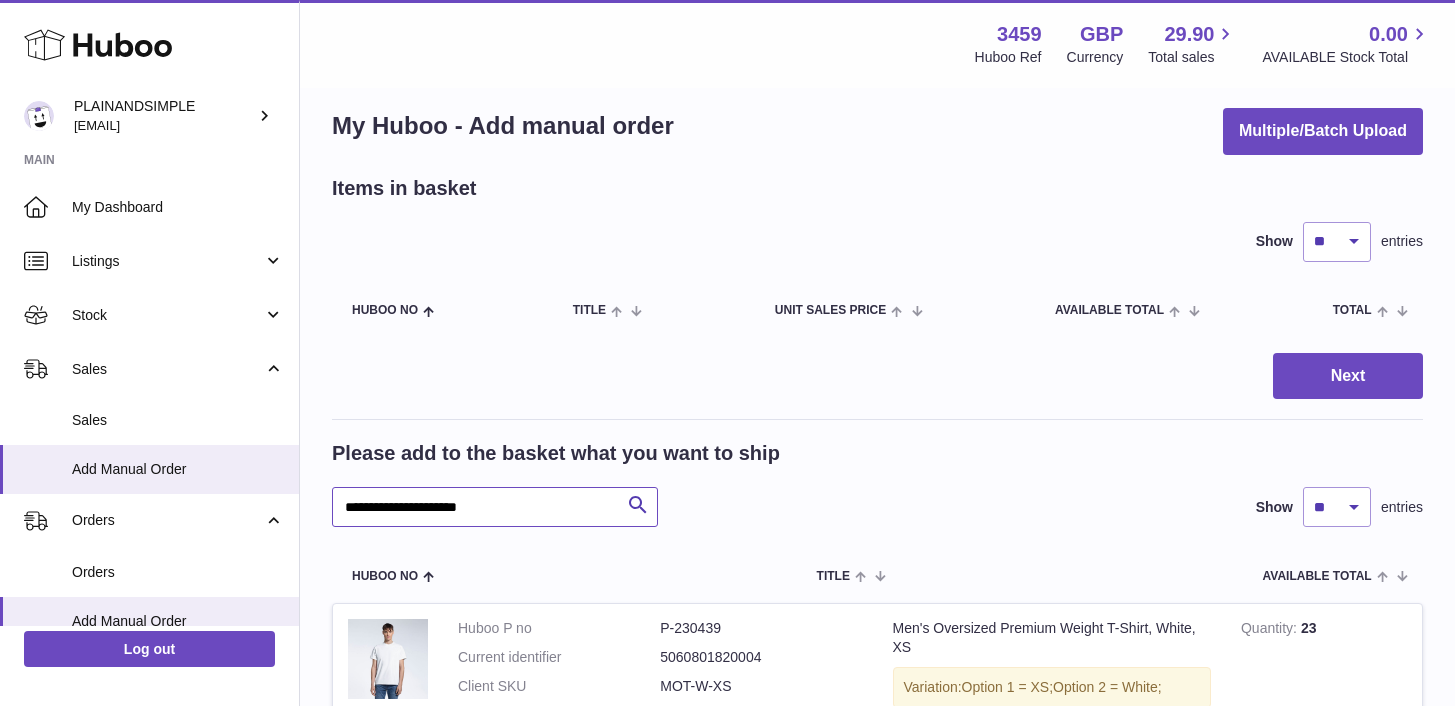type on "**********" 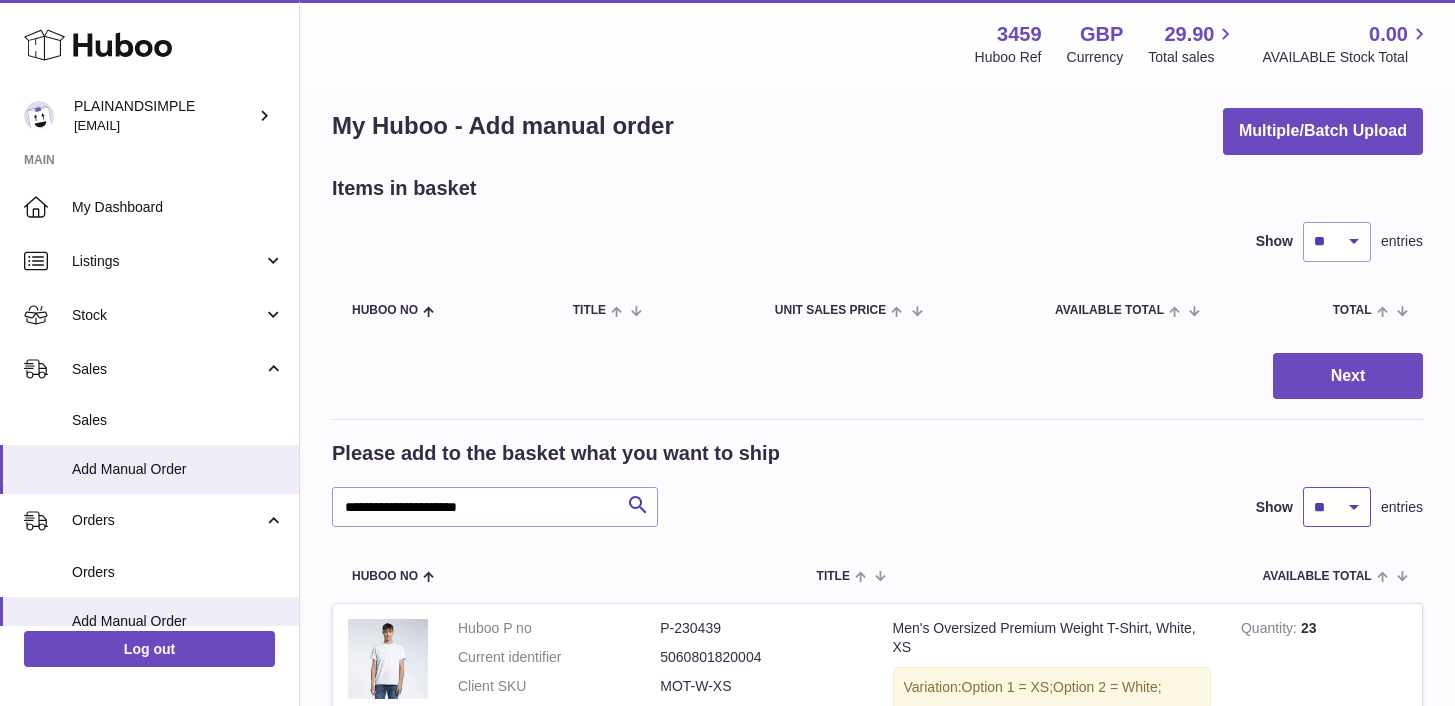 click on "** ** ** ***" at bounding box center (1337, 507) 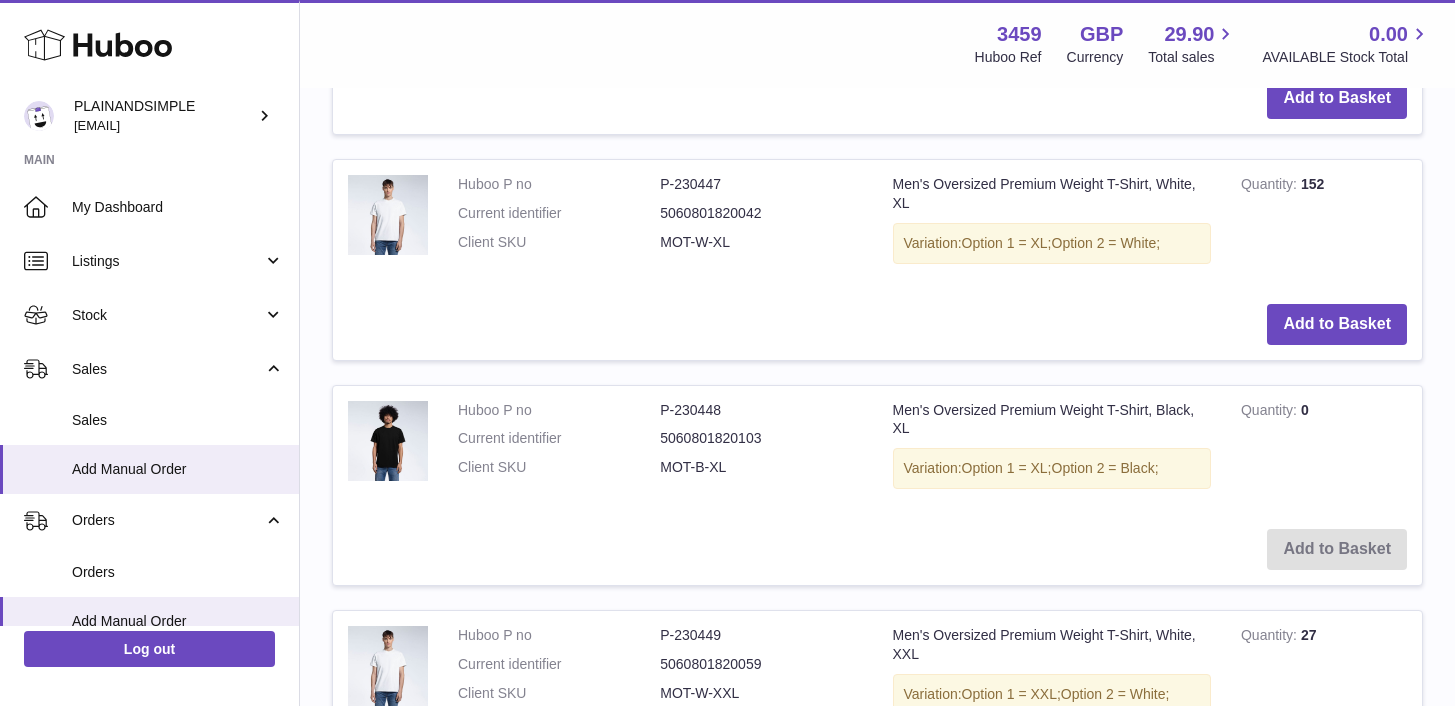 scroll, scrollTop: 2209, scrollLeft: 0, axis: vertical 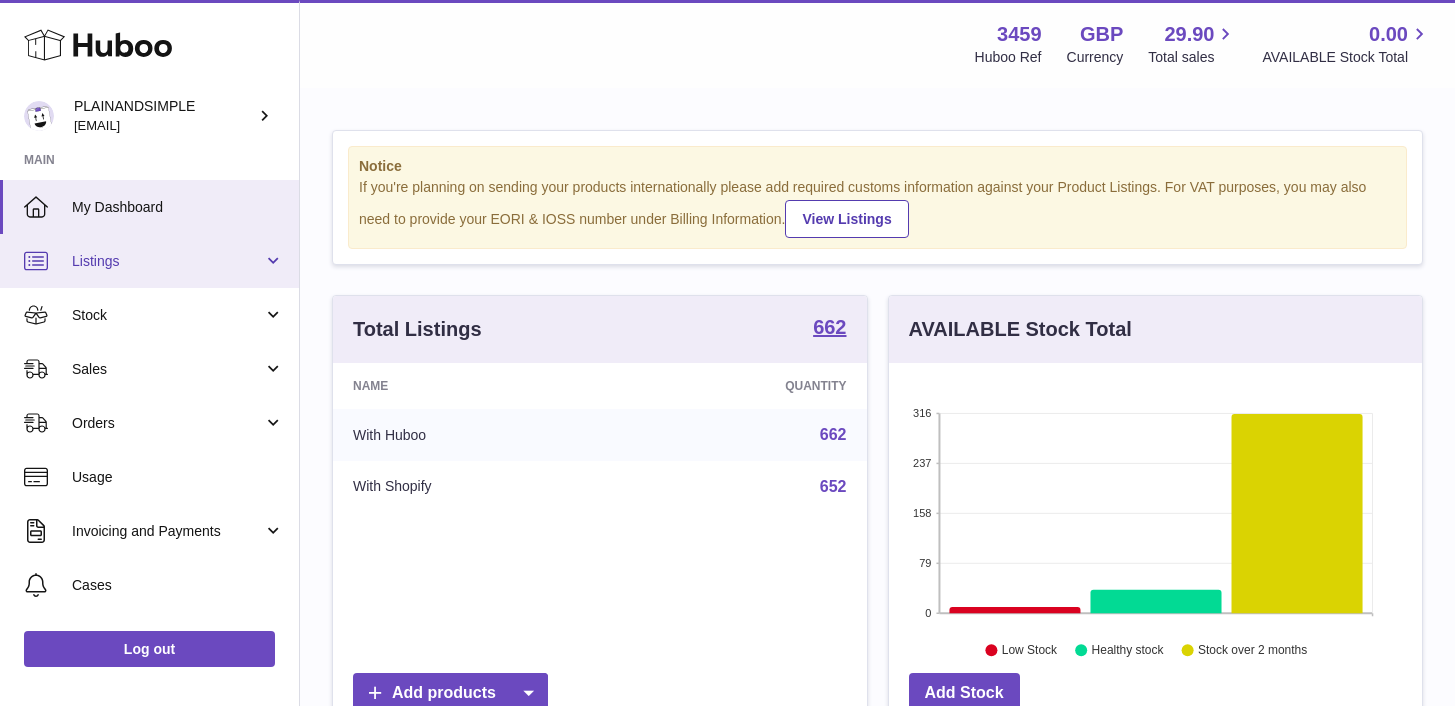 click on "Listings" at bounding box center (149, 261) 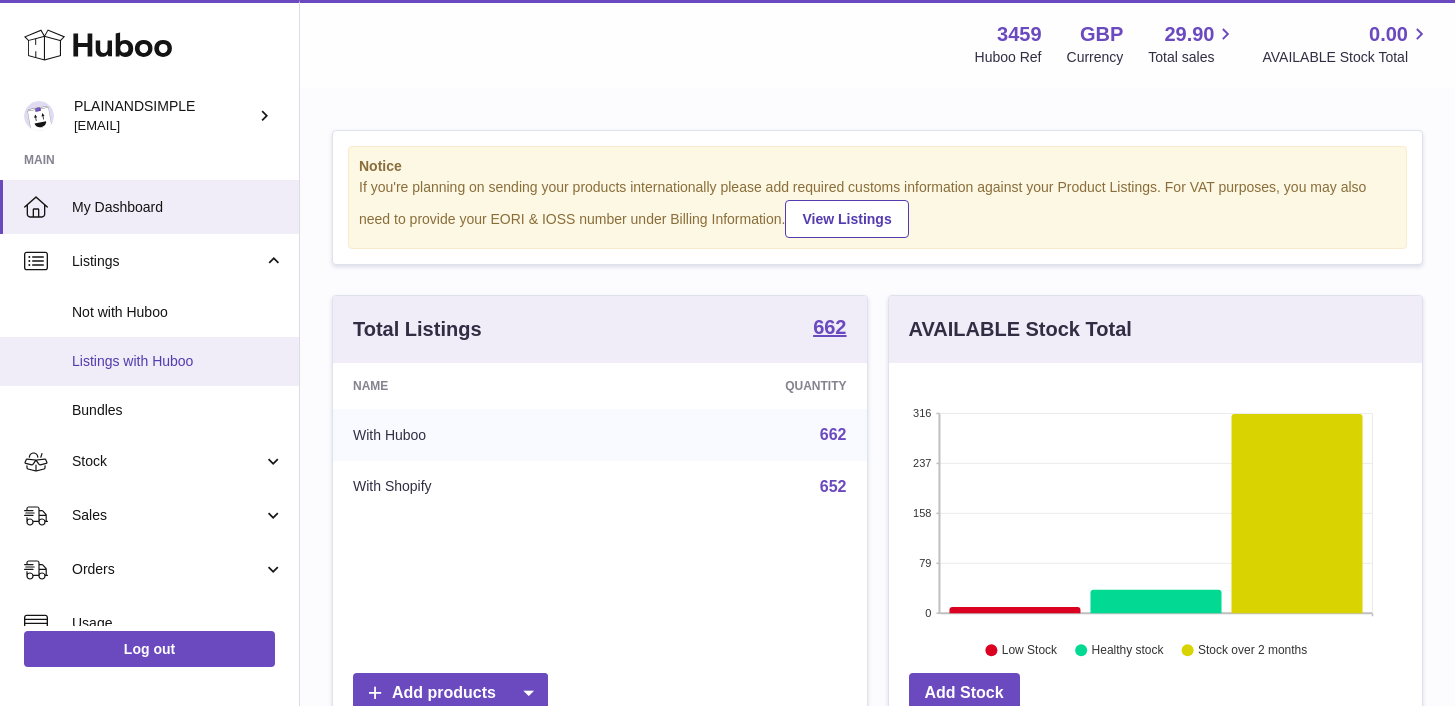 click on "Listings with Huboo" at bounding box center (149, 361) 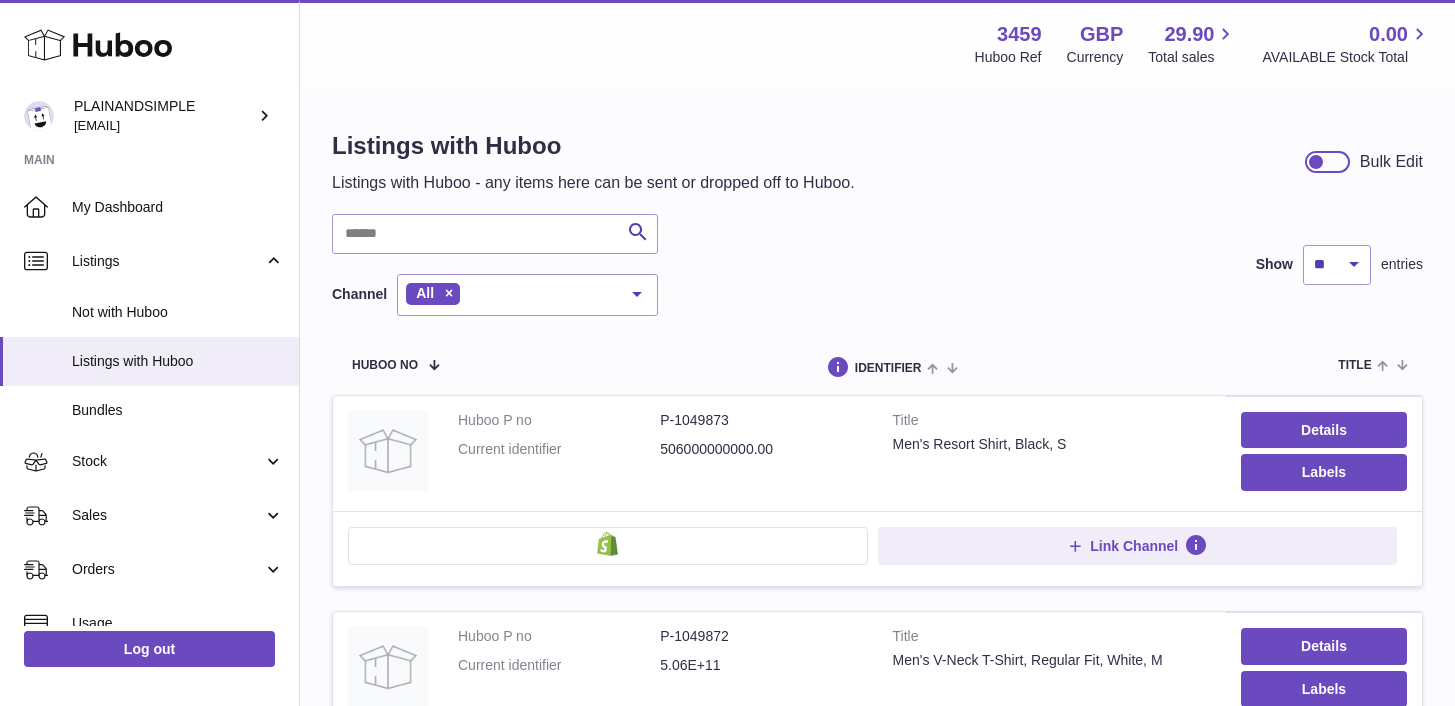 scroll, scrollTop: 0, scrollLeft: 0, axis: both 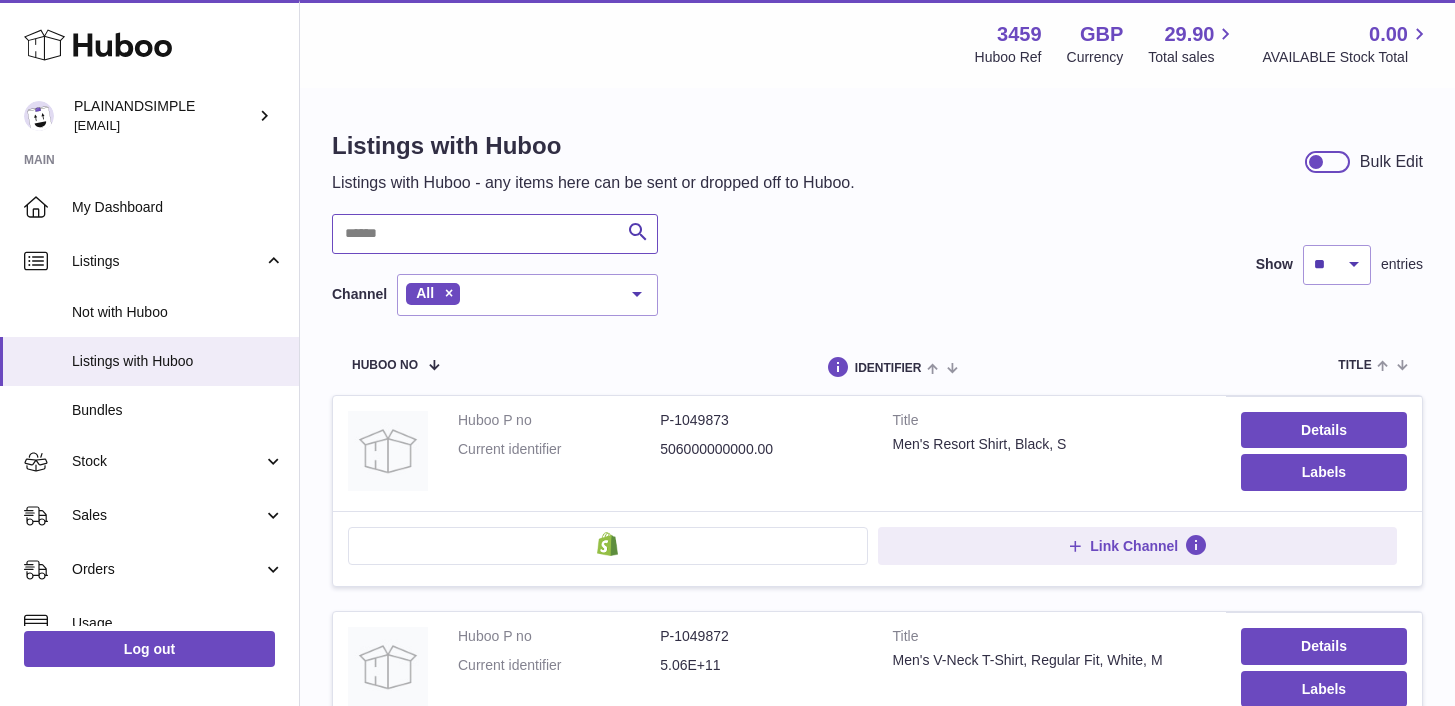 click at bounding box center [495, 234] 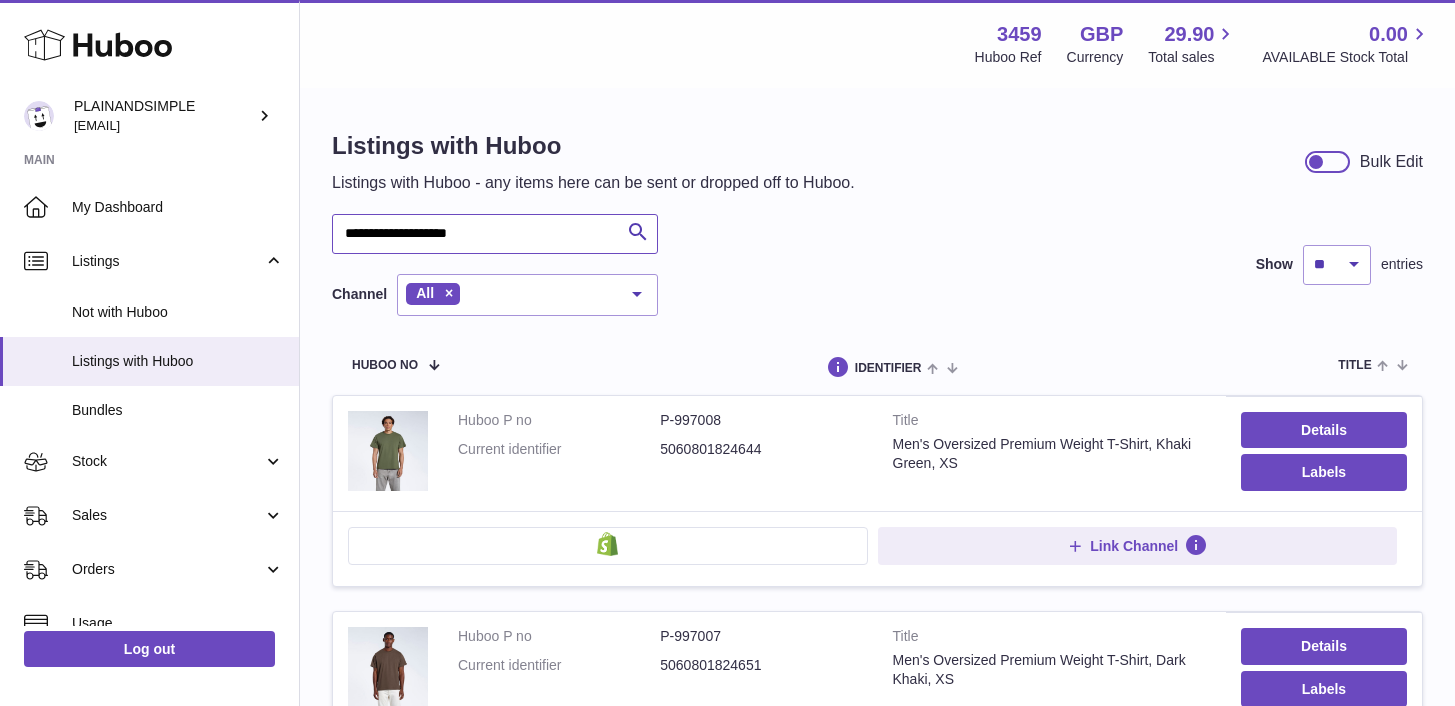 type on "**********" 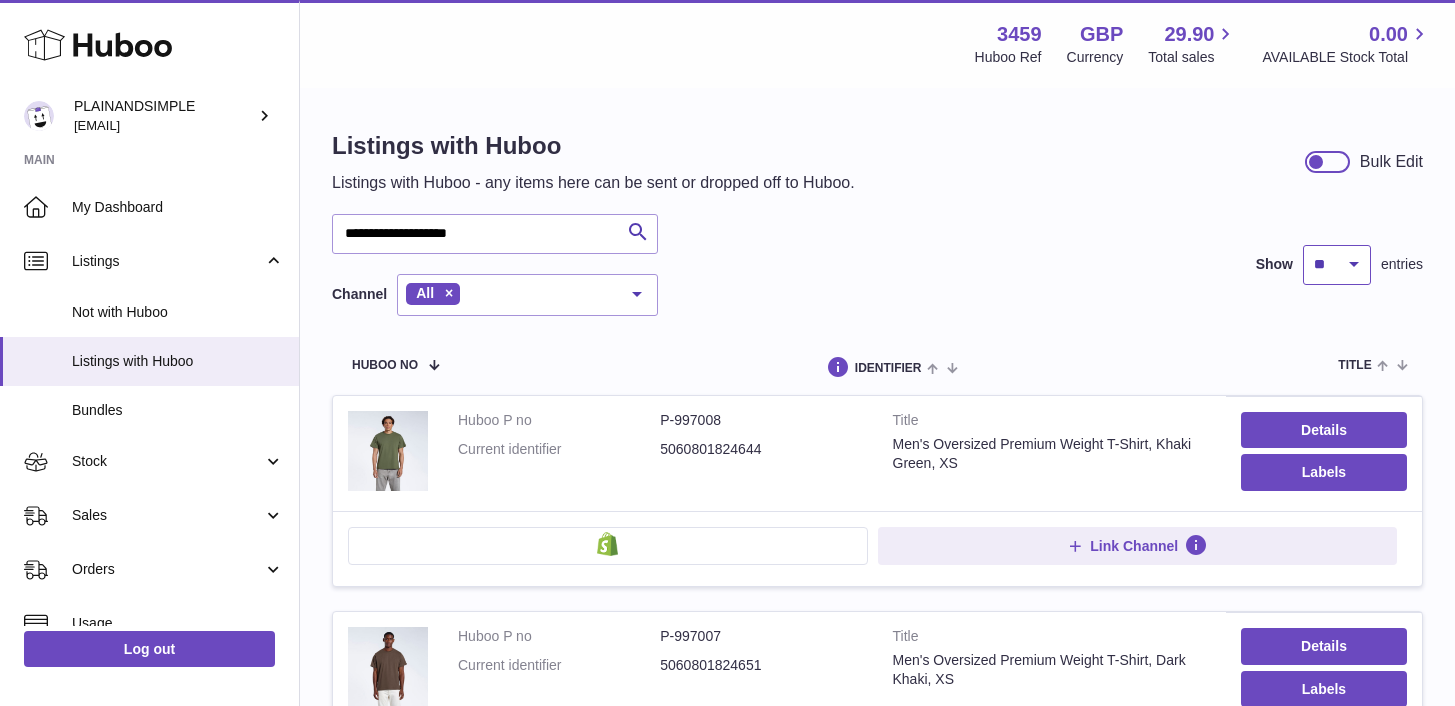 click on "** ** ** ***" at bounding box center (1337, 265) 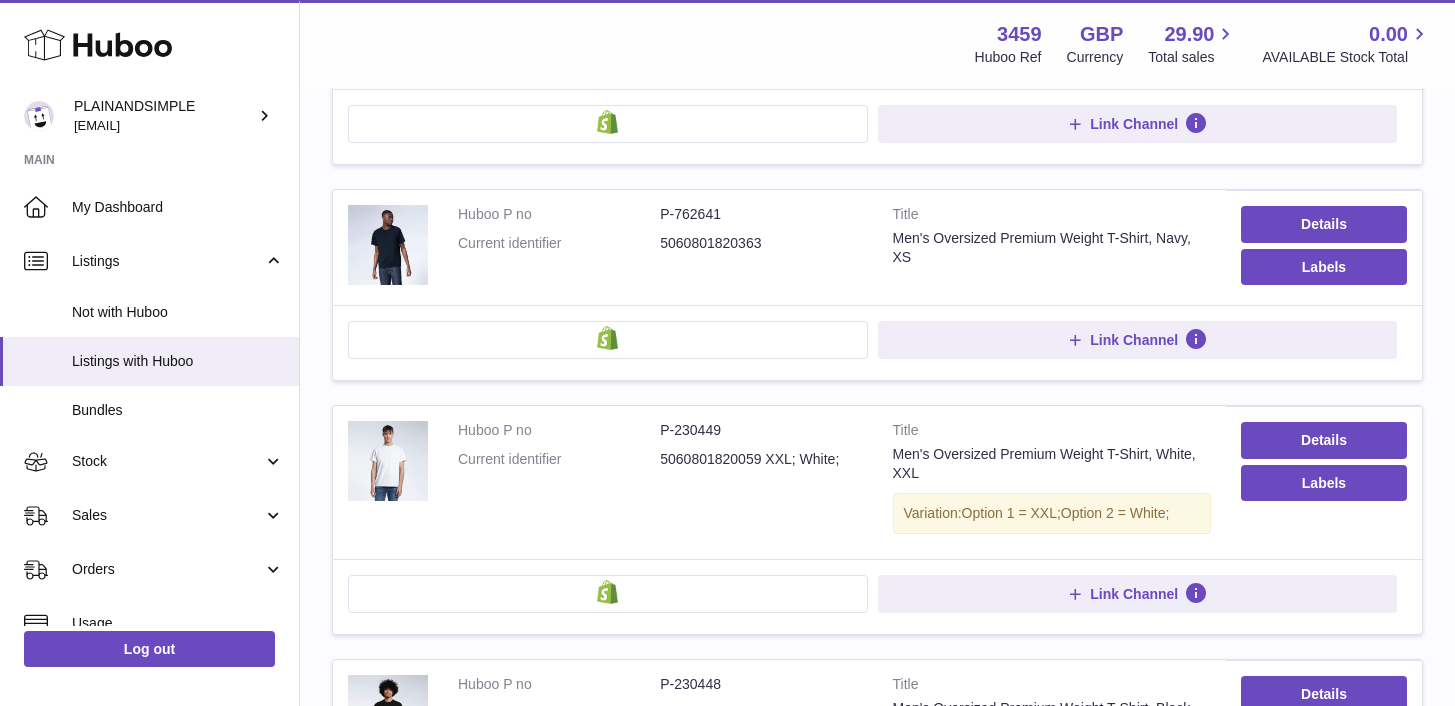 scroll, scrollTop: 11690, scrollLeft: 0, axis: vertical 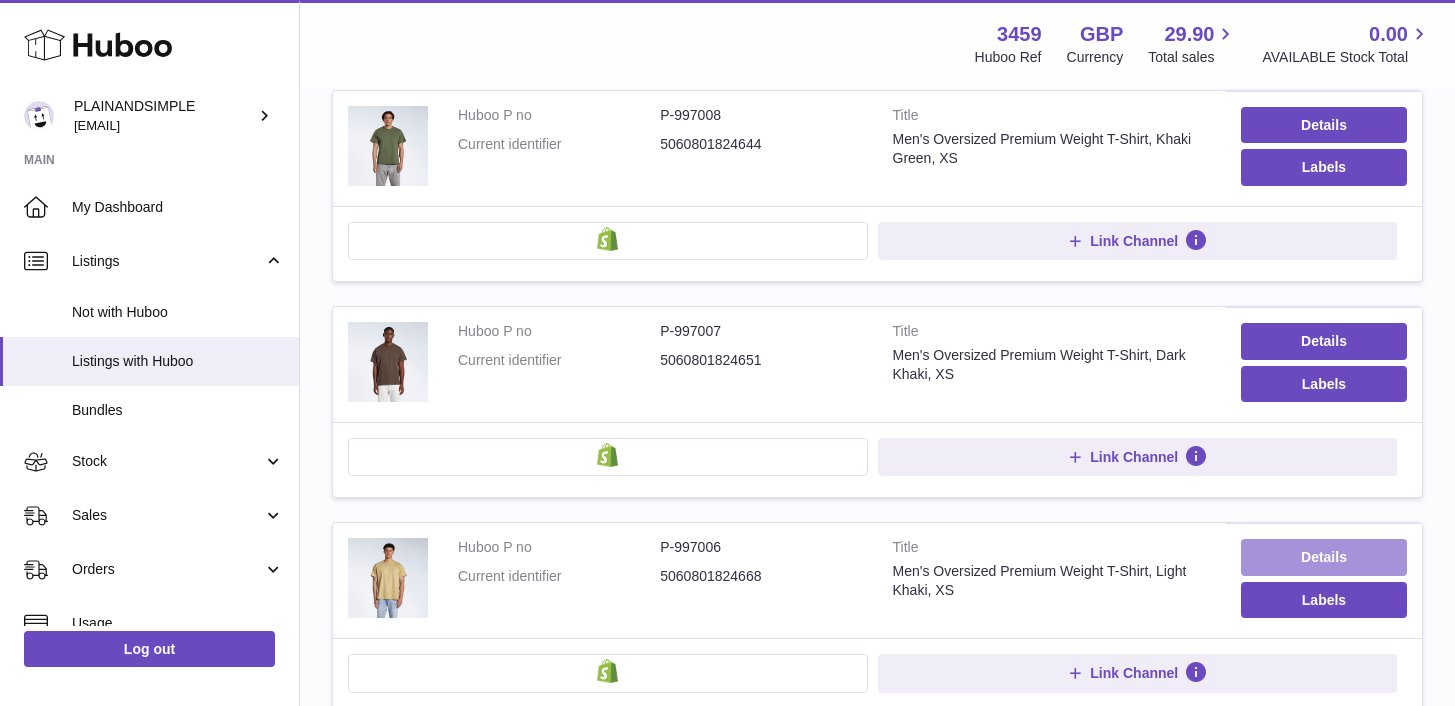 click on "Details" at bounding box center (1324, 557) 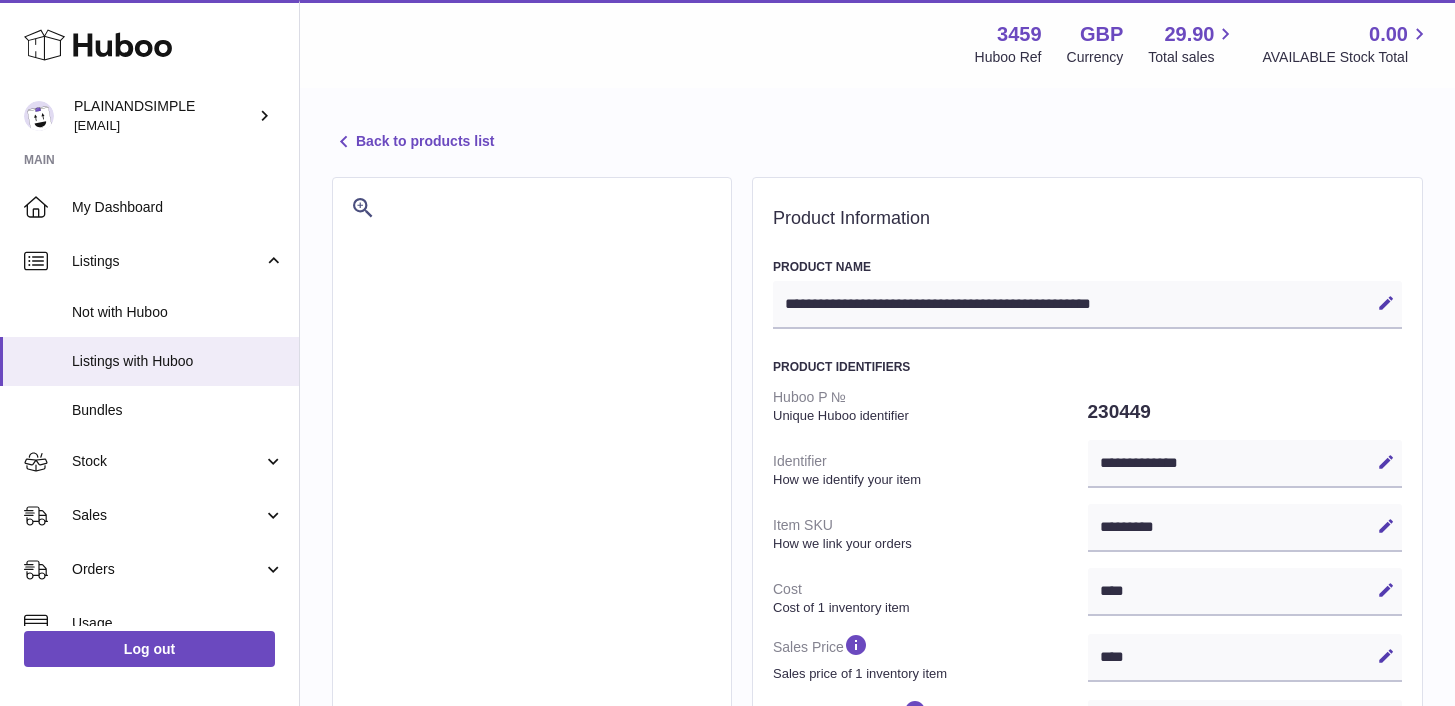 select on "***" 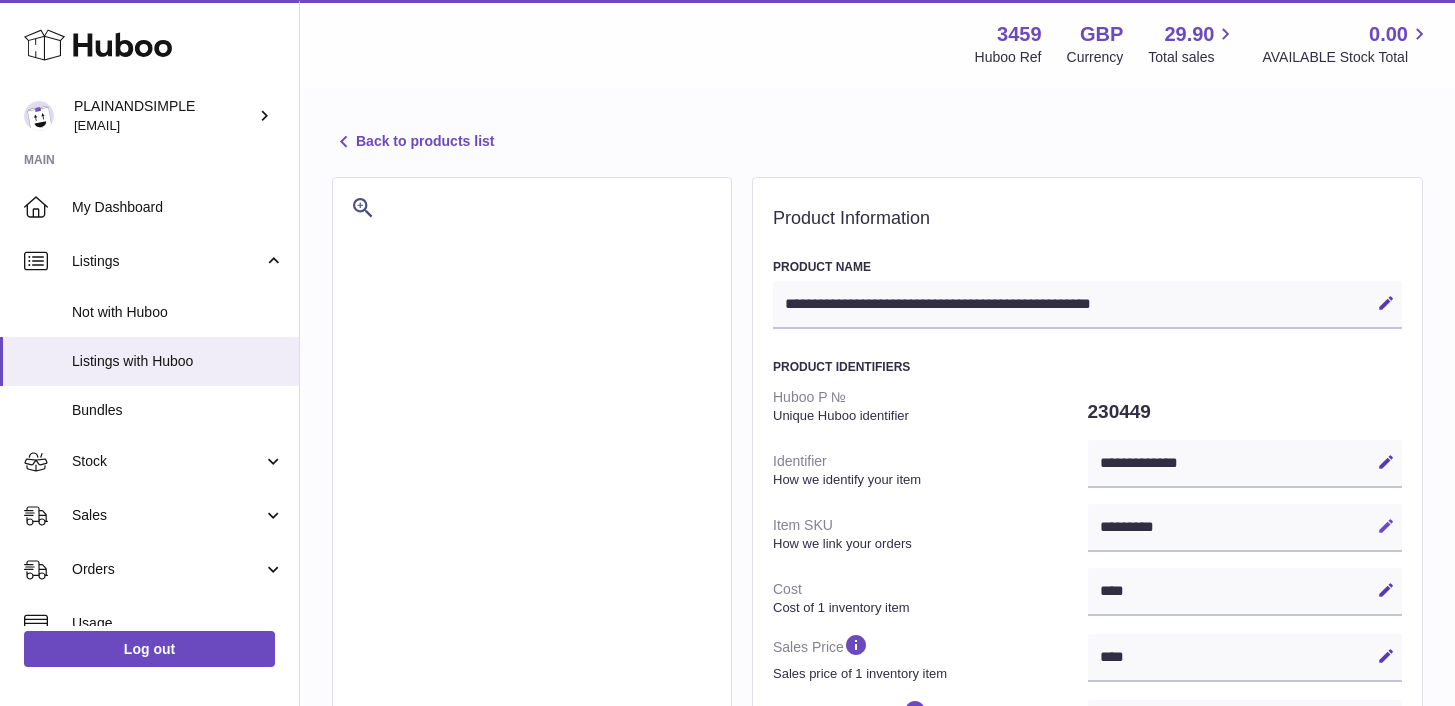 click at bounding box center (1386, 526) 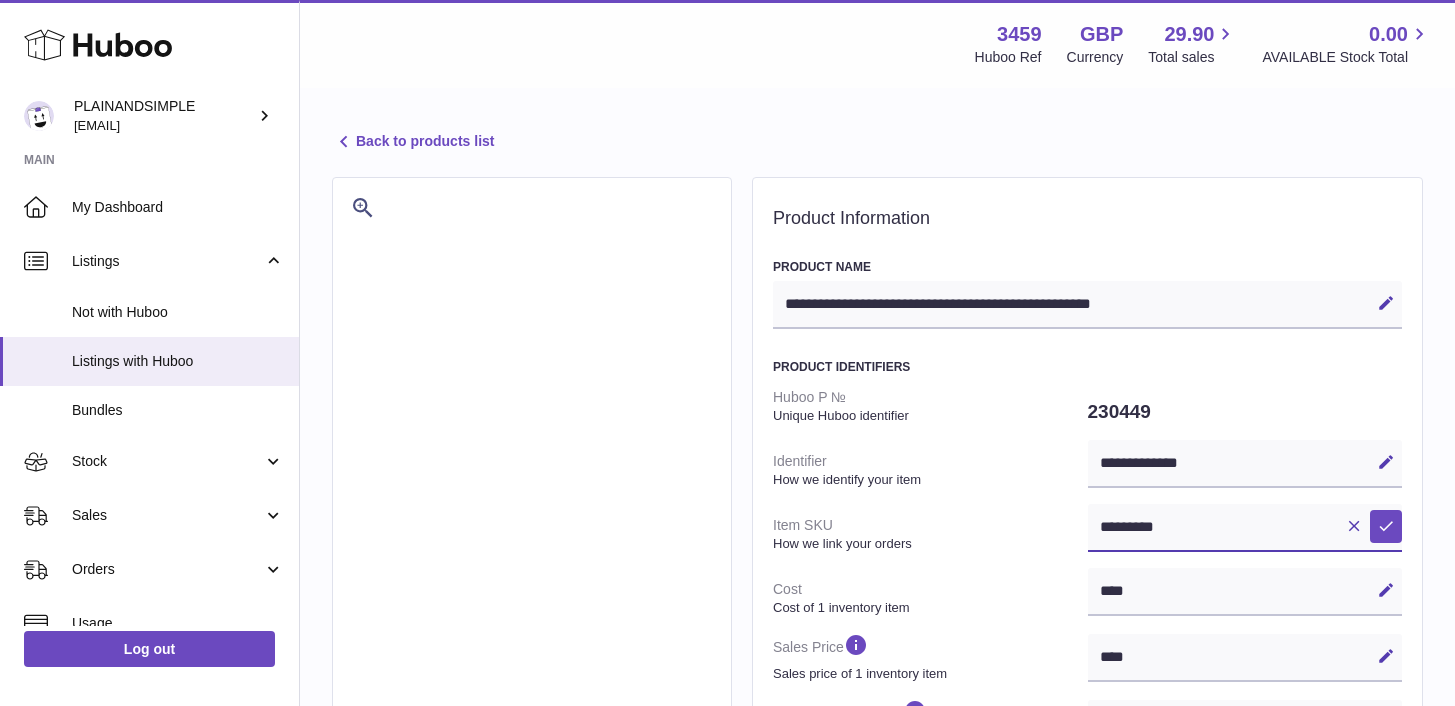 click on "*********" at bounding box center (1245, 528) 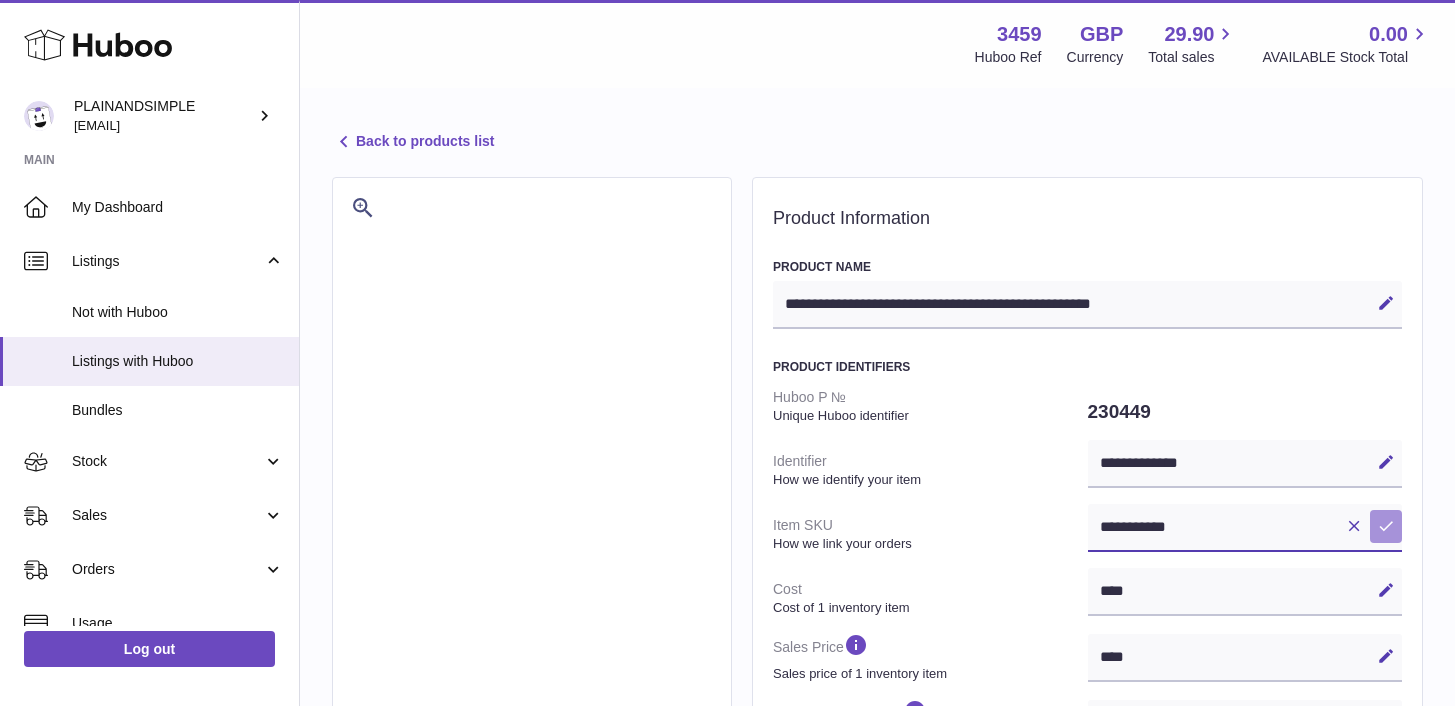 type on "**********" 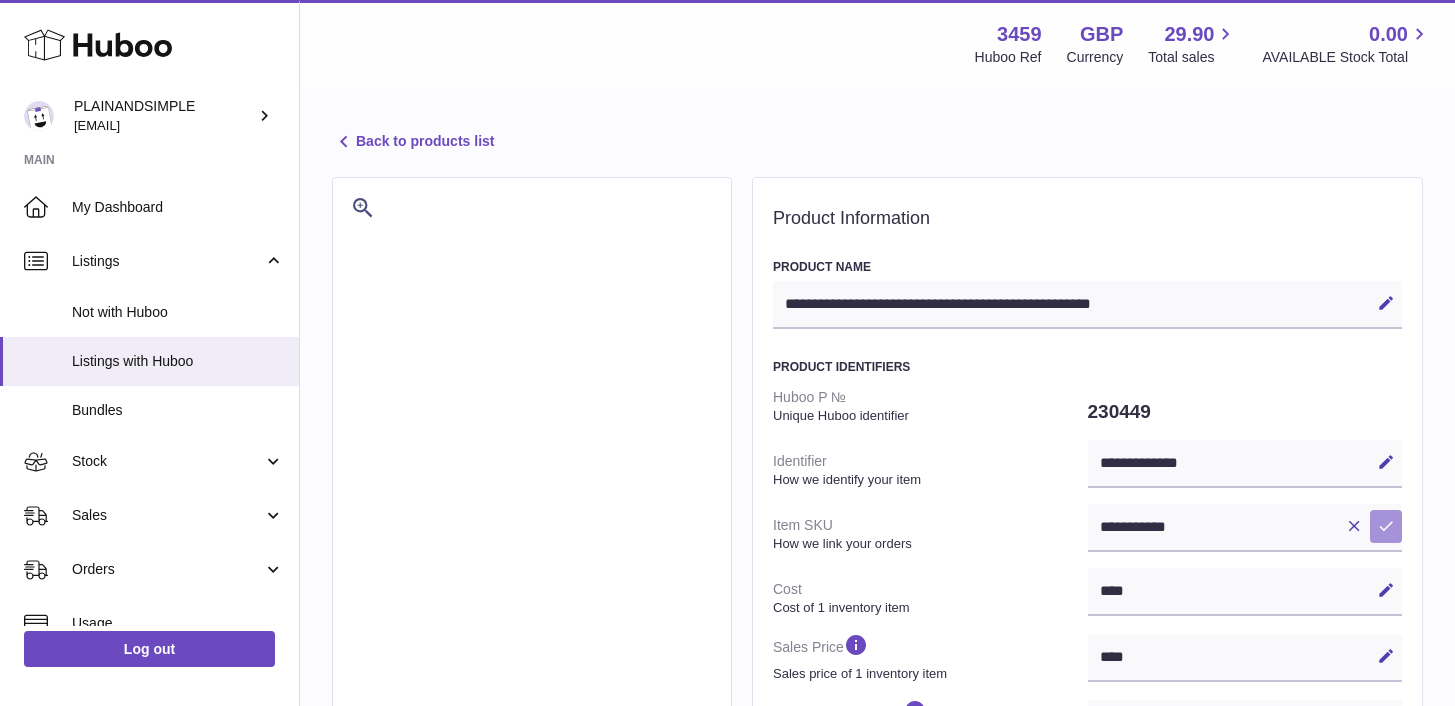 click at bounding box center (1386, 526) 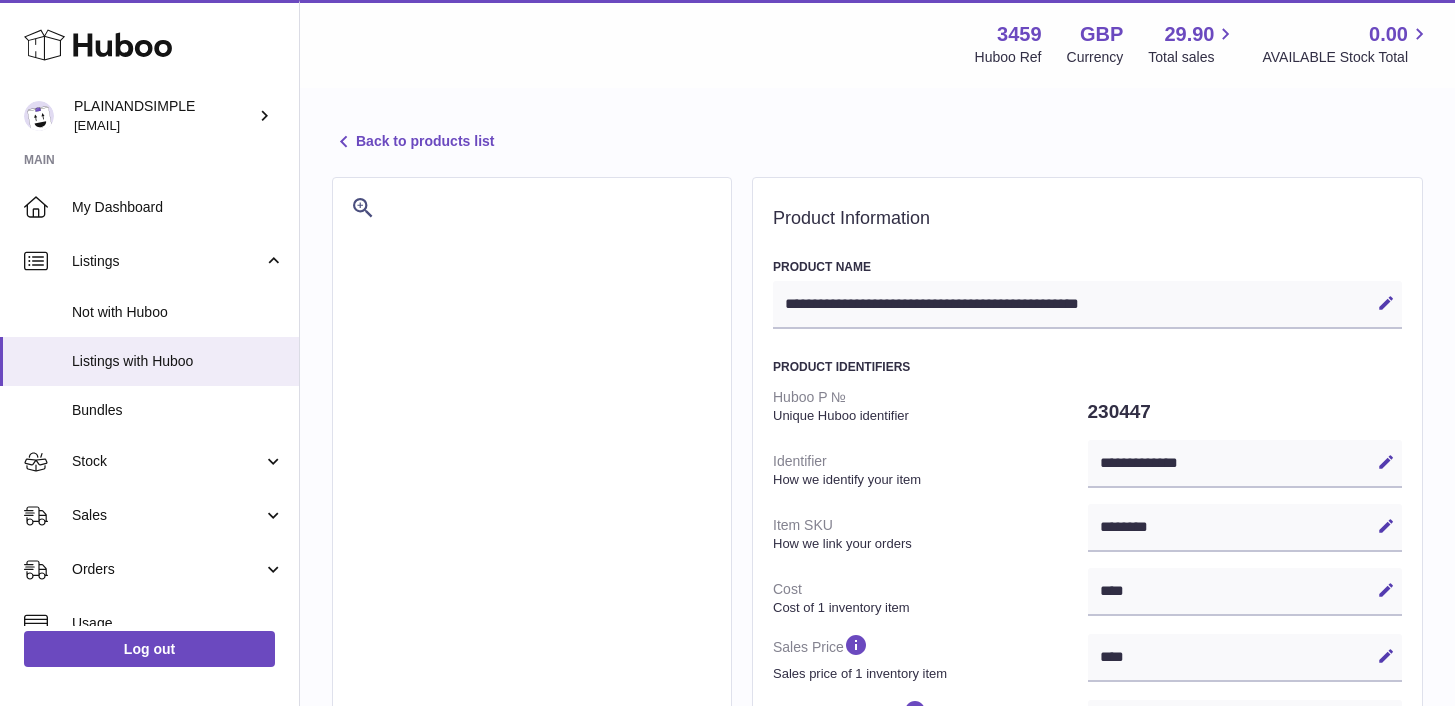select on "***" 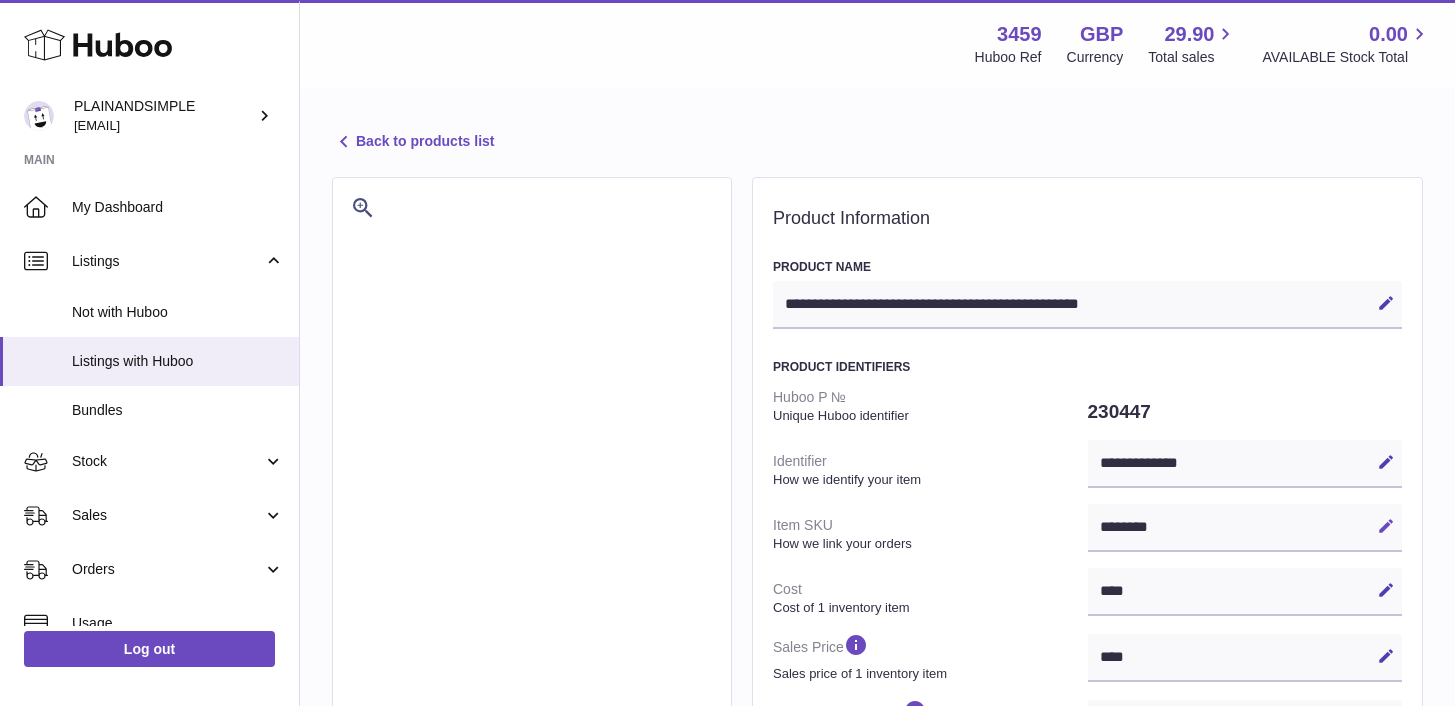click at bounding box center (1386, 526) 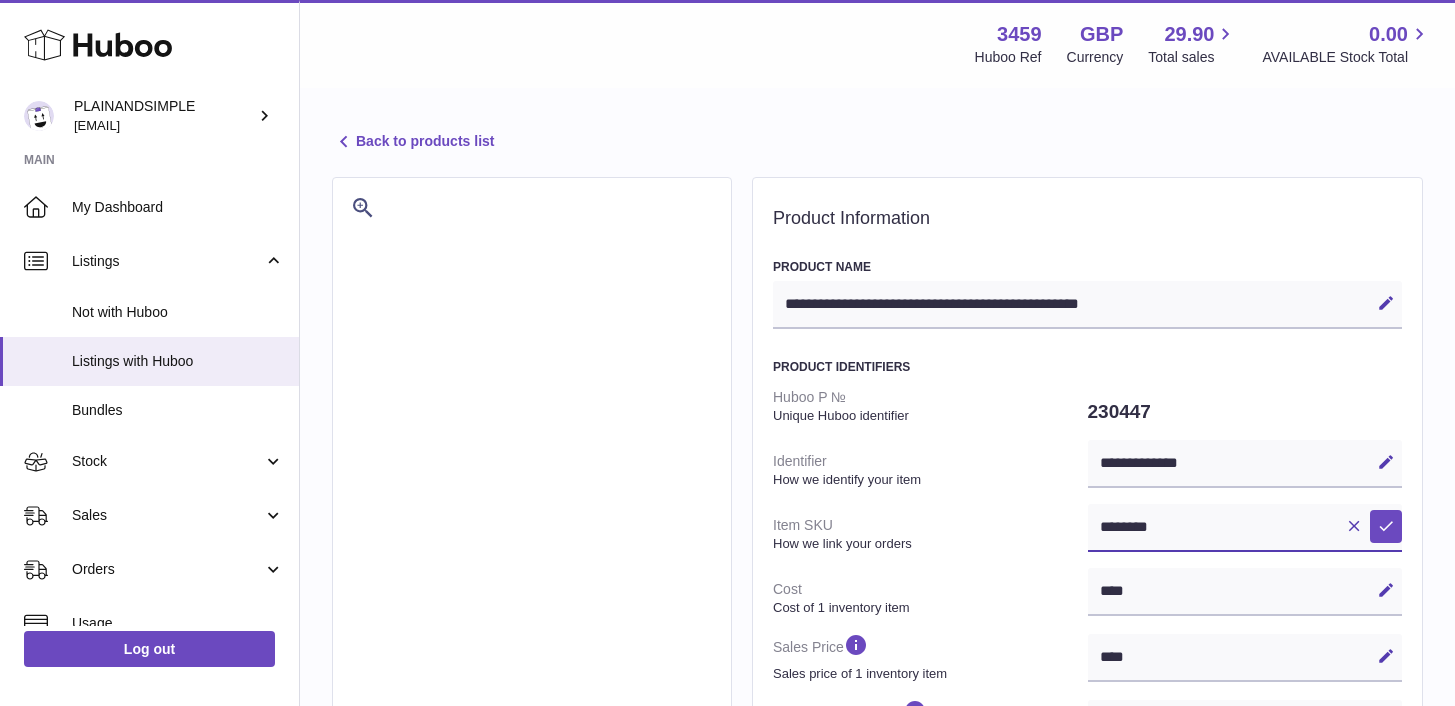 click on "********" at bounding box center [1245, 528] 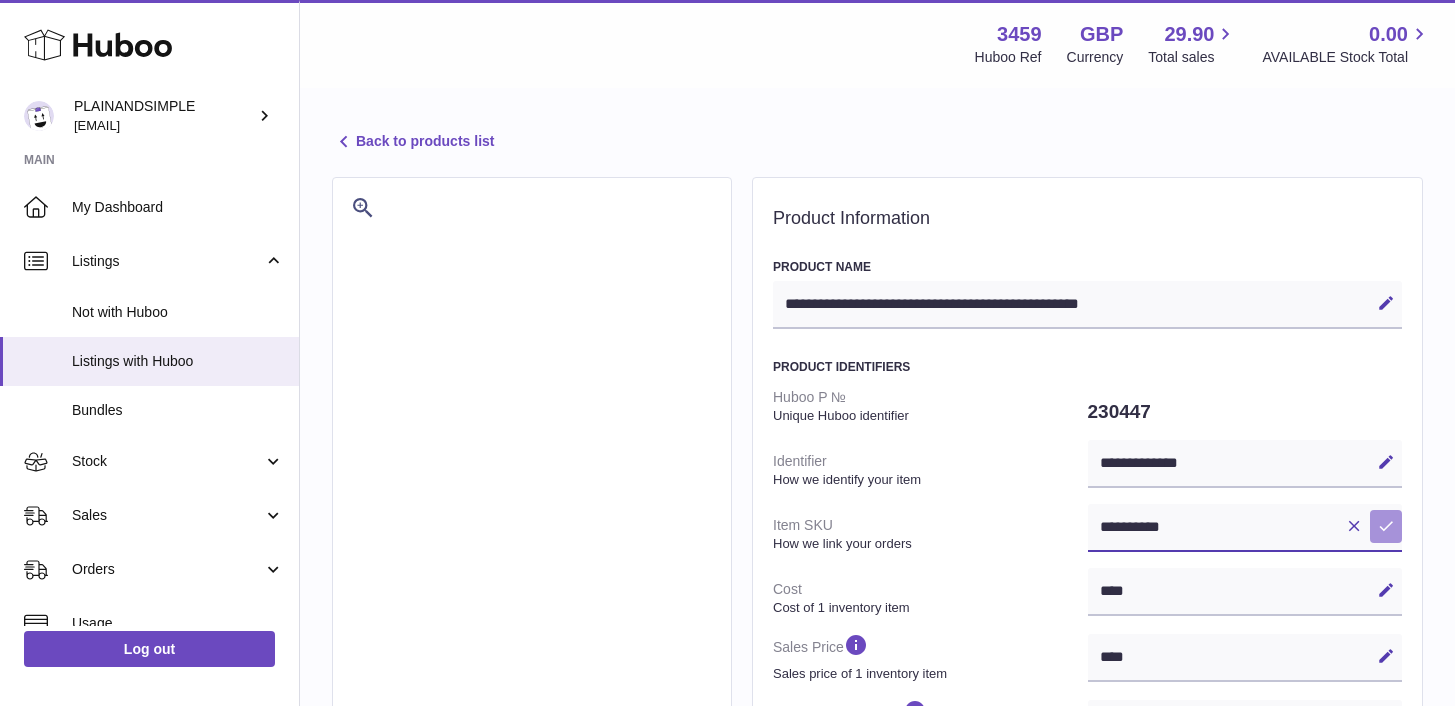 type on "**********" 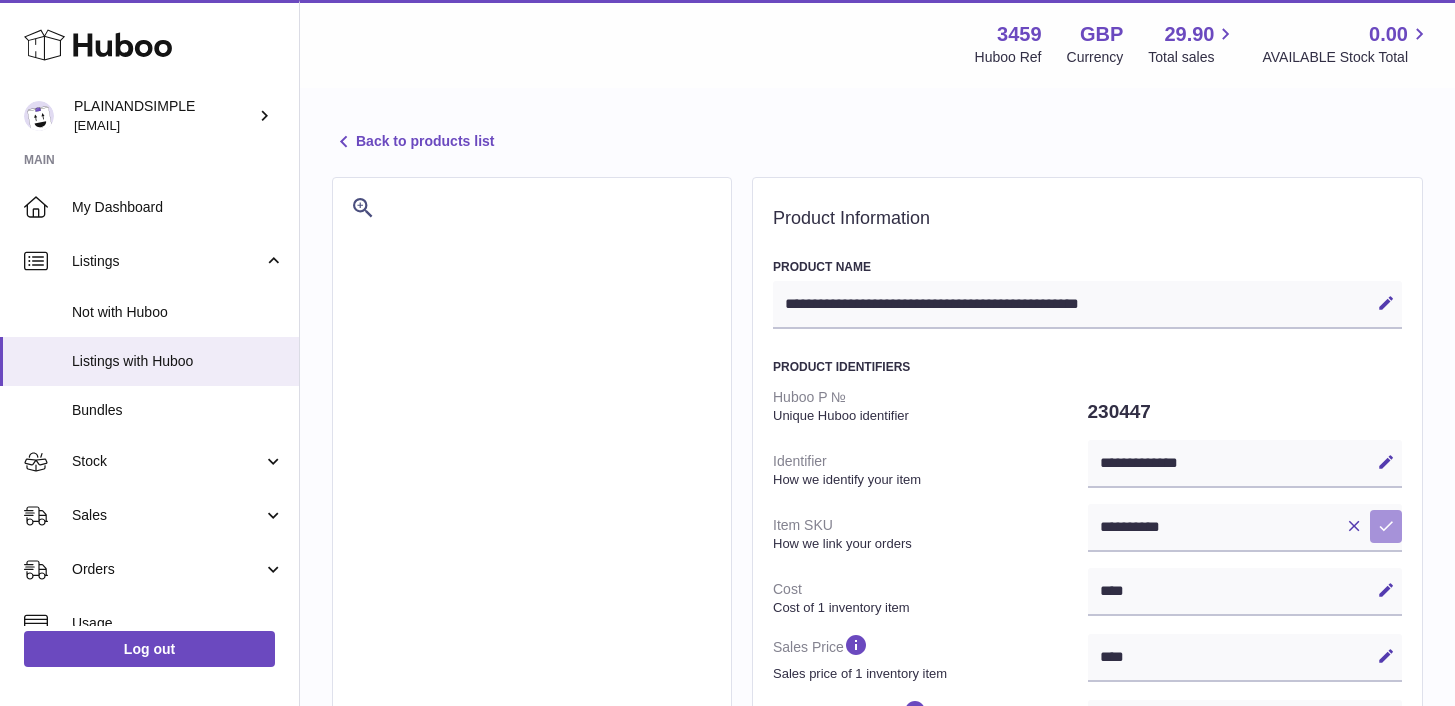 click on "Save" at bounding box center [1386, 526] 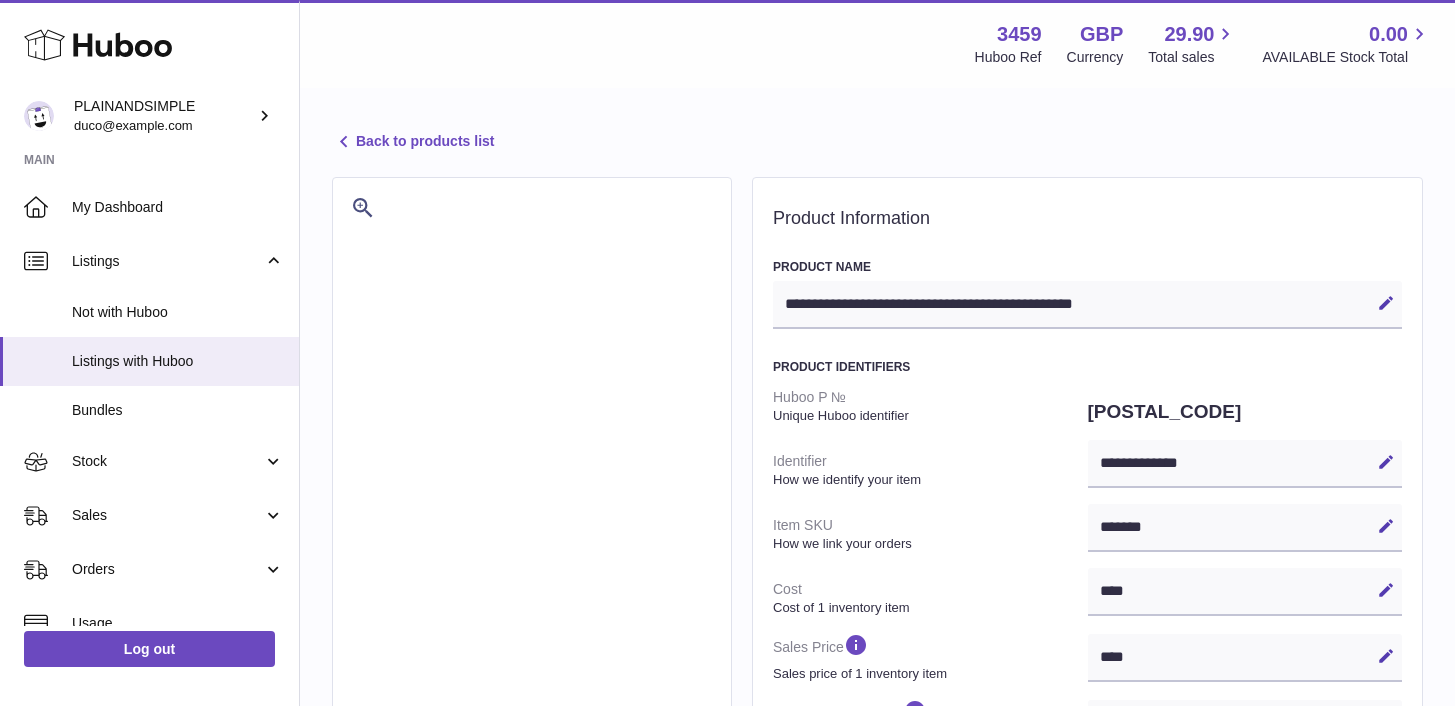 select on "***" 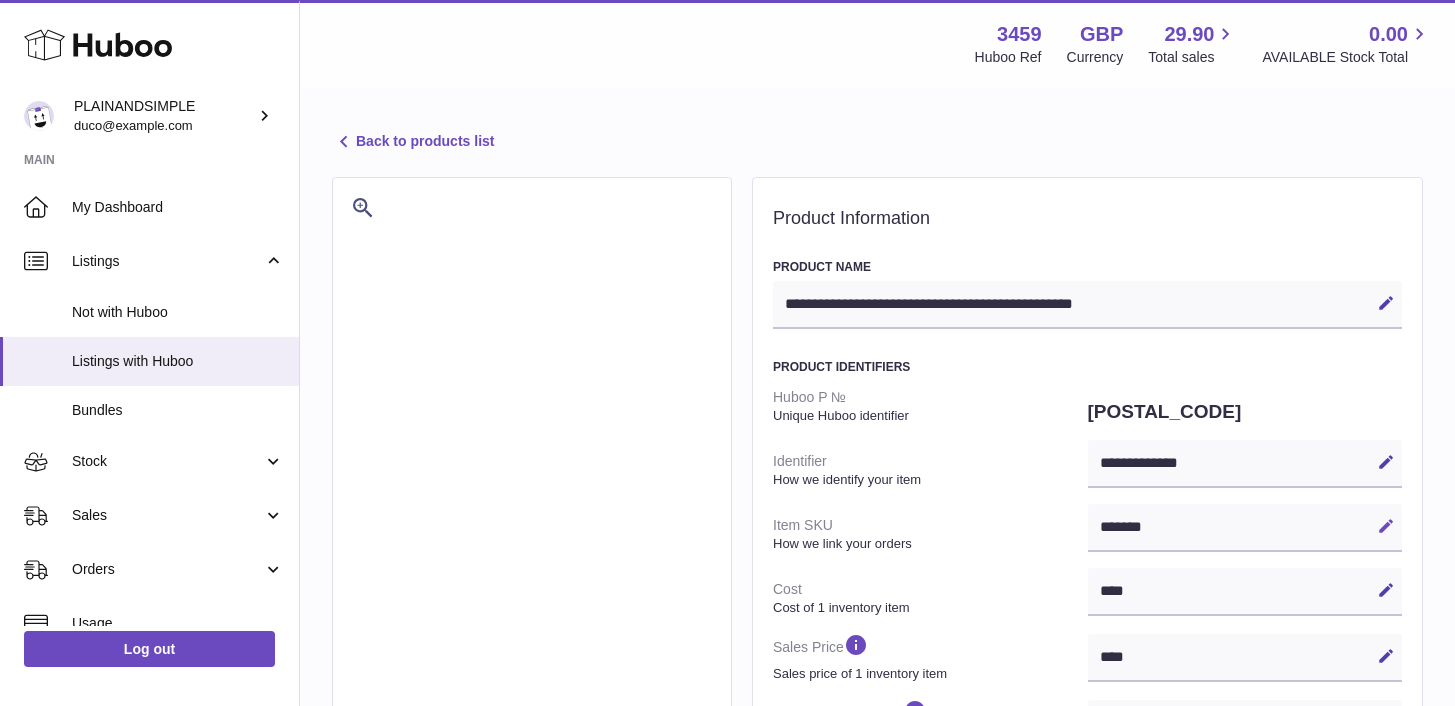 drag, startPoint x: 1379, startPoint y: 529, endPoint x: 1234, endPoint y: 518, distance: 145.41664 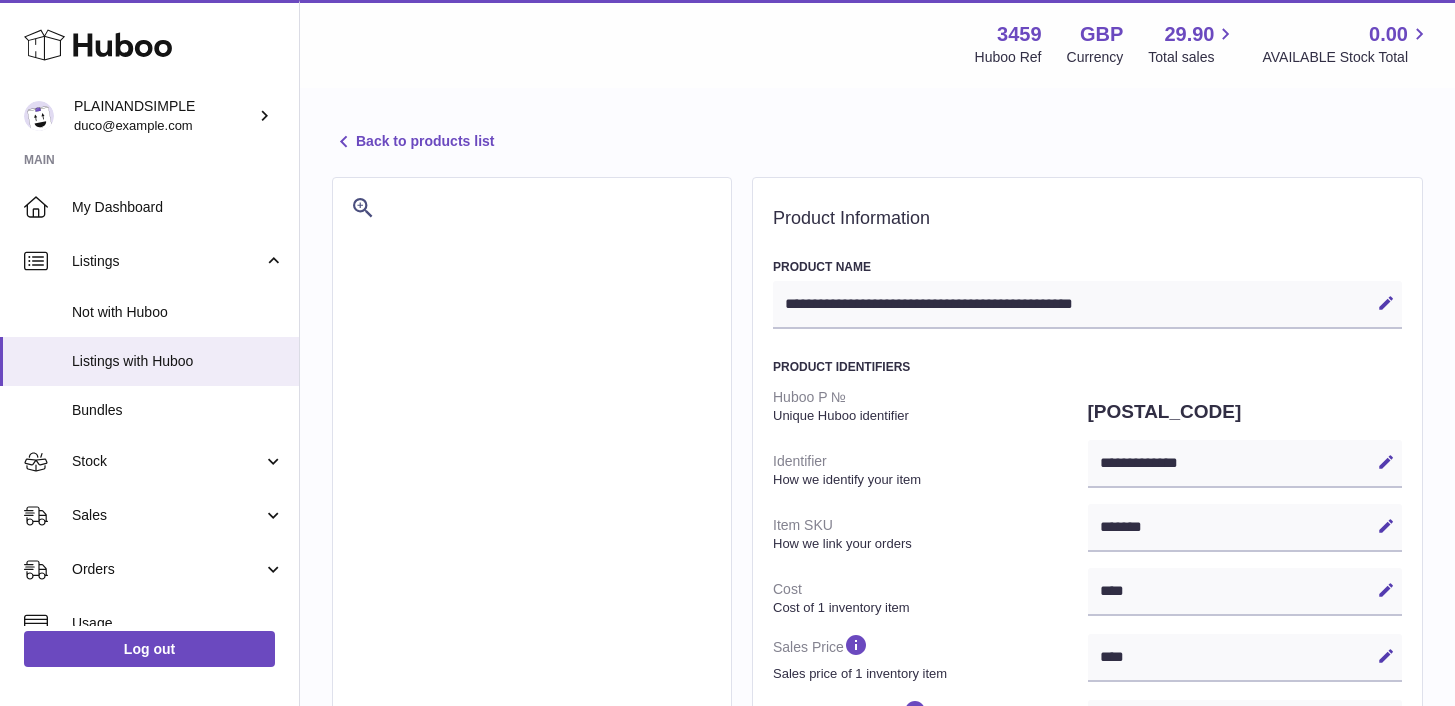 click at bounding box center [1386, 526] 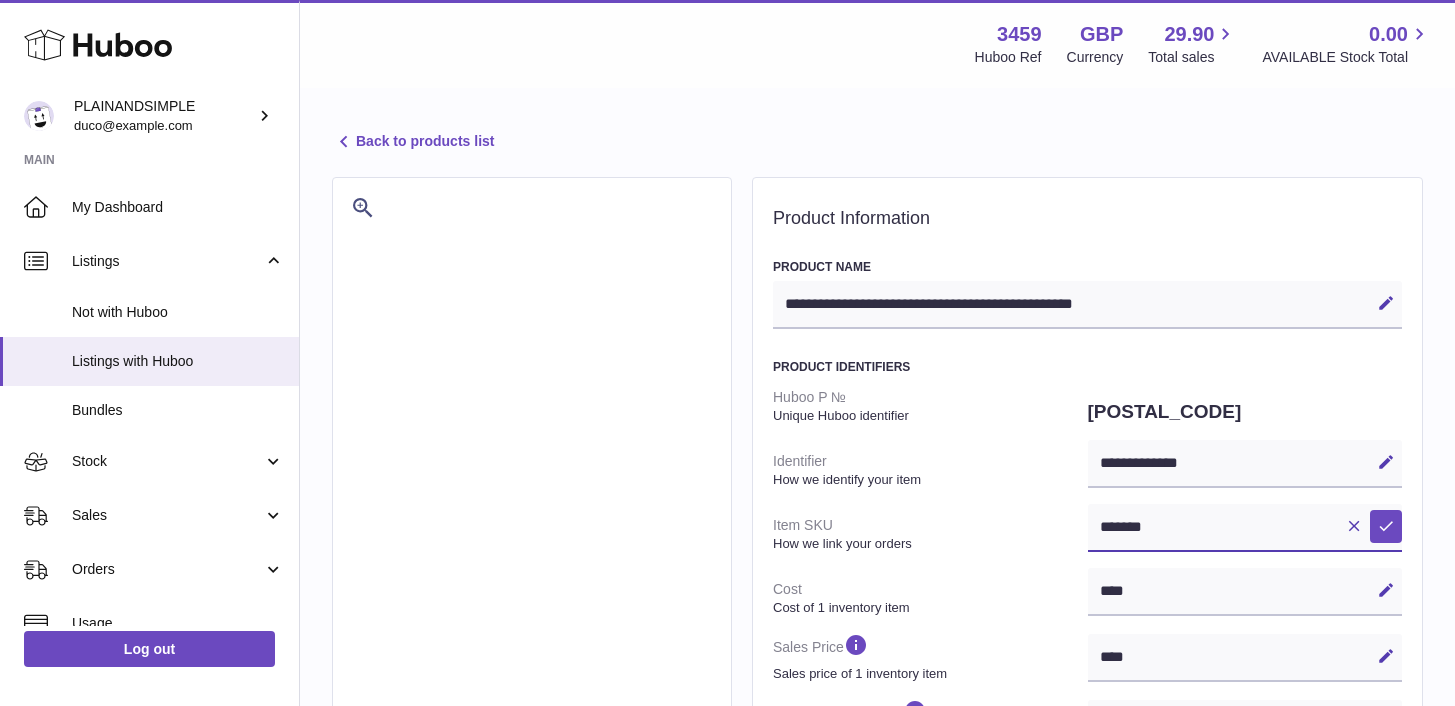 click on "*******" at bounding box center (1245, 528) 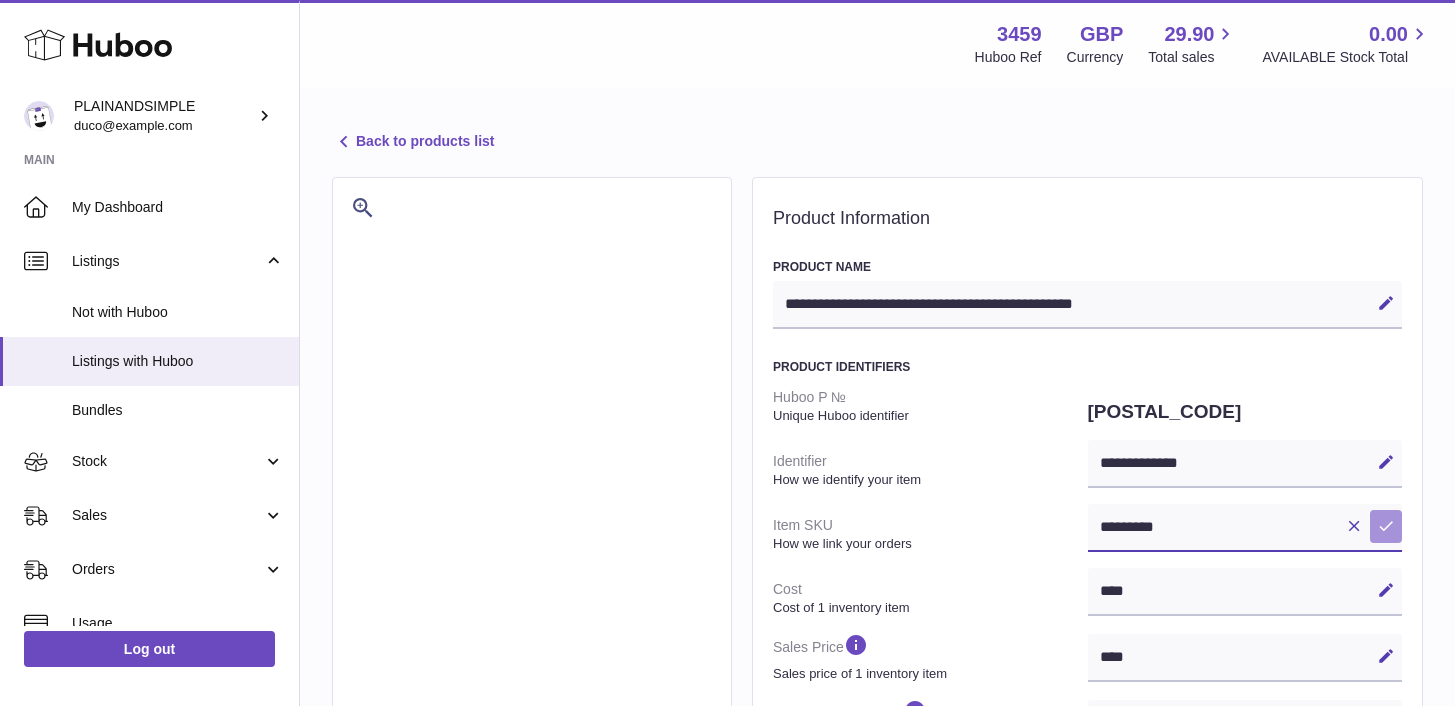 type on "*********" 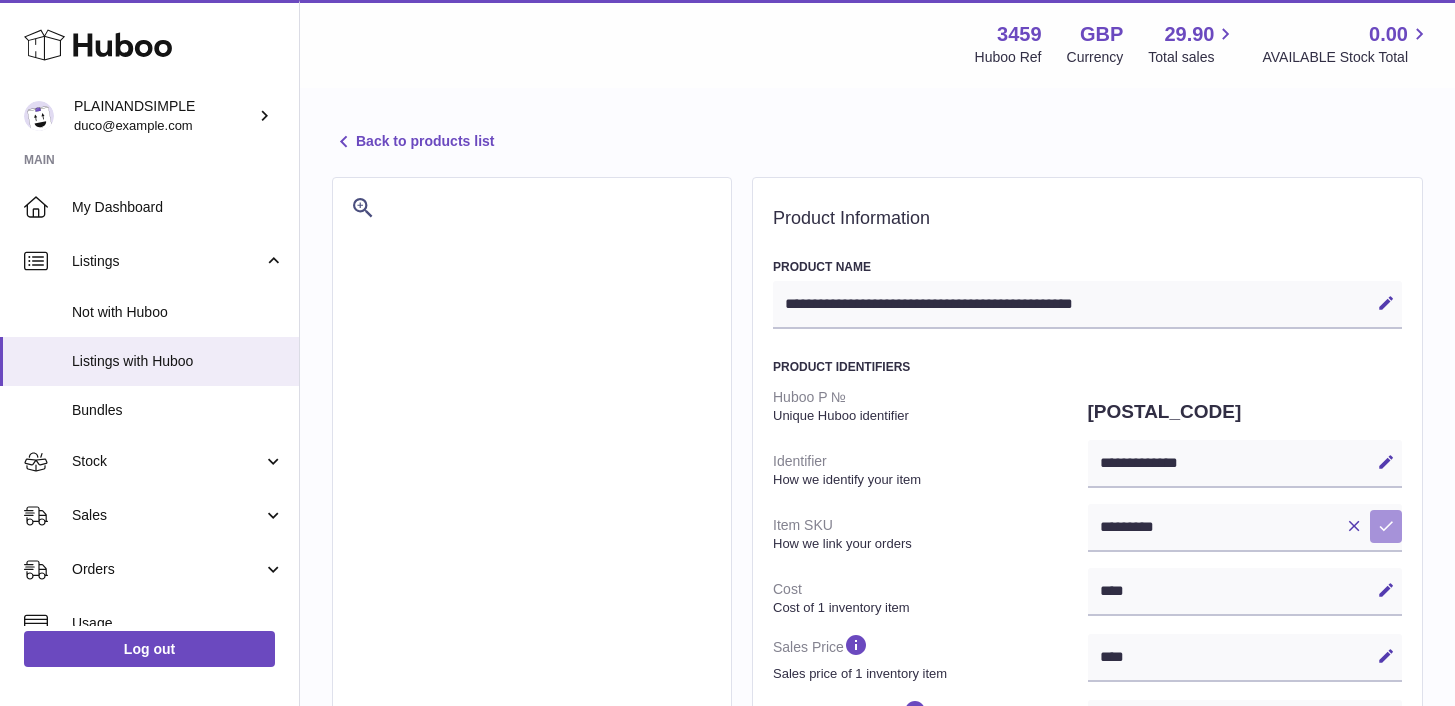 click on "Save" at bounding box center [1386, 526] 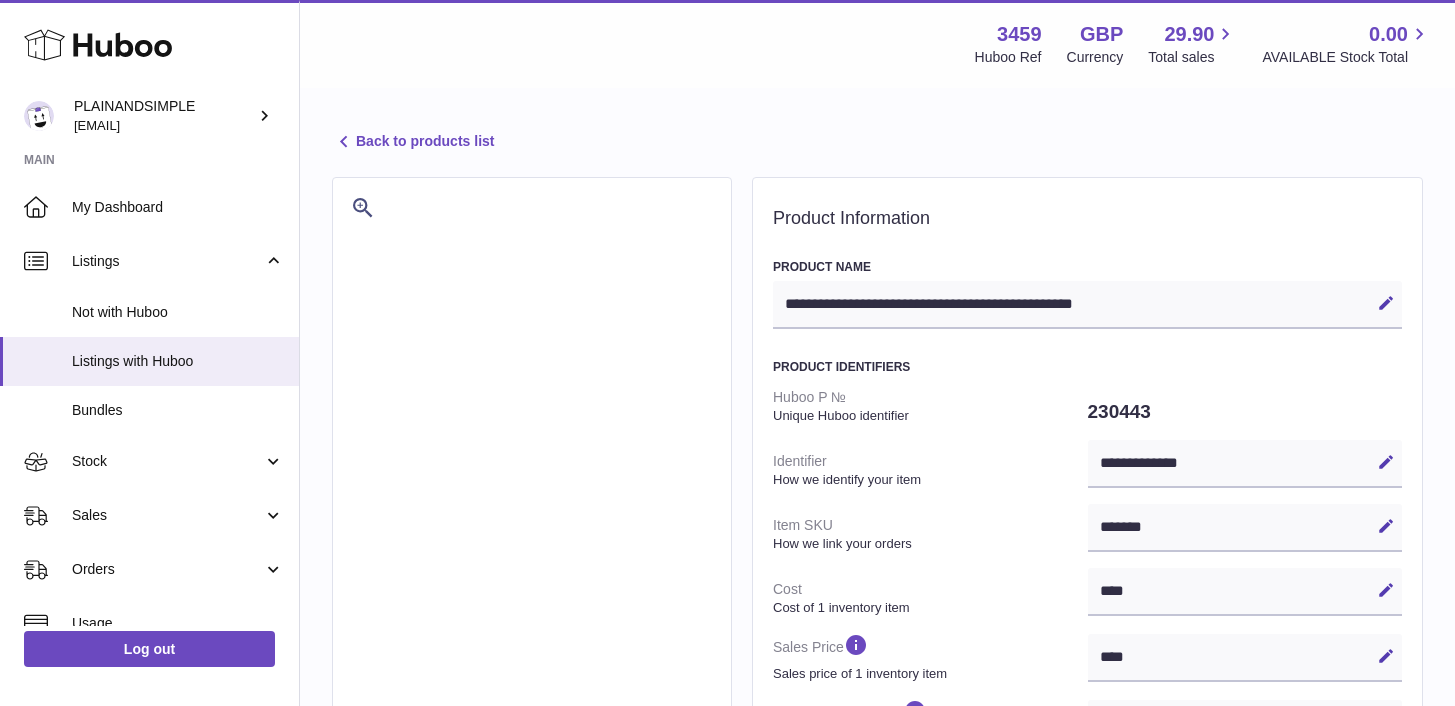 select on "***" 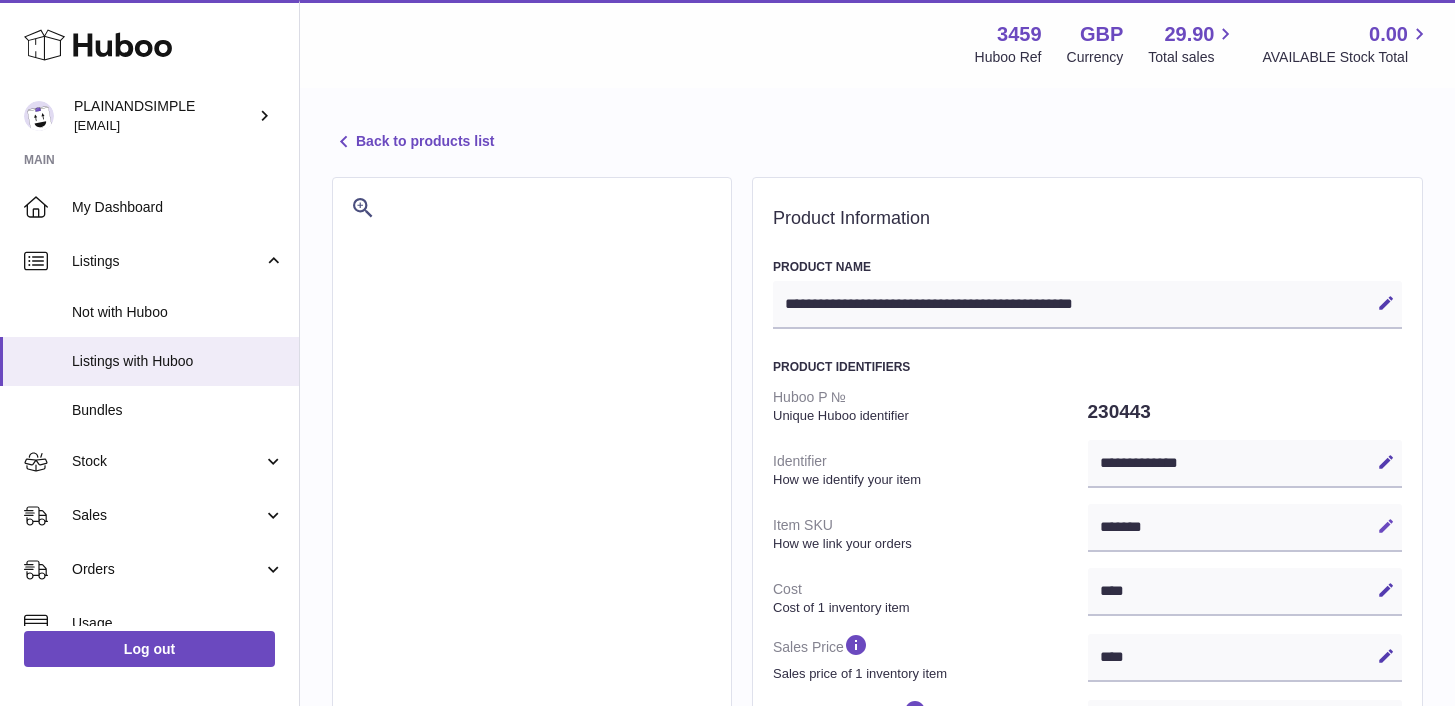 click at bounding box center [1386, 526] 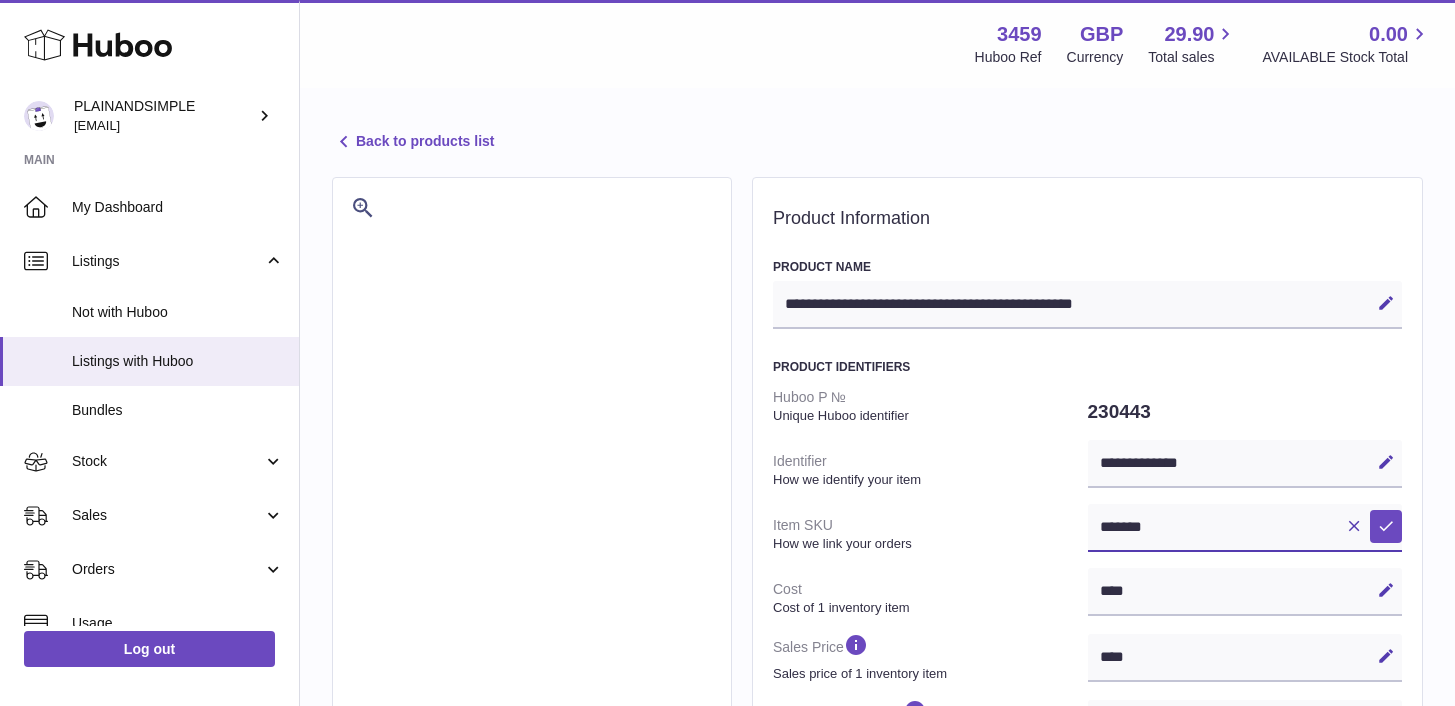 click on "*******" at bounding box center (1245, 528) 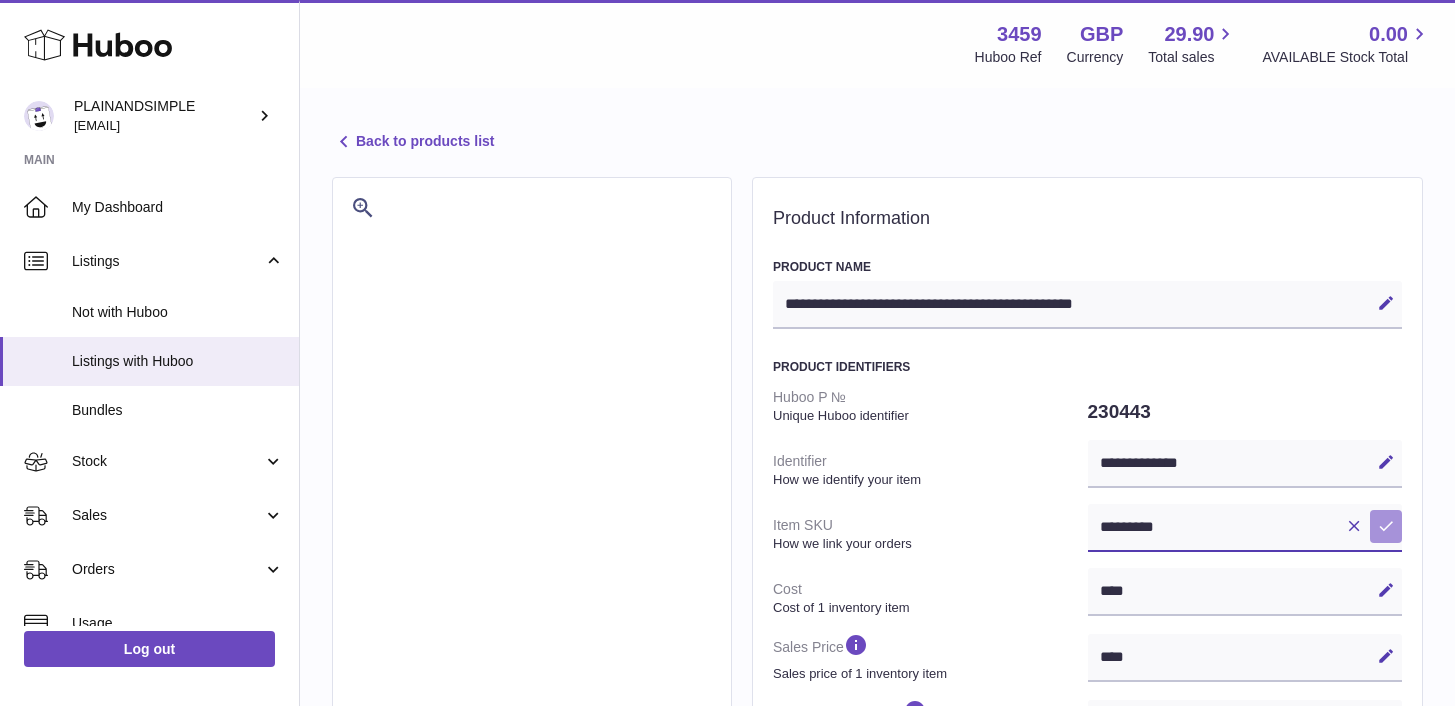 type on "*********" 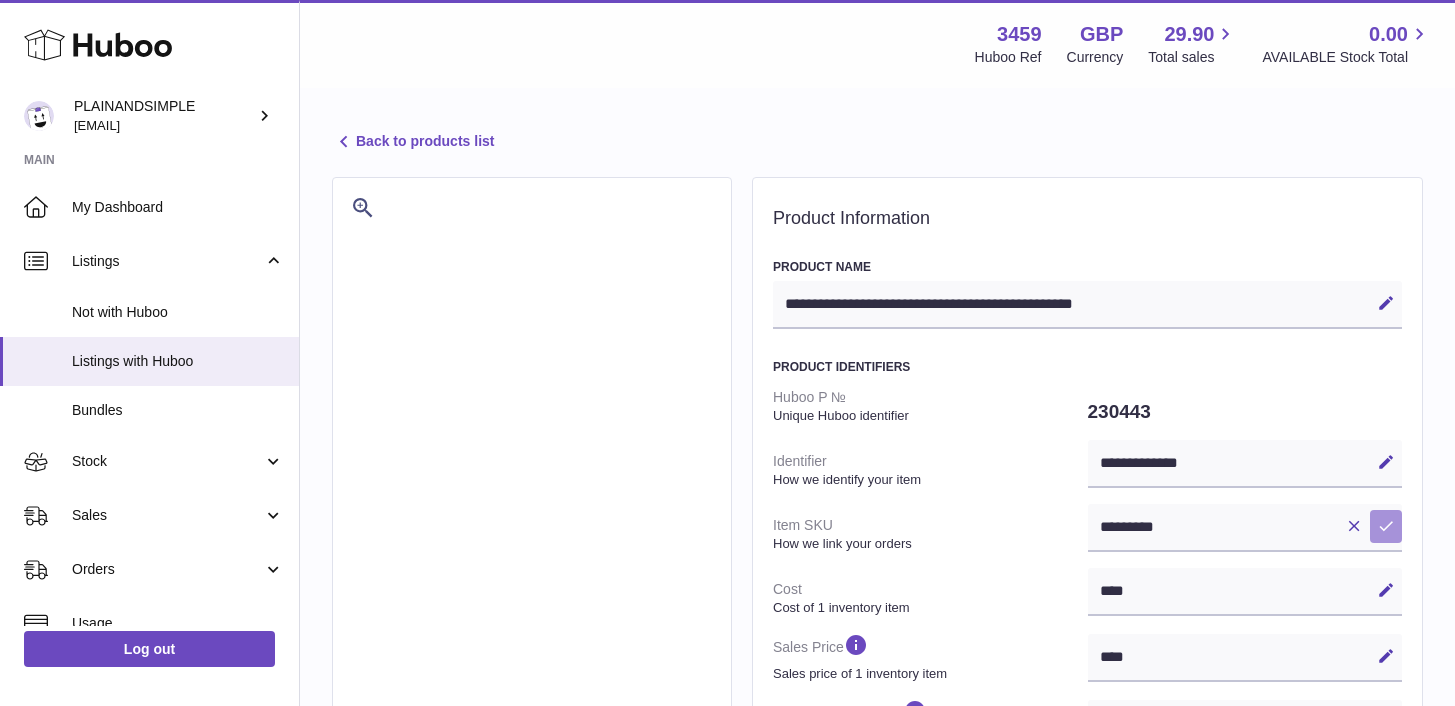 click at bounding box center [1386, 526] 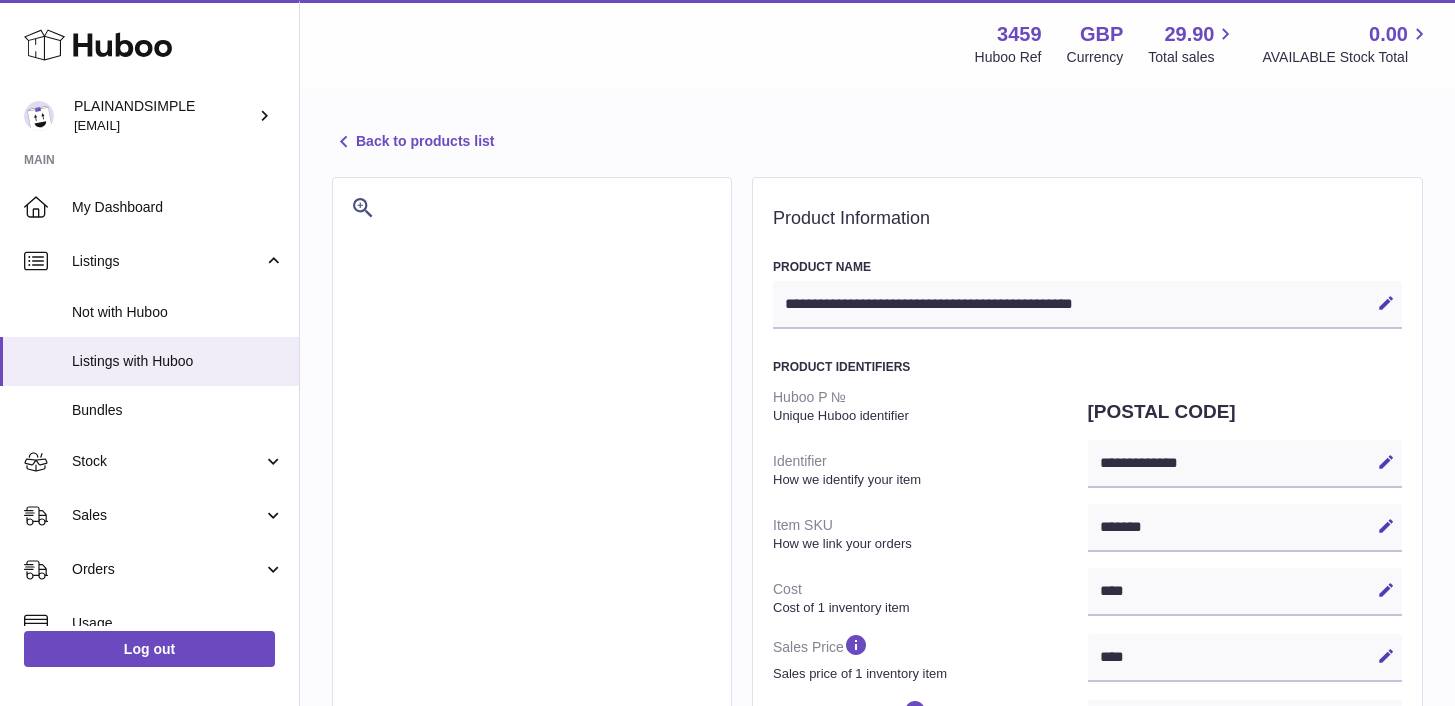 select on "***" 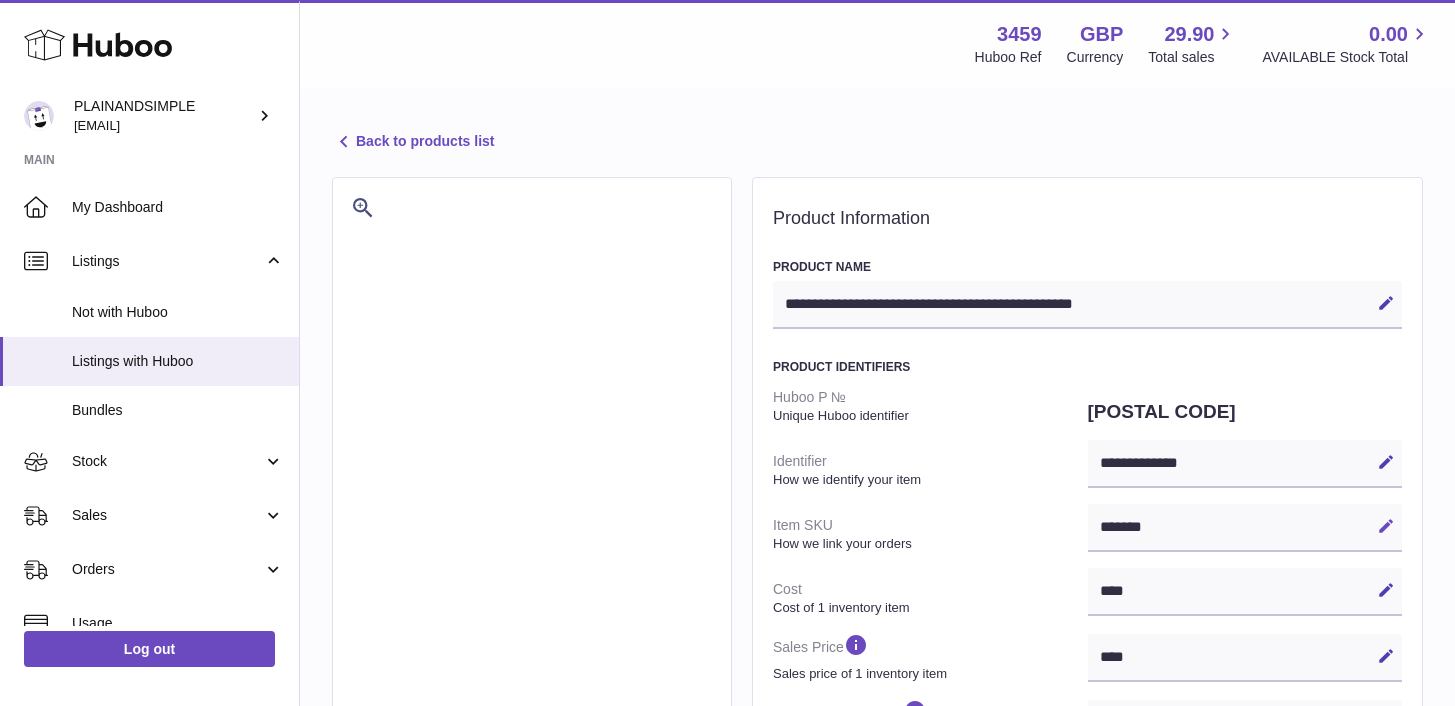 click at bounding box center [1386, 526] 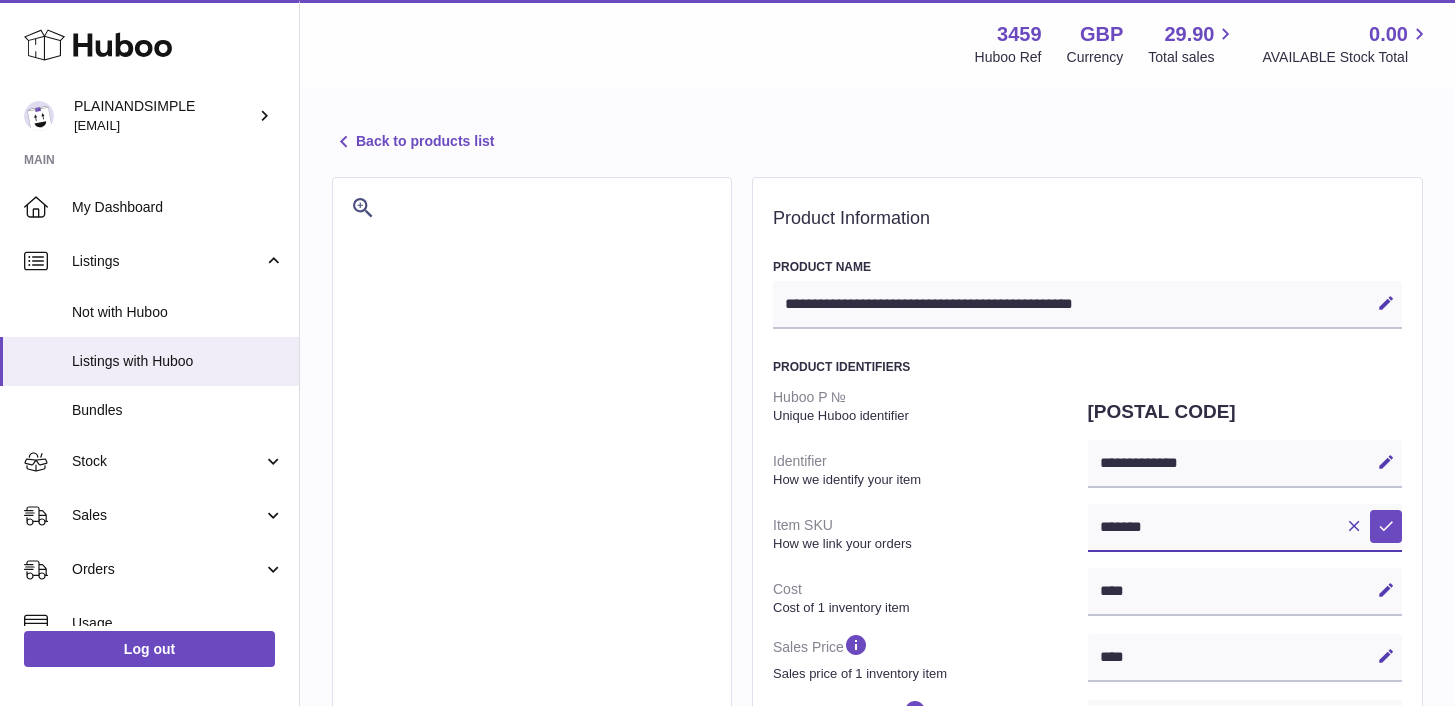 click on "*******" at bounding box center (1245, 528) 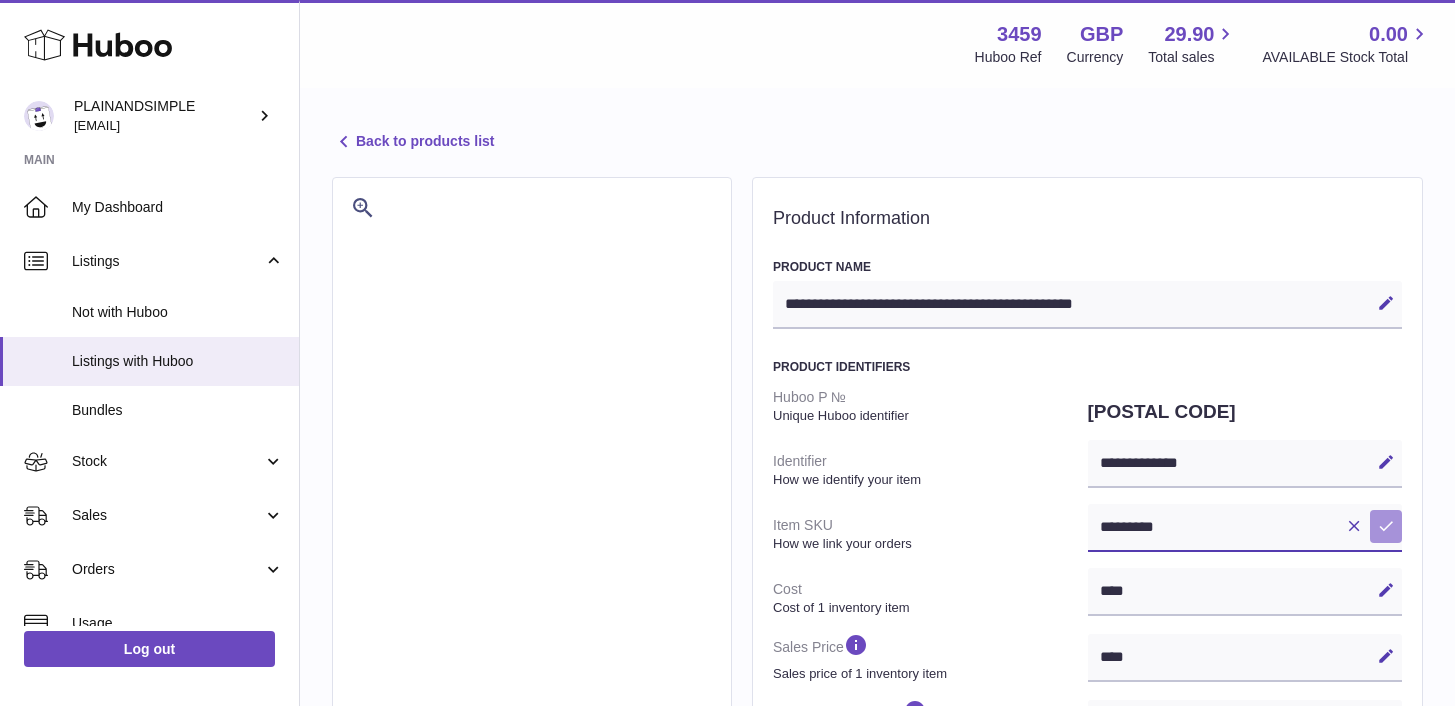 type on "*********" 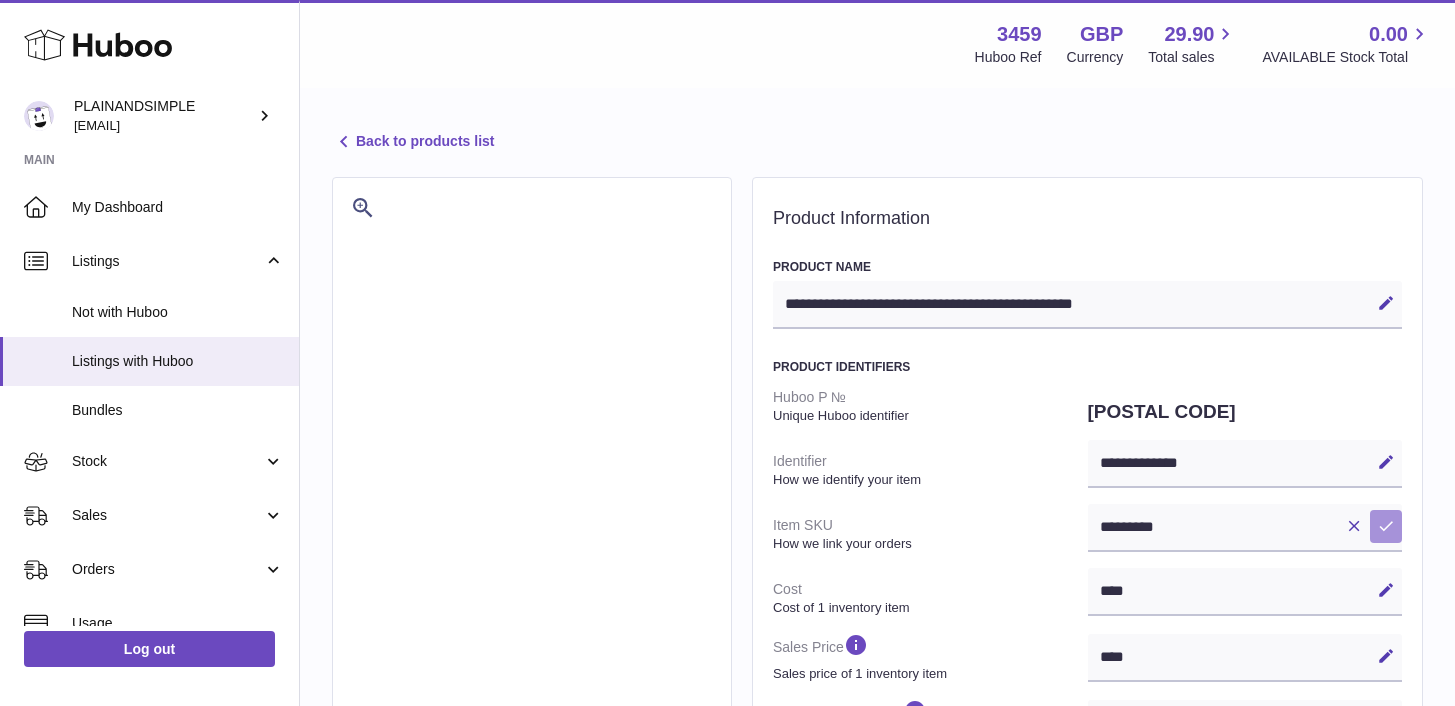 click on "Save" at bounding box center (1386, 526) 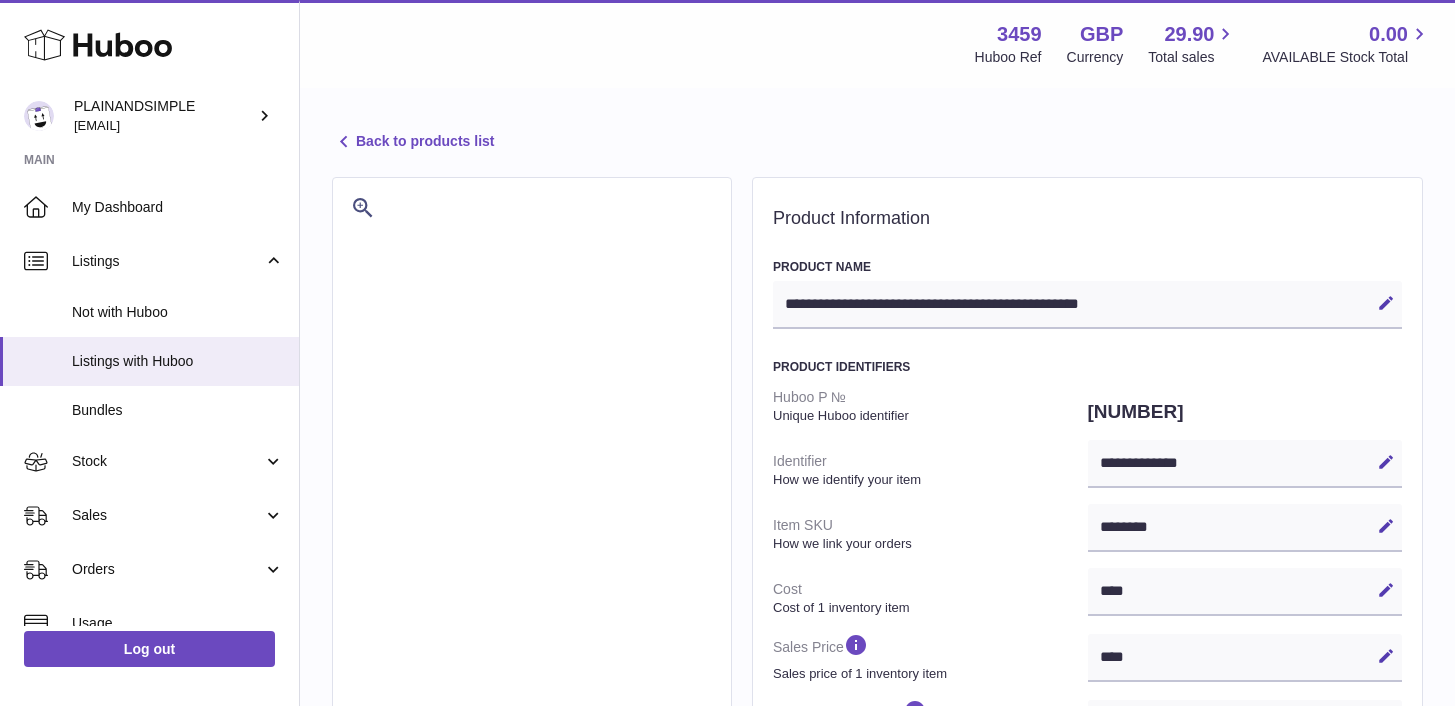 select on "***" 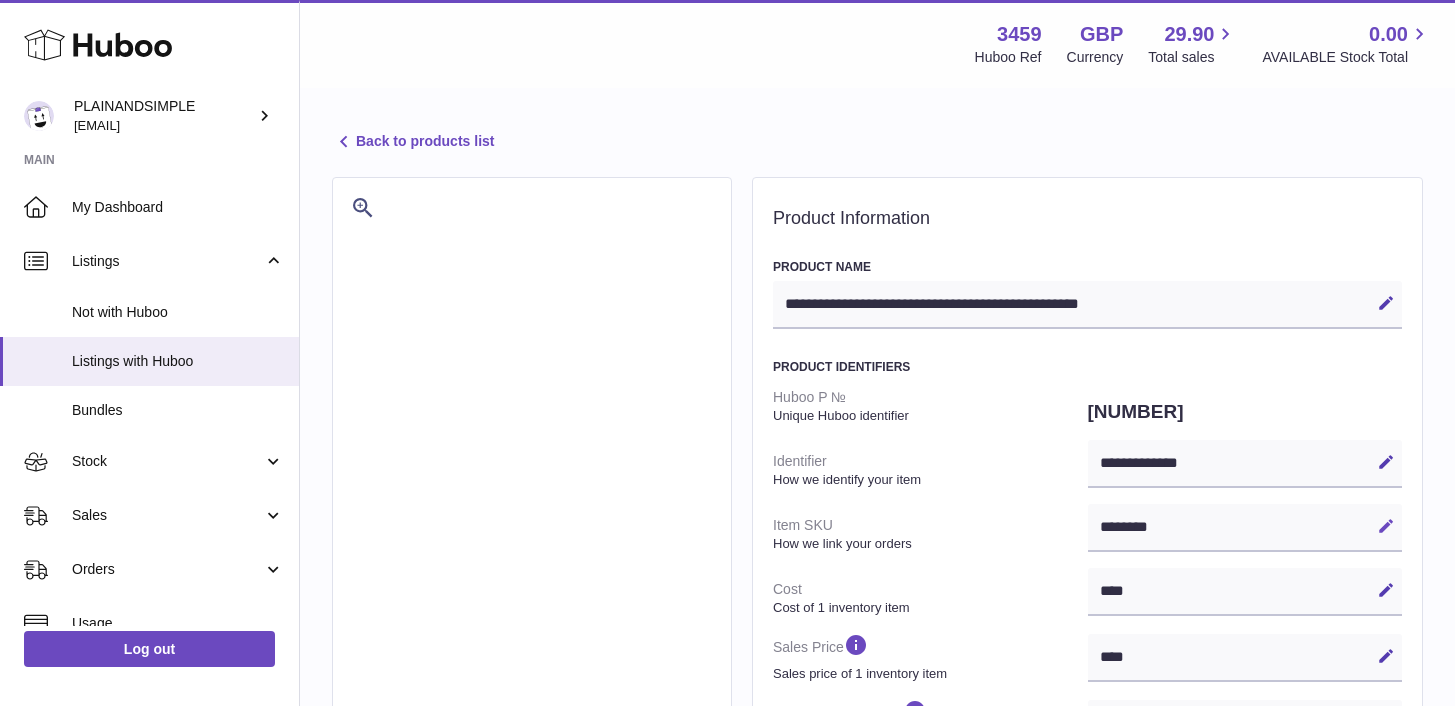click on "Edit" at bounding box center (1386, 526) 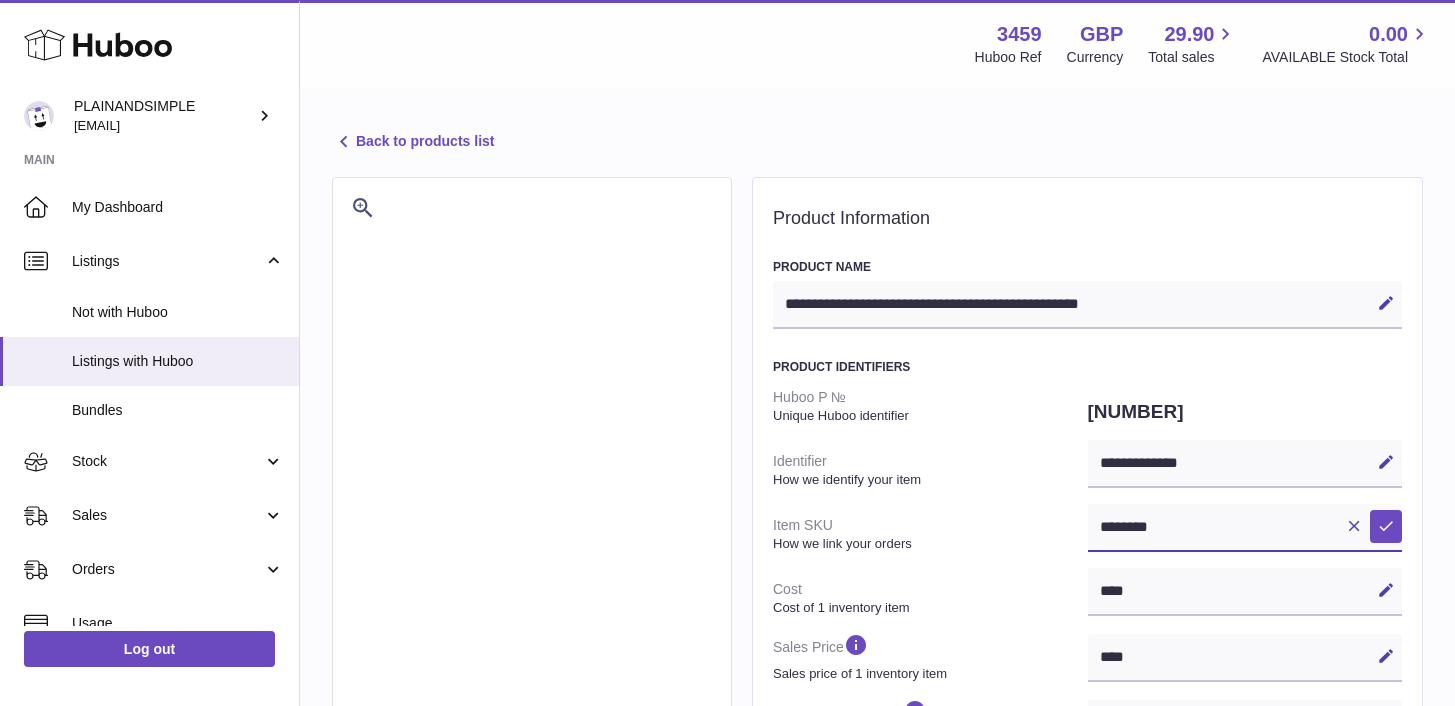 drag, startPoint x: 1193, startPoint y: 525, endPoint x: 1038, endPoint y: 523, distance: 155.01291 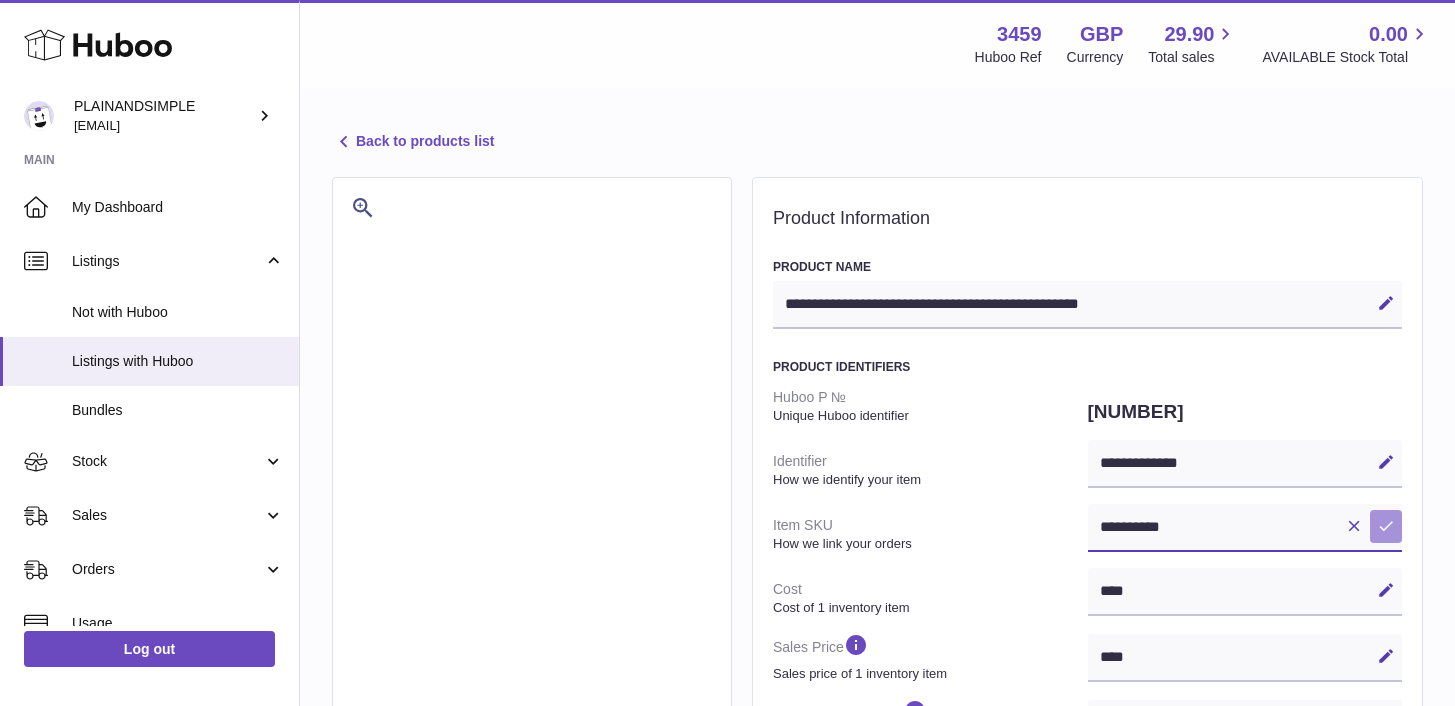 type on "**********" 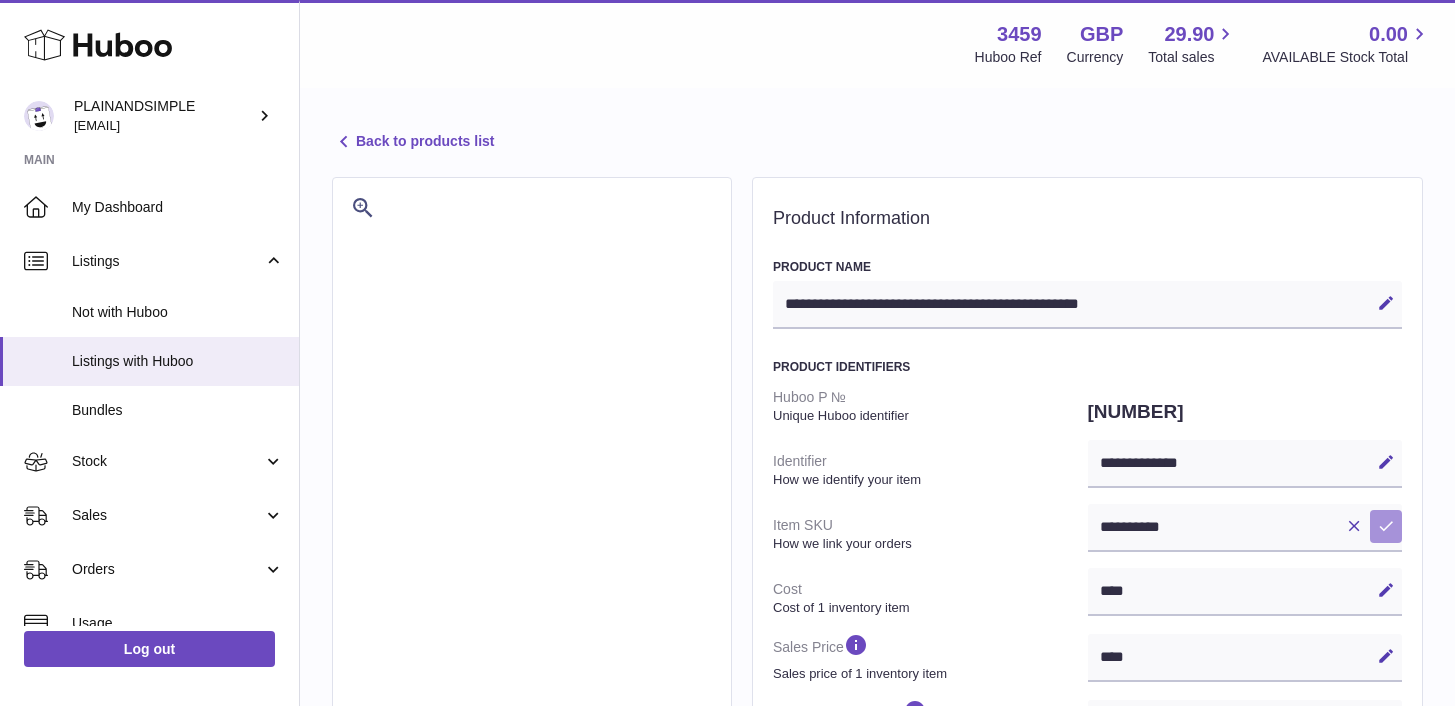 click at bounding box center (1386, 526) 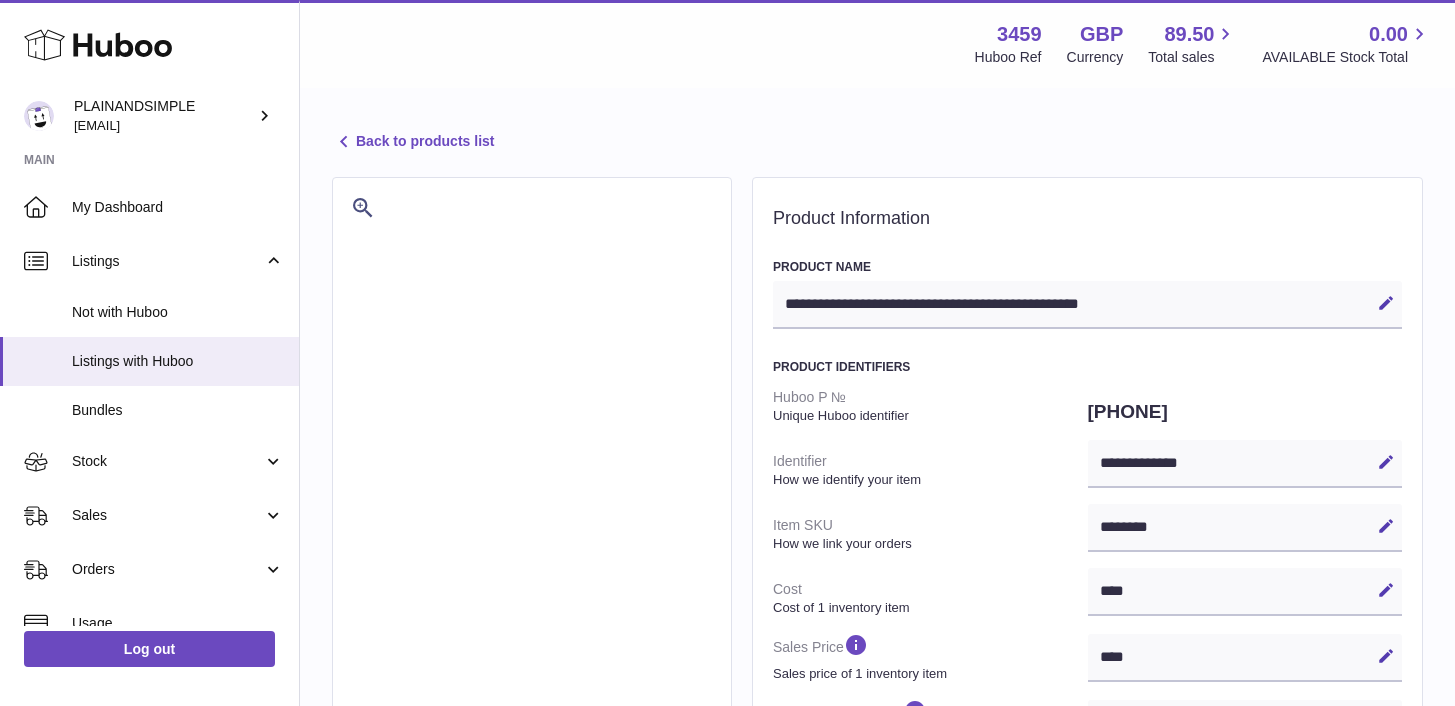 select on "***" 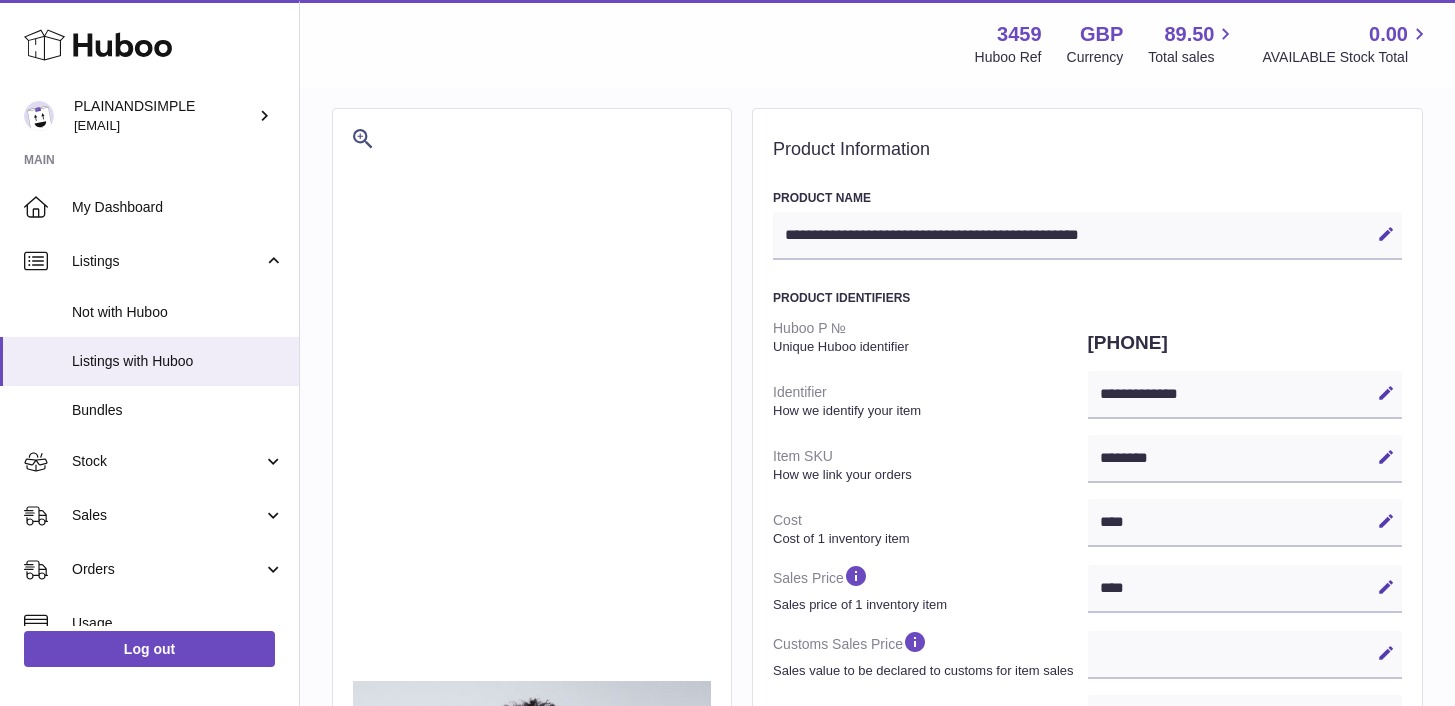 scroll, scrollTop: 106, scrollLeft: 0, axis: vertical 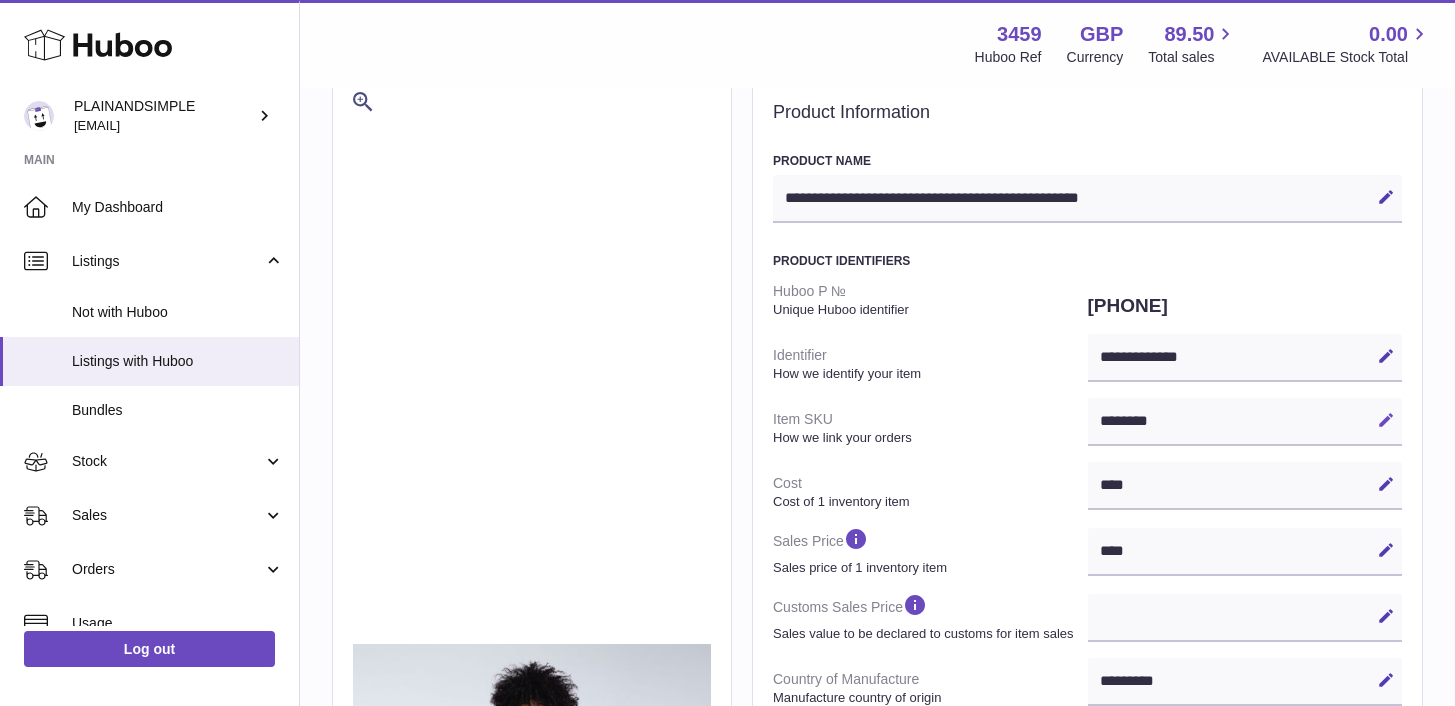 click at bounding box center (1386, 420) 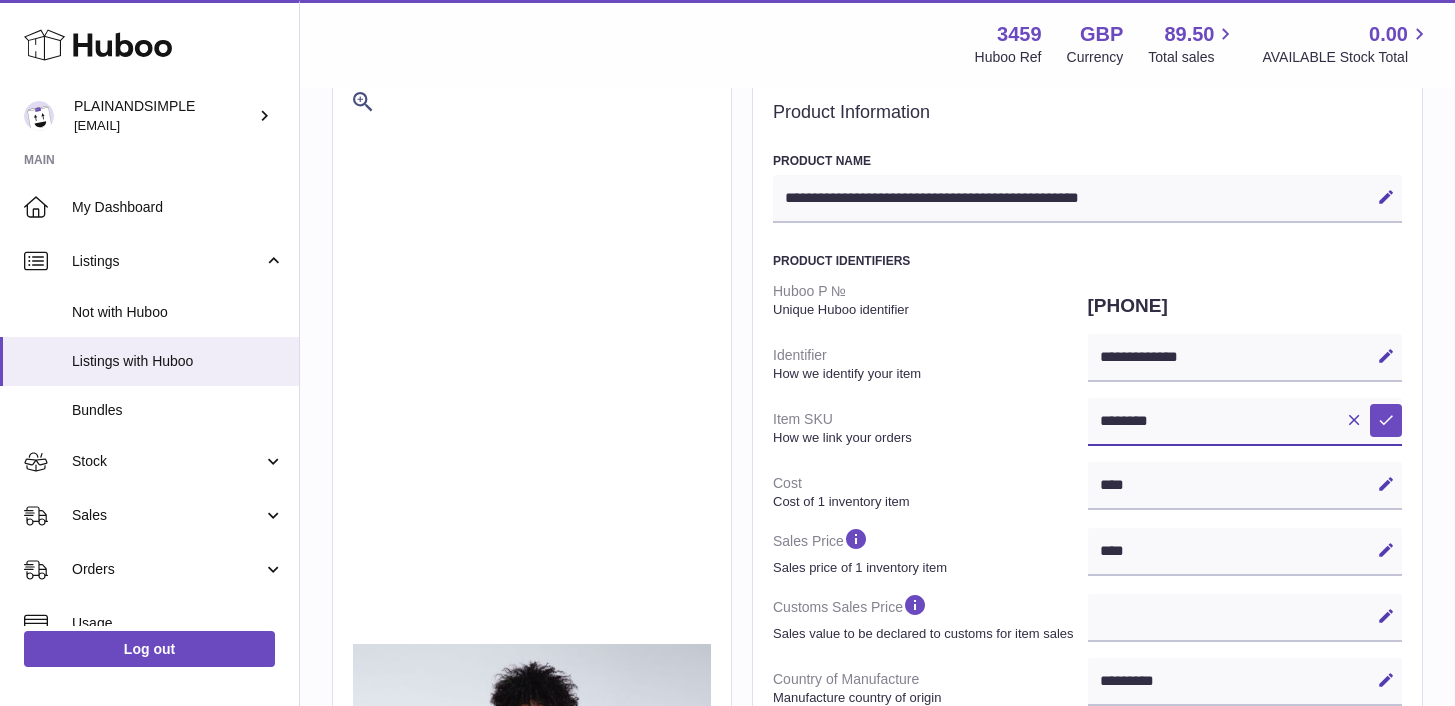 click on "********" at bounding box center [1245, 422] 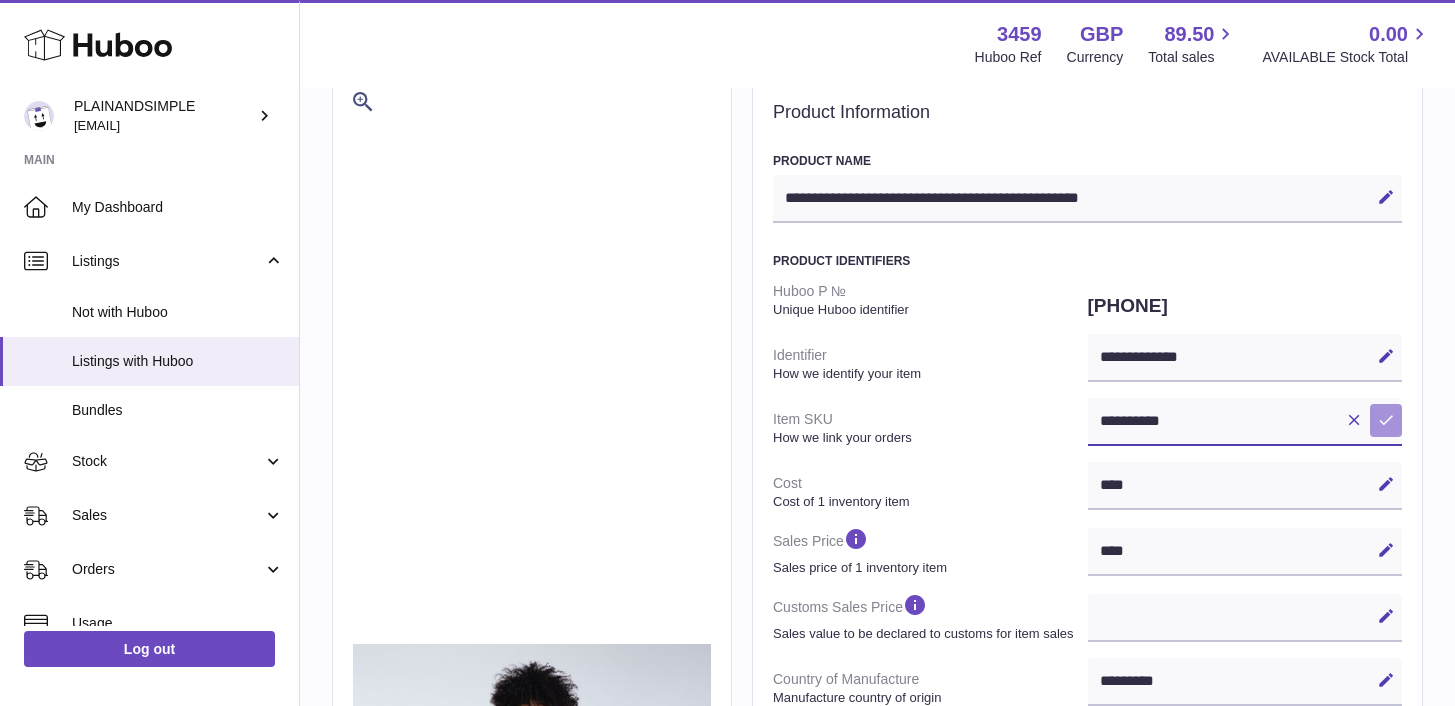 type on "**********" 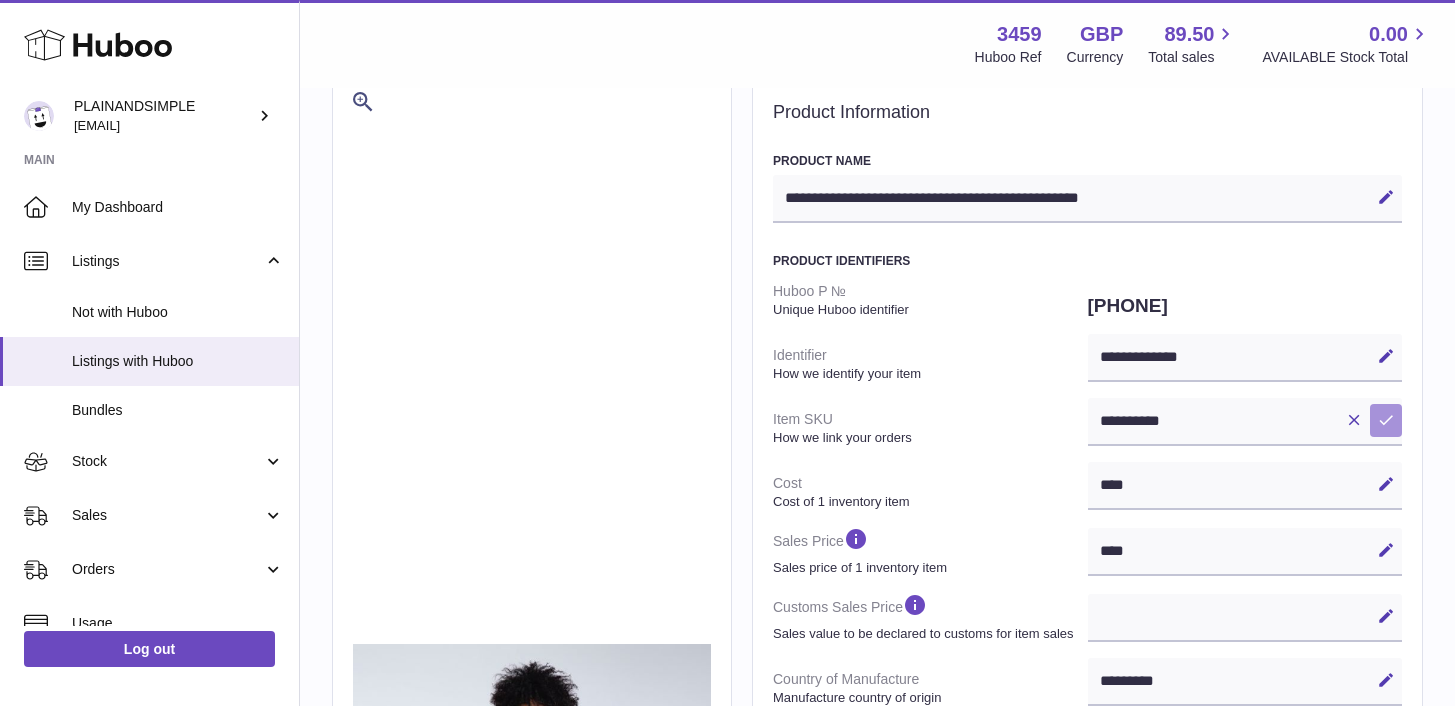 click at bounding box center [1386, 420] 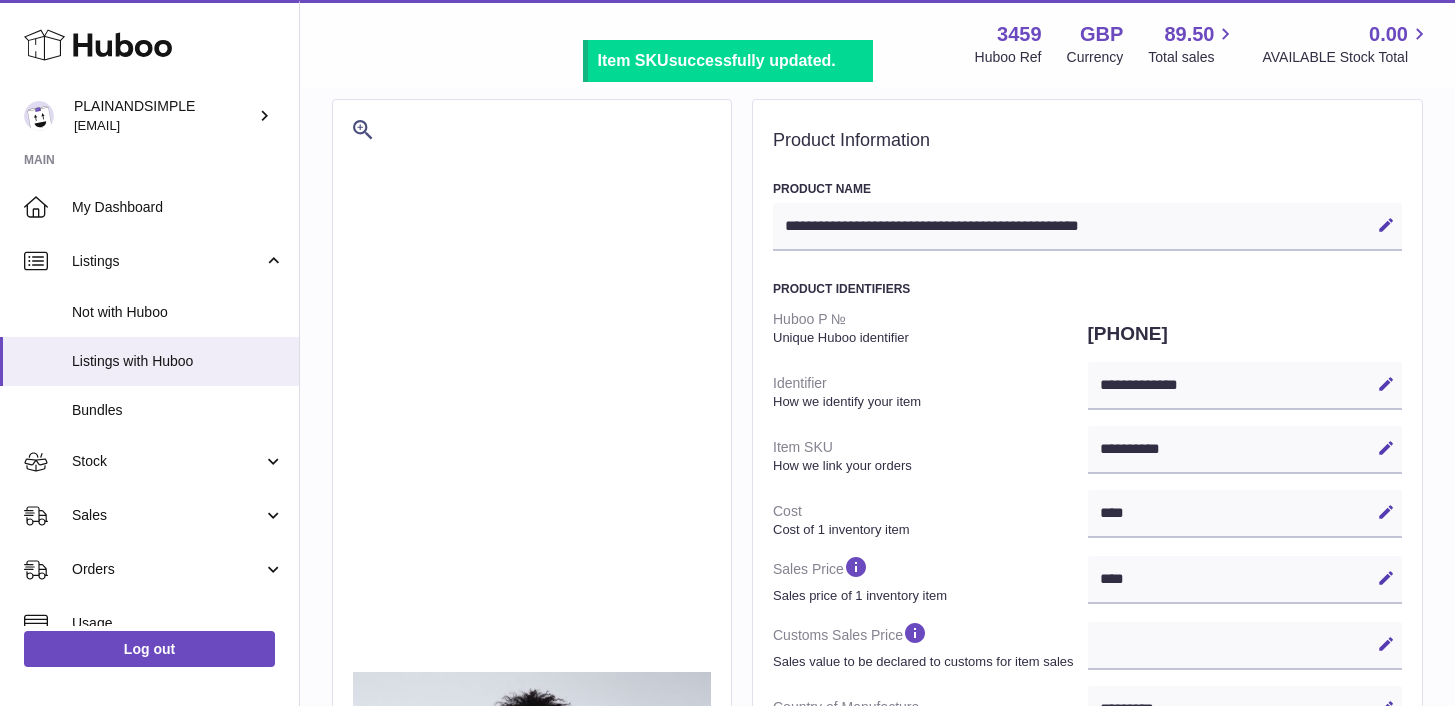 scroll, scrollTop: 0, scrollLeft: 0, axis: both 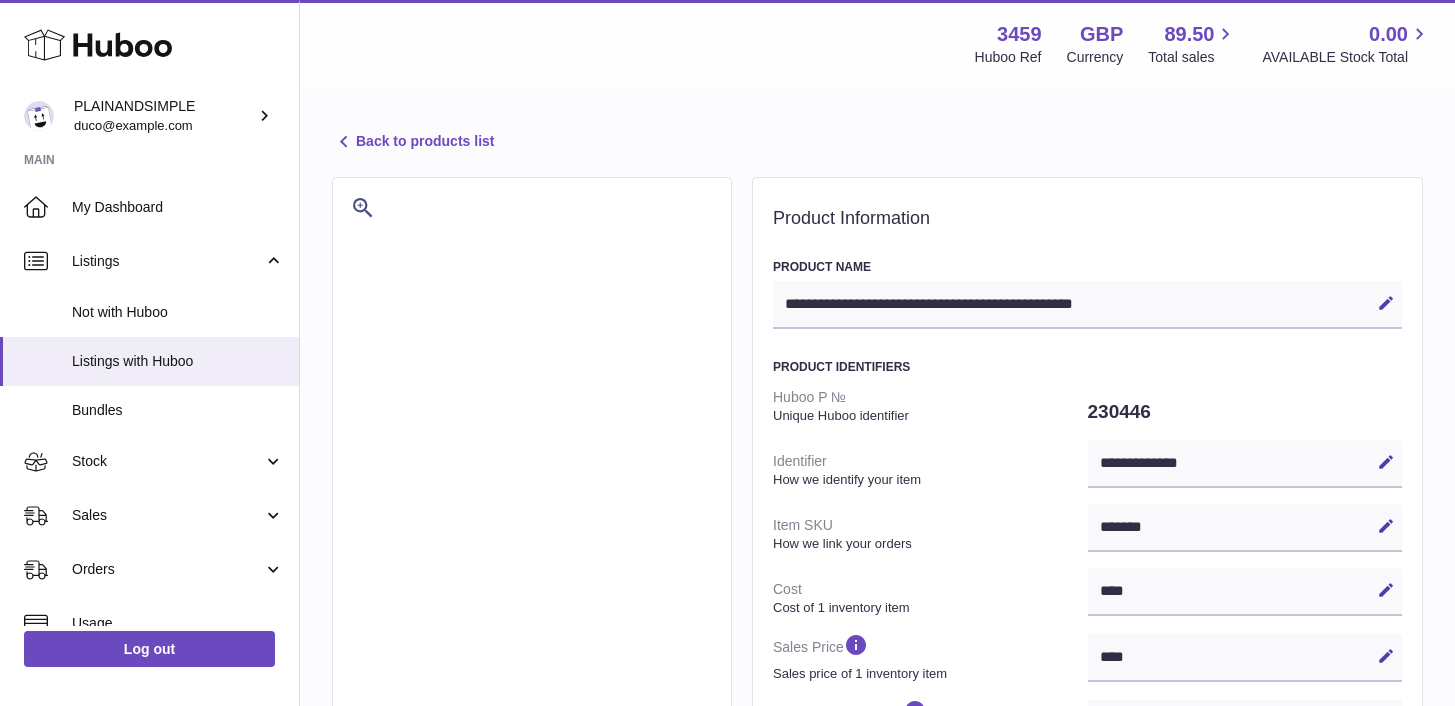 select on "***" 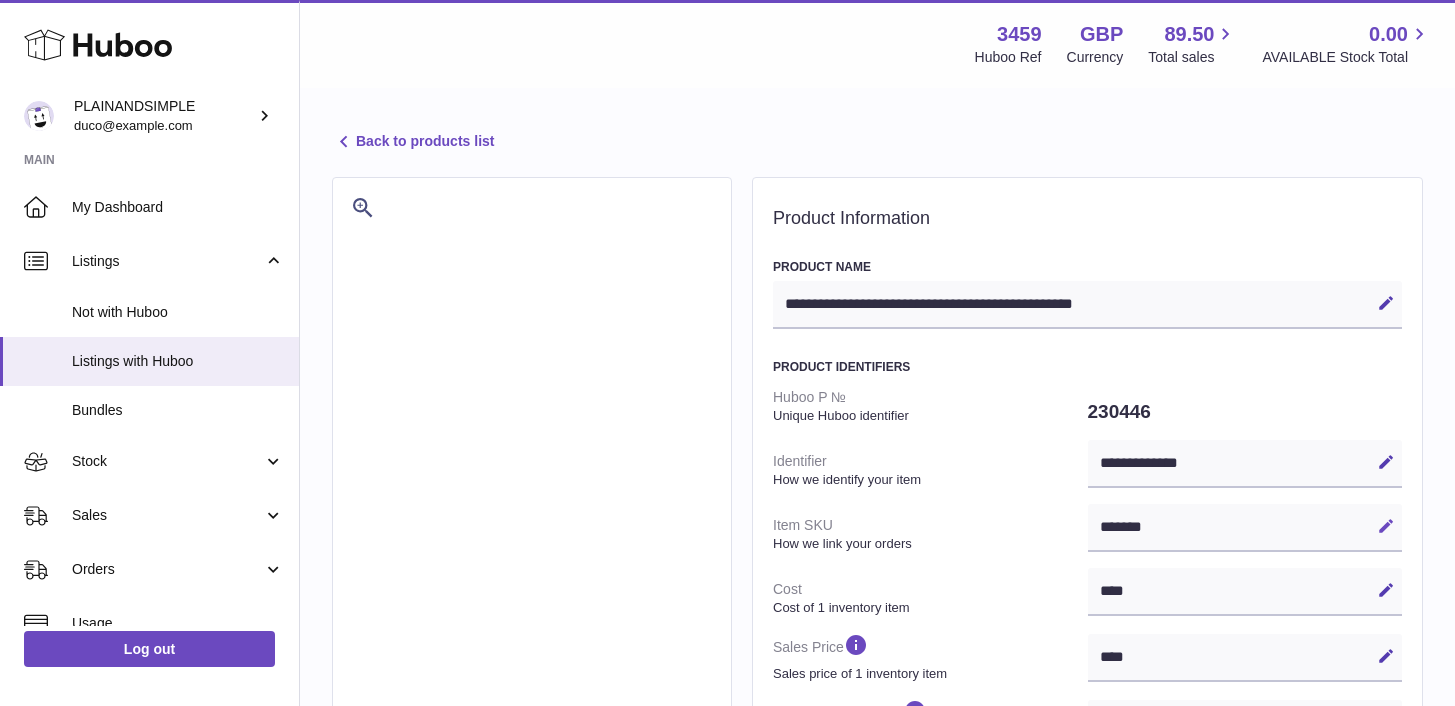 click at bounding box center [1386, 526] 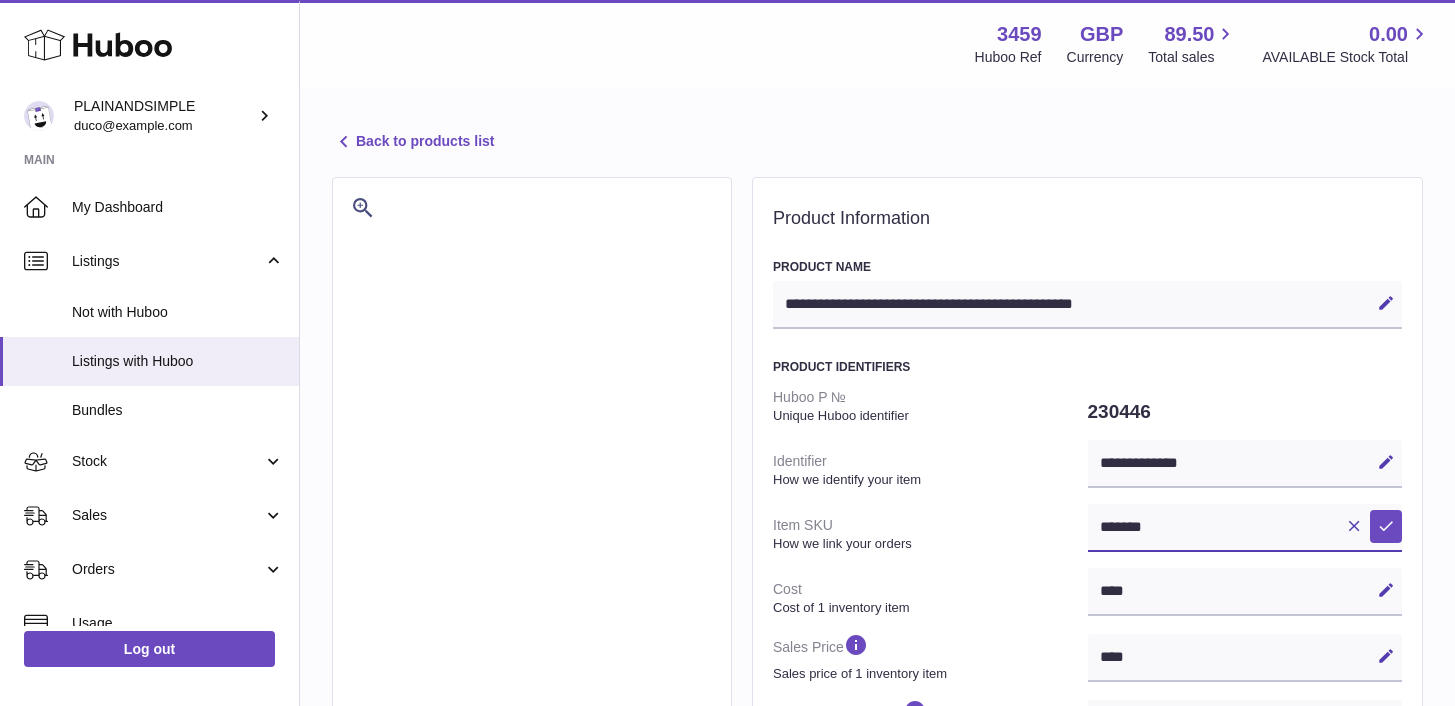 click on "*******" at bounding box center [1245, 528] 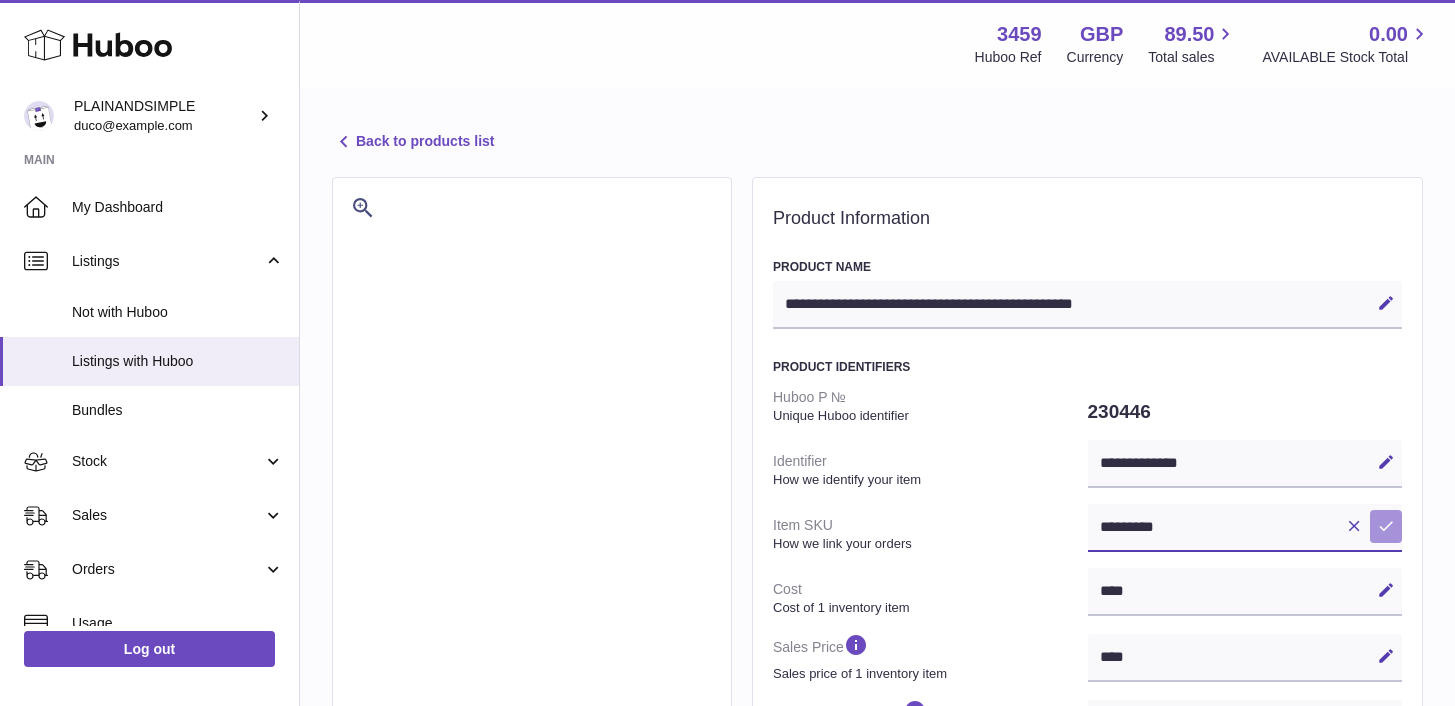 type on "*********" 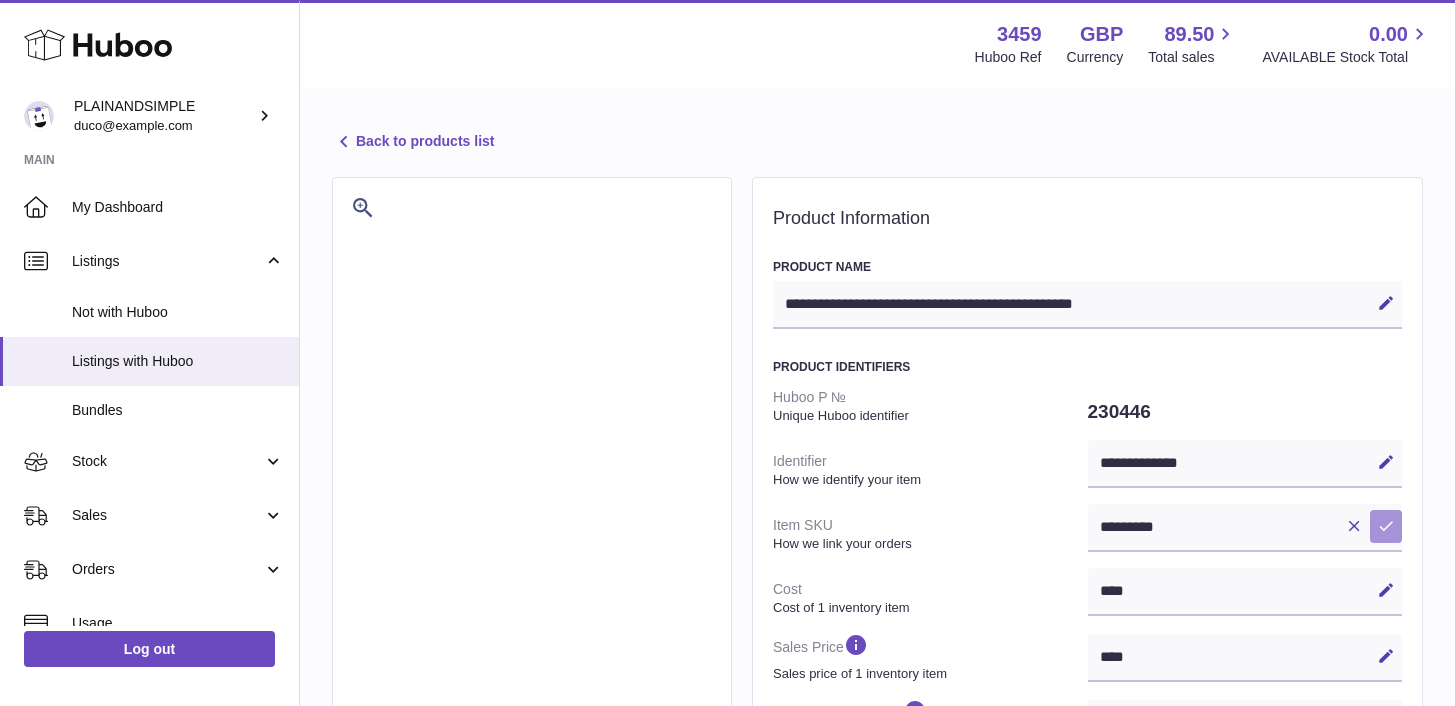 click at bounding box center [1386, 526] 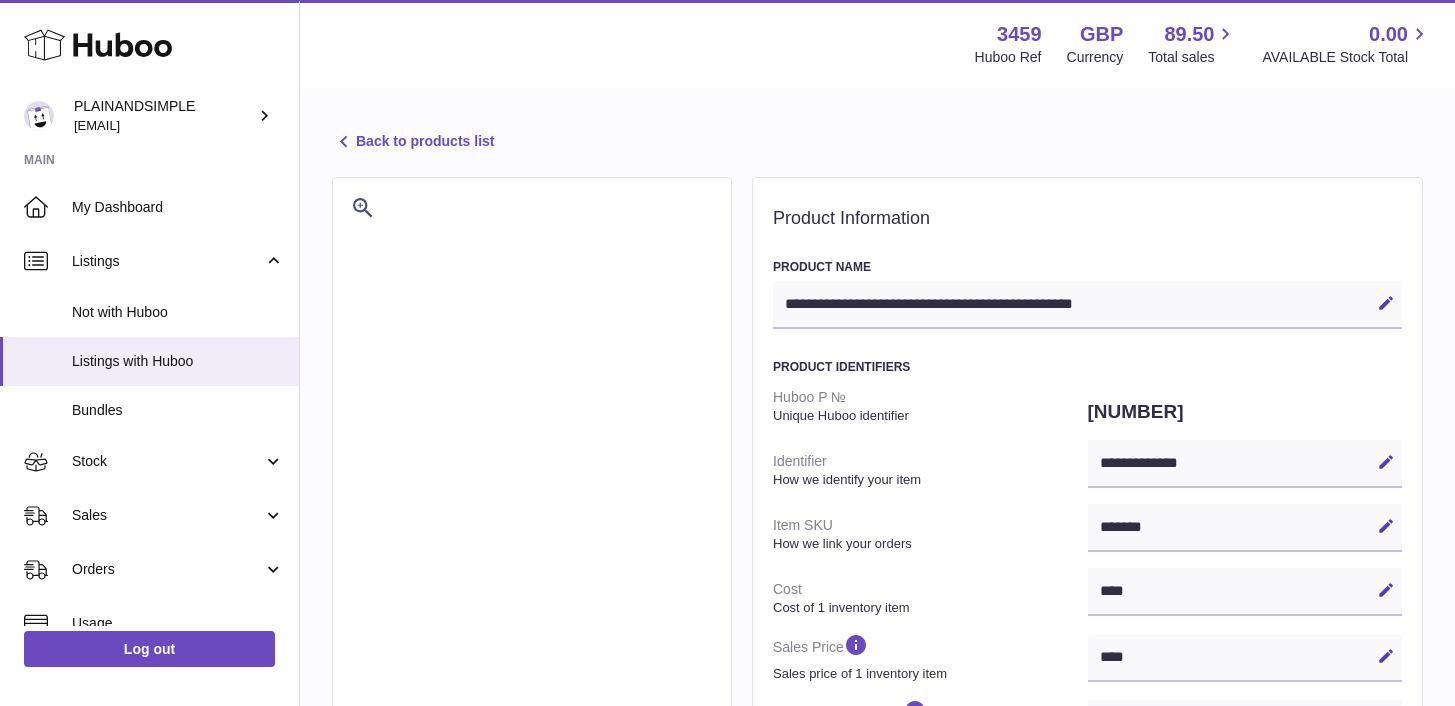 select on "***" 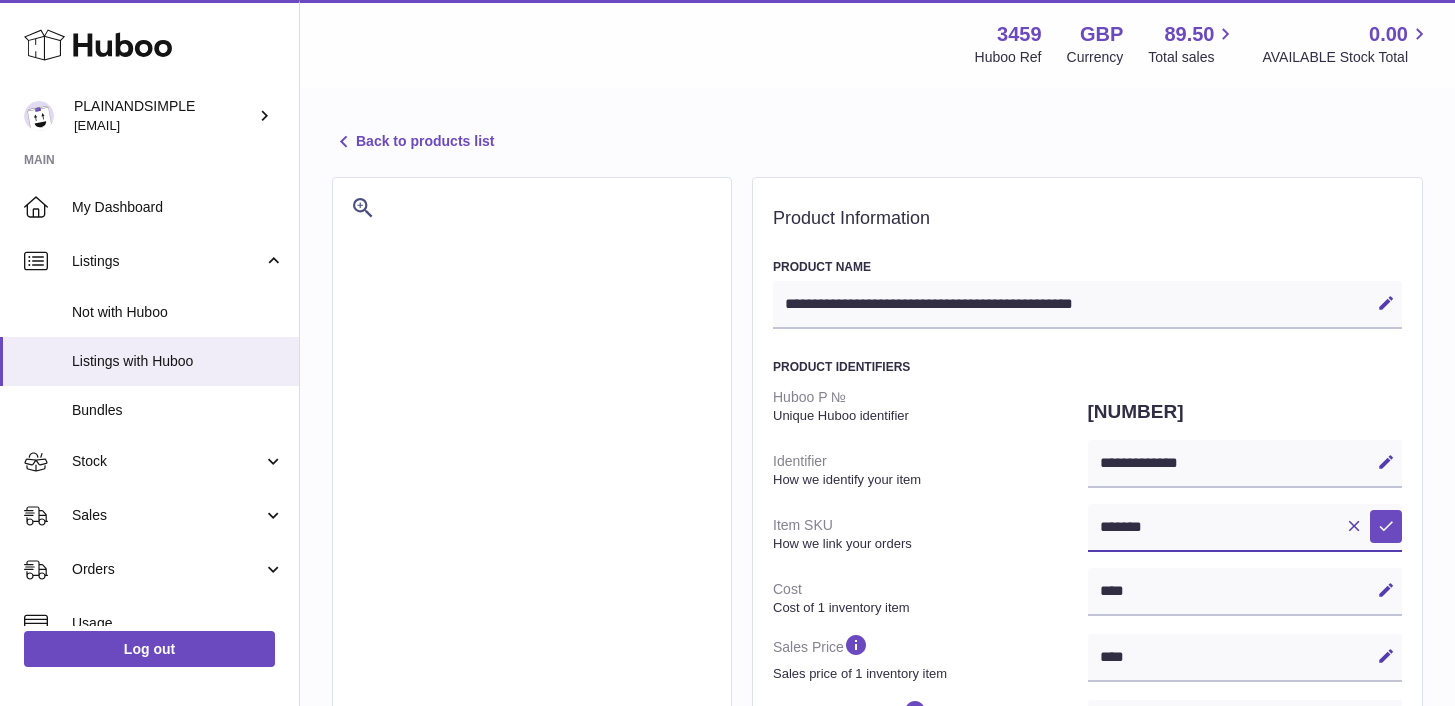 click on "*******" at bounding box center [1245, 528] 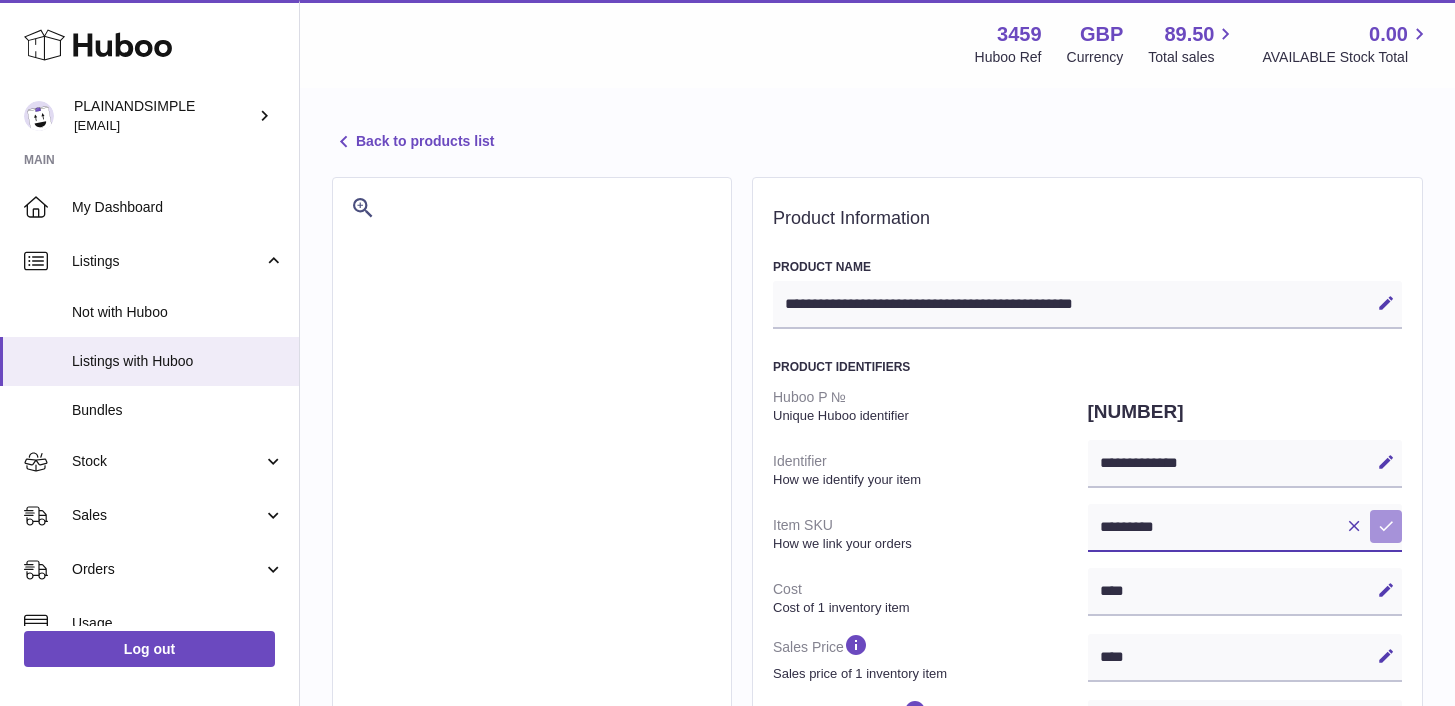 type on "*********" 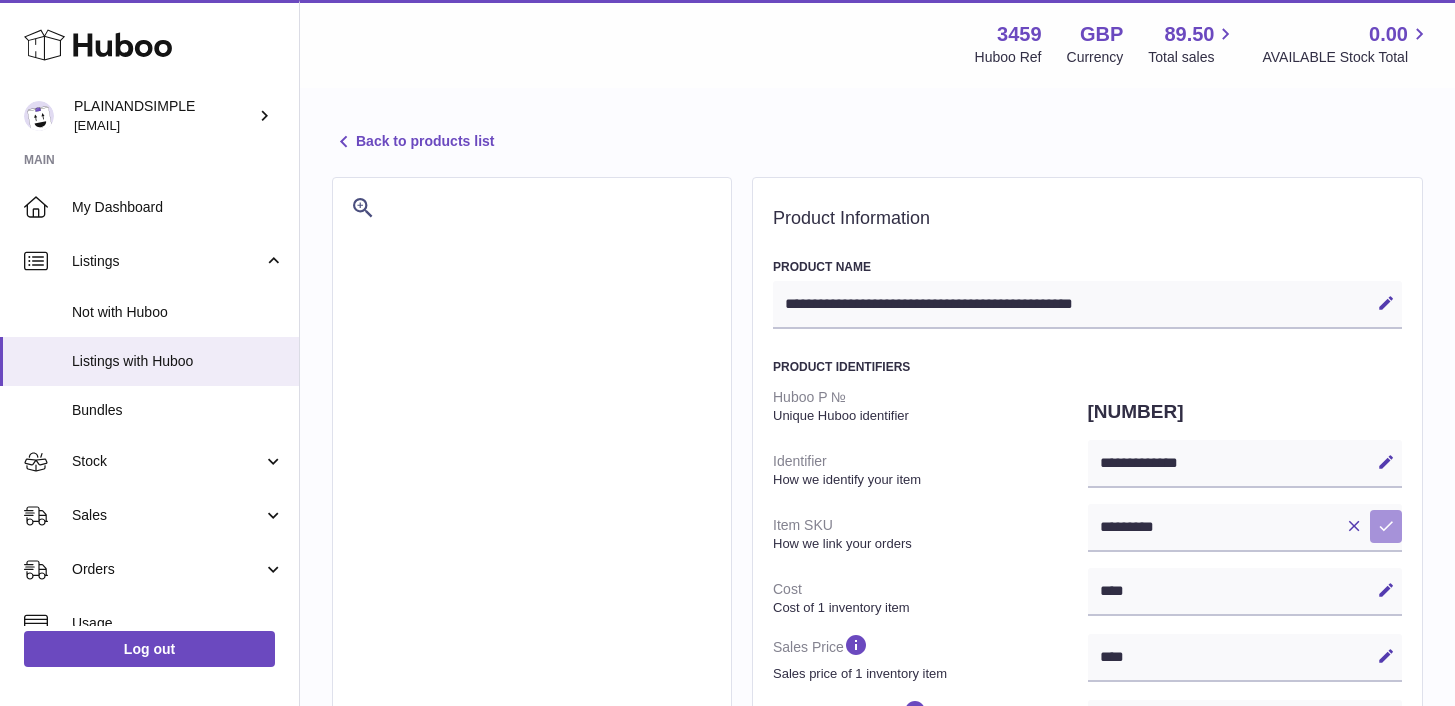 click at bounding box center (1386, 526) 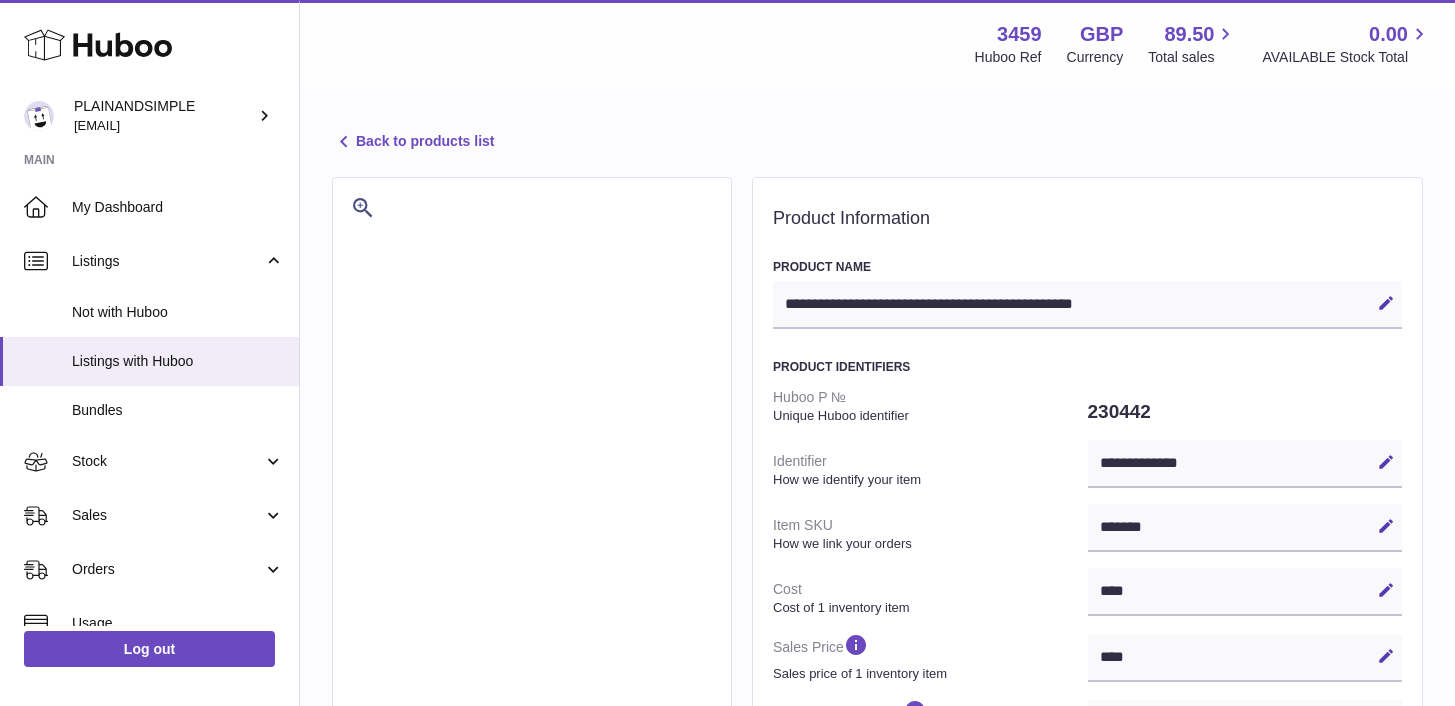 select on "***" 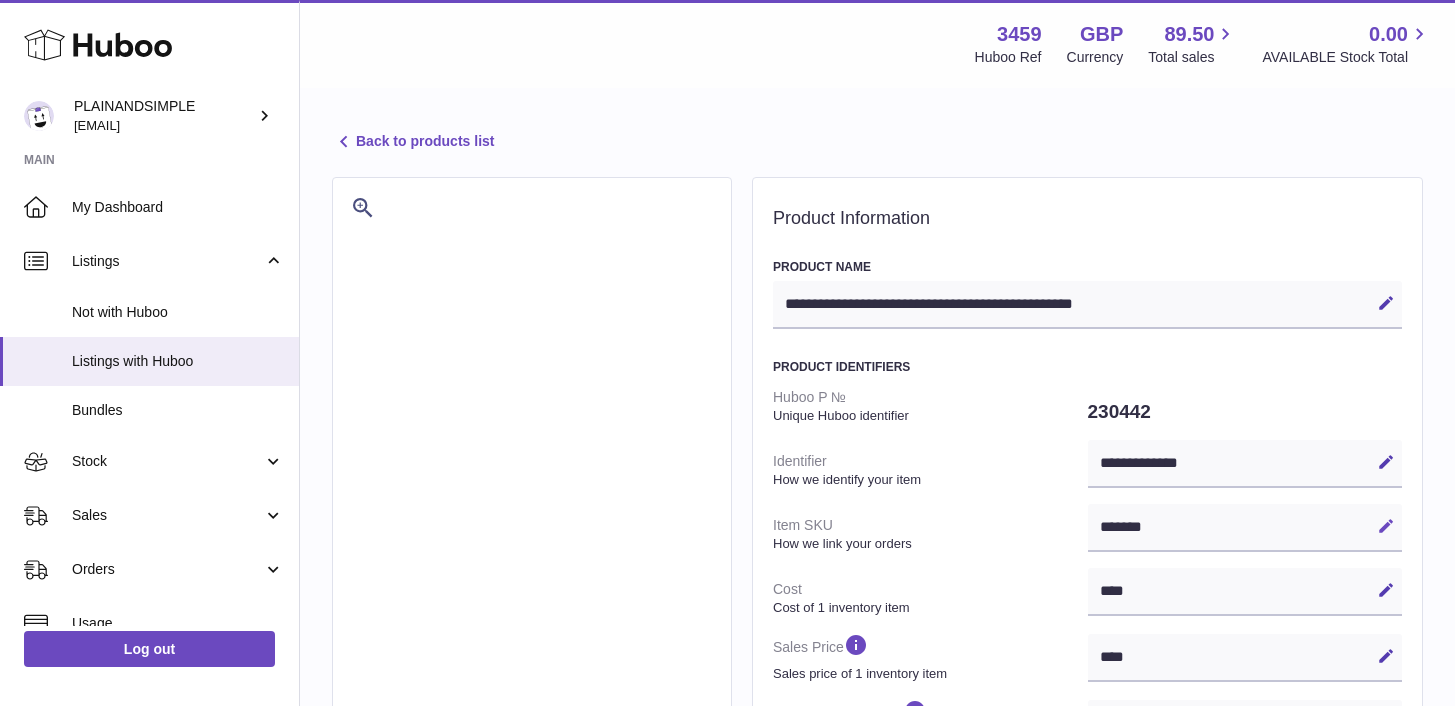 click at bounding box center (1386, 526) 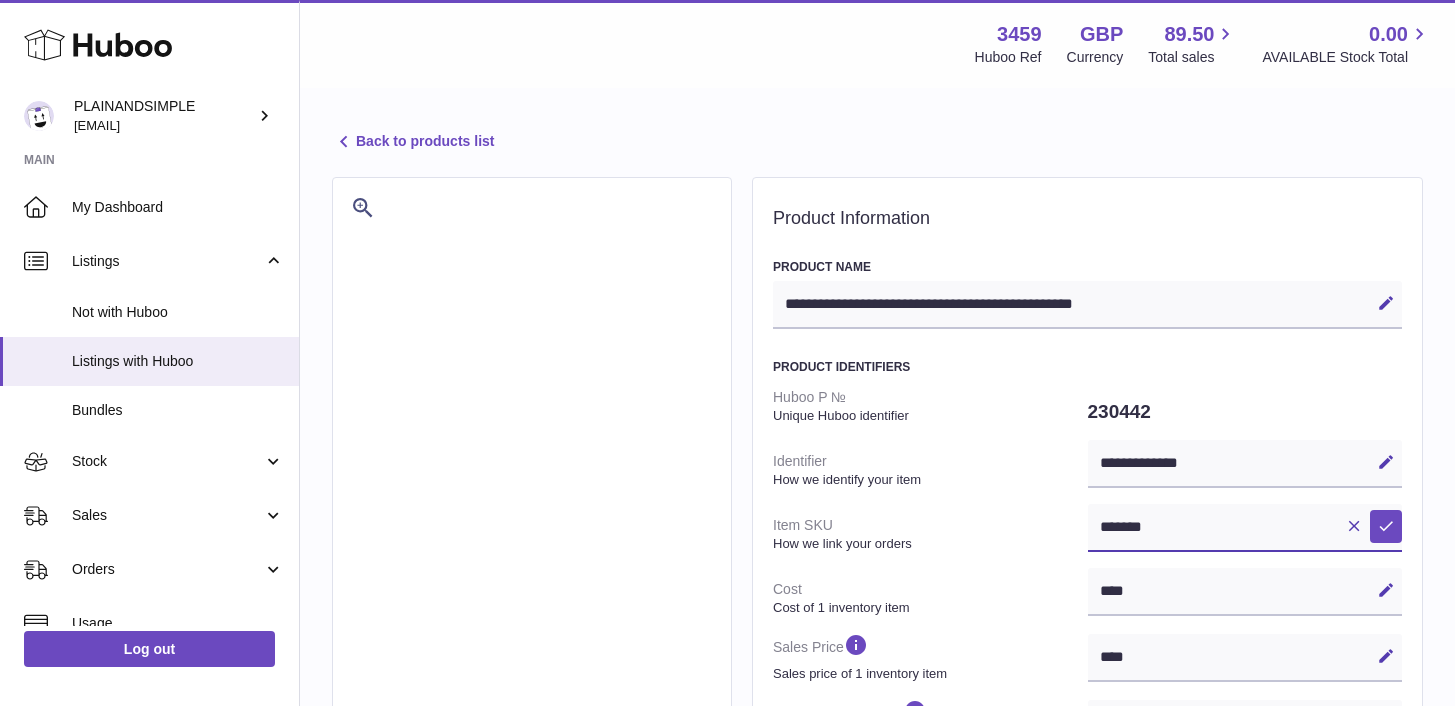 click on "*******" at bounding box center (1245, 528) 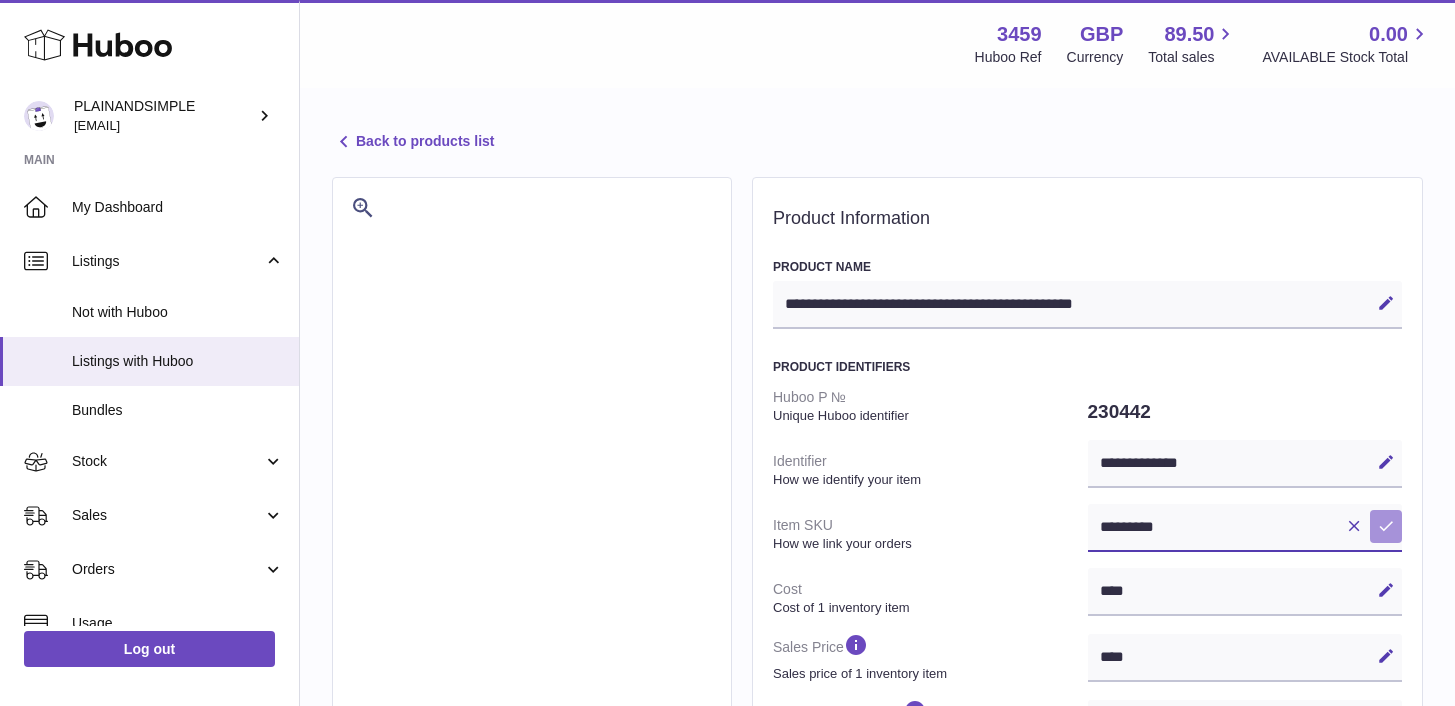 type on "*********" 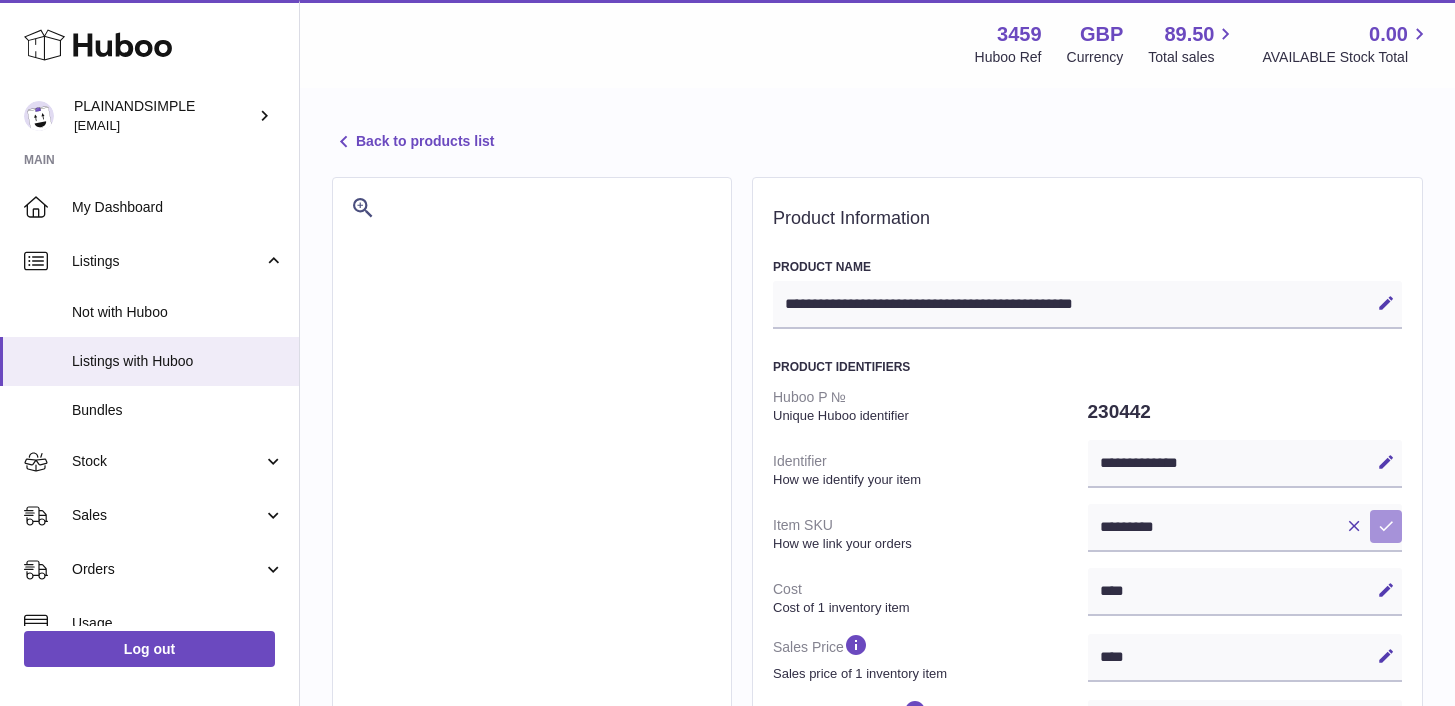 click at bounding box center [1386, 526] 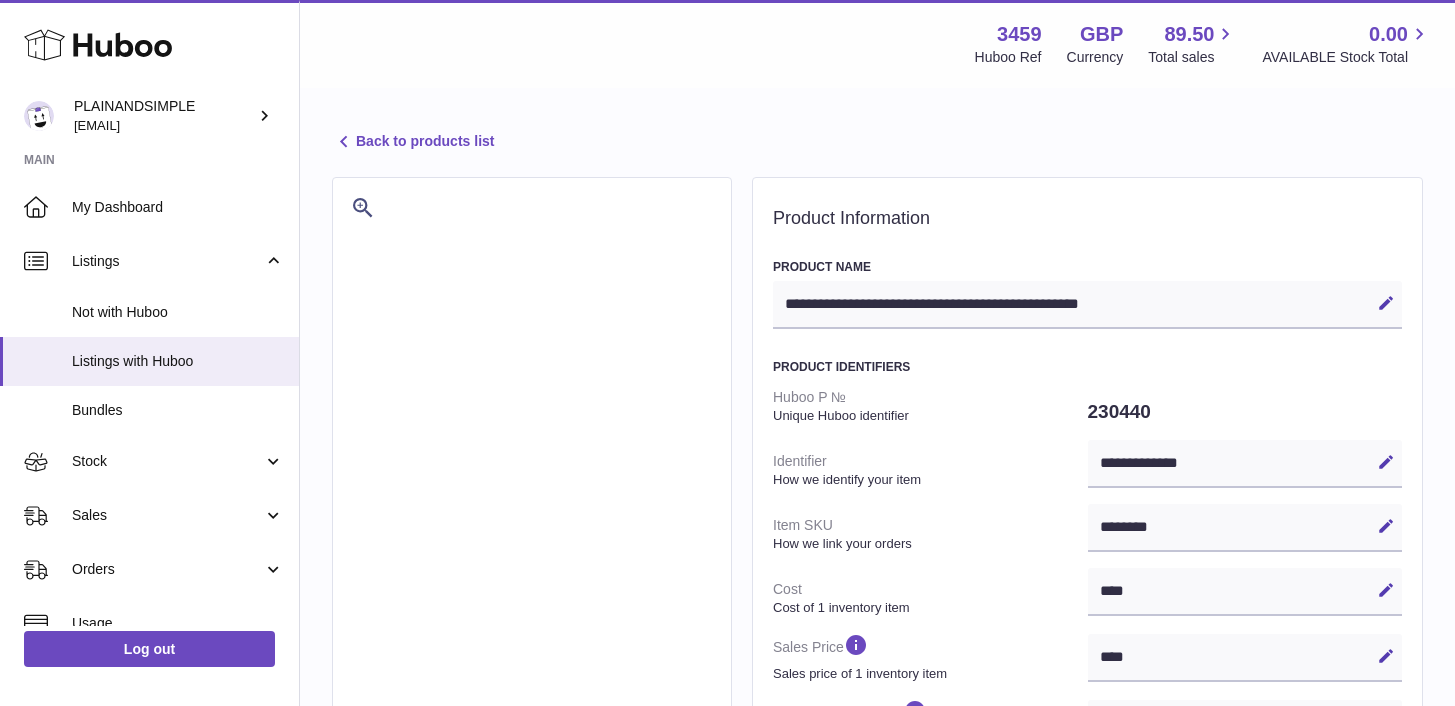 select on "***" 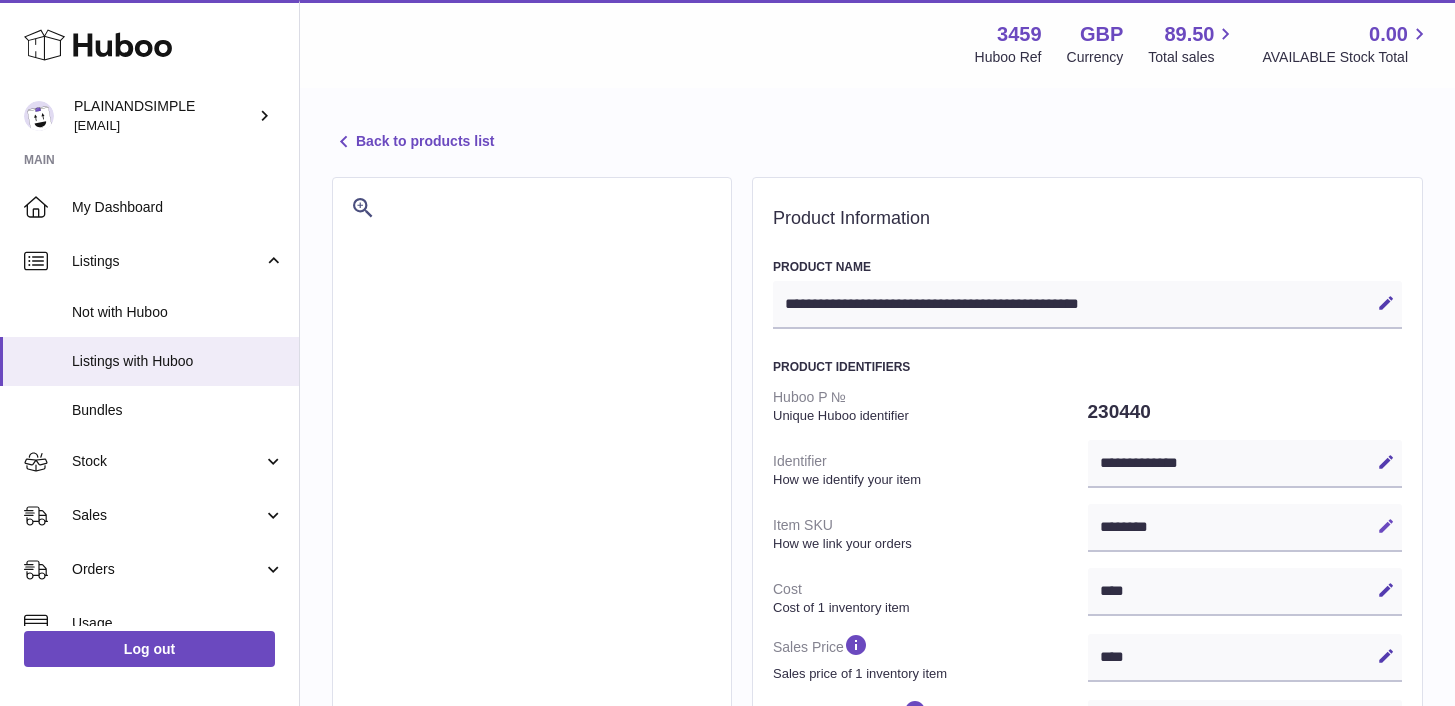 click at bounding box center [1386, 526] 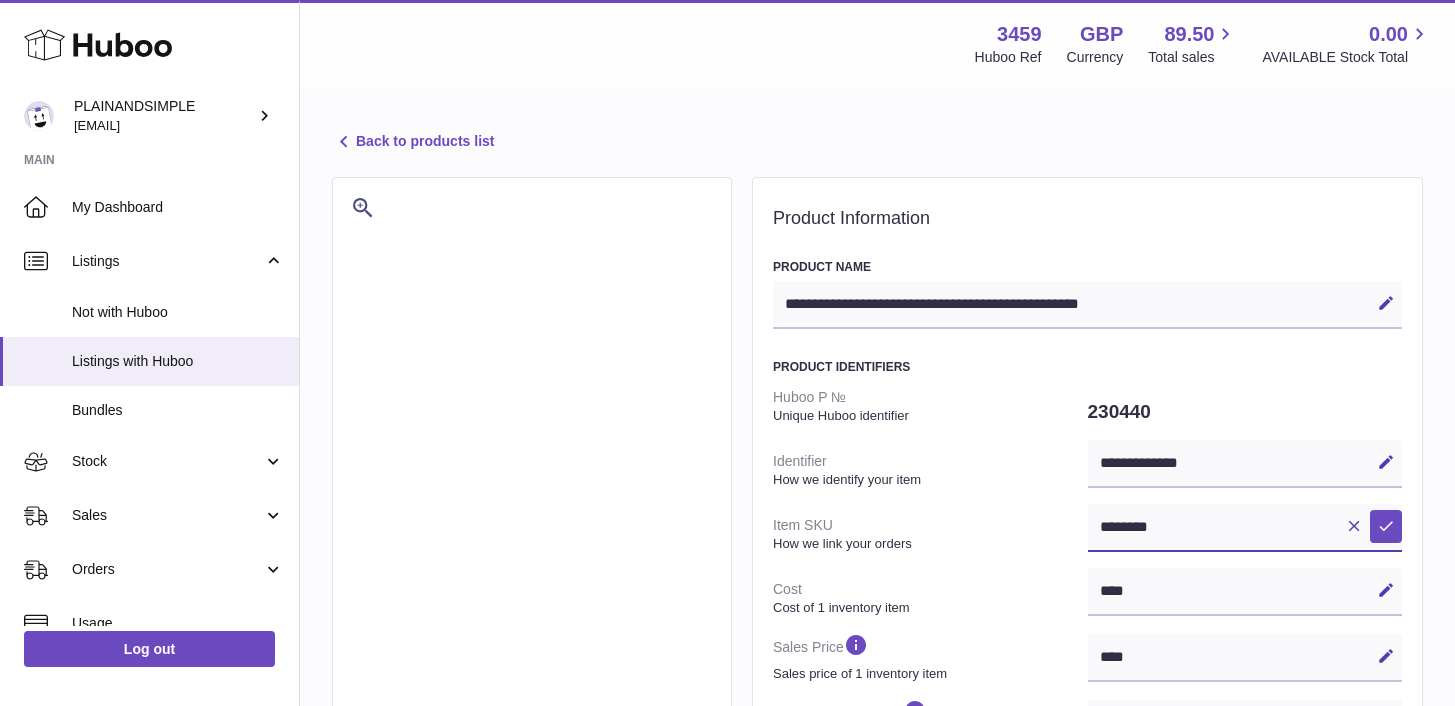 click on "********" at bounding box center [1245, 528] 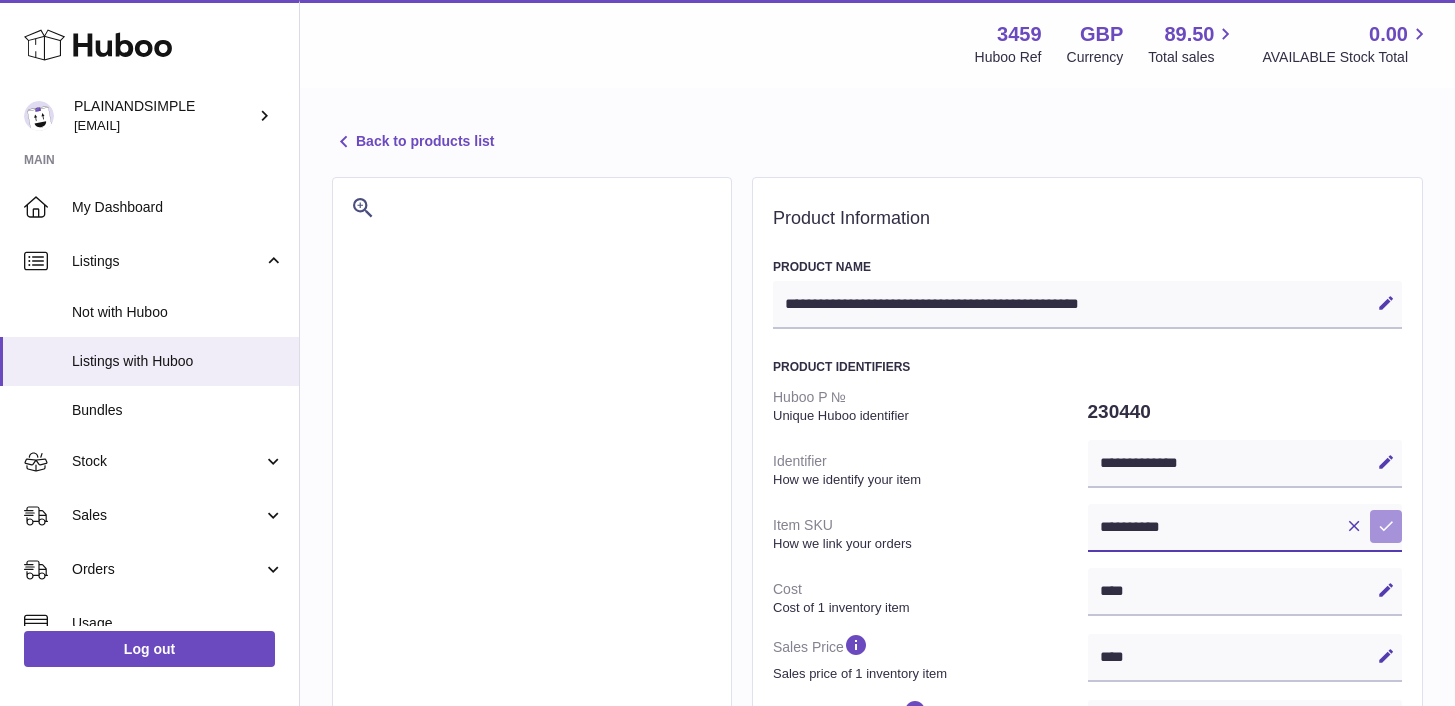 type on "**********" 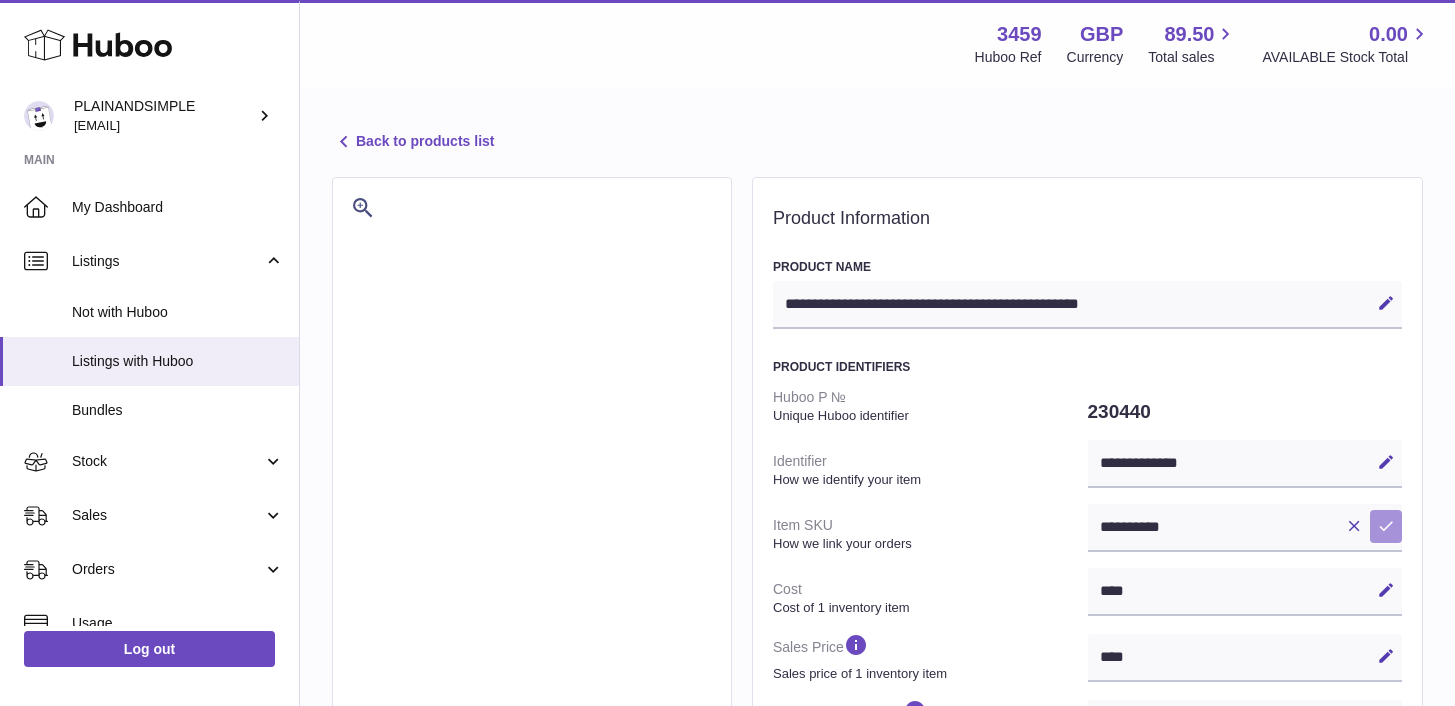 click at bounding box center [1386, 526] 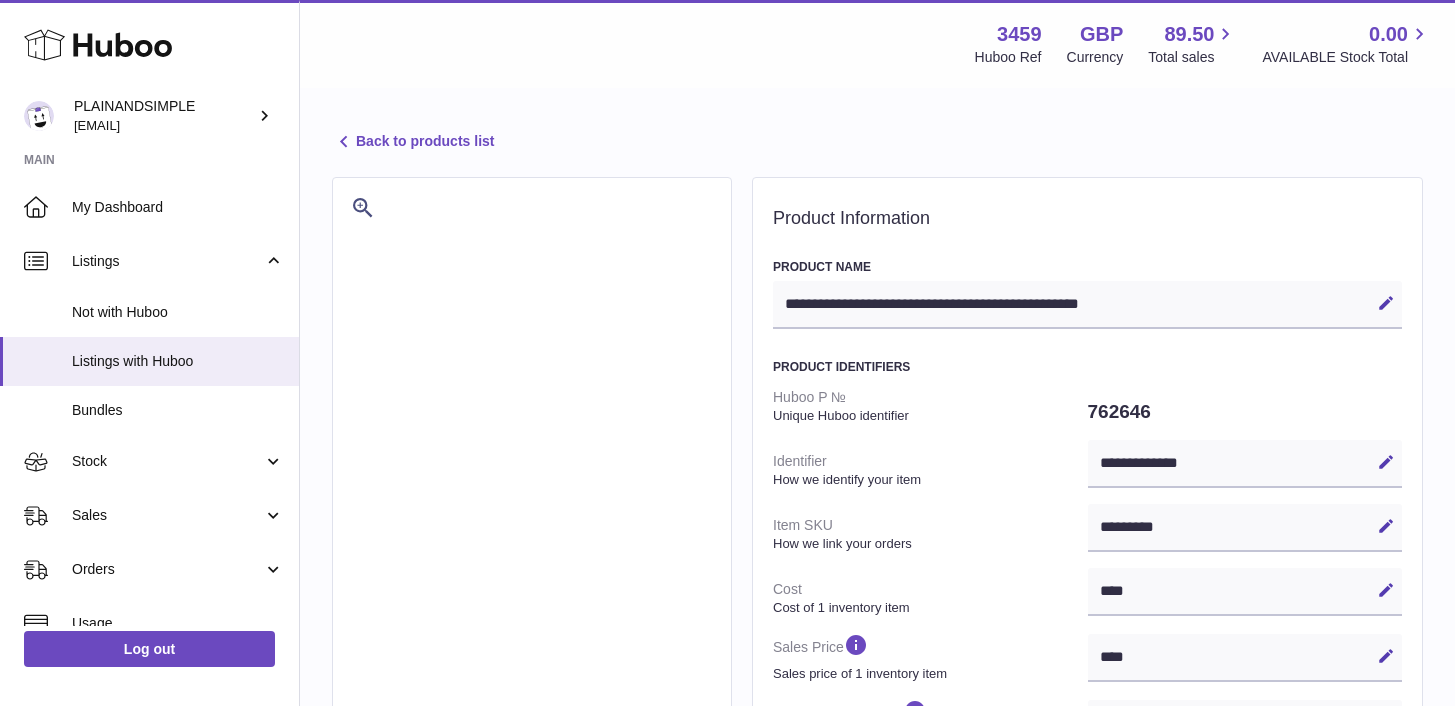 select on "***" 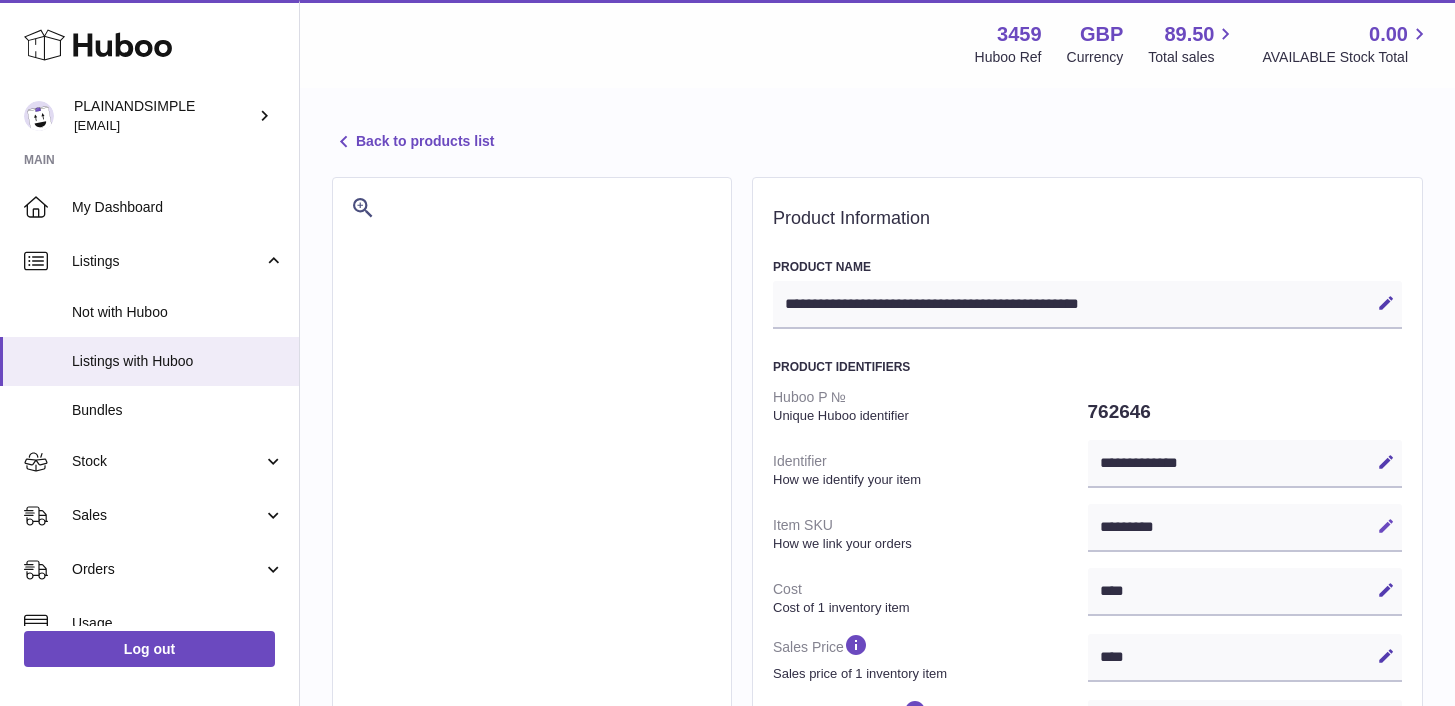 click at bounding box center (1386, 526) 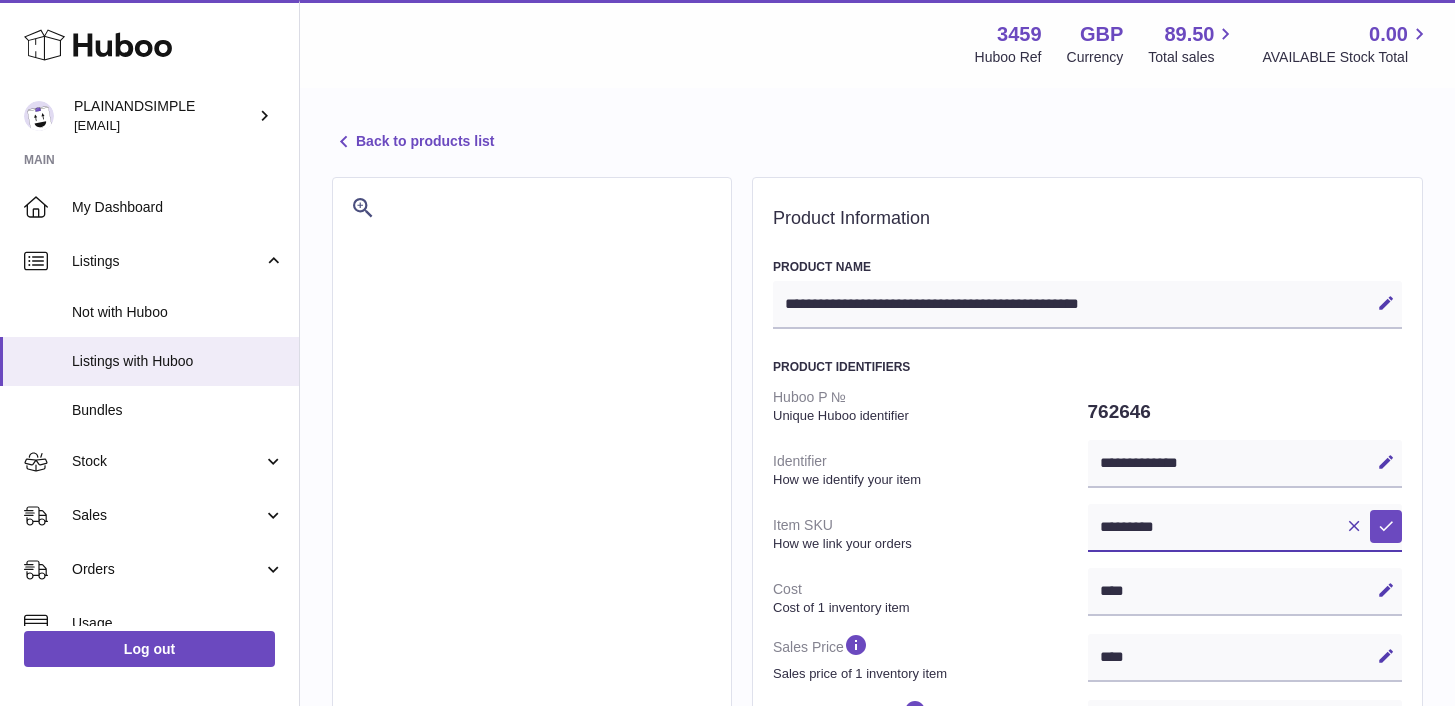 click on "*********" at bounding box center [1245, 528] 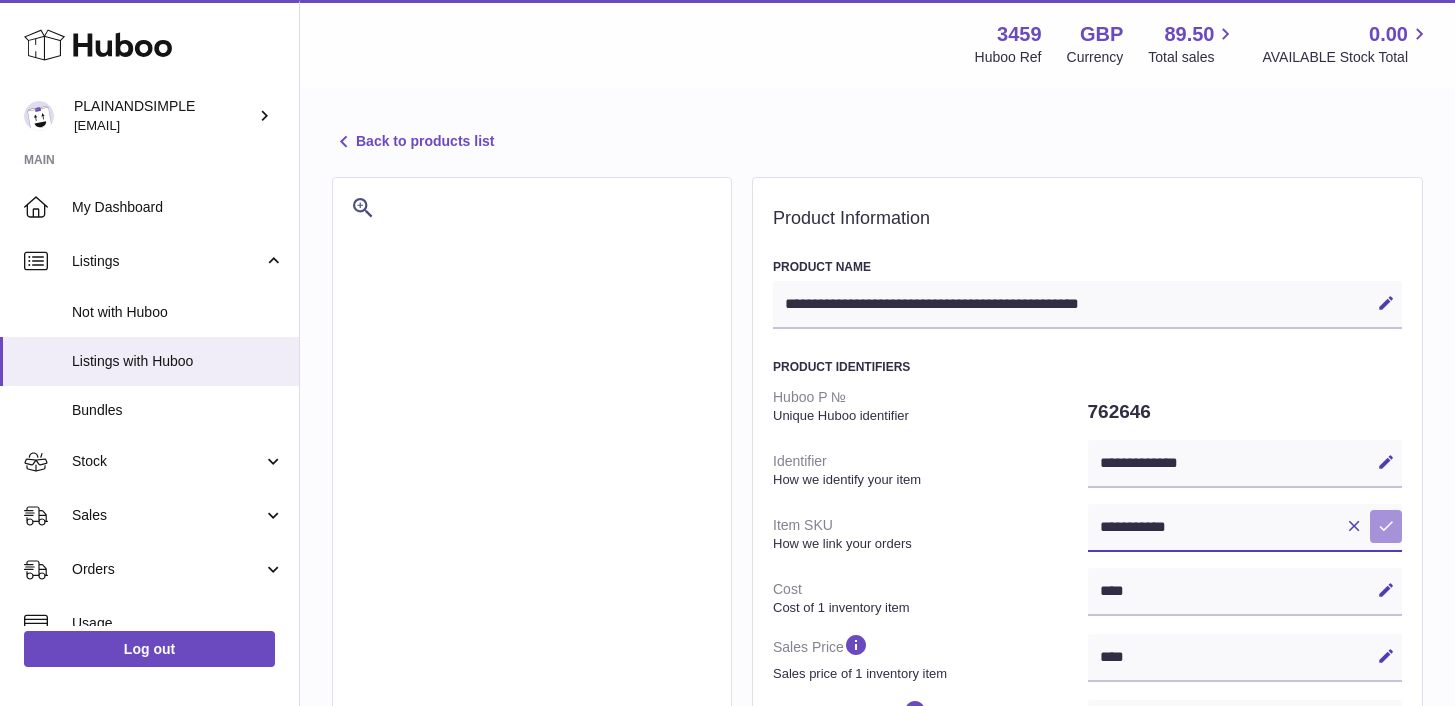 type on "**********" 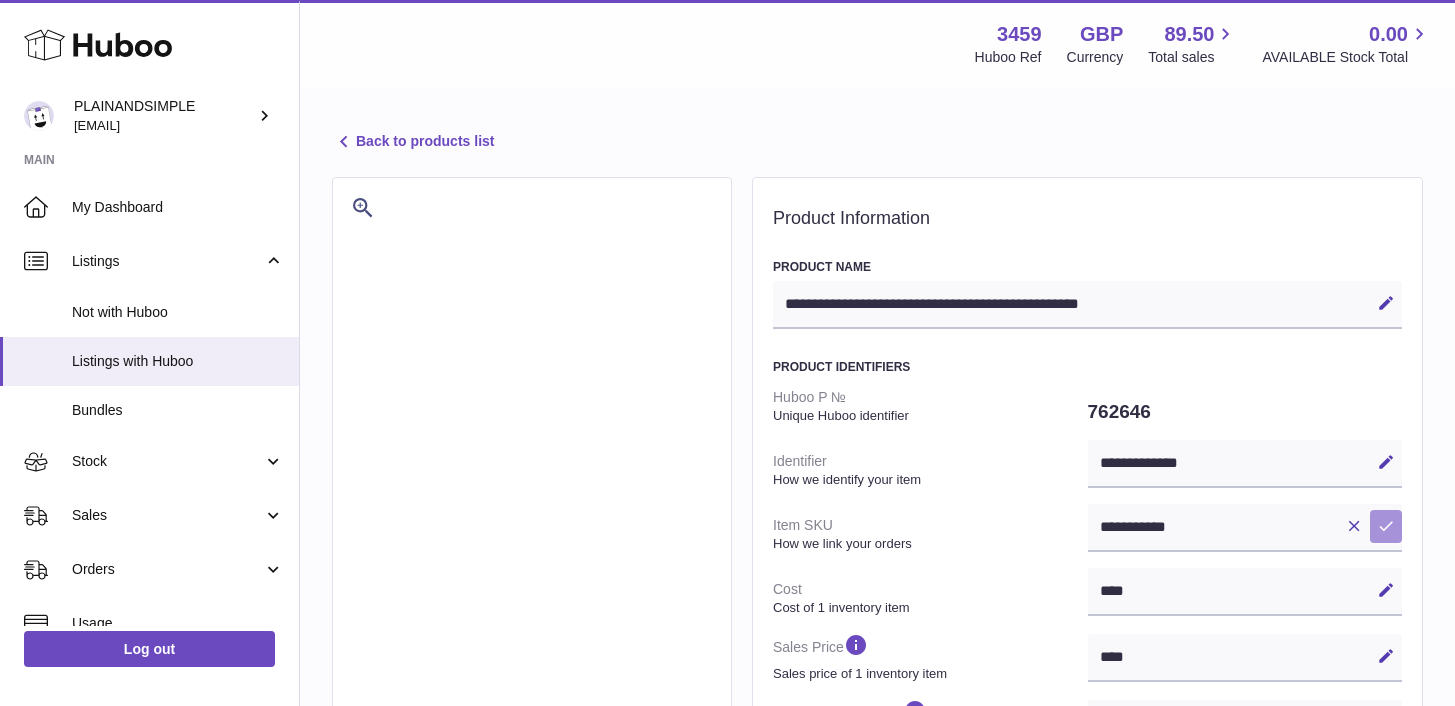 click on "Save" at bounding box center [1386, 526] 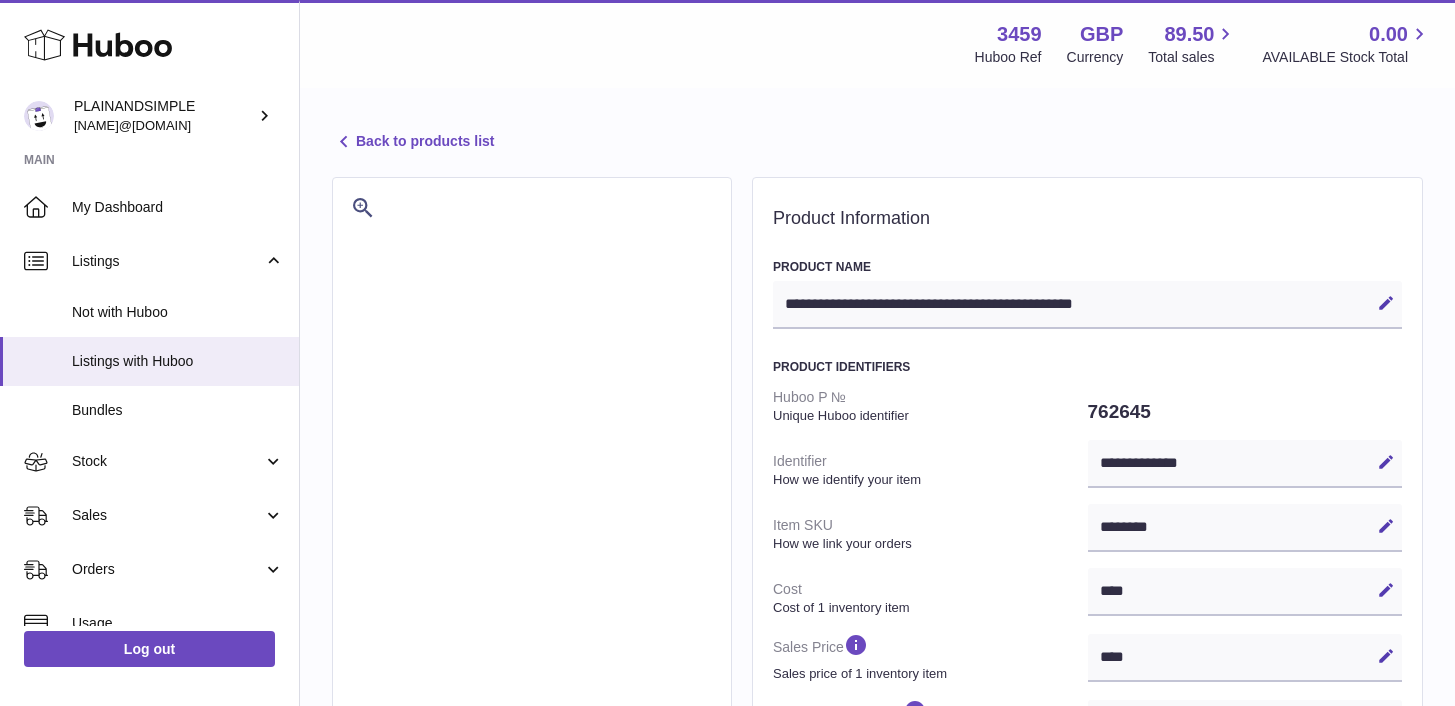 select on "***" 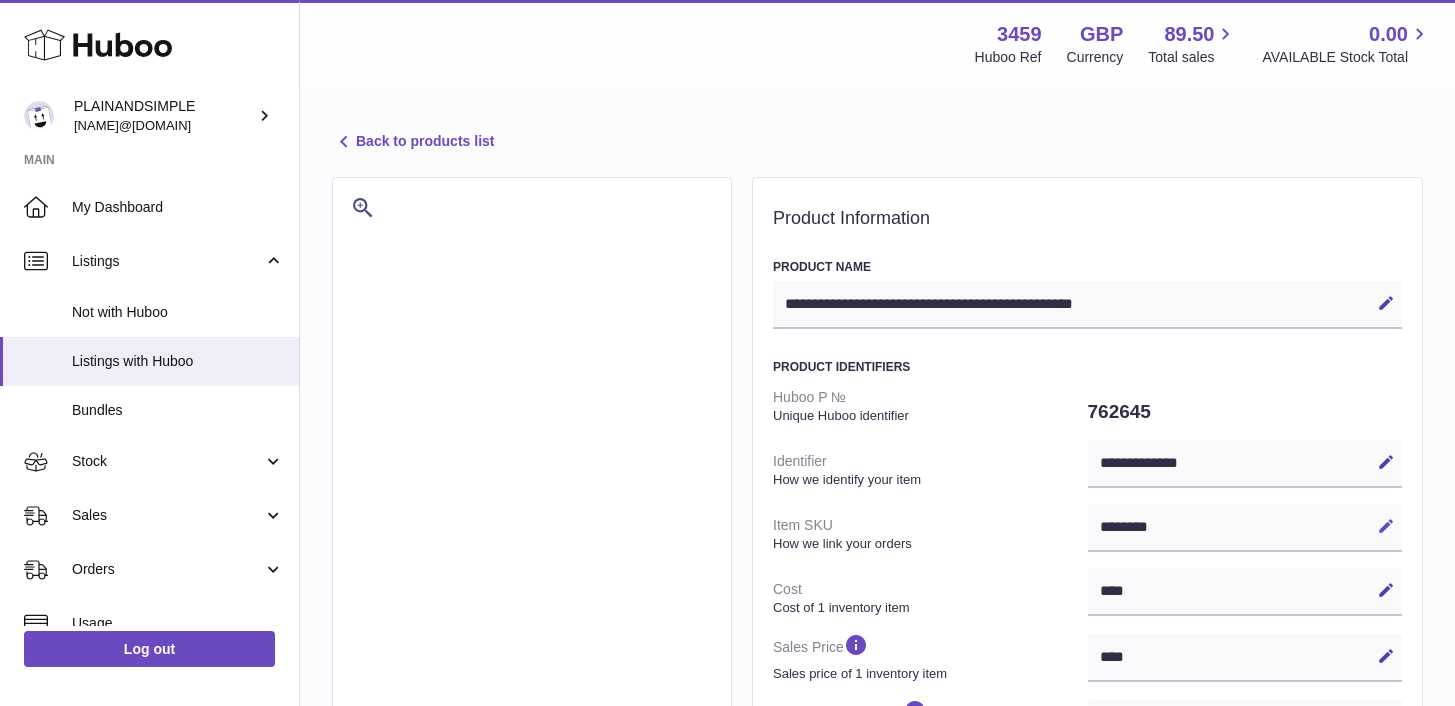 click at bounding box center (1386, 526) 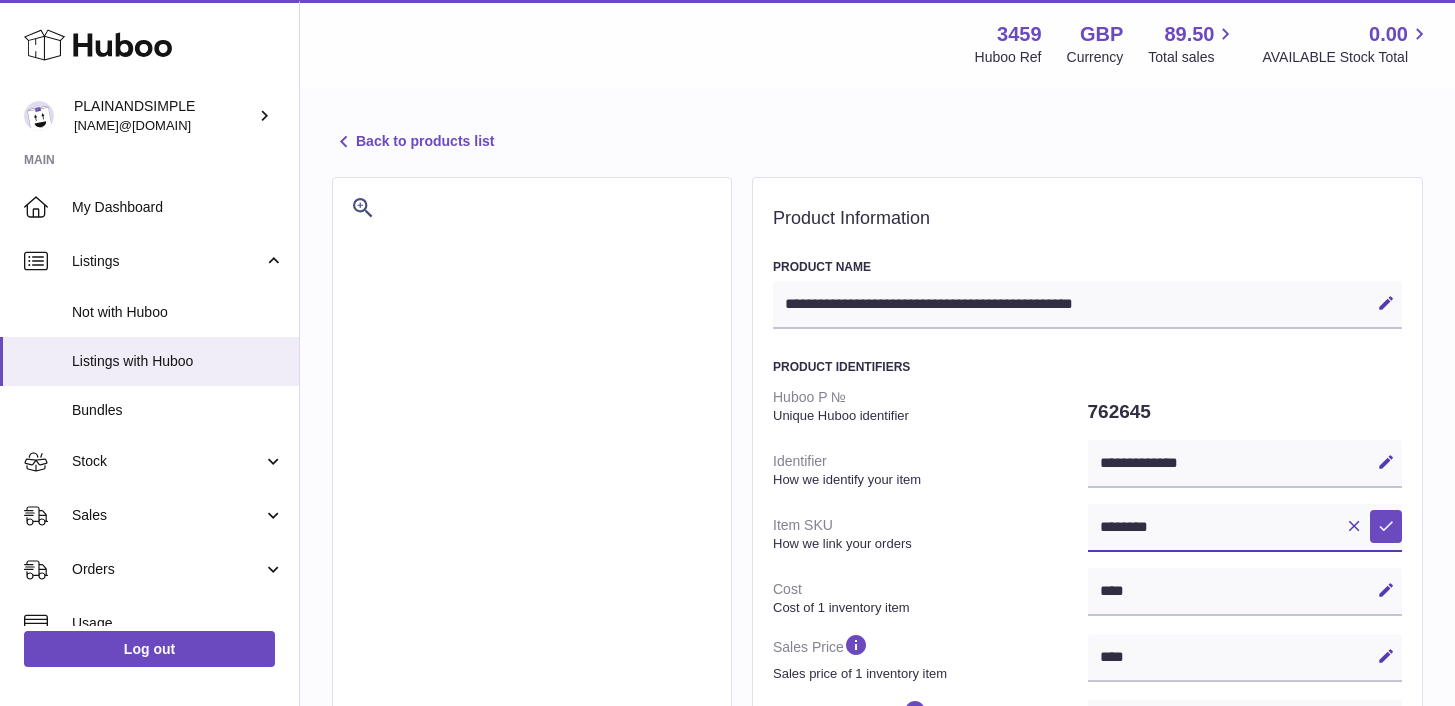 click on "********" at bounding box center (1245, 528) 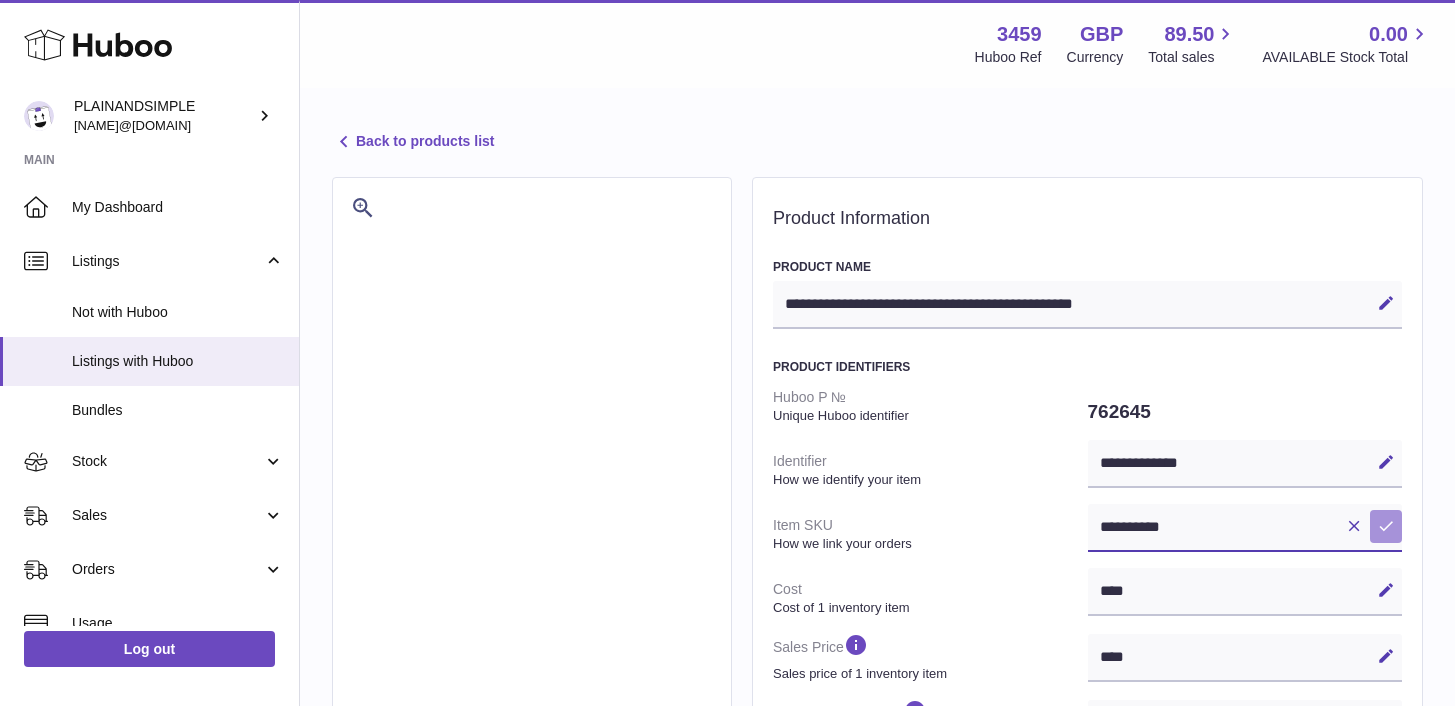 type on "**********" 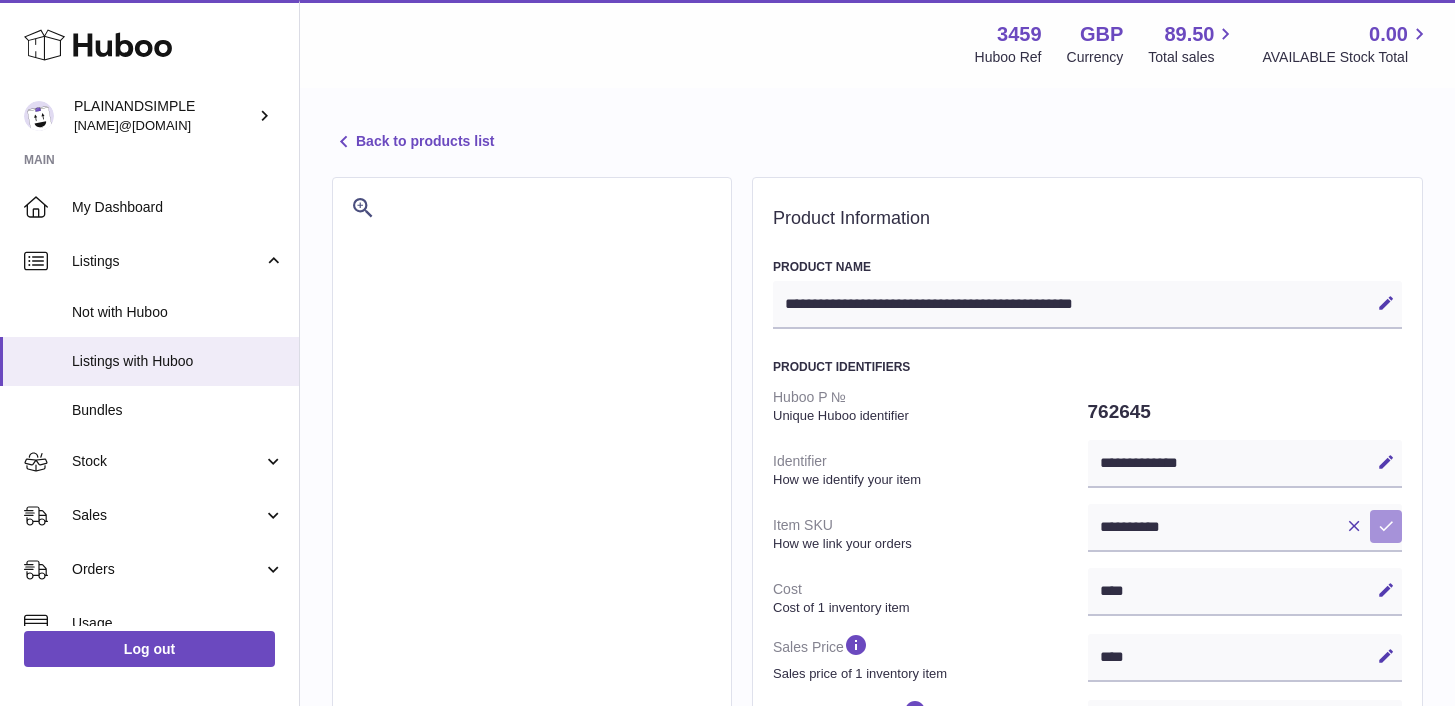 click at bounding box center [1386, 526] 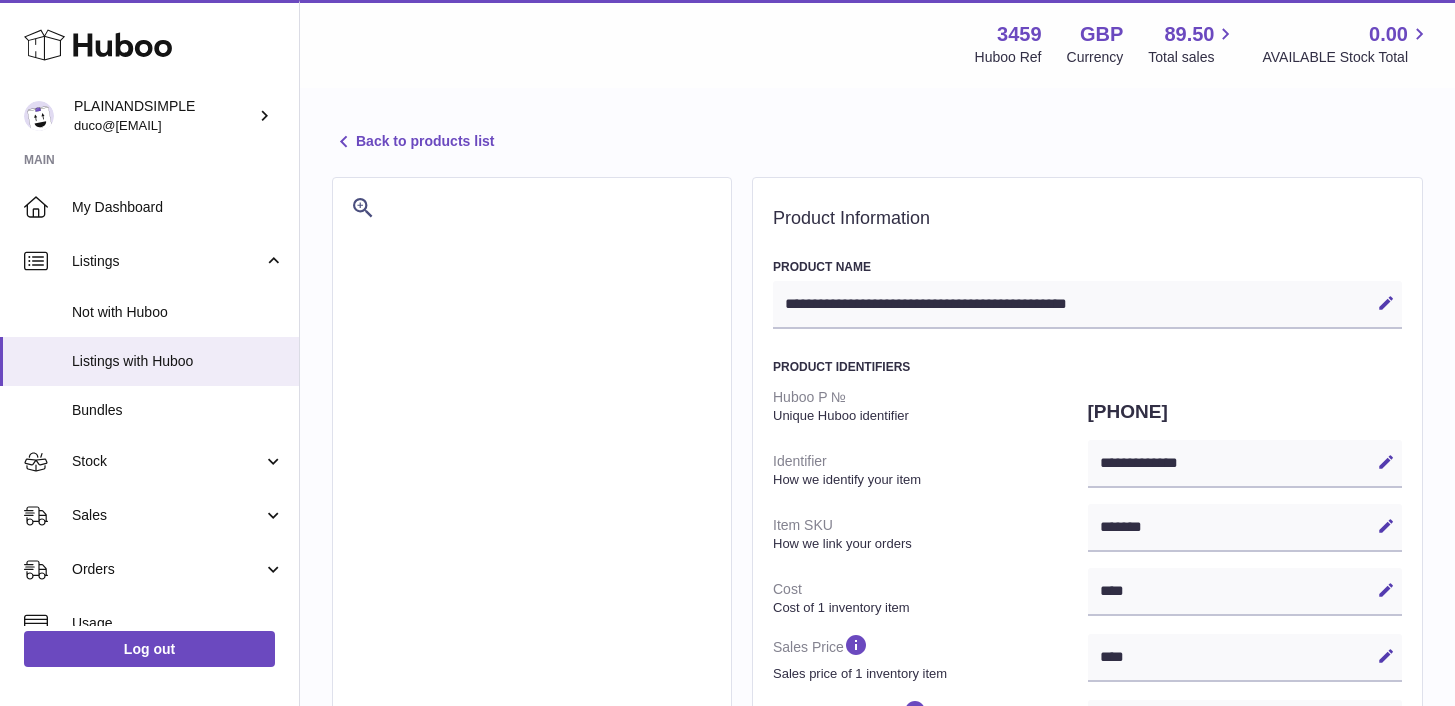 select on "***" 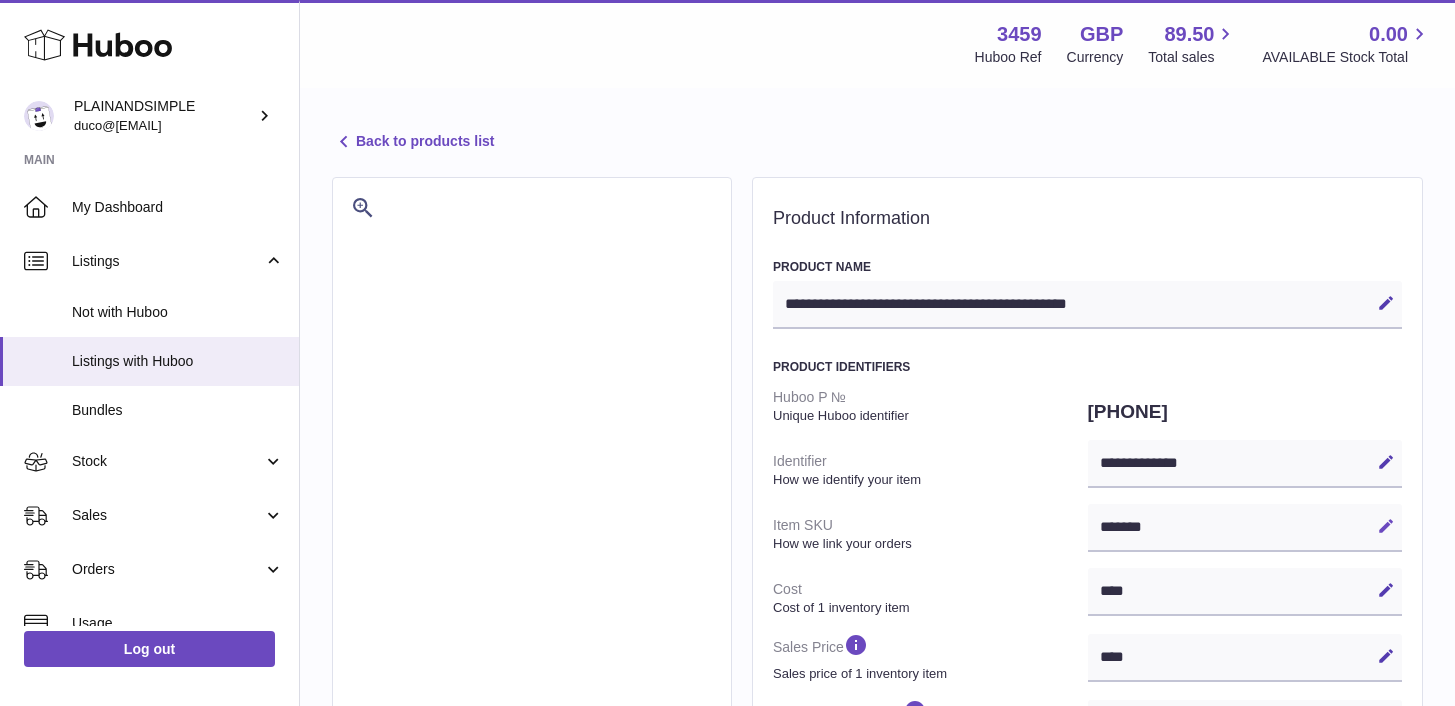 click at bounding box center (1386, 526) 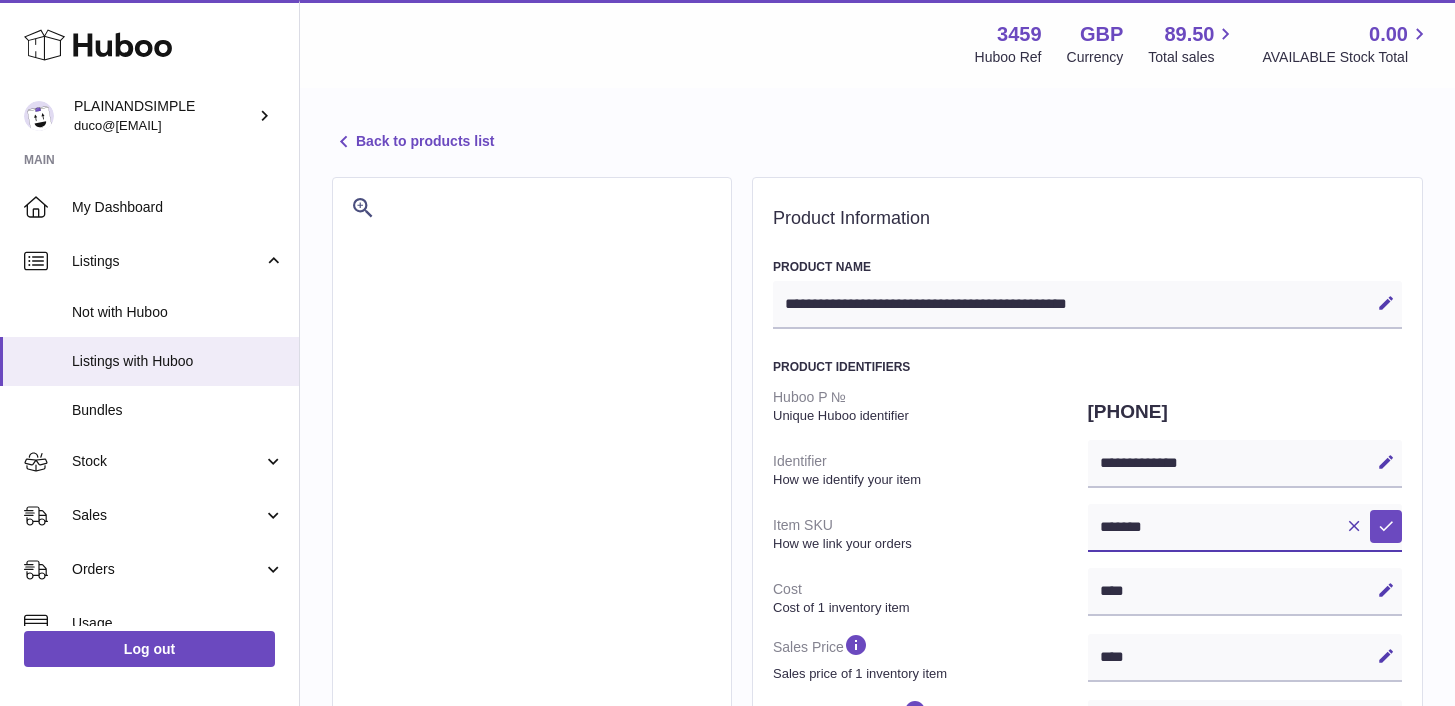 click on "*******" at bounding box center (1245, 528) 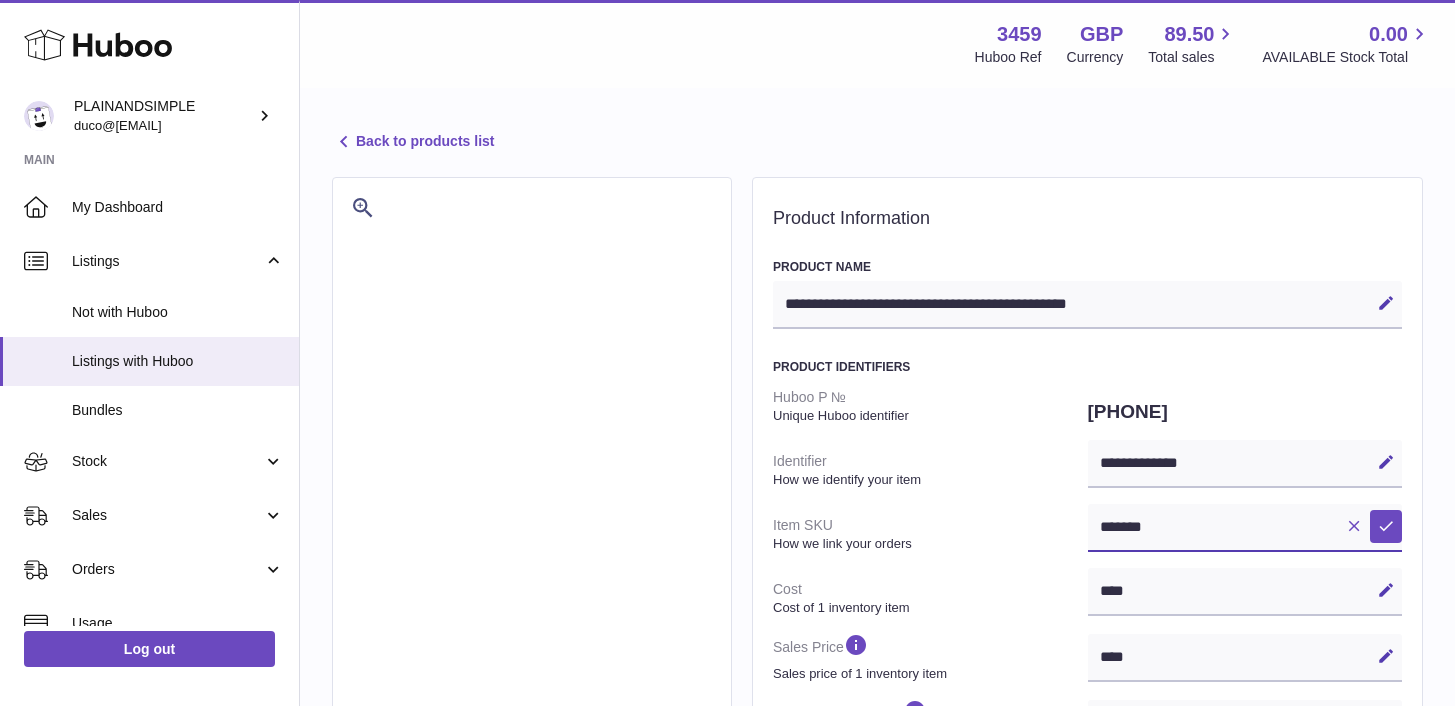 paste on "**" 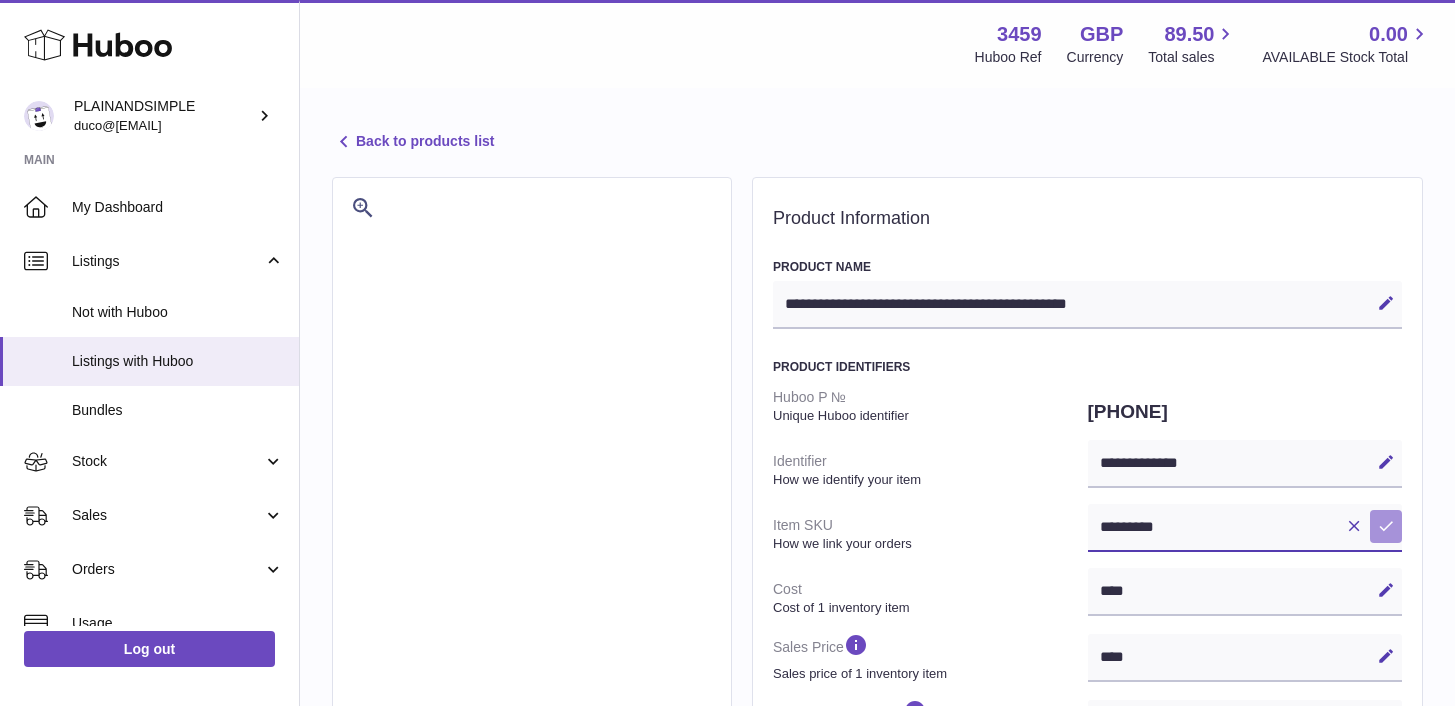type on "*********" 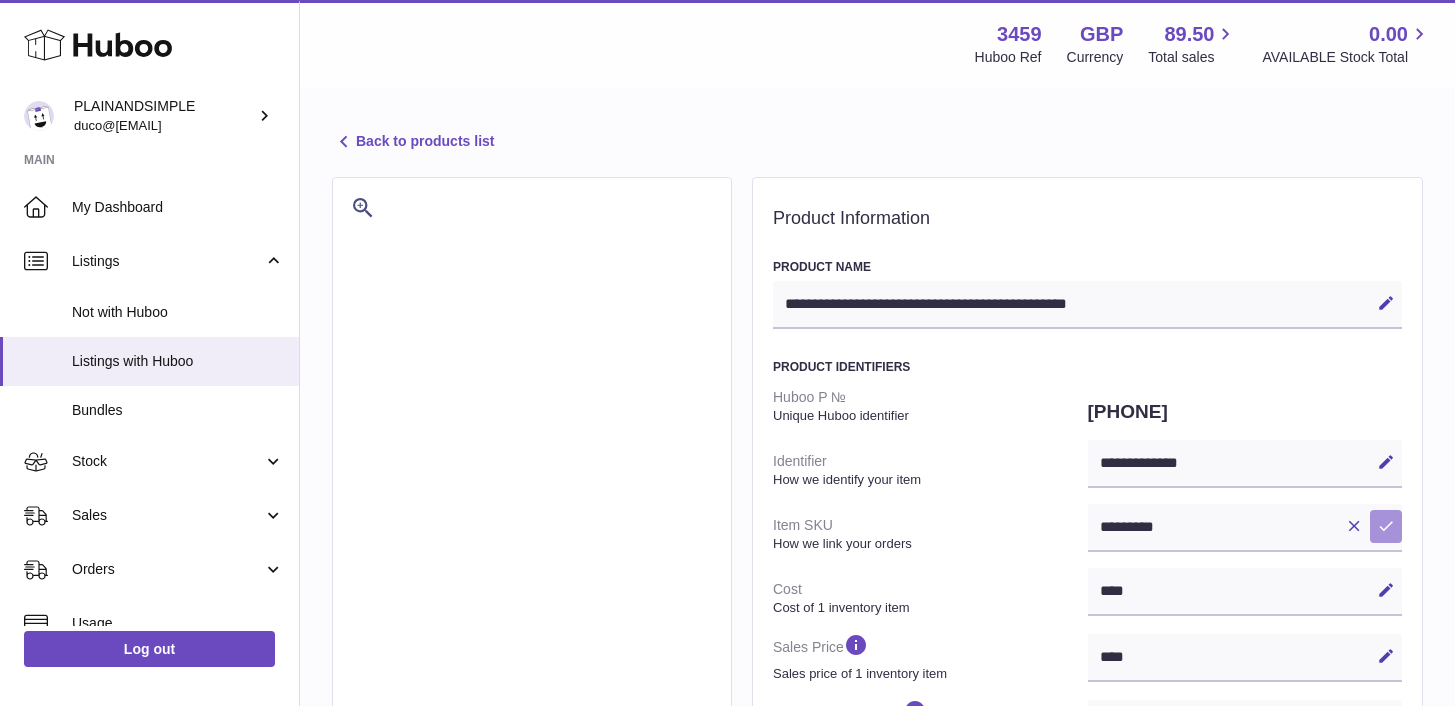 click at bounding box center (1386, 526) 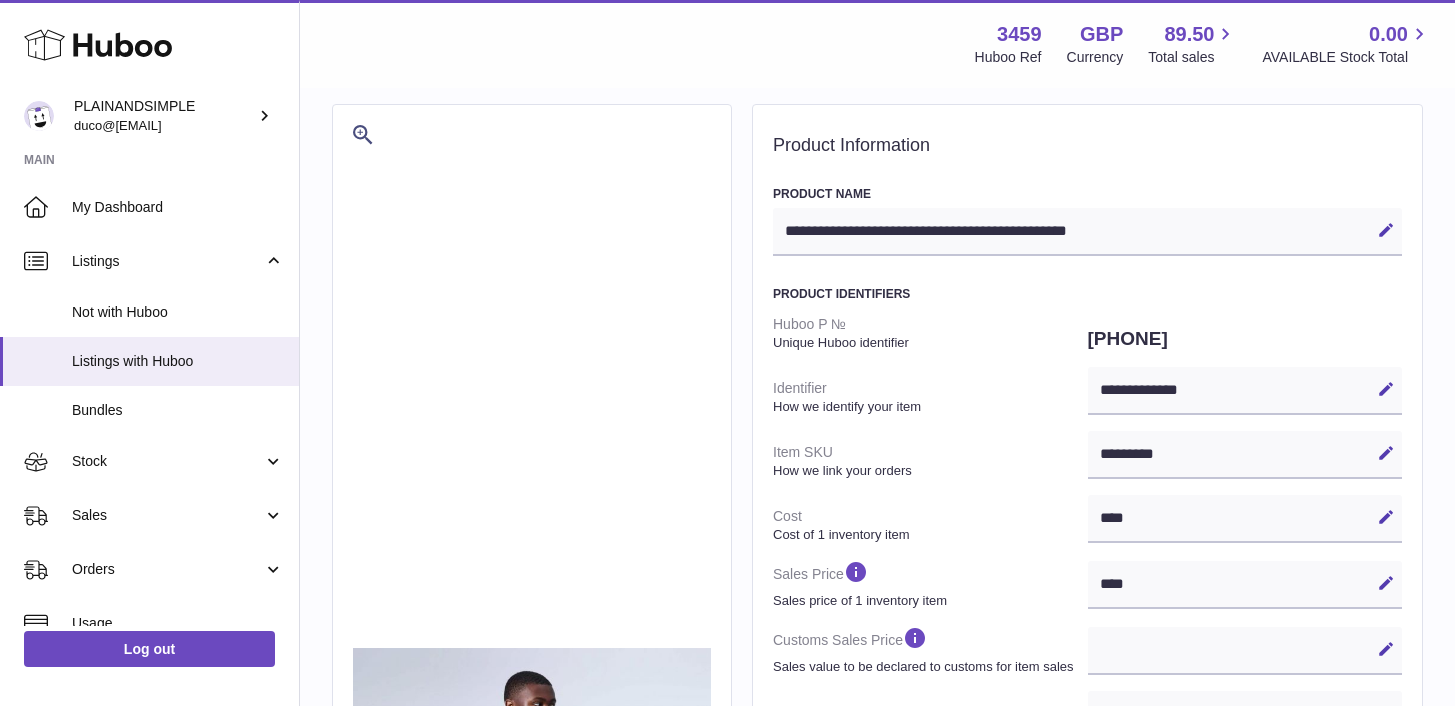 scroll, scrollTop: 174, scrollLeft: 0, axis: vertical 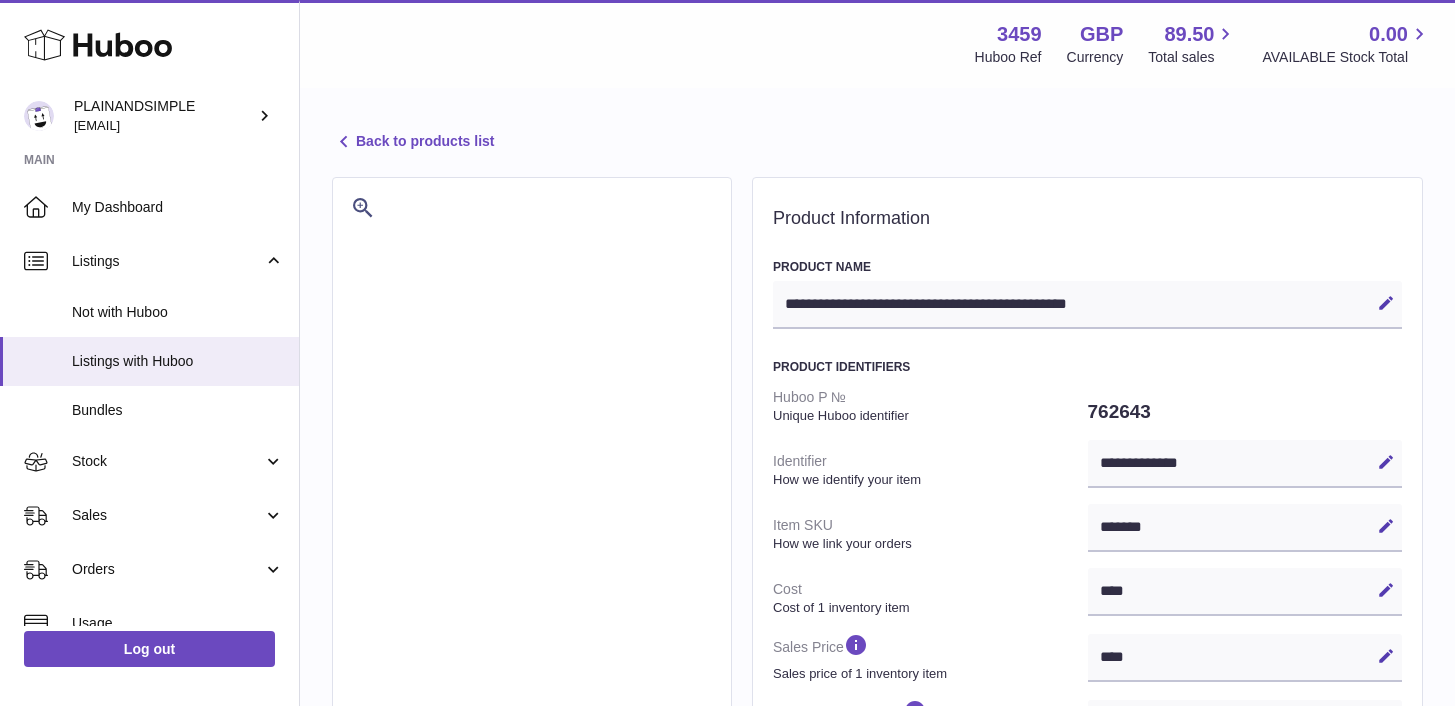 select on "***" 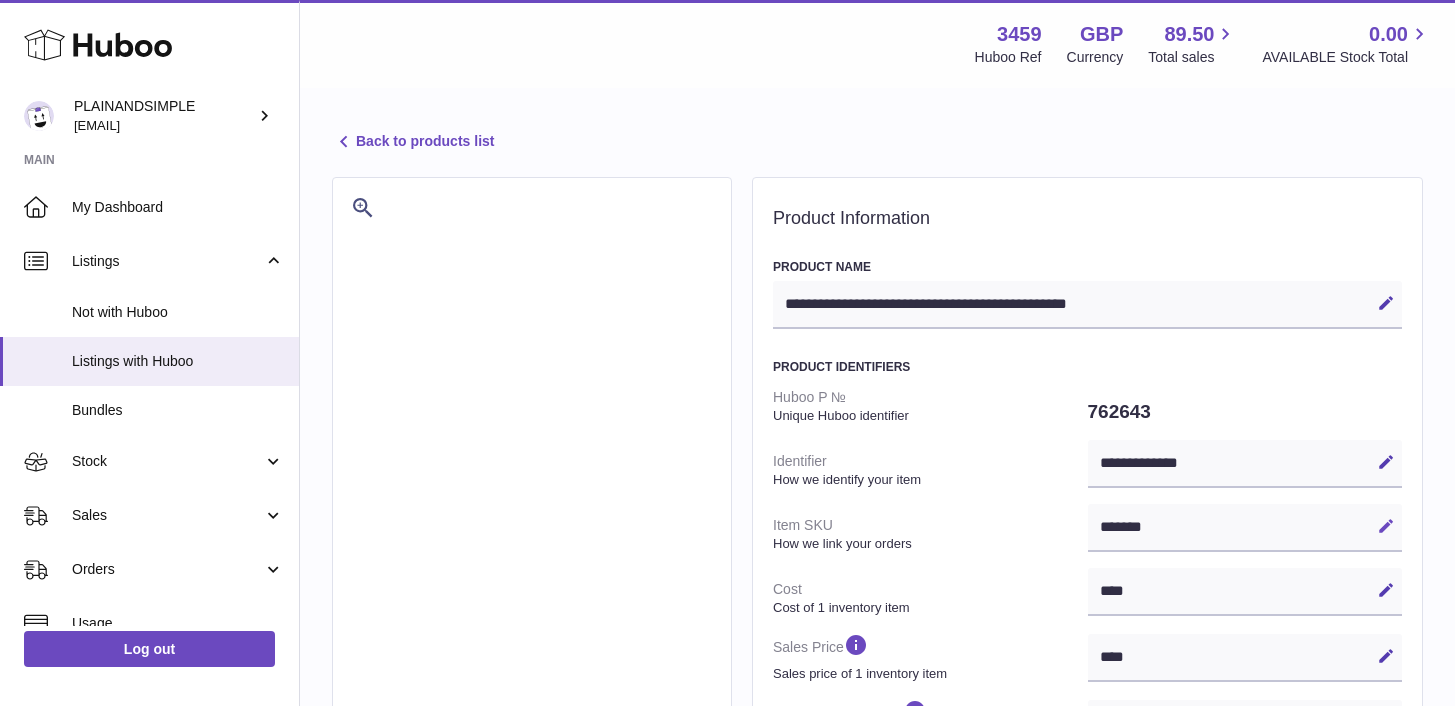 click at bounding box center (1386, 526) 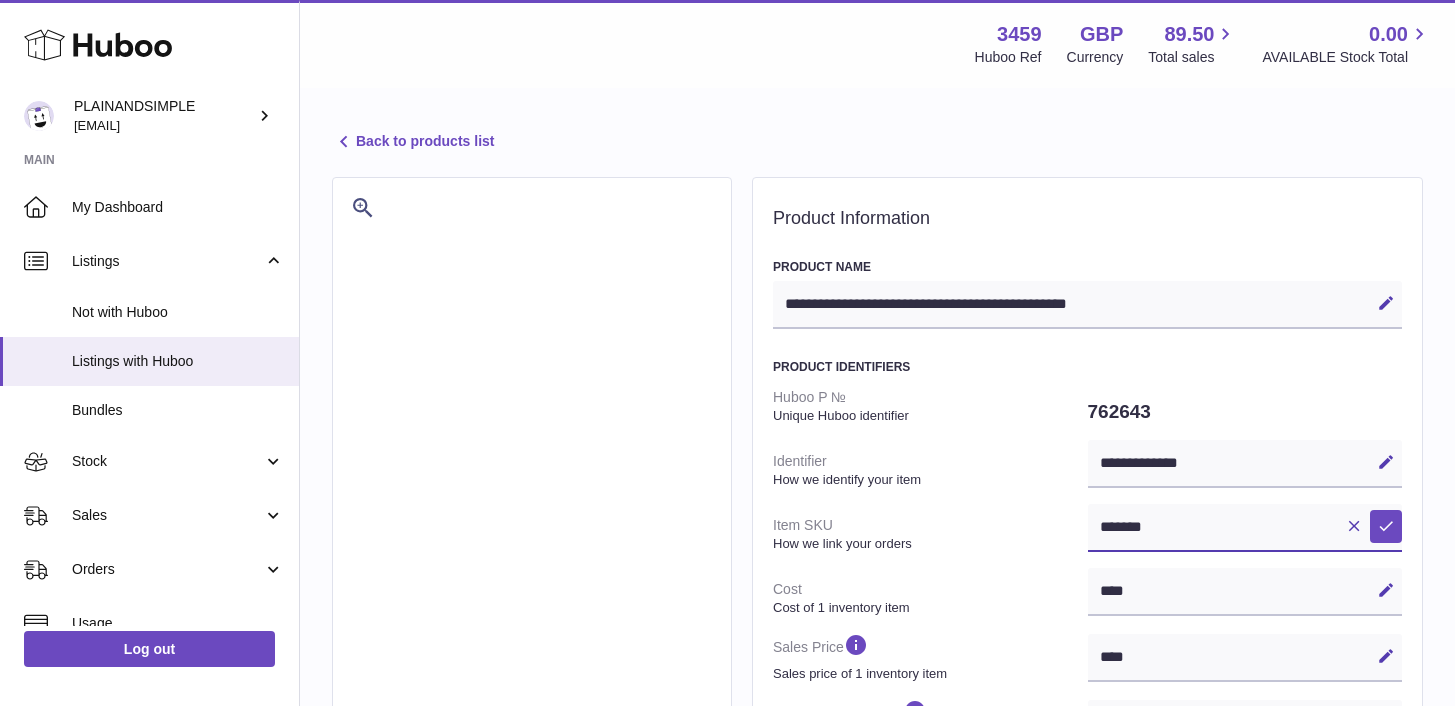 click on "*******" at bounding box center [1245, 528] 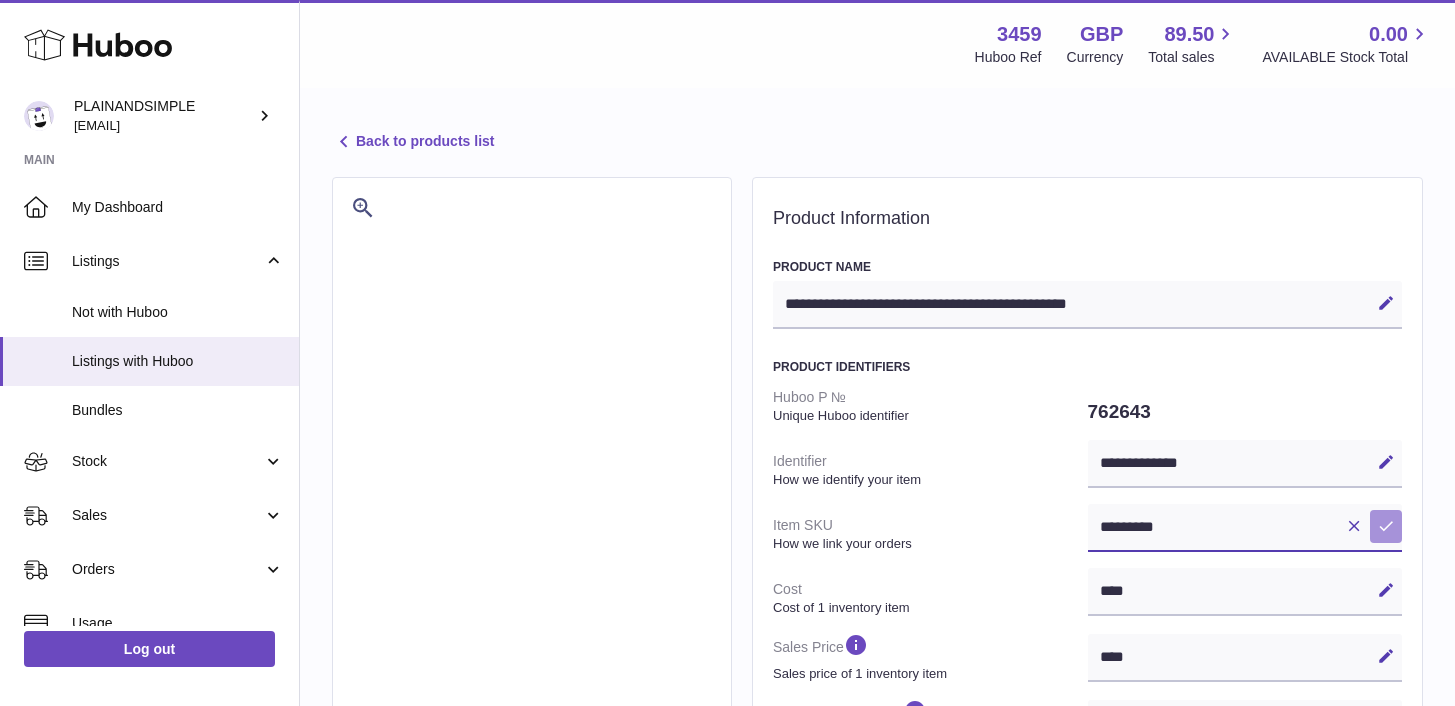 type on "*********" 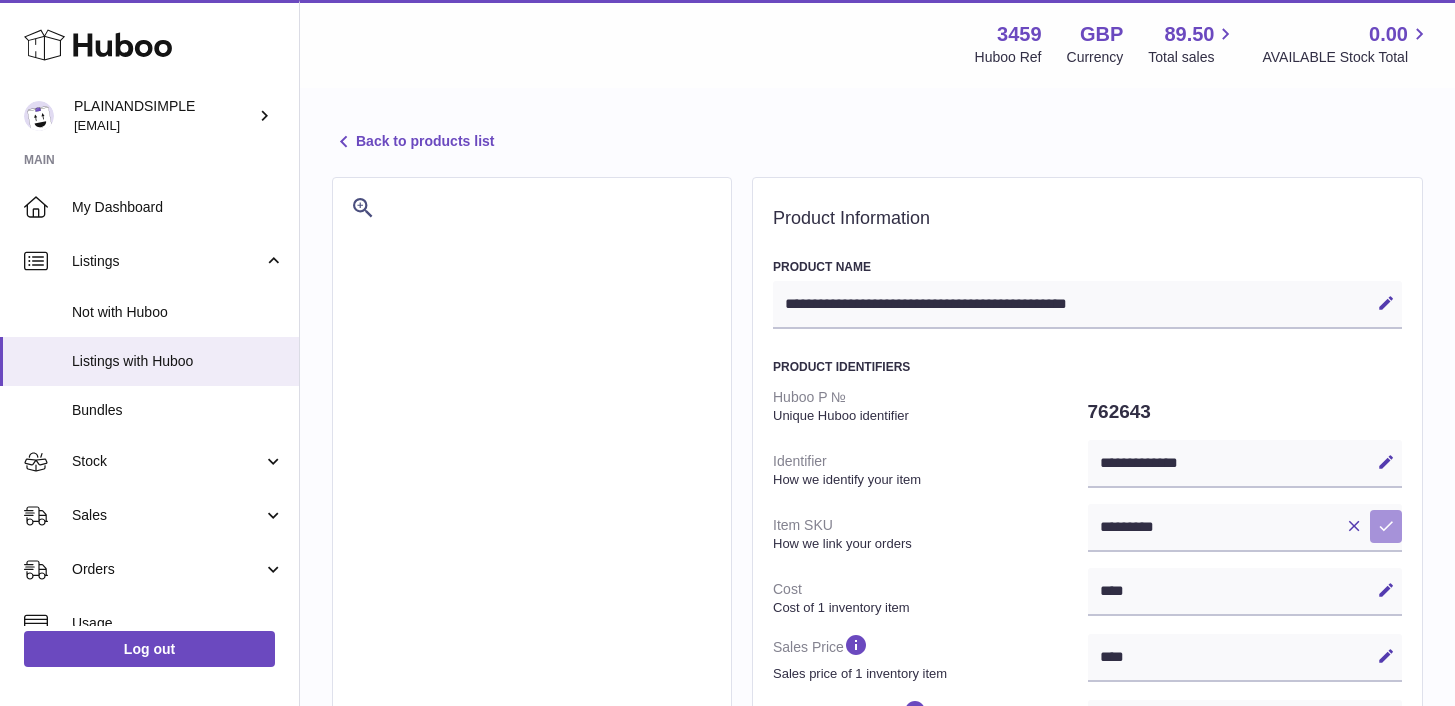 click at bounding box center [1386, 526] 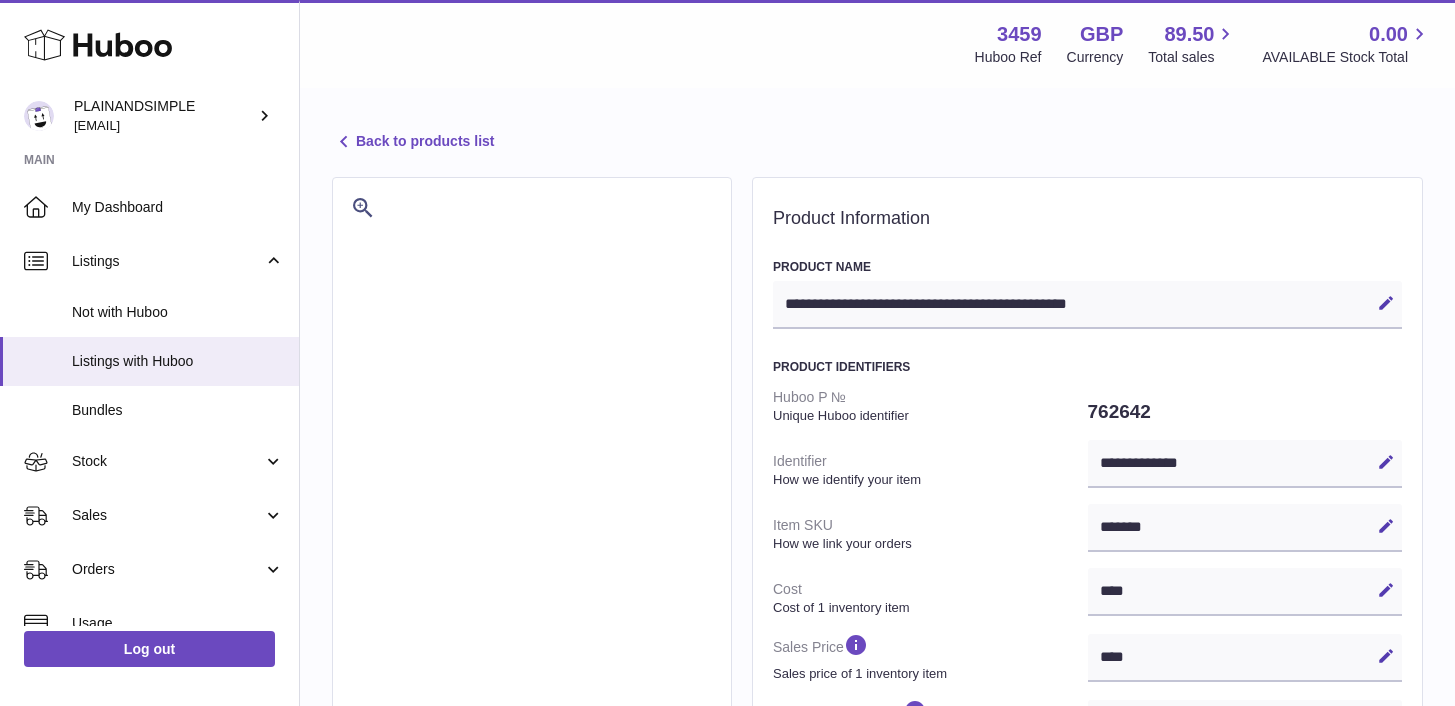 select on "***" 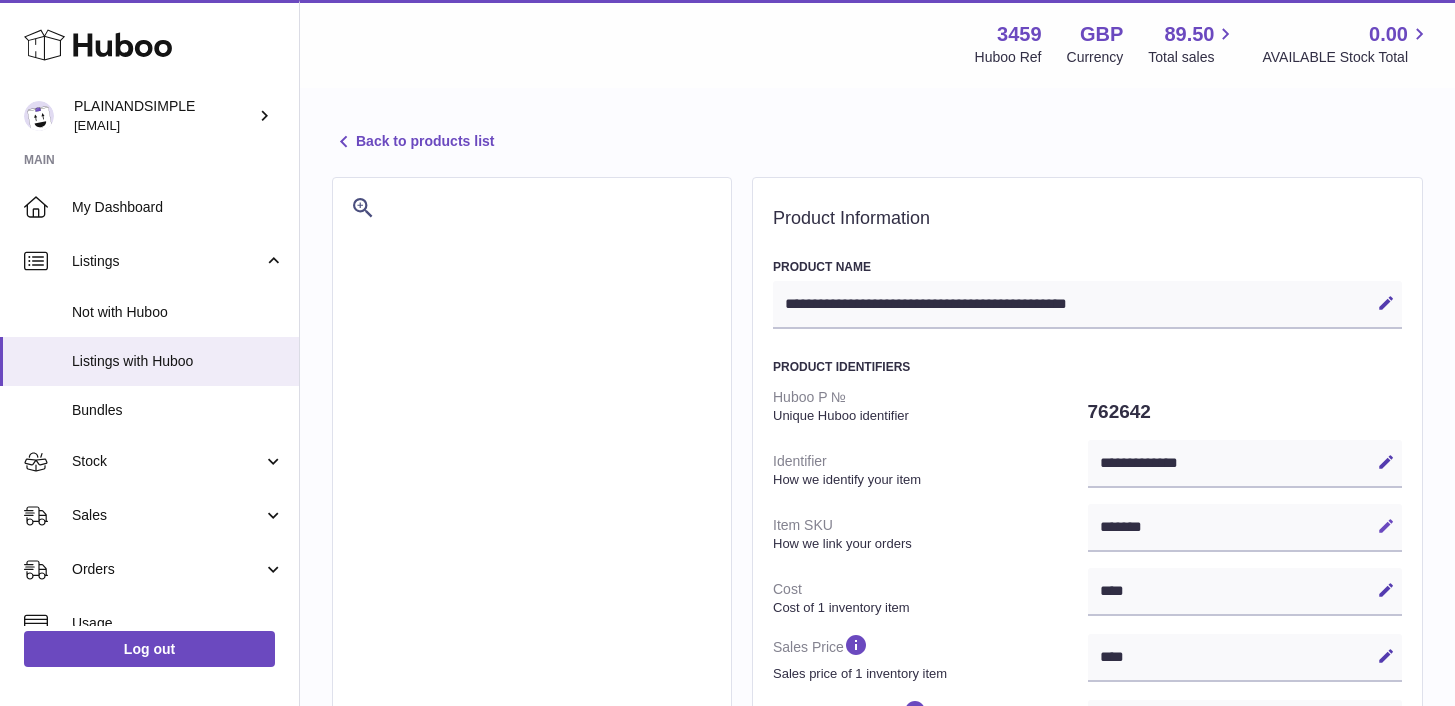 click at bounding box center (1386, 526) 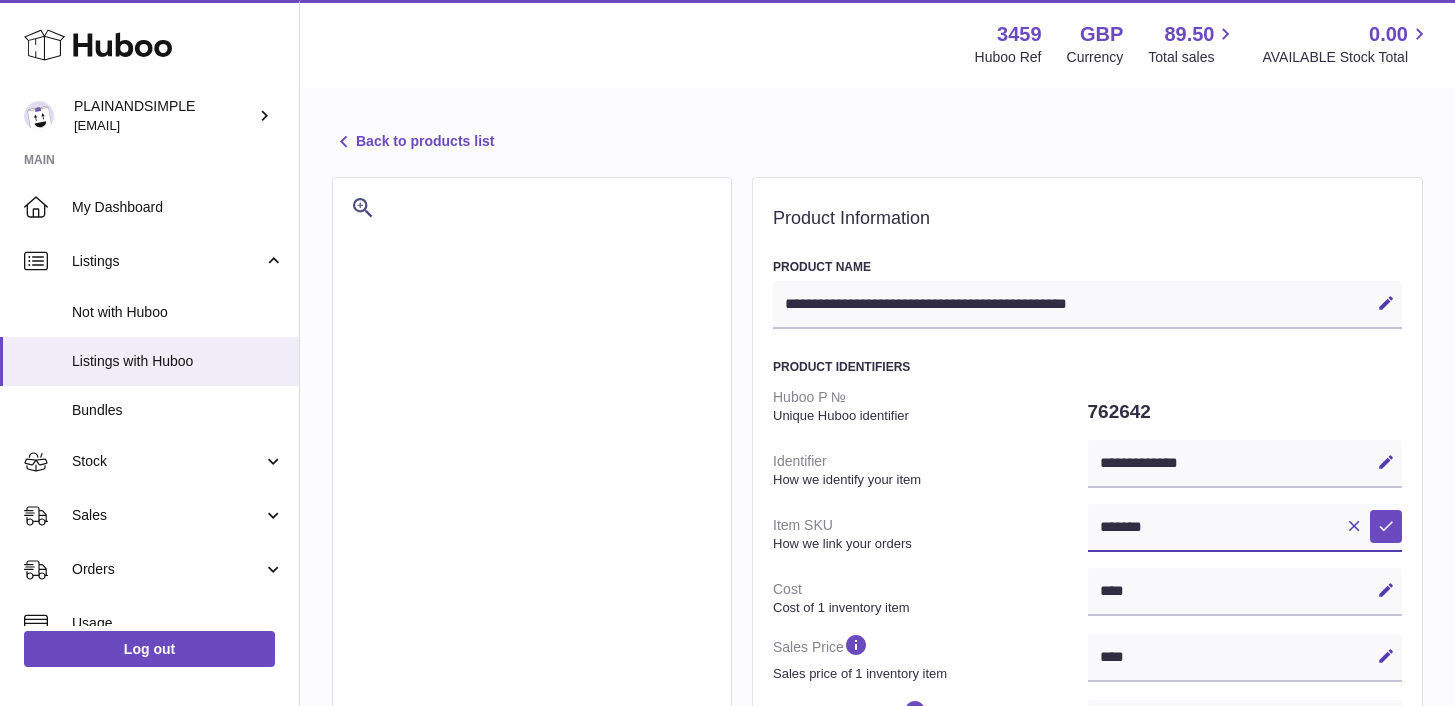 click on "*******" at bounding box center (1245, 528) 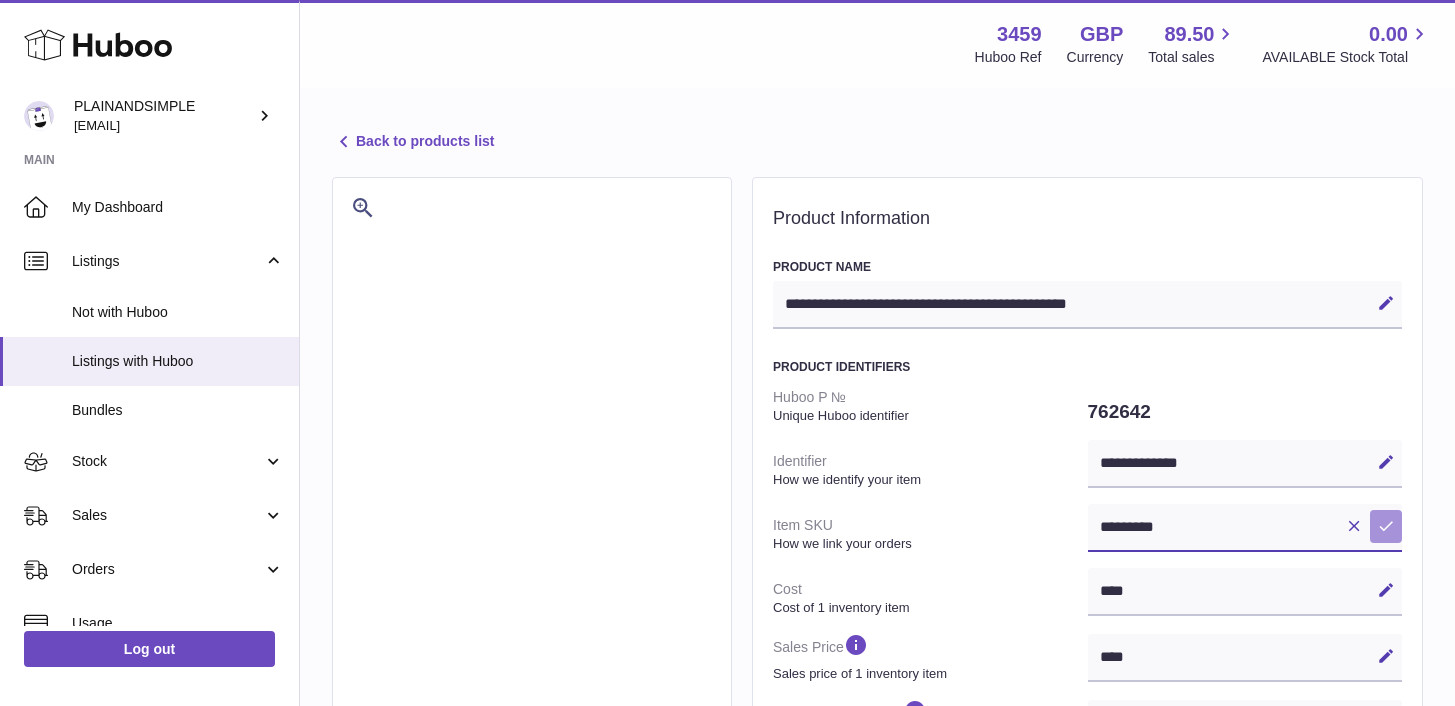 type on "*********" 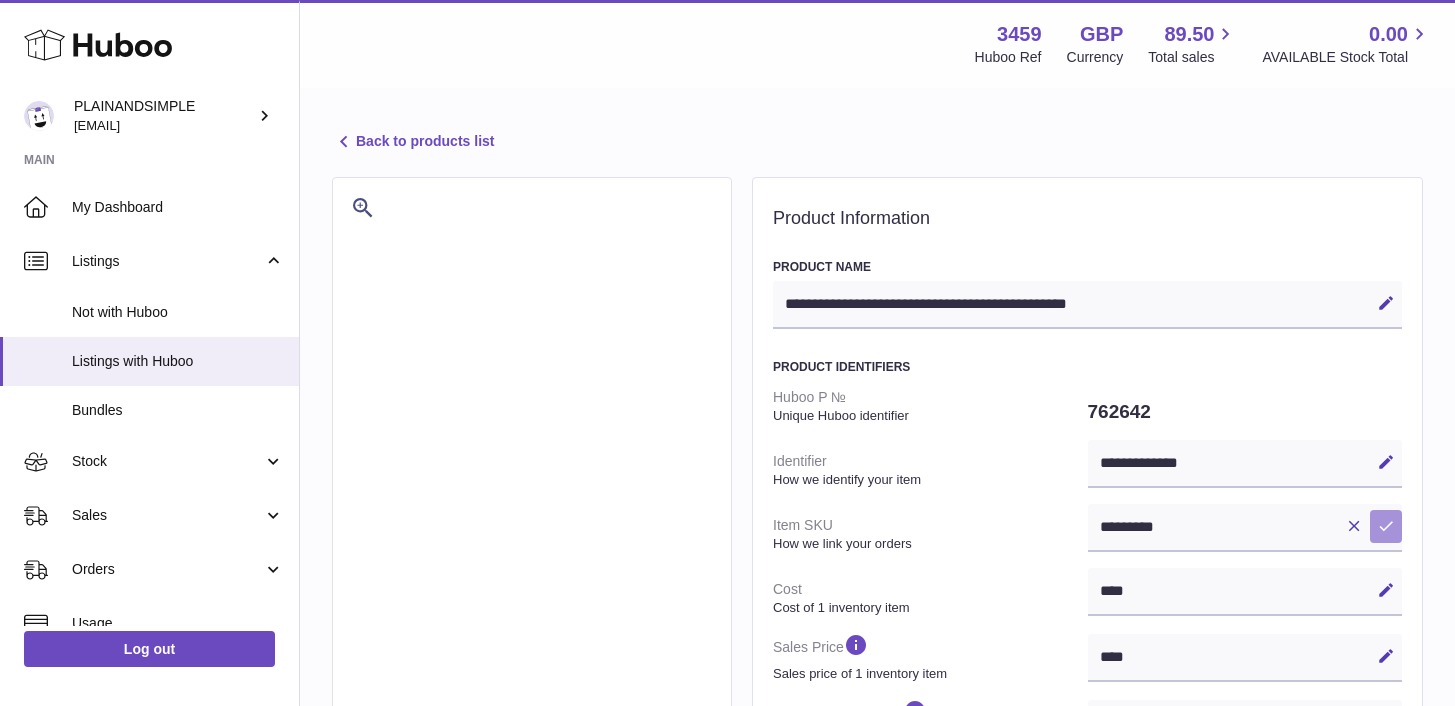 click on "Save" at bounding box center [1386, 526] 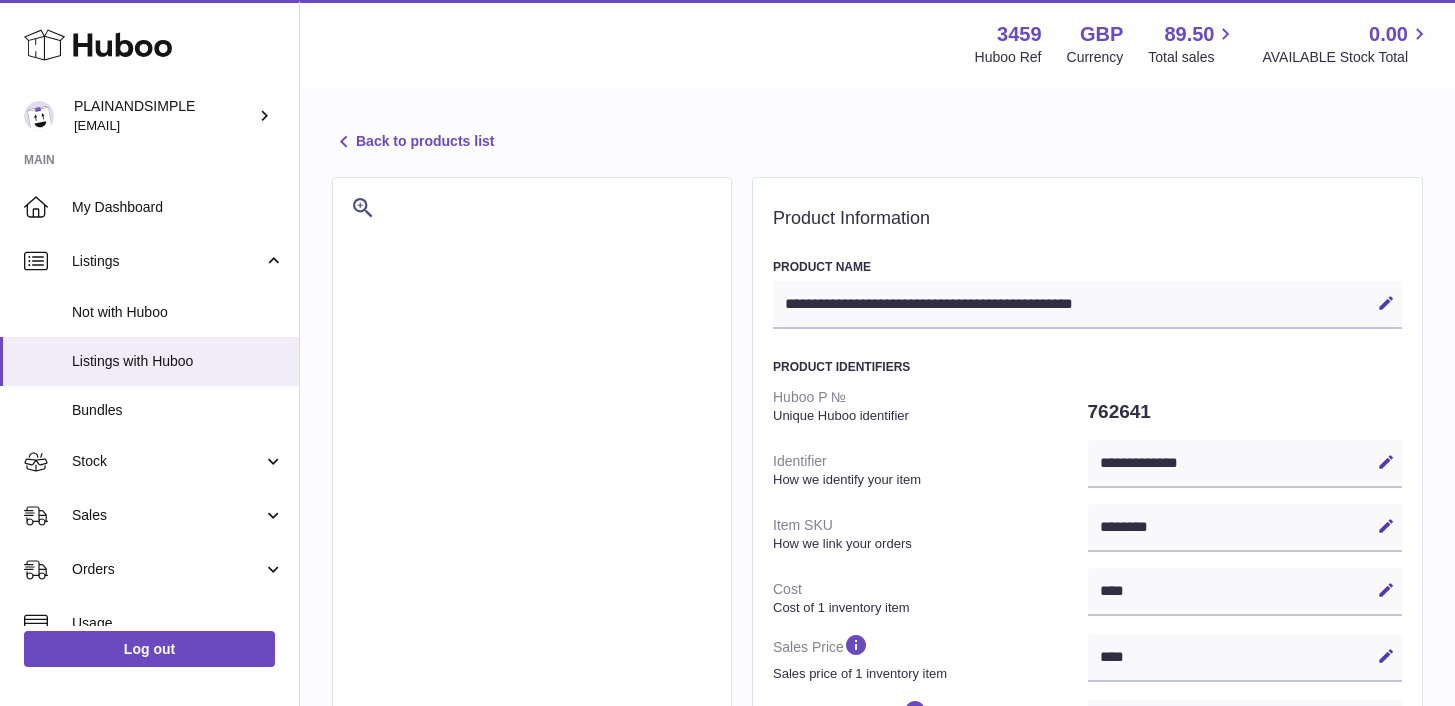 select on "***" 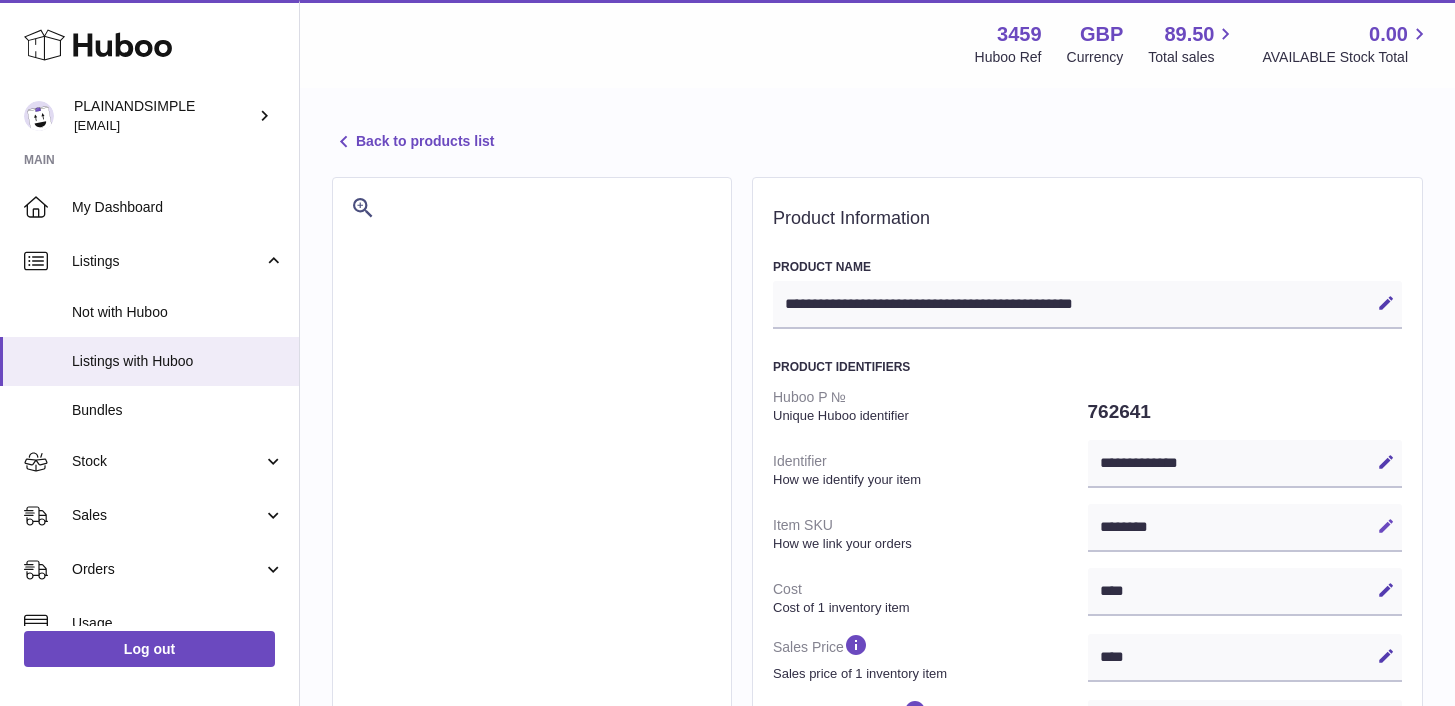 click on "Edit" at bounding box center (1386, 526) 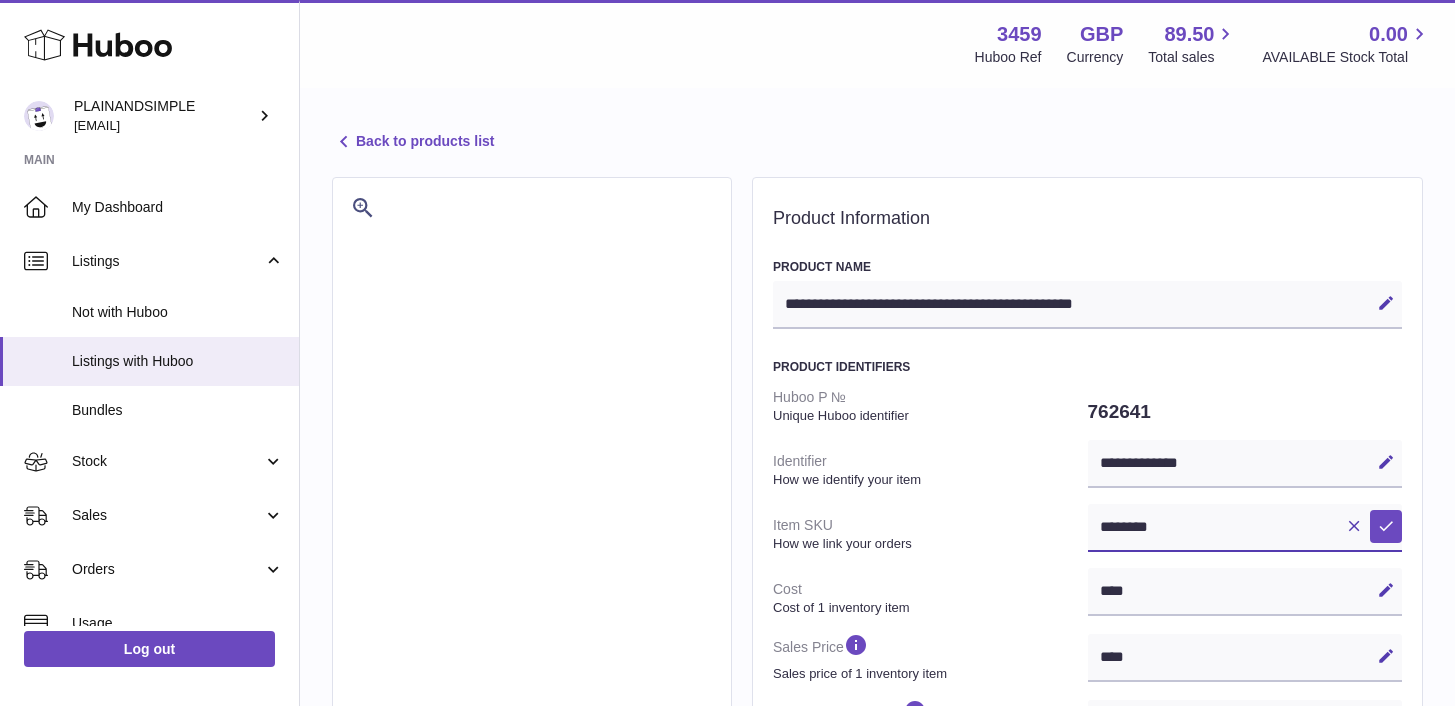 click on "********" at bounding box center (1245, 528) 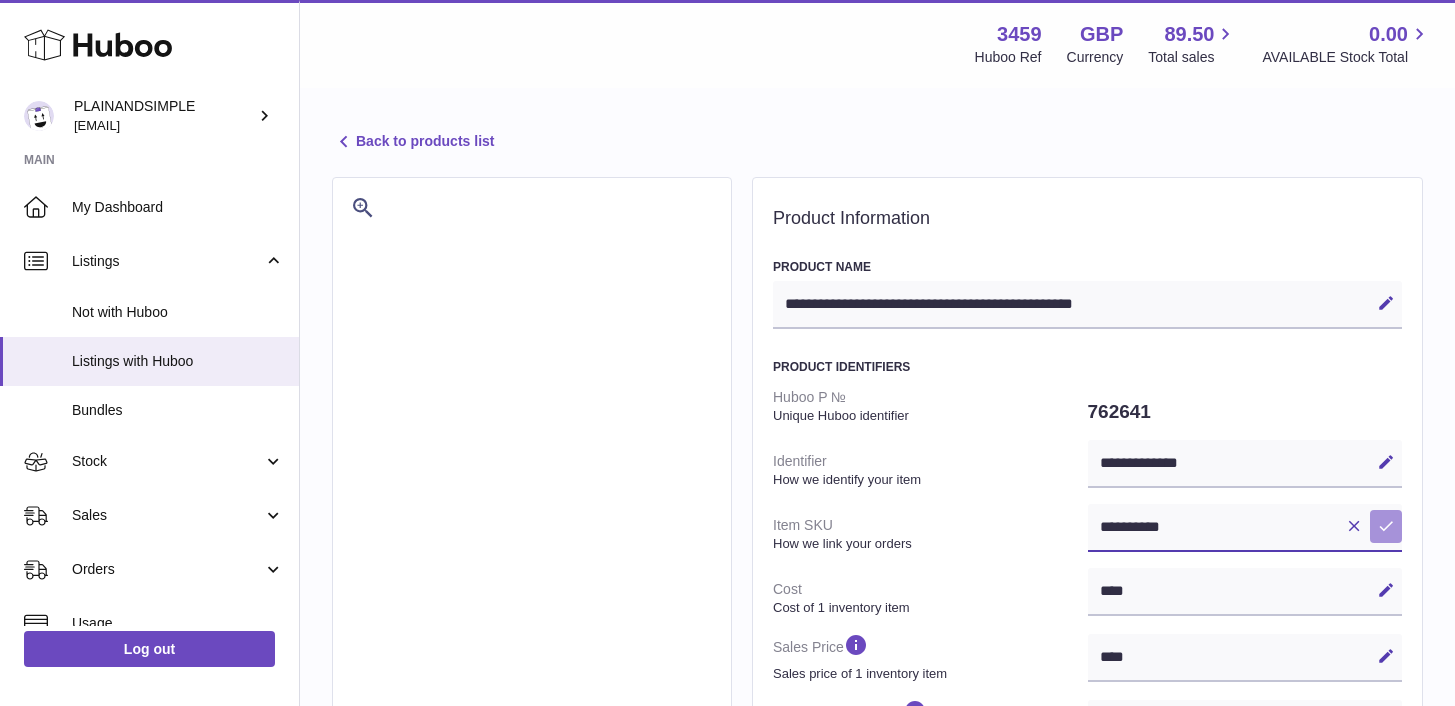 type on "**********" 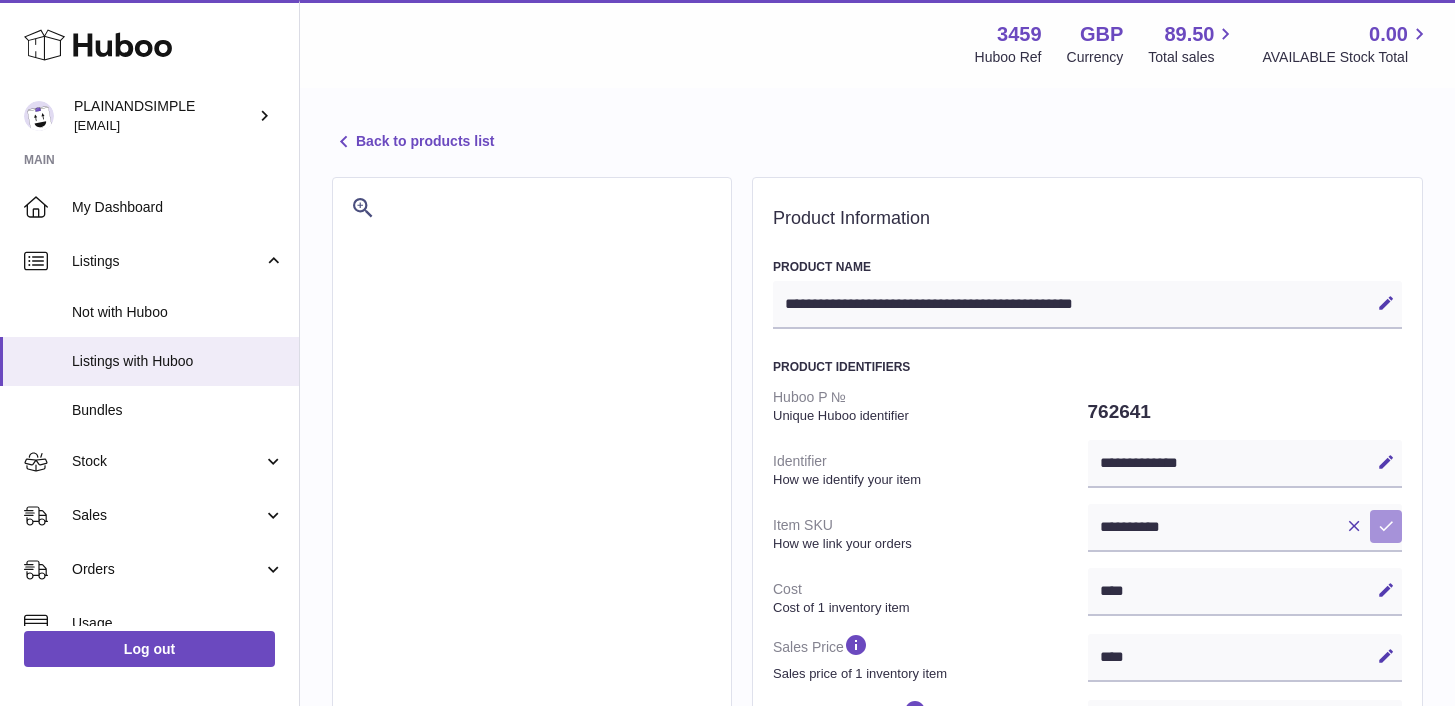 click at bounding box center (1386, 526) 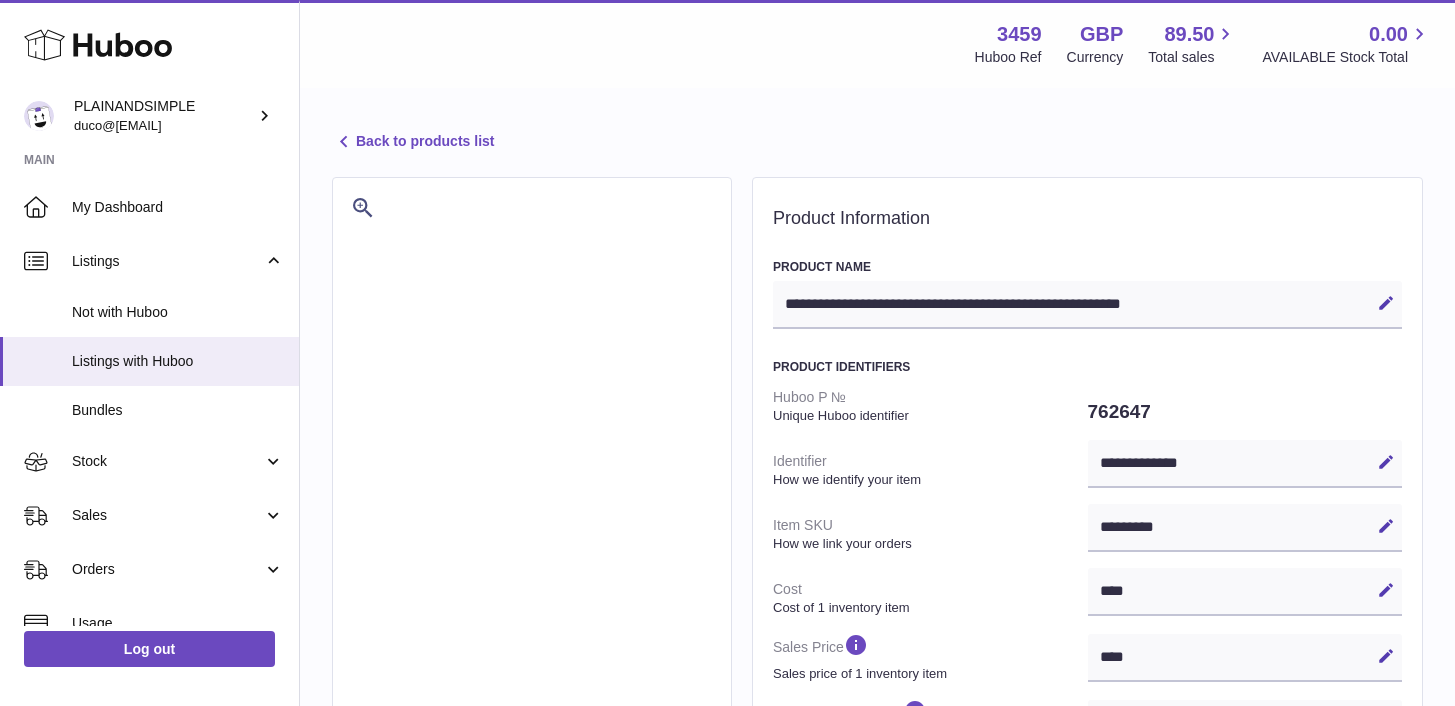 select on "***" 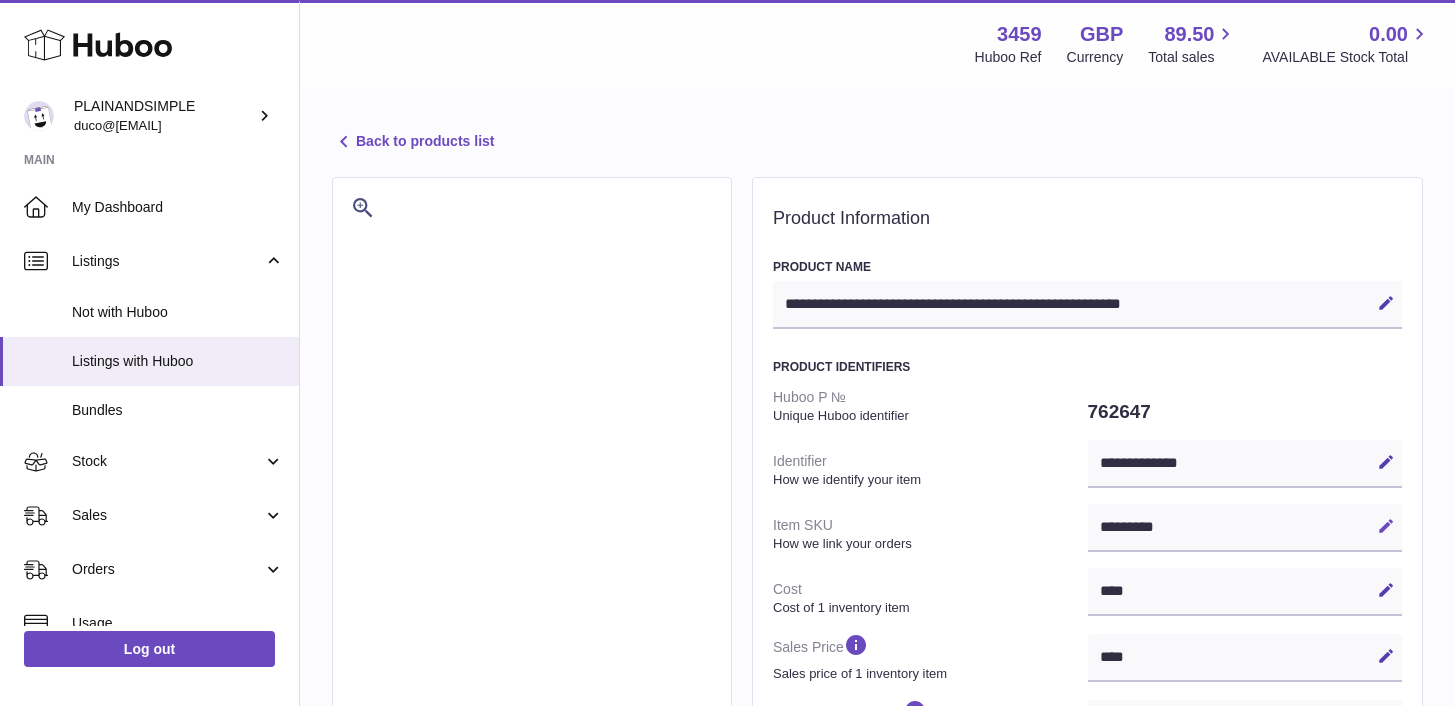 click at bounding box center (1386, 526) 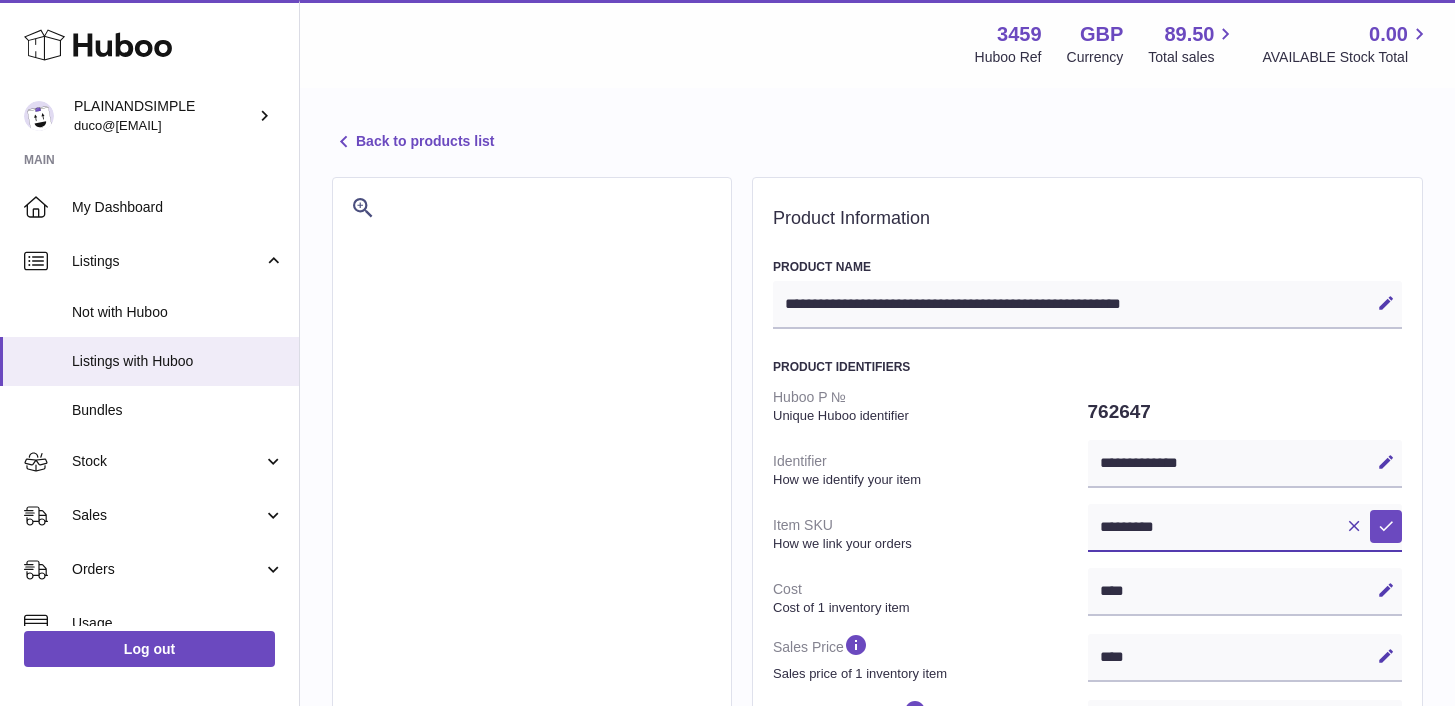 click on "*********" at bounding box center [1245, 528] 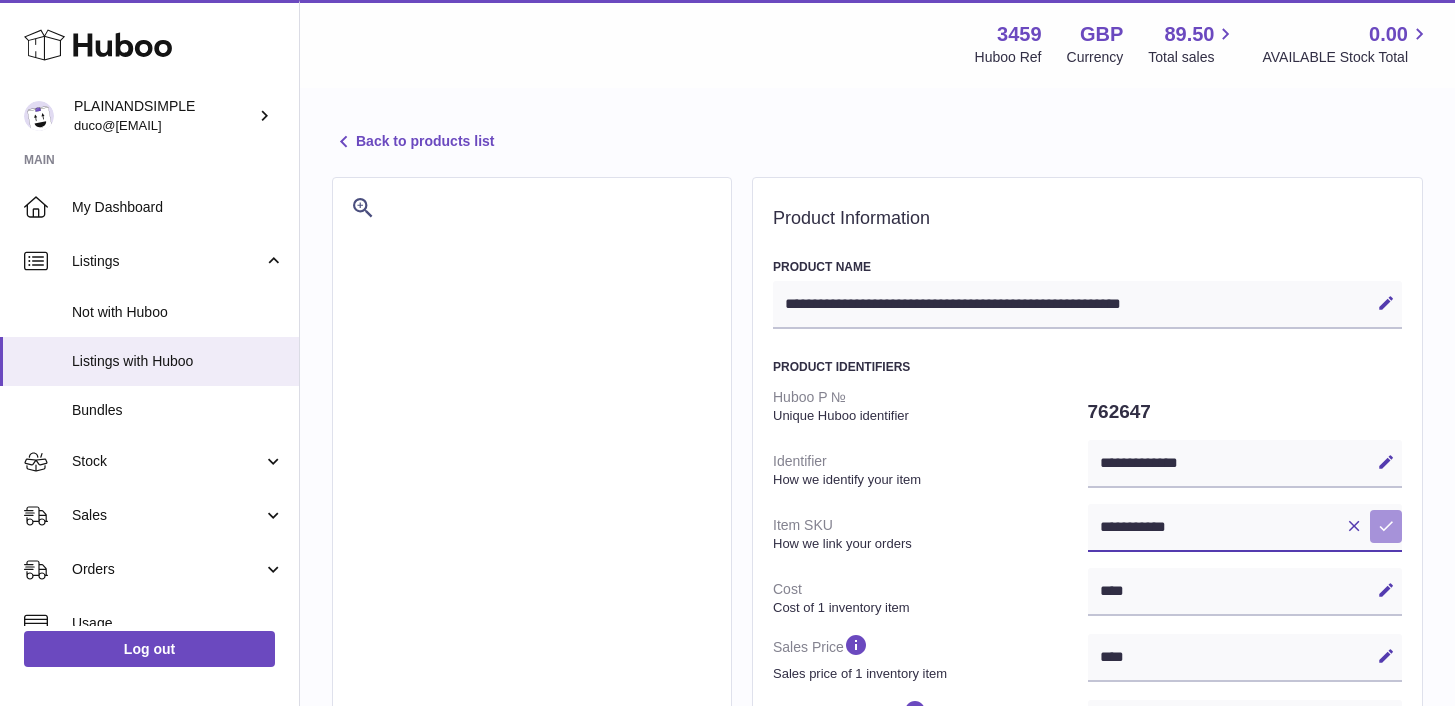 type on "**********" 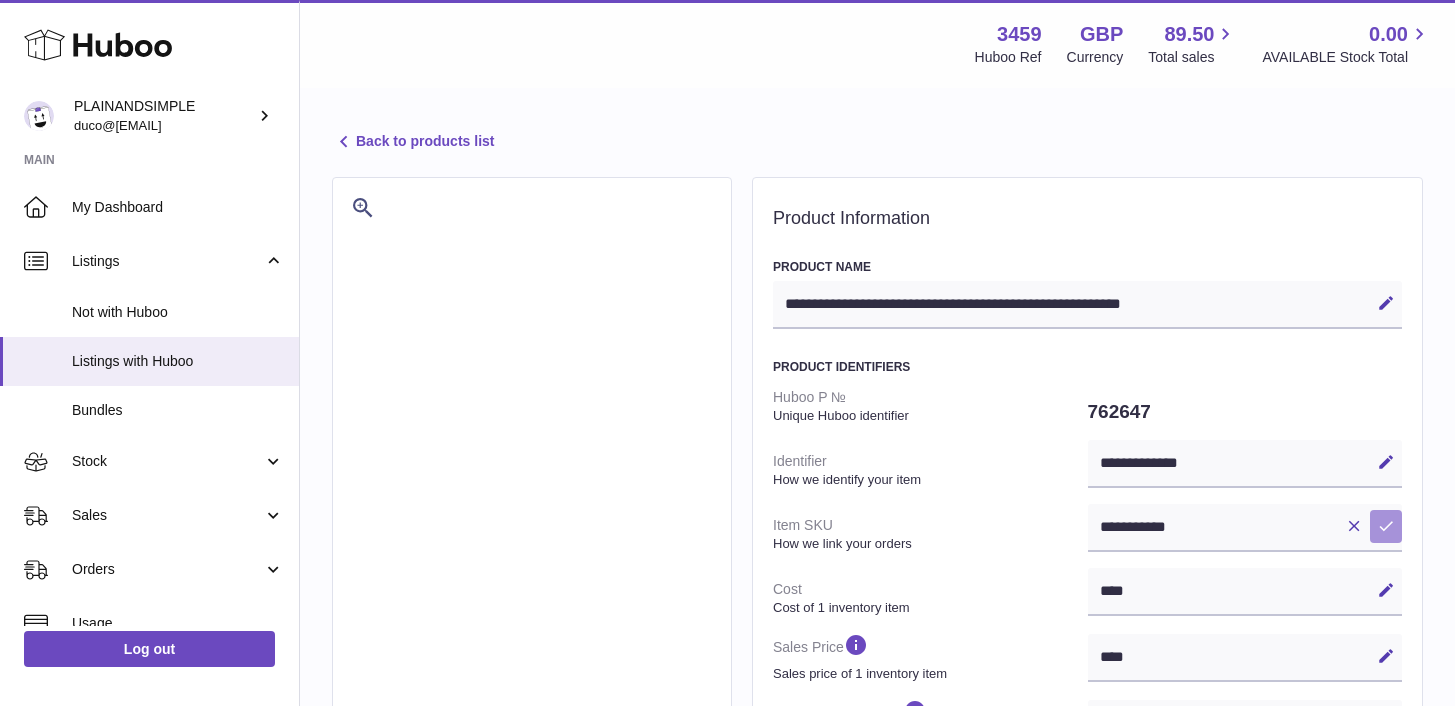 click at bounding box center [1386, 526] 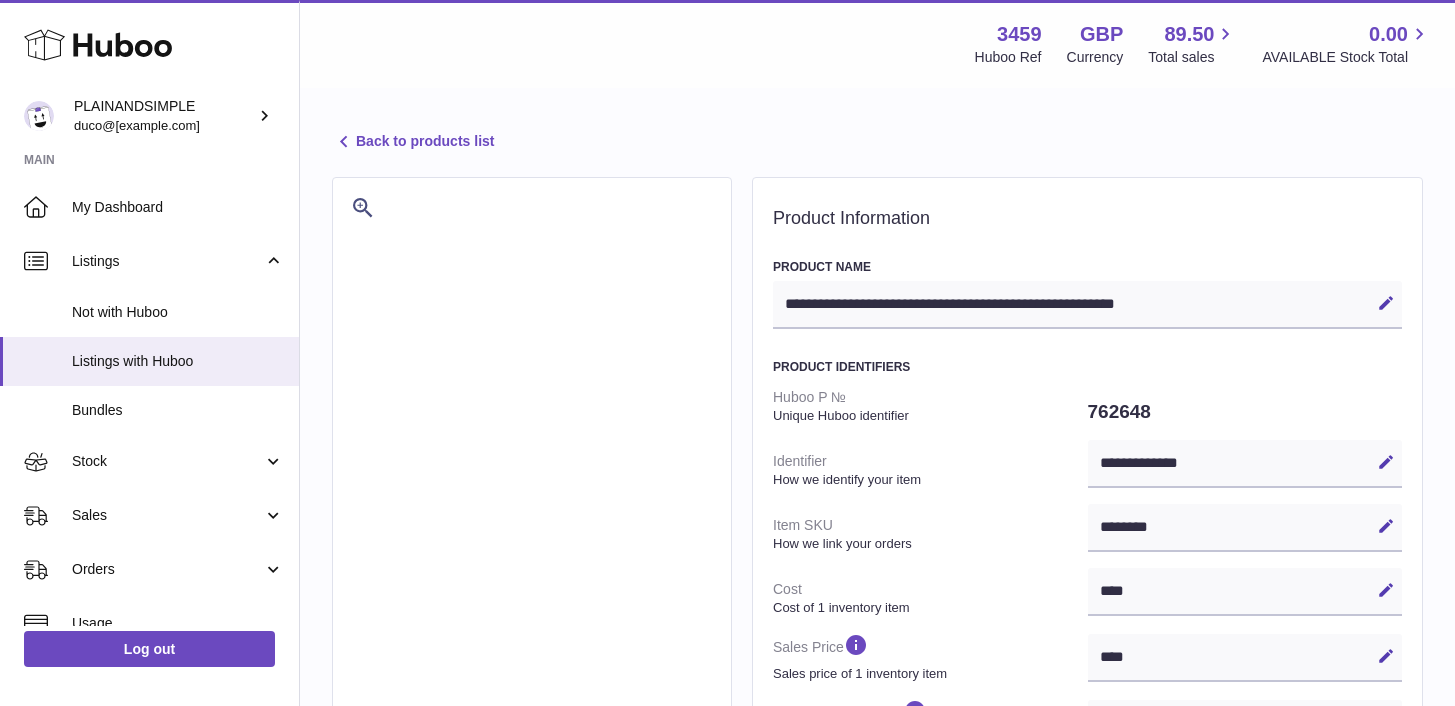 select on "***" 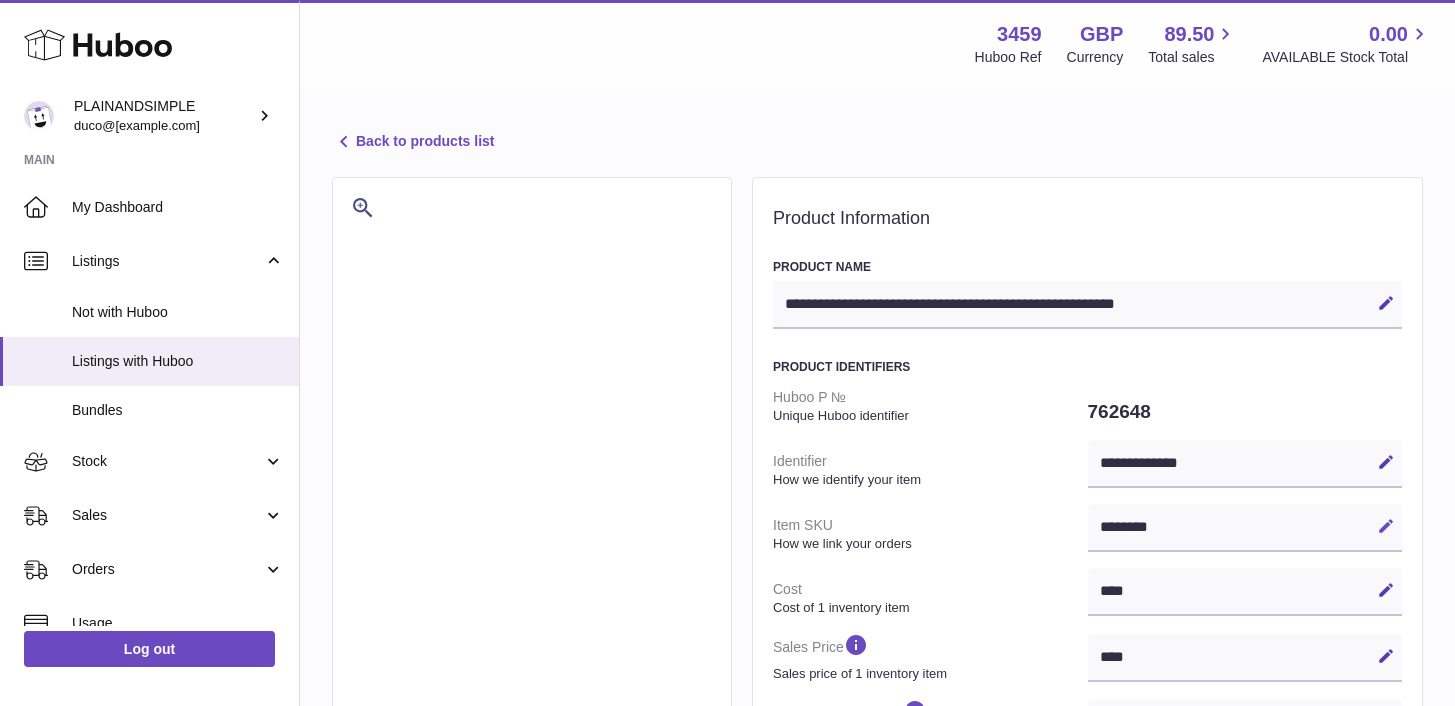 click at bounding box center (1386, 526) 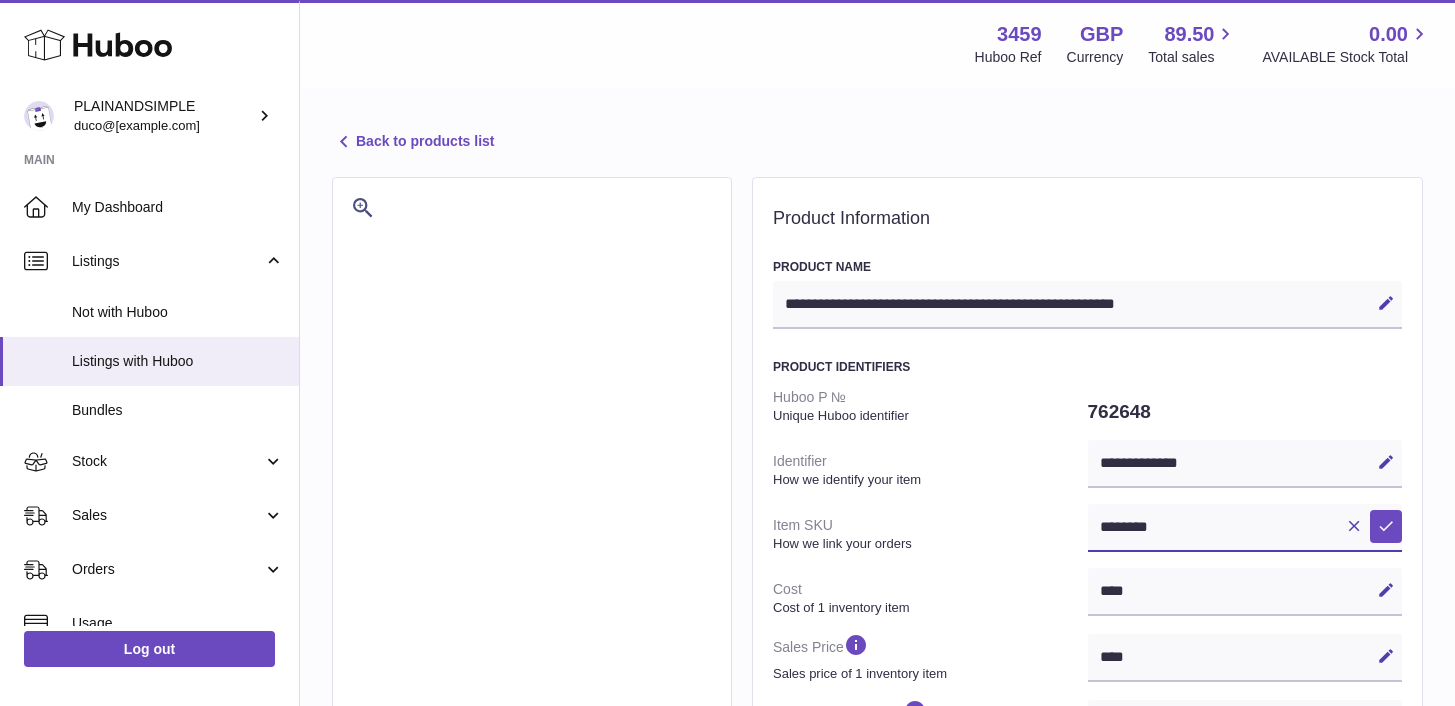 click on "********" at bounding box center [1245, 528] 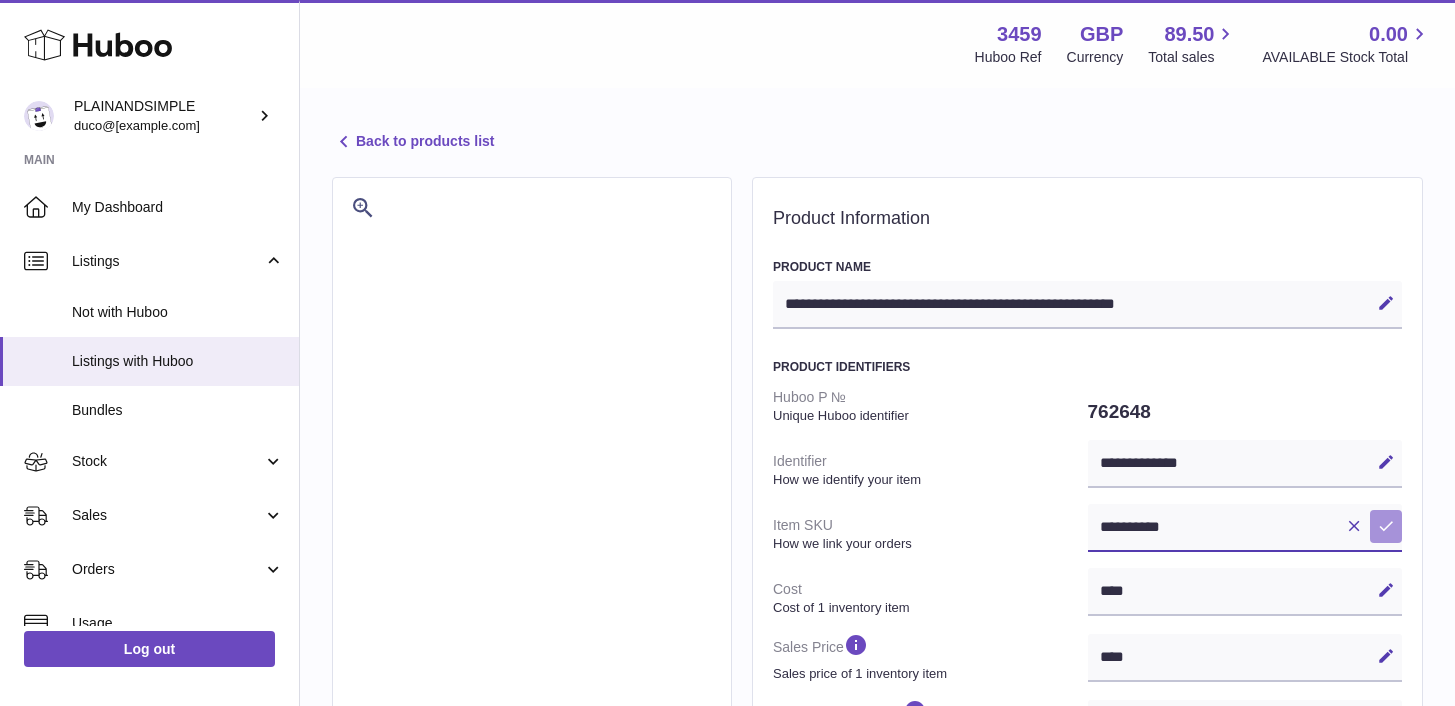 type on "**********" 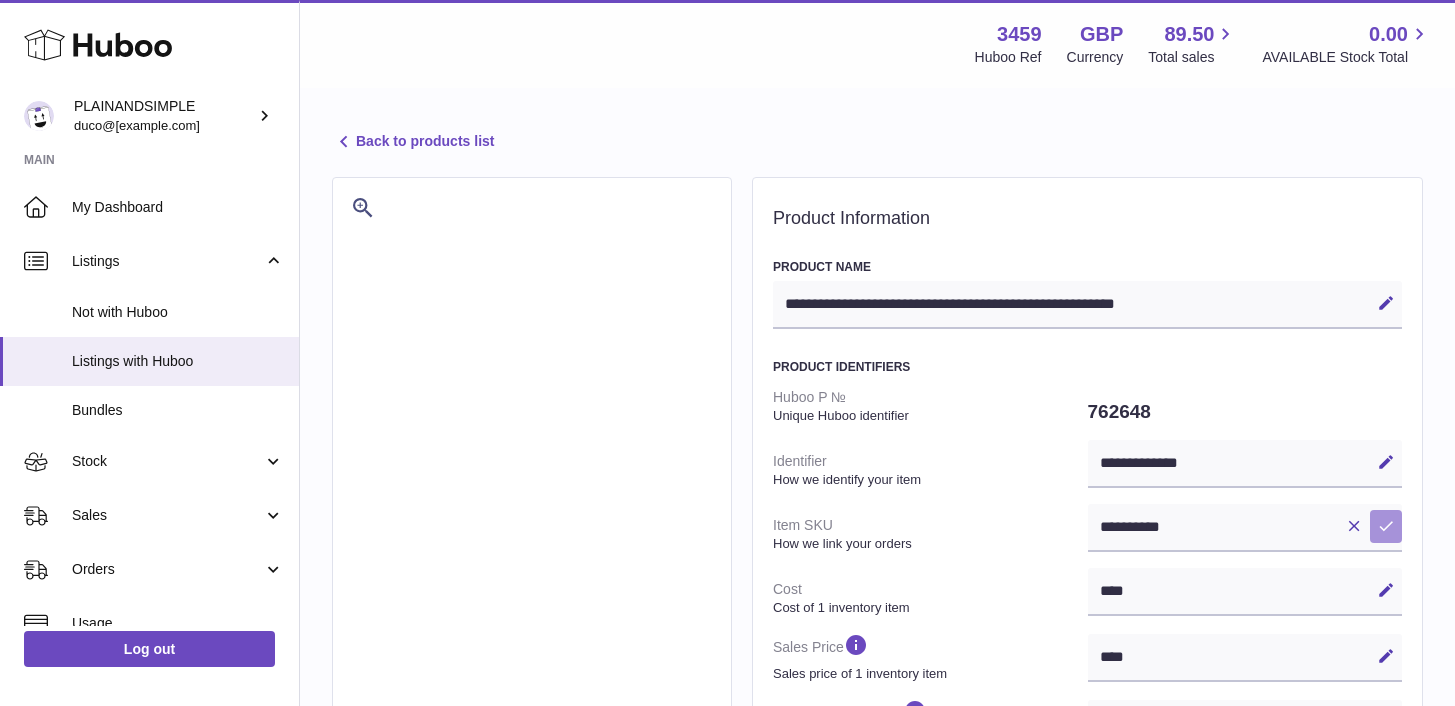 click at bounding box center (1386, 526) 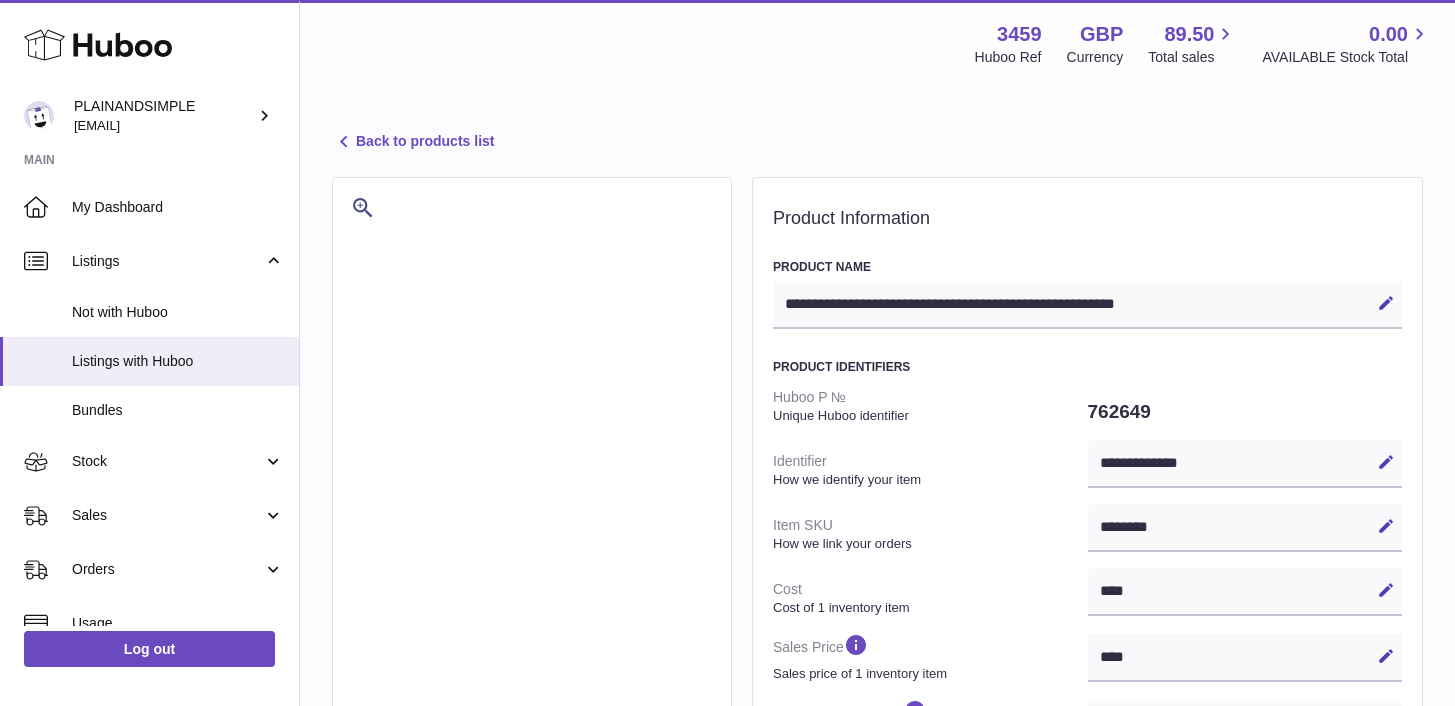 select on "***" 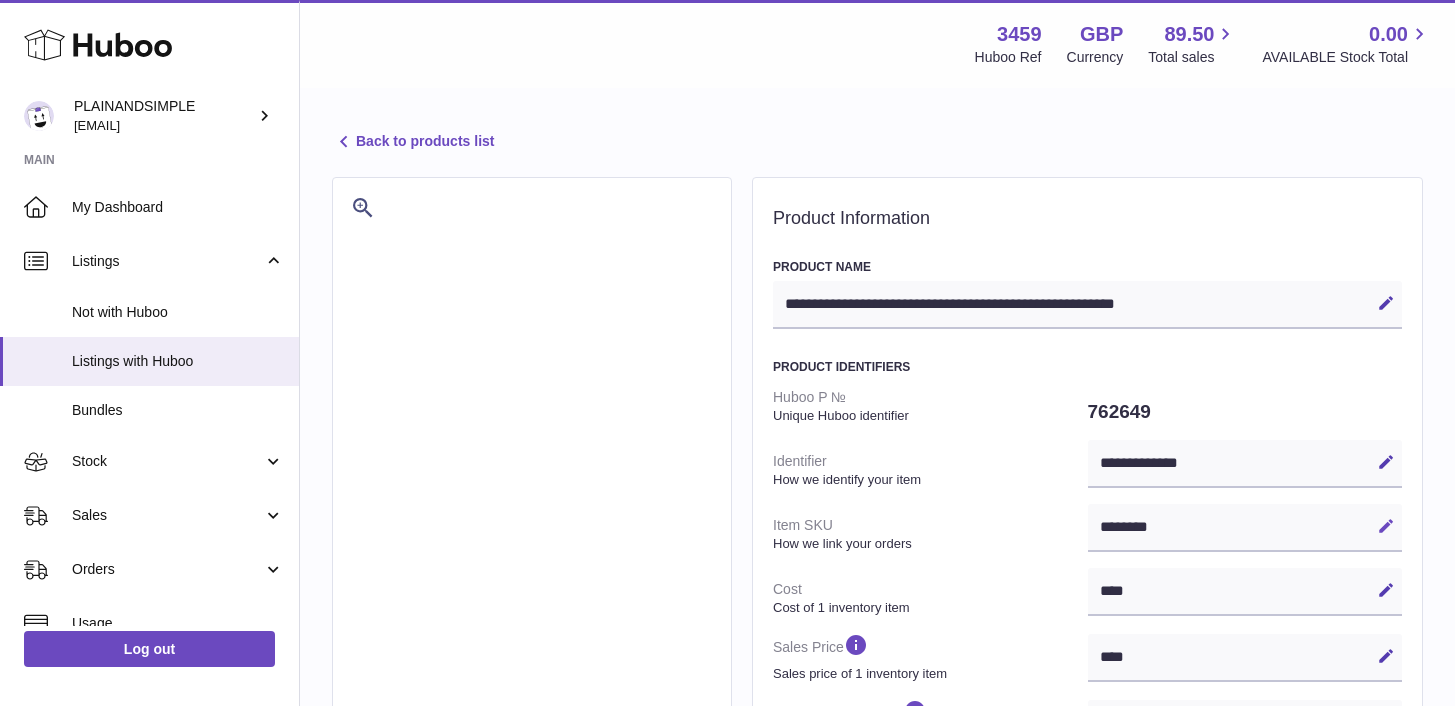 click at bounding box center (1386, 526) 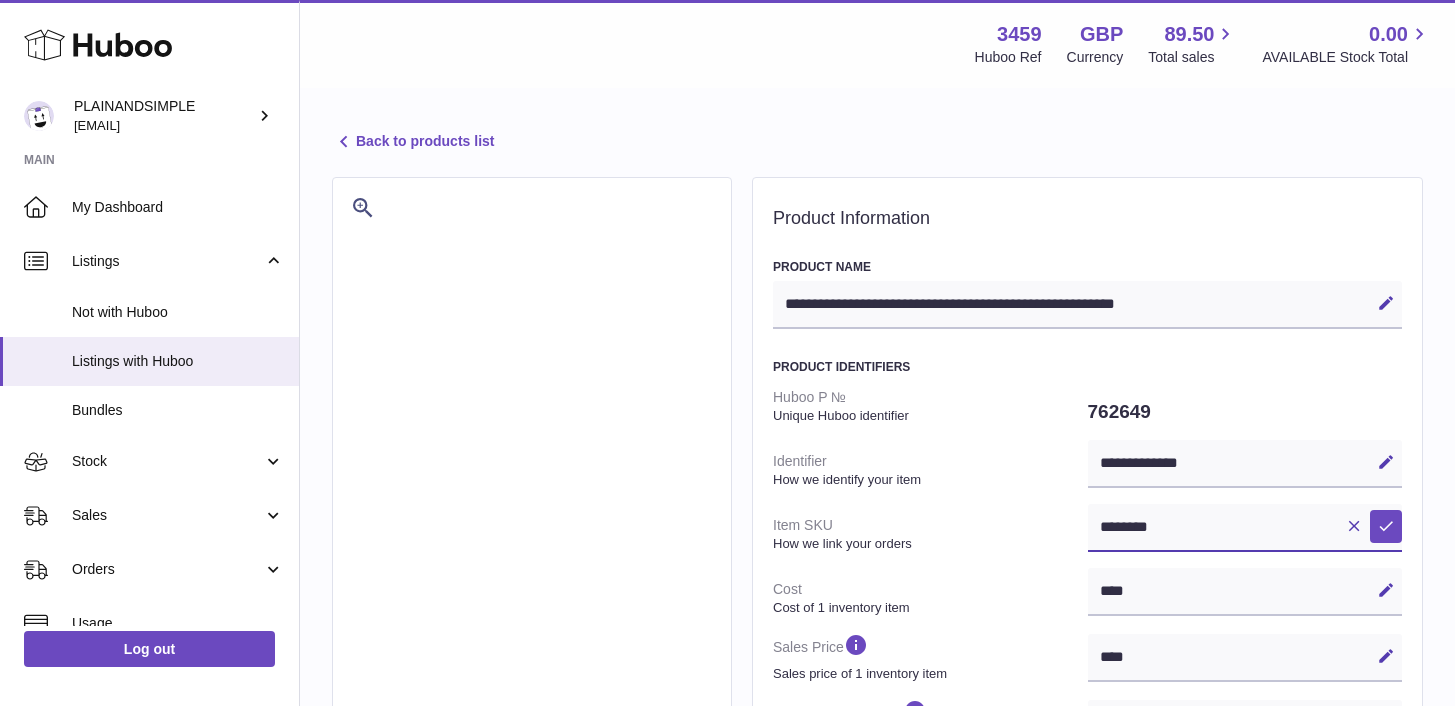 click on "********" at bounding box center (1245, 528) 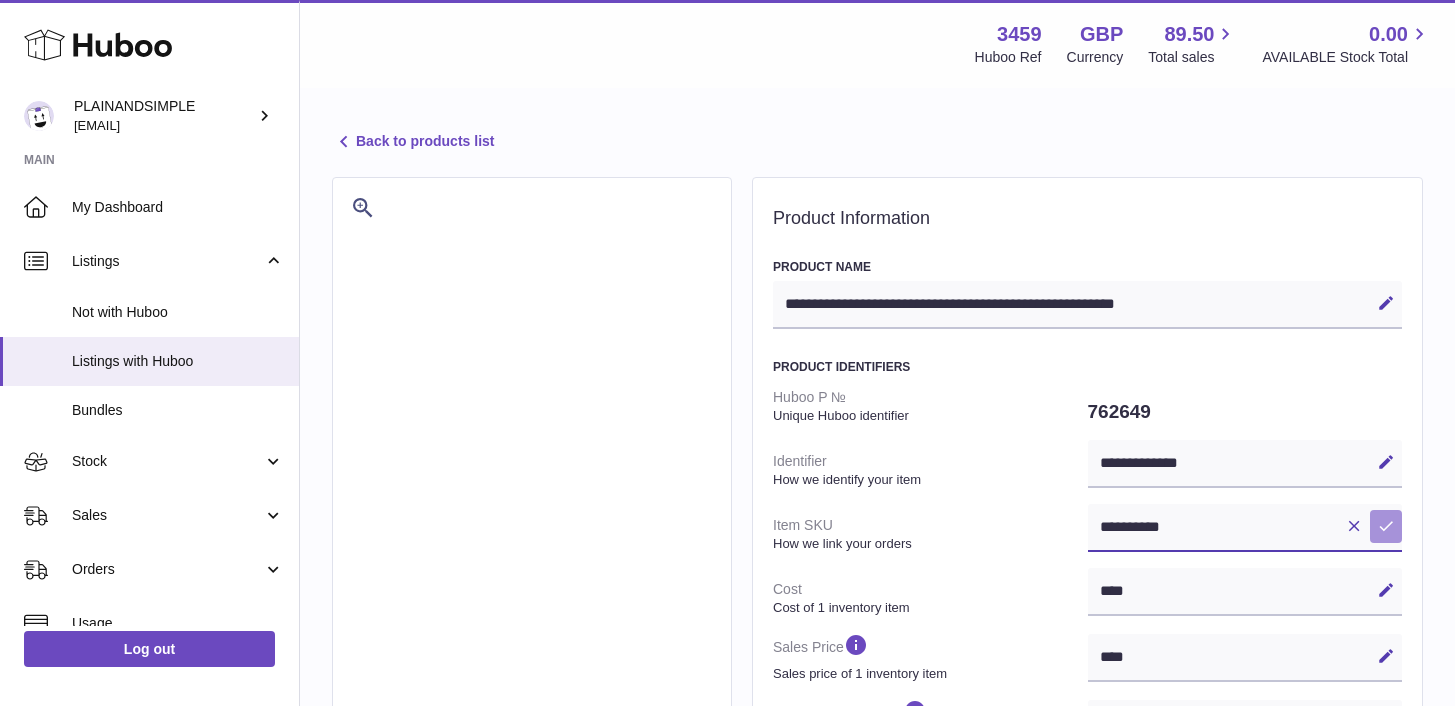 type on "**********" 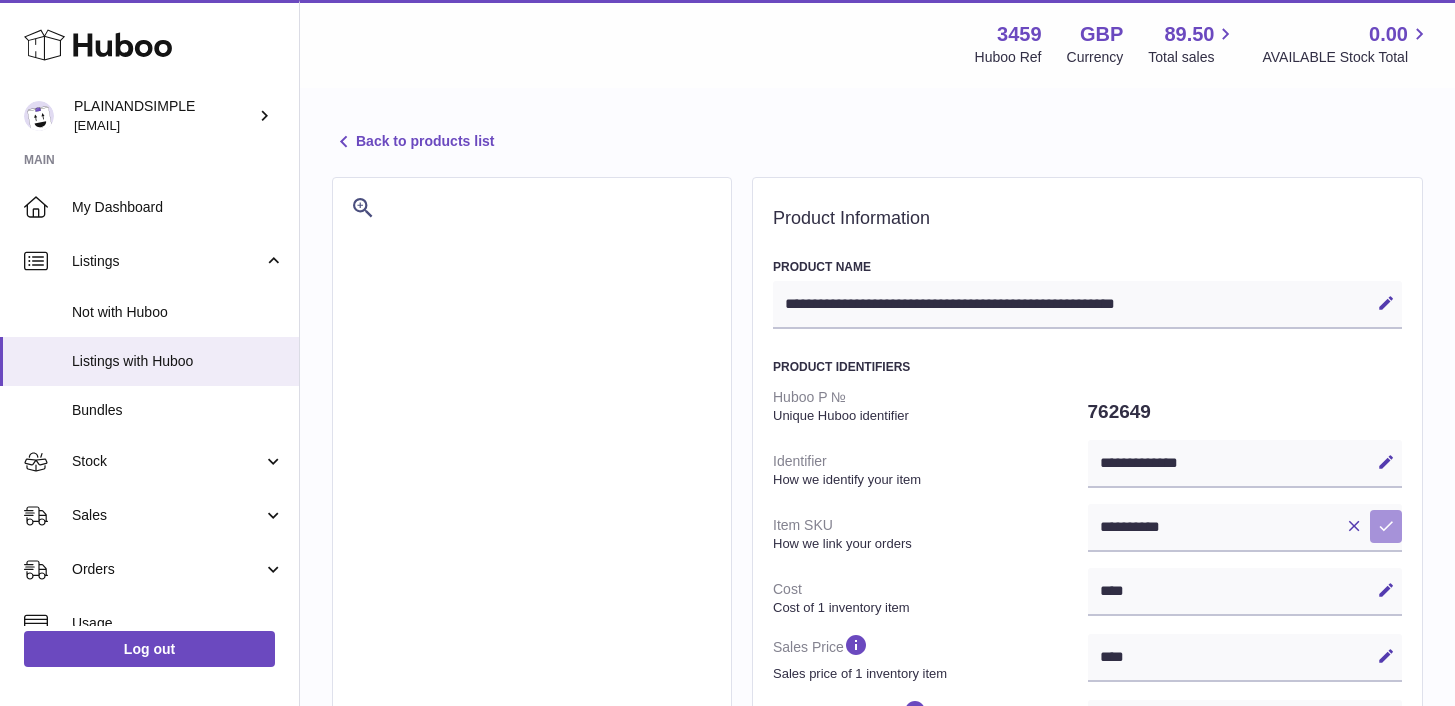 click on "Save" at bounding box center (1386, 526) 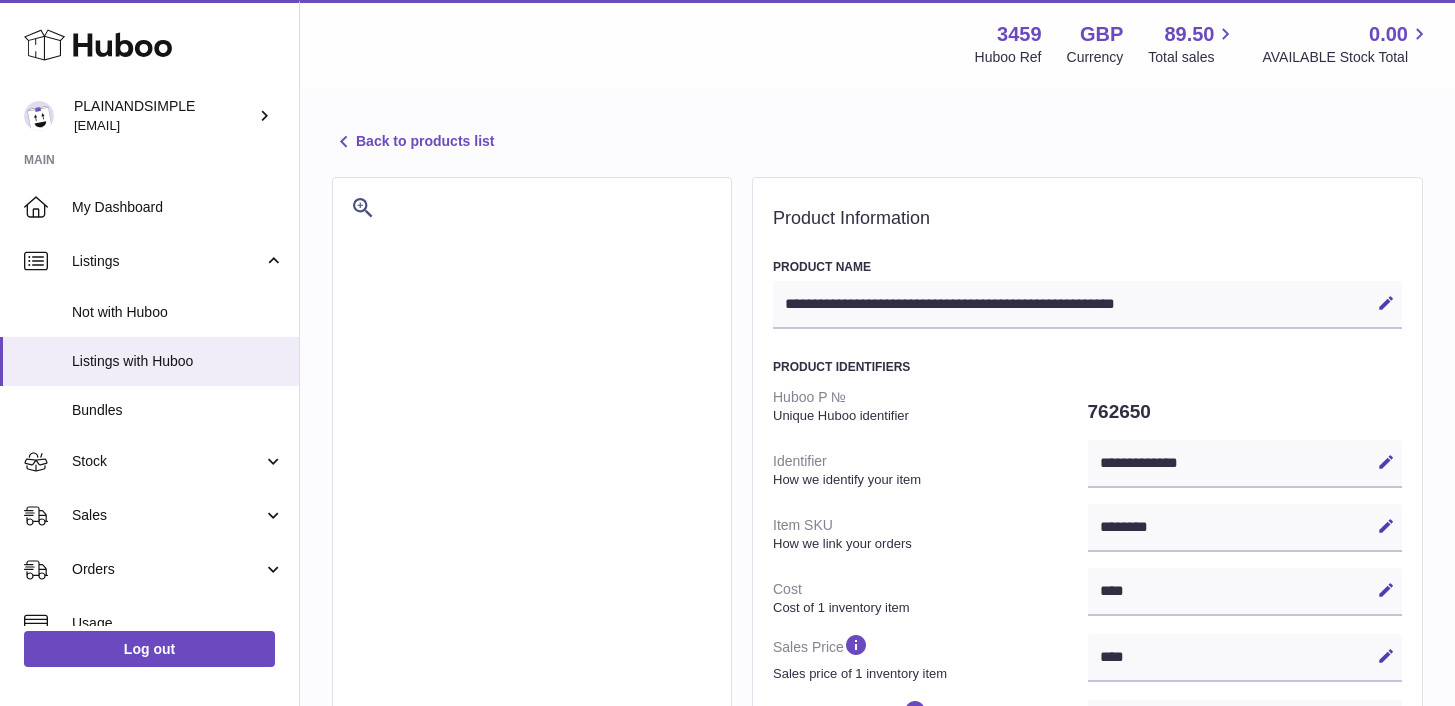 select on "***" 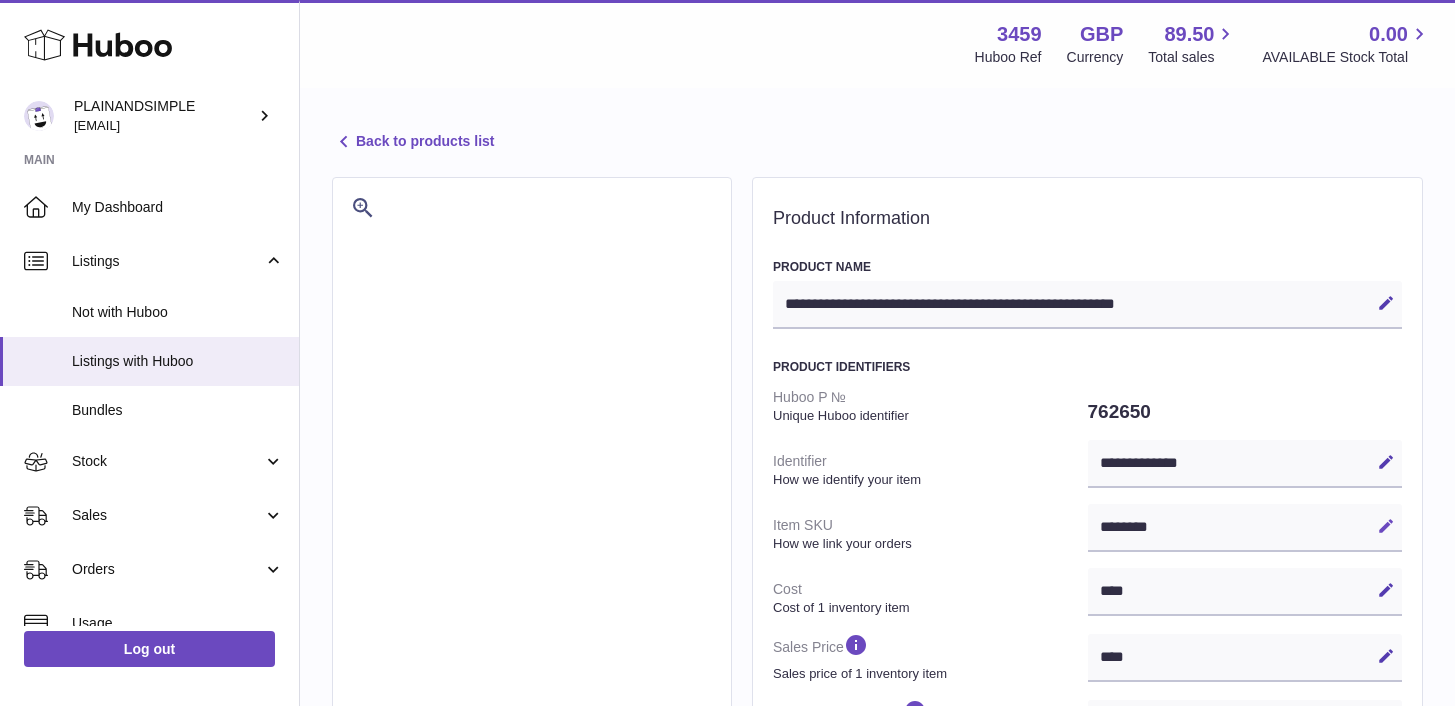 click at bounding box center [1386, 526] 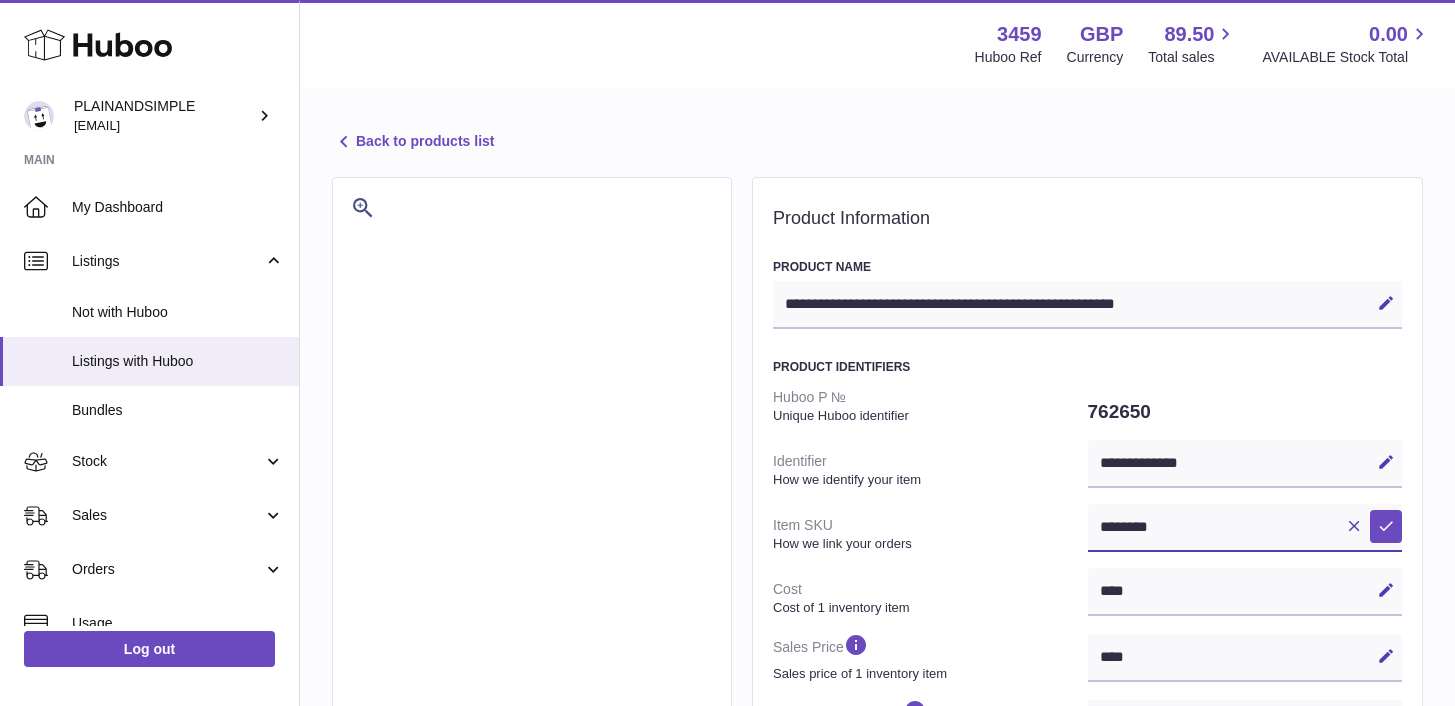 click on "********" at bounding box center [1245, 528] 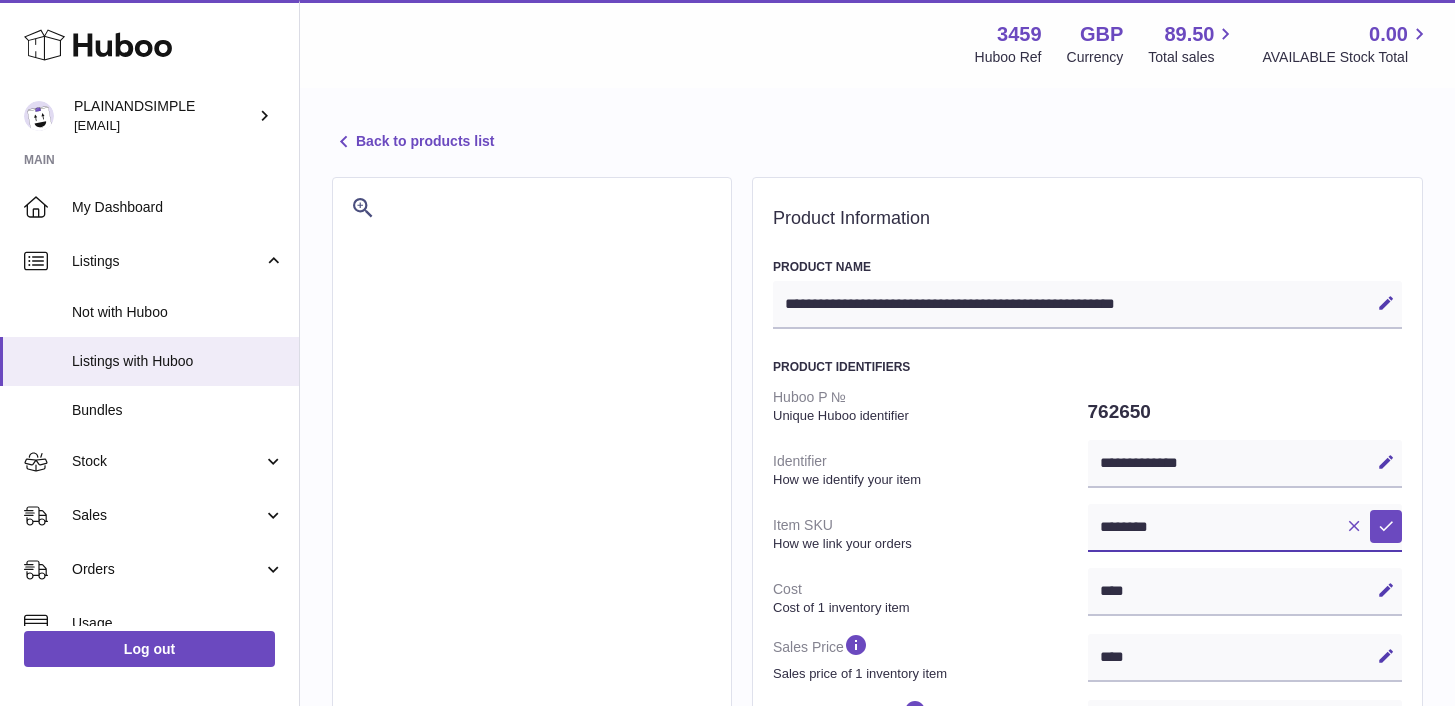 paste on "**" 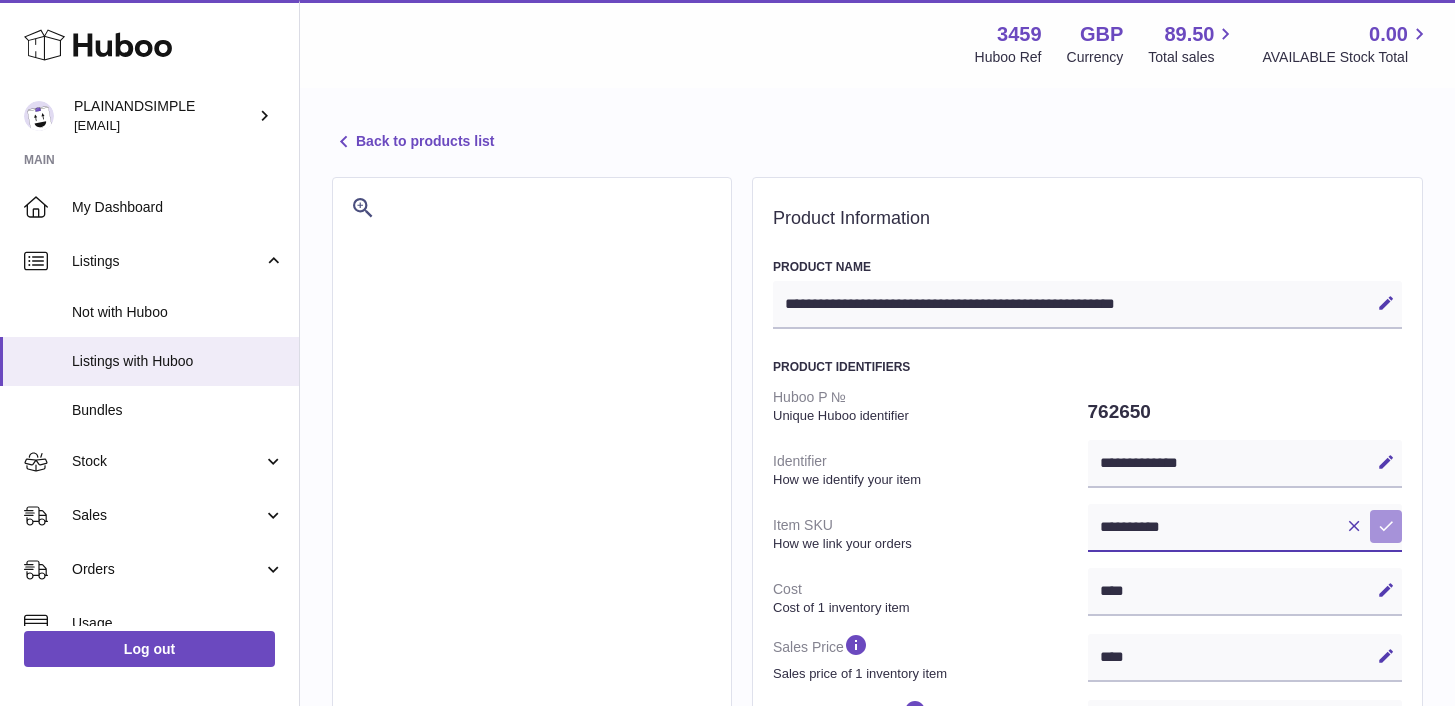 type on "**********" 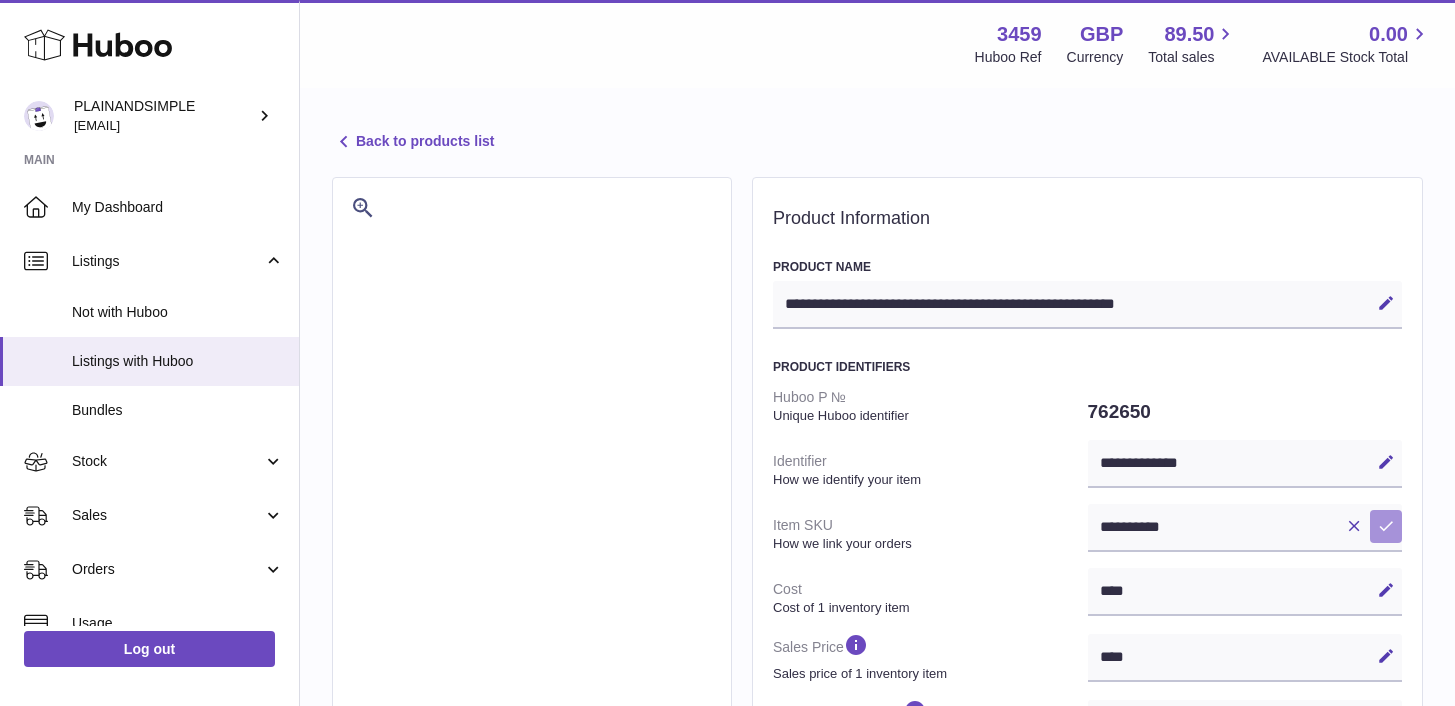 click at bounding box center (1386, 526) 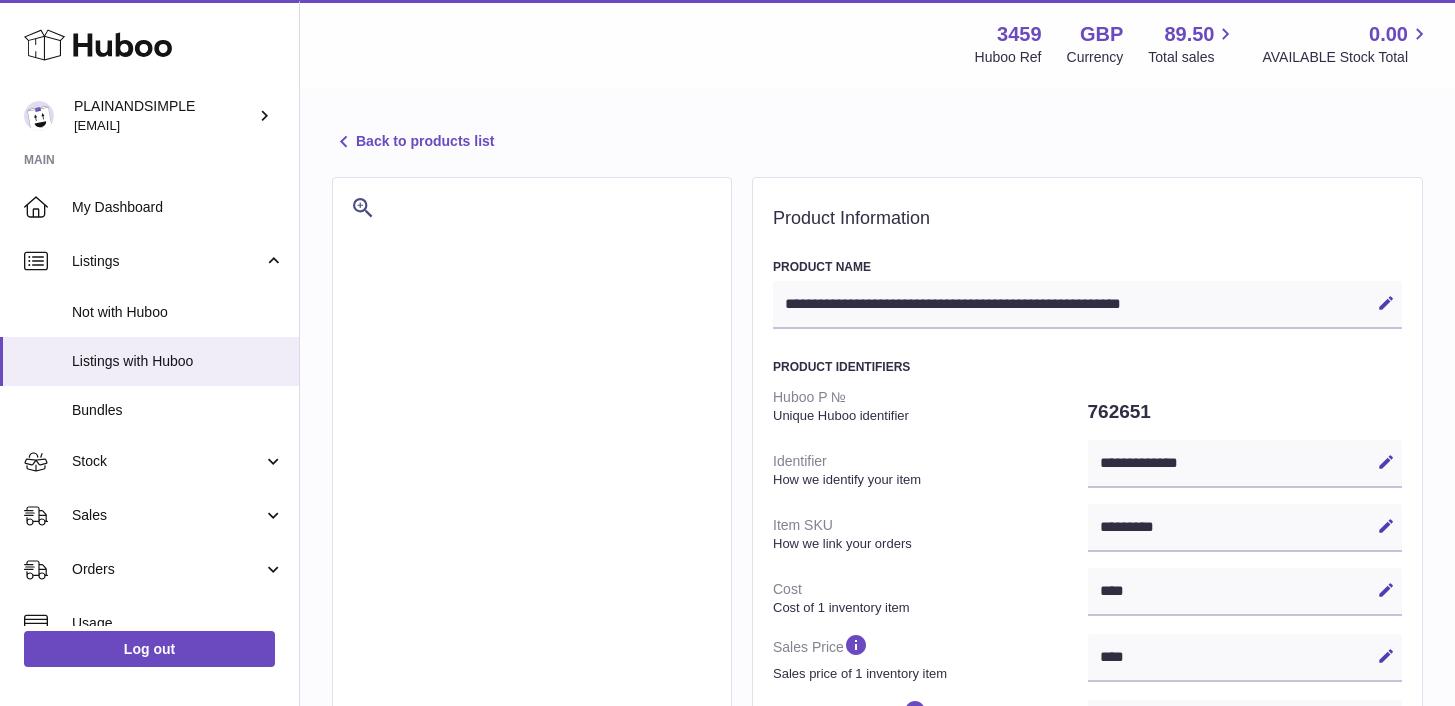 select on "***" 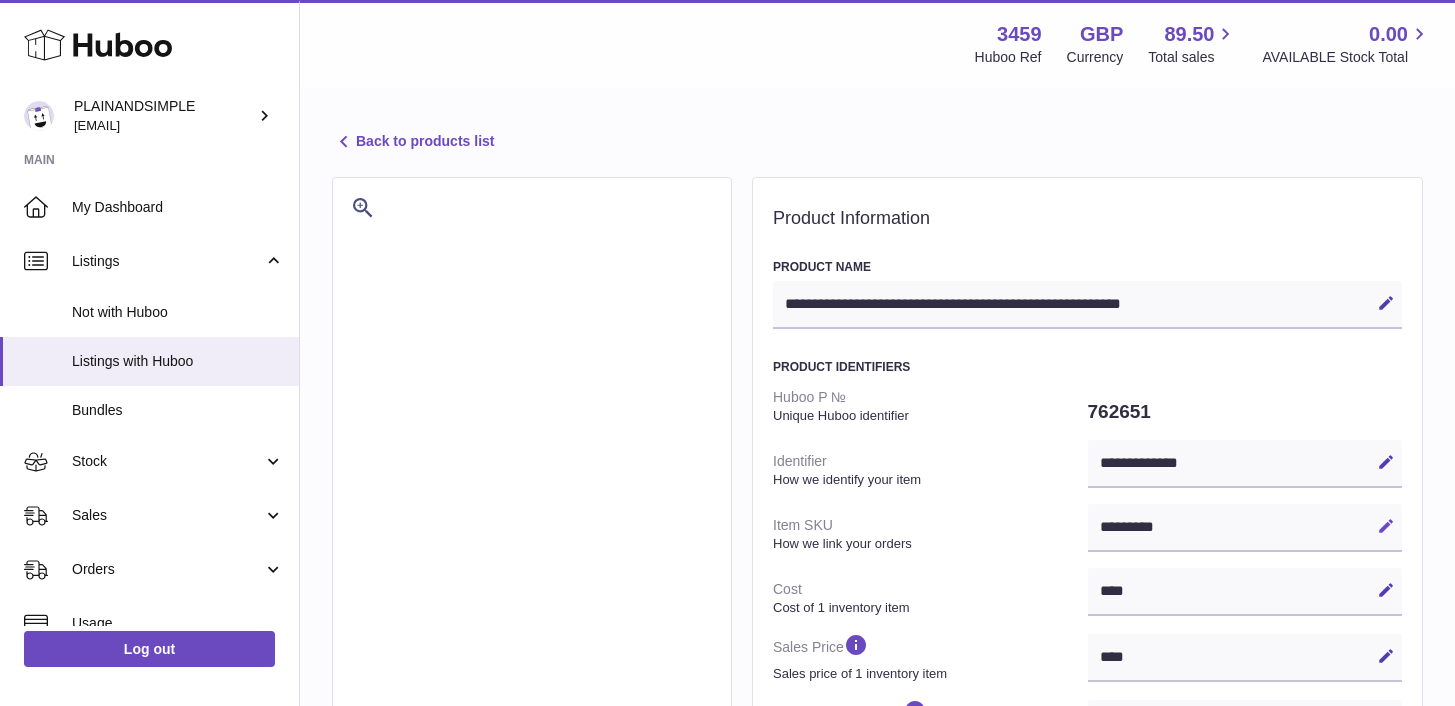 click at bounding box center [1386, 526] 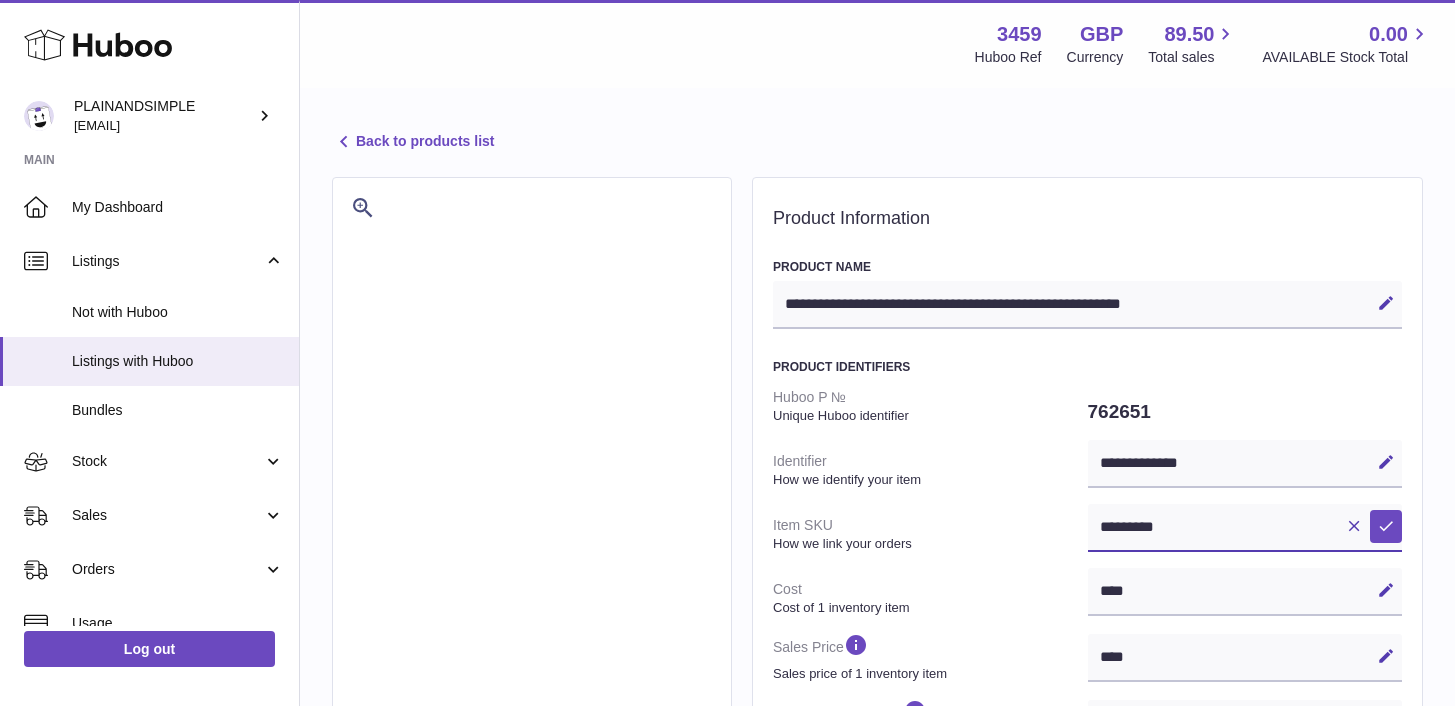 click on "*********" at bounding box center [1245, 528] 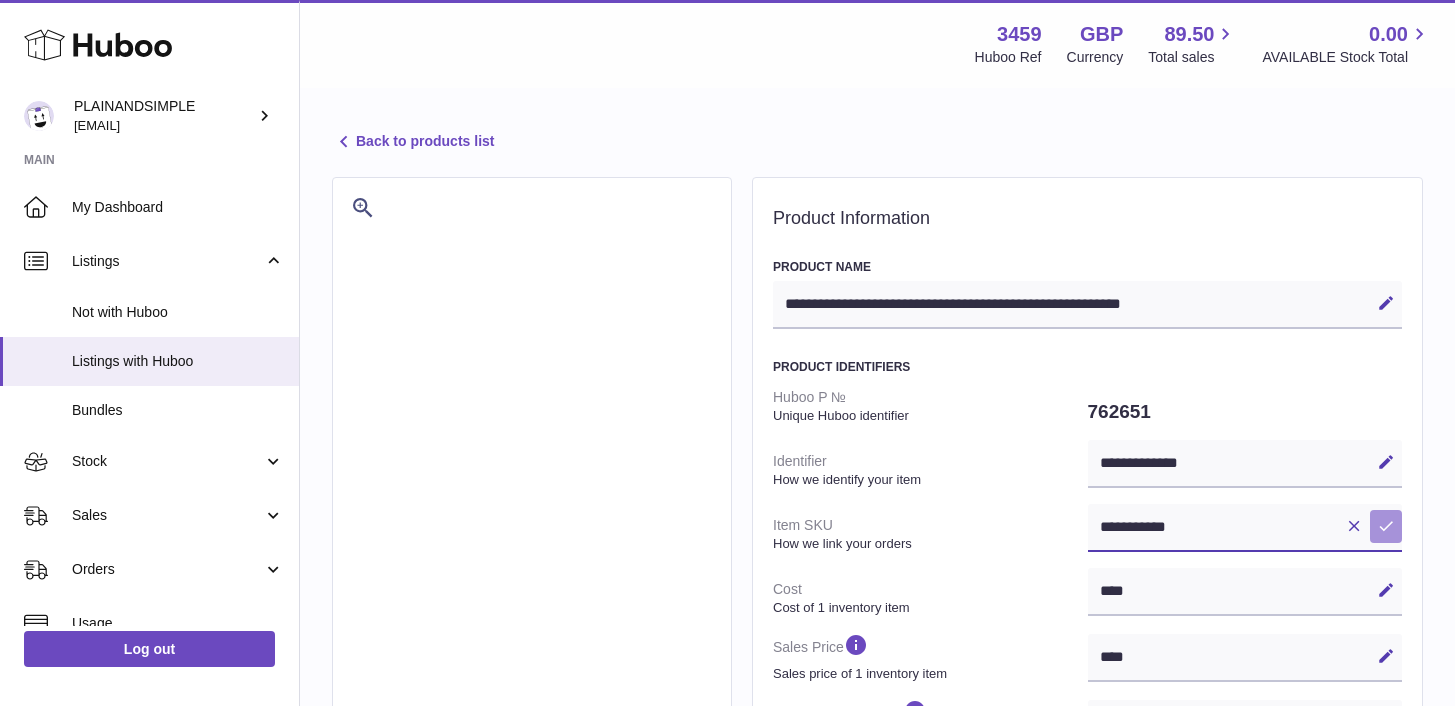 type on "**********" 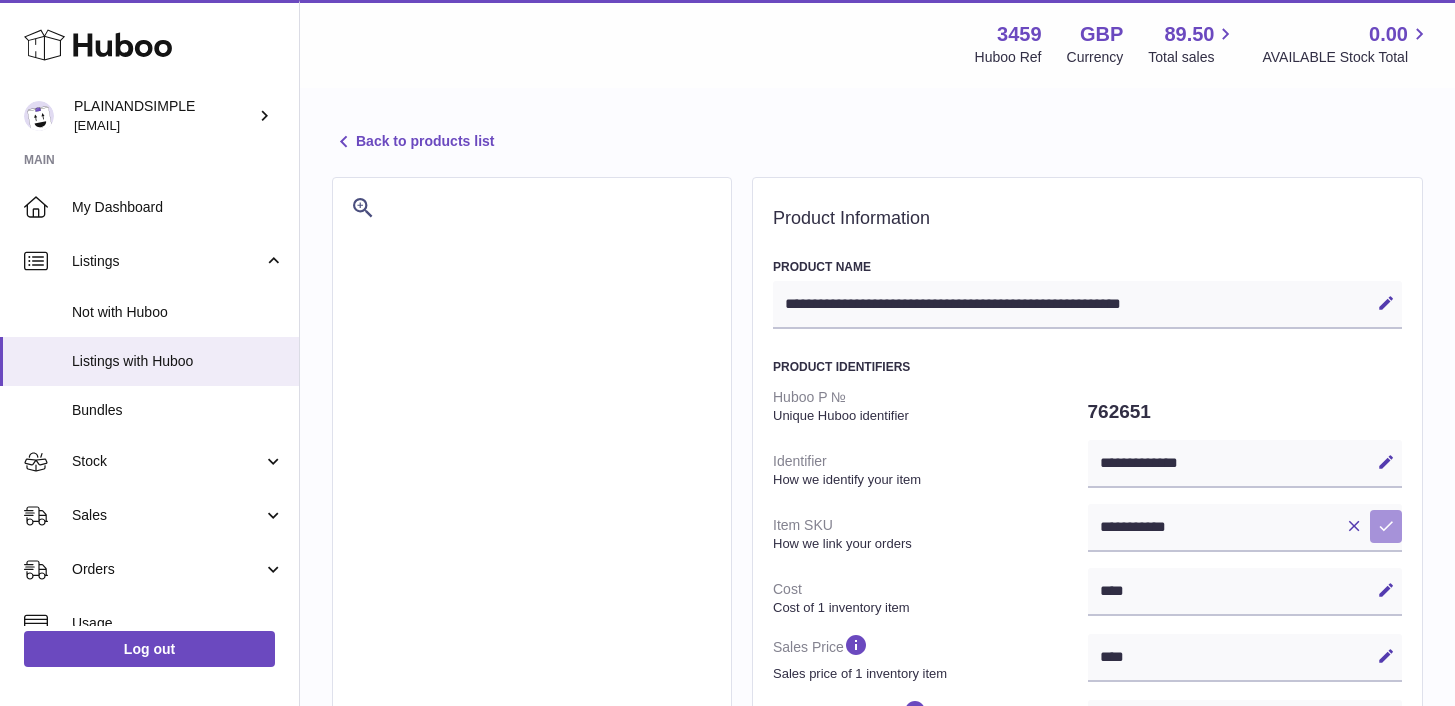 click on "Save" at bounding box center [1386, 526] 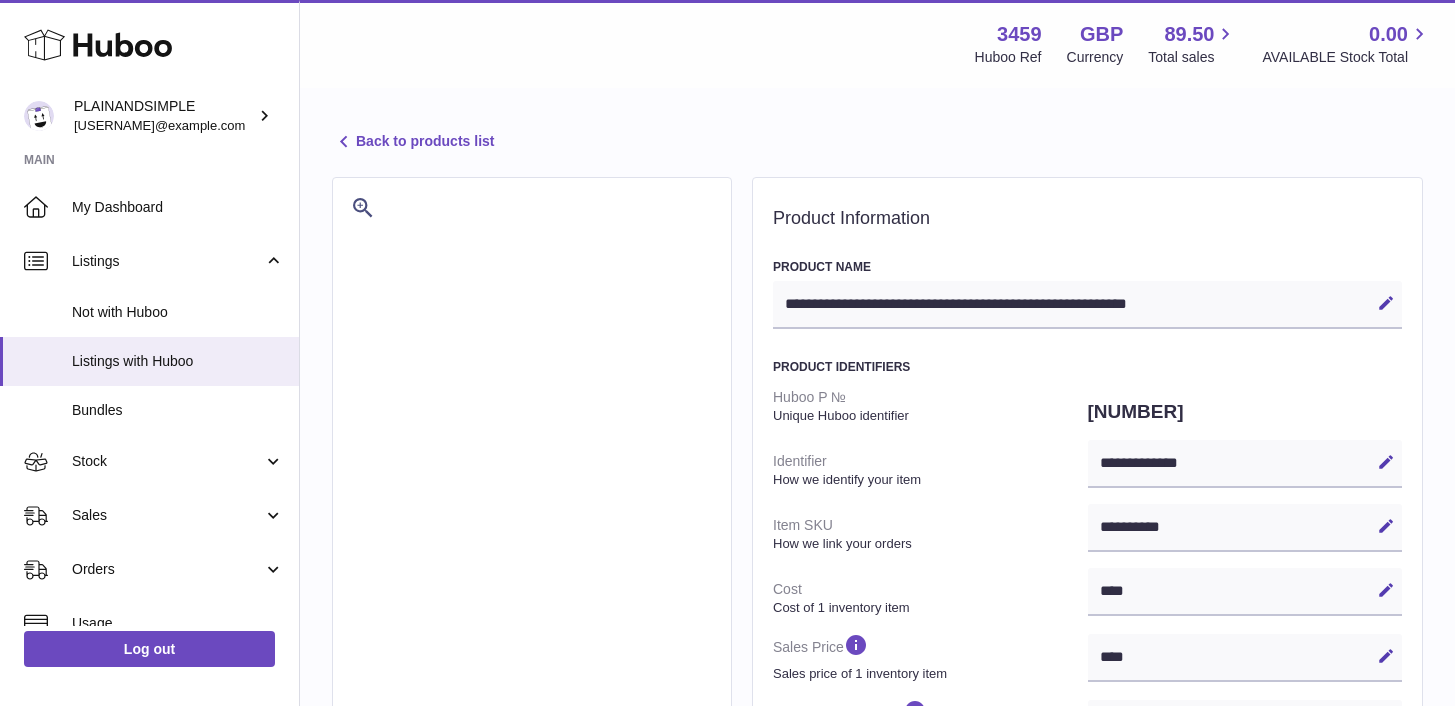 select on "***" 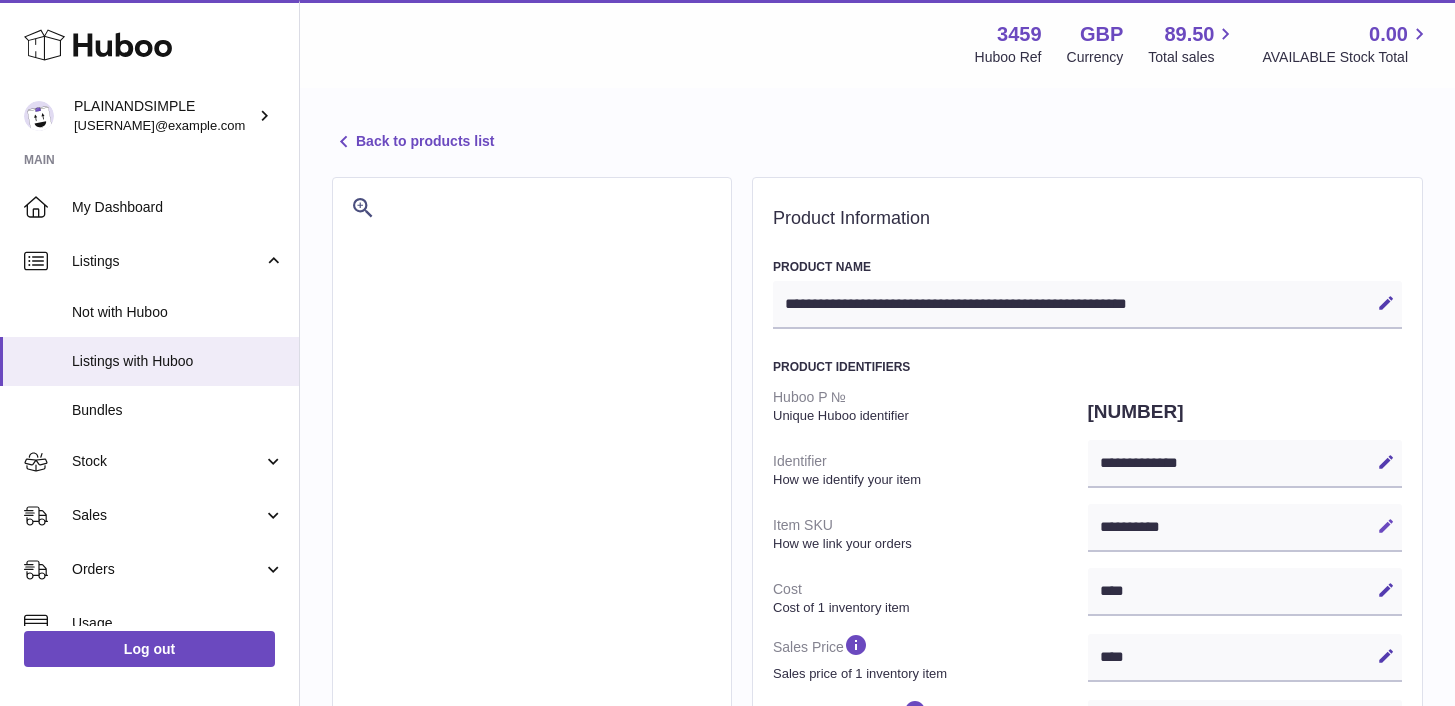 click at bounding box center [1386, 526] 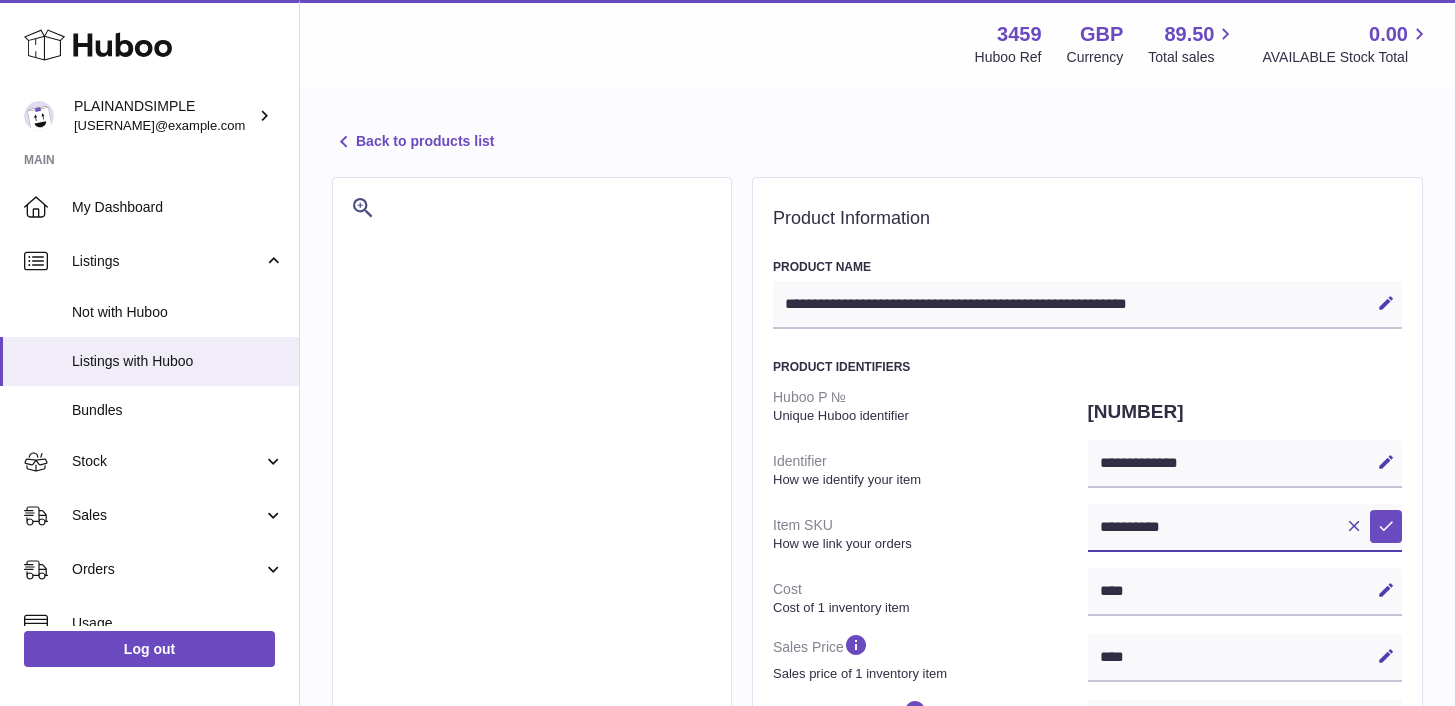click on "**********" at bounding box center (1245, 528) 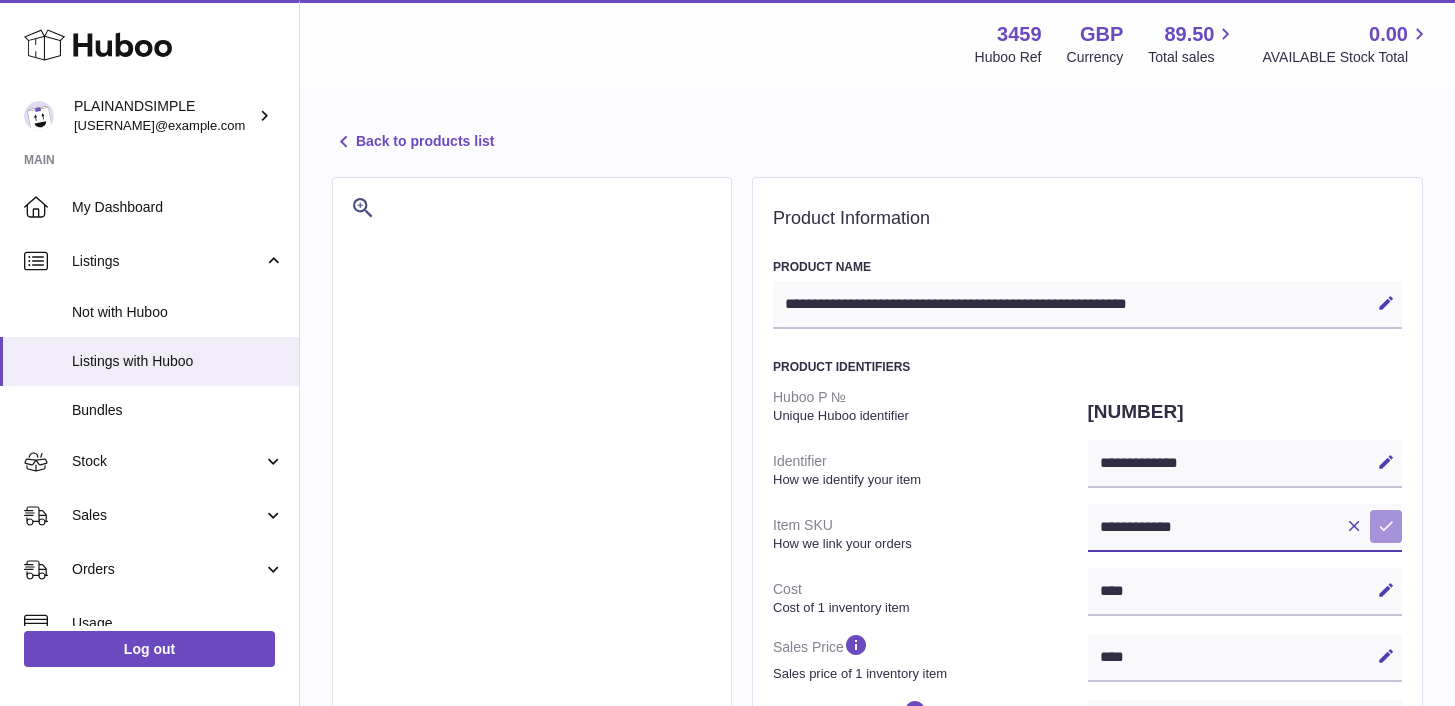 type on "**********" 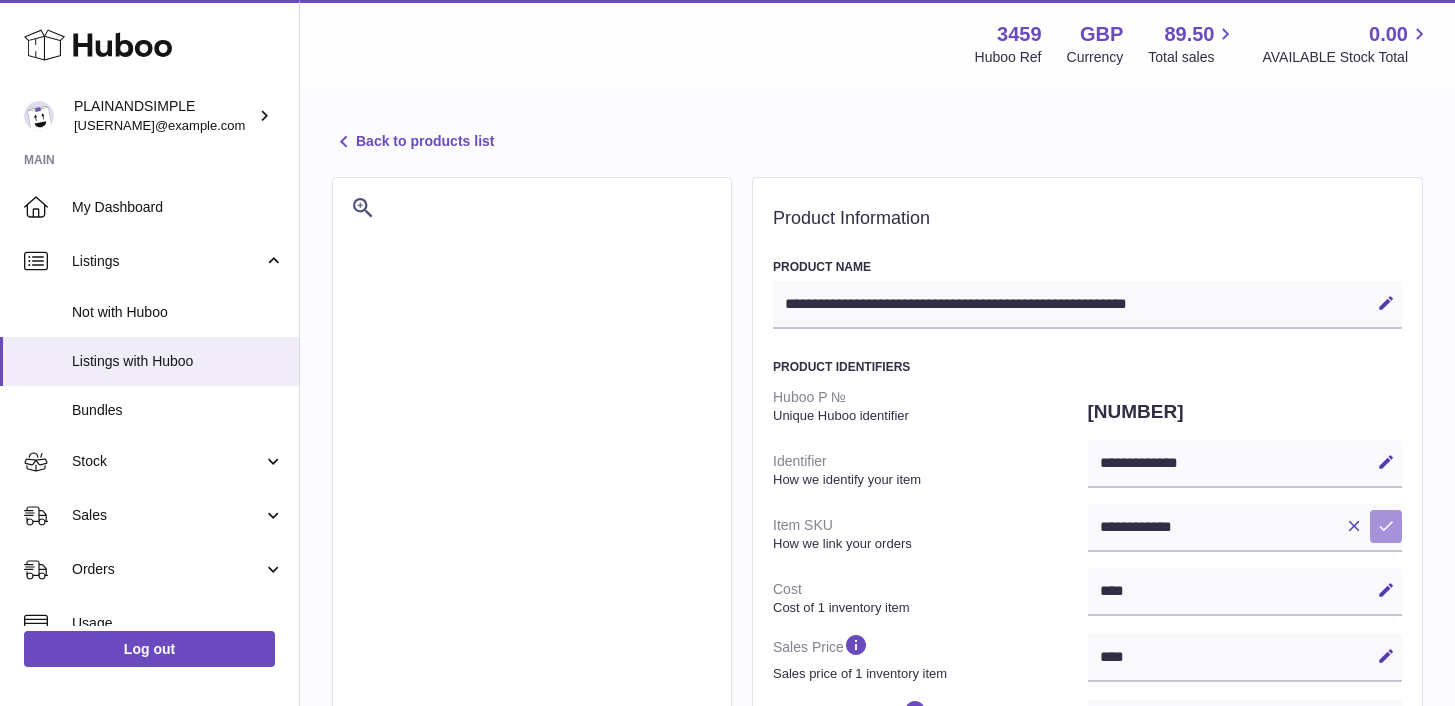 click at bounding box center [1386, 526] 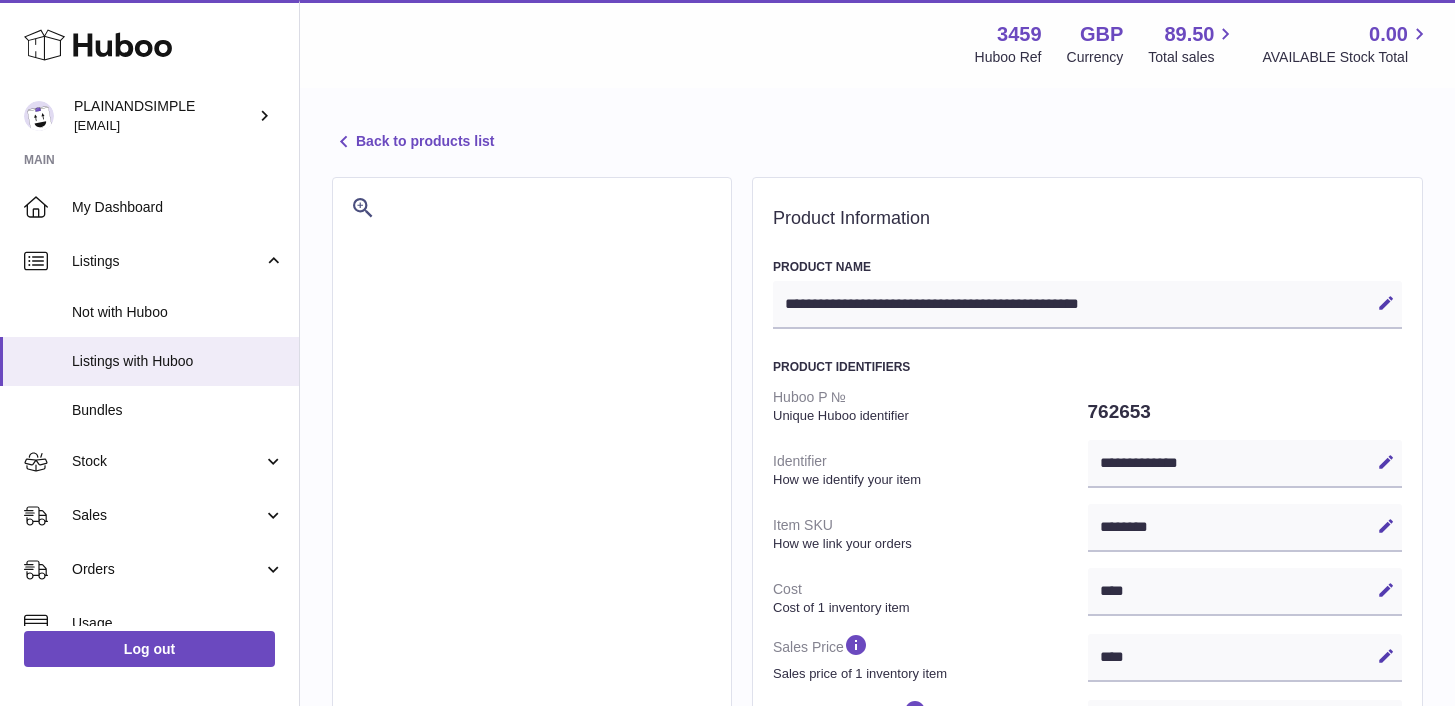 select on "***" 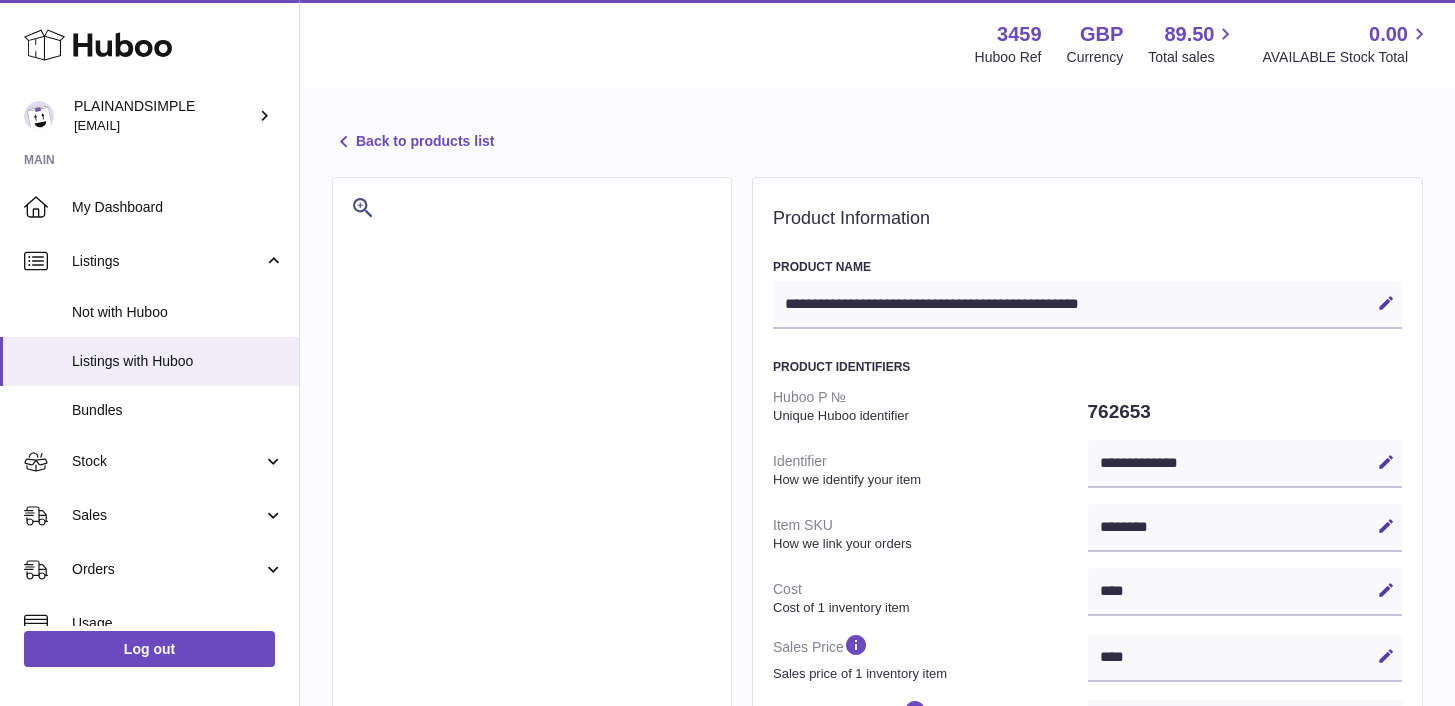 scroll, scrollTop: 0, scrollLeft: 0, axis: both 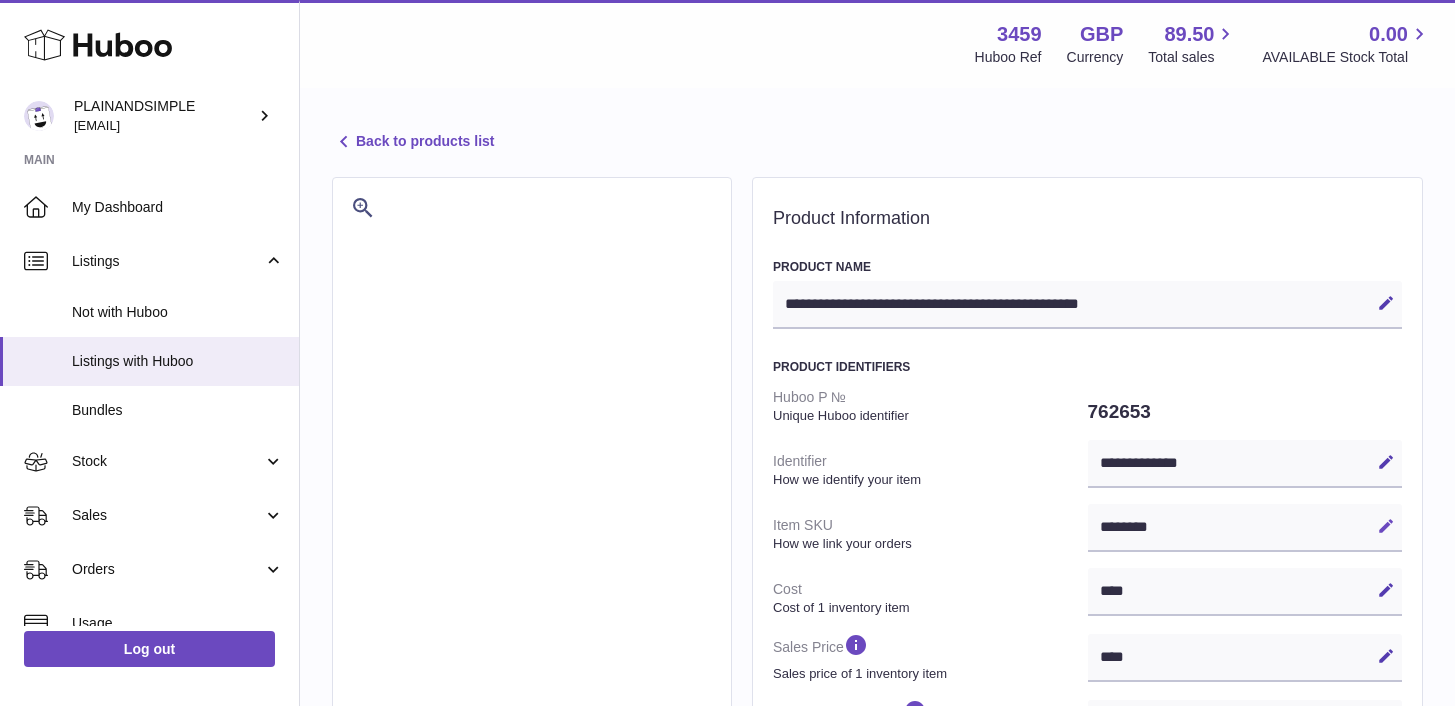 click at bounding box center (1386, 526) 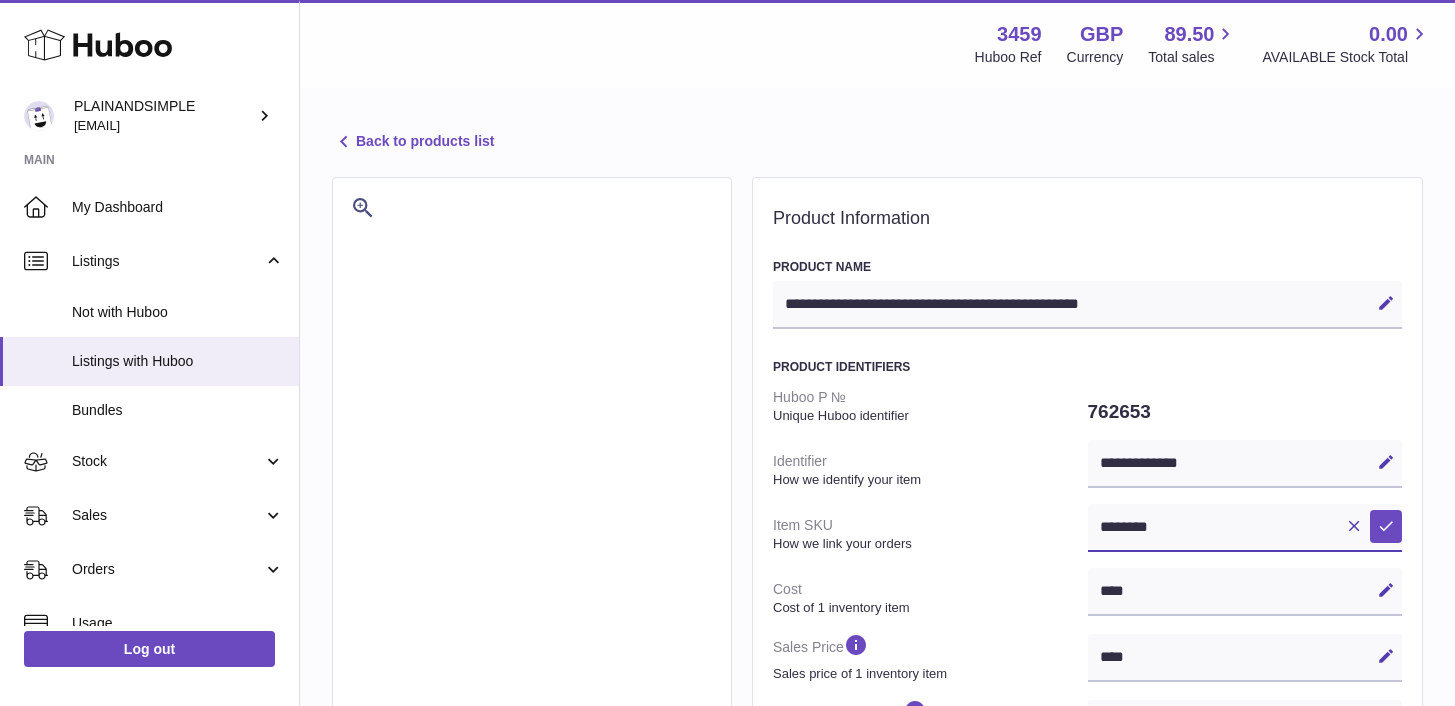click on "********" at bounding box center (1245, 528) 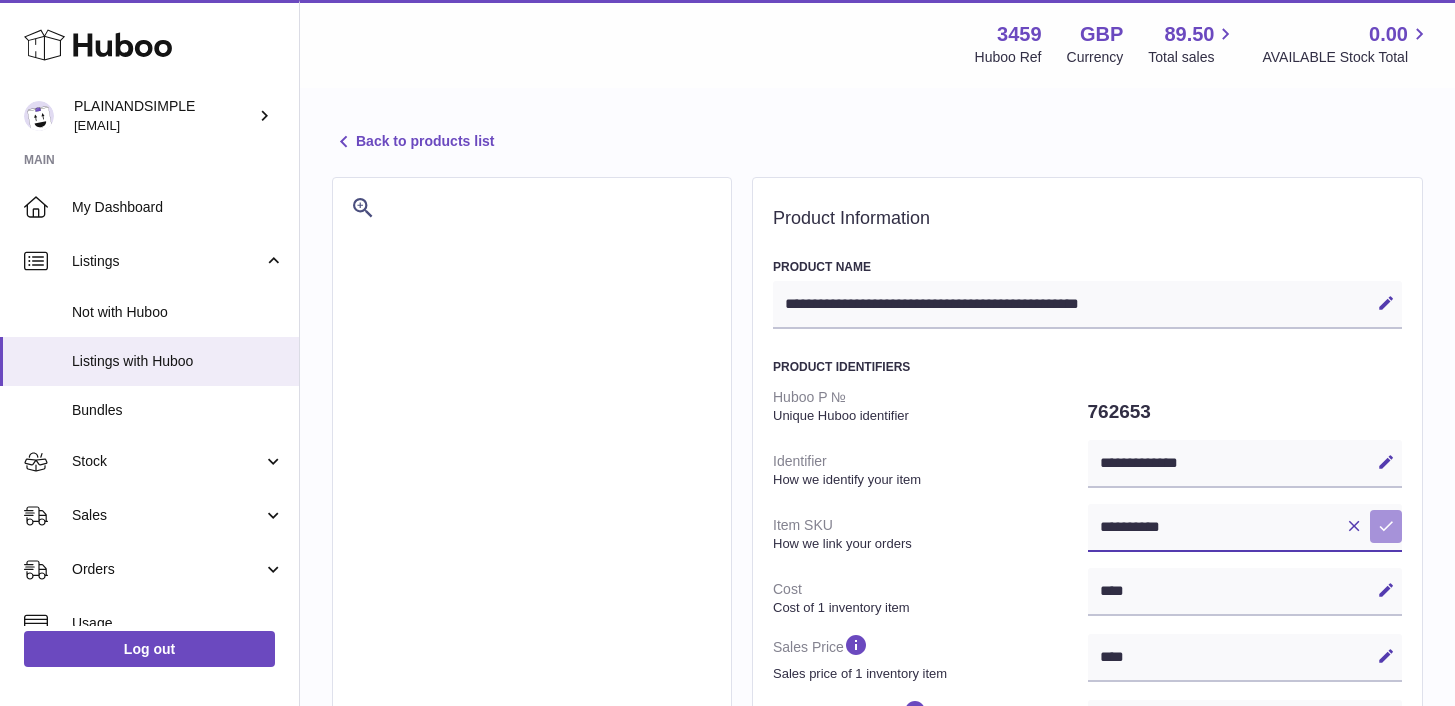 type on "**********" 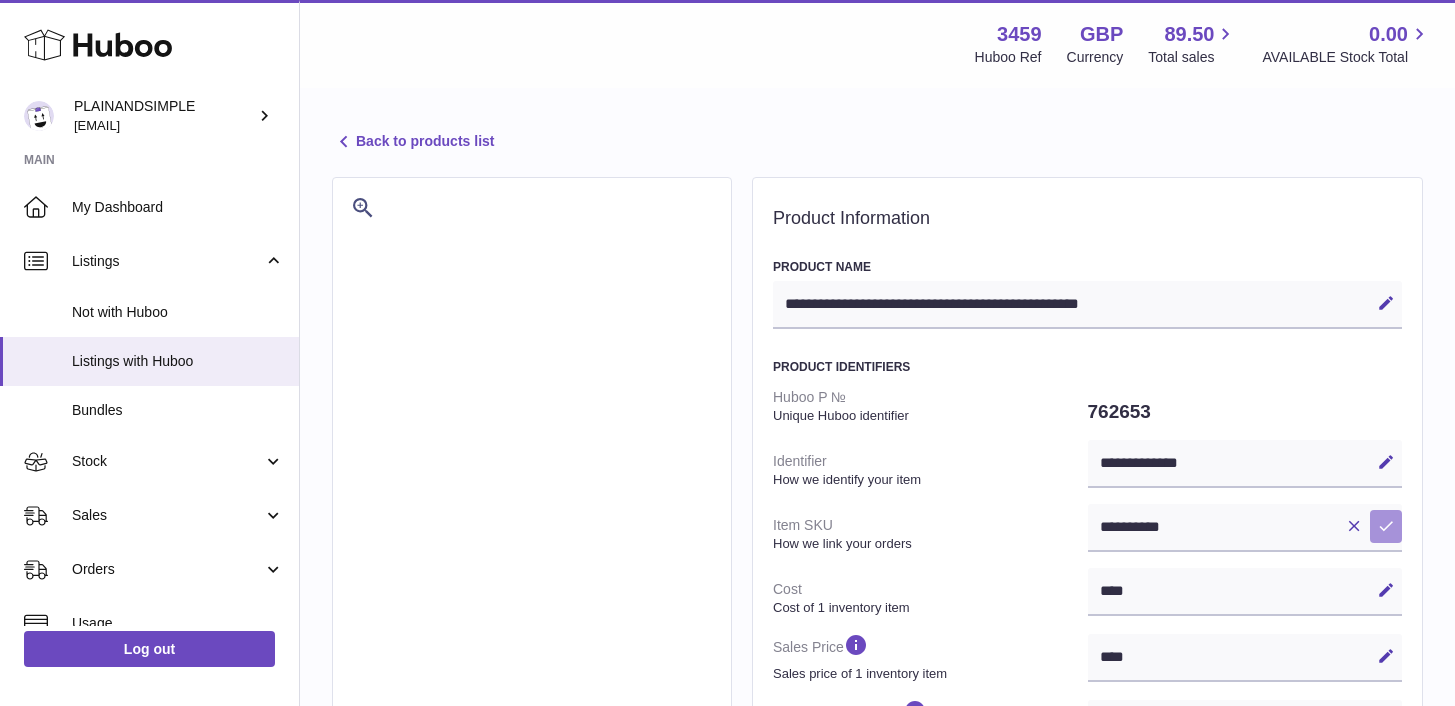 click at bounding box center [1386, 526] 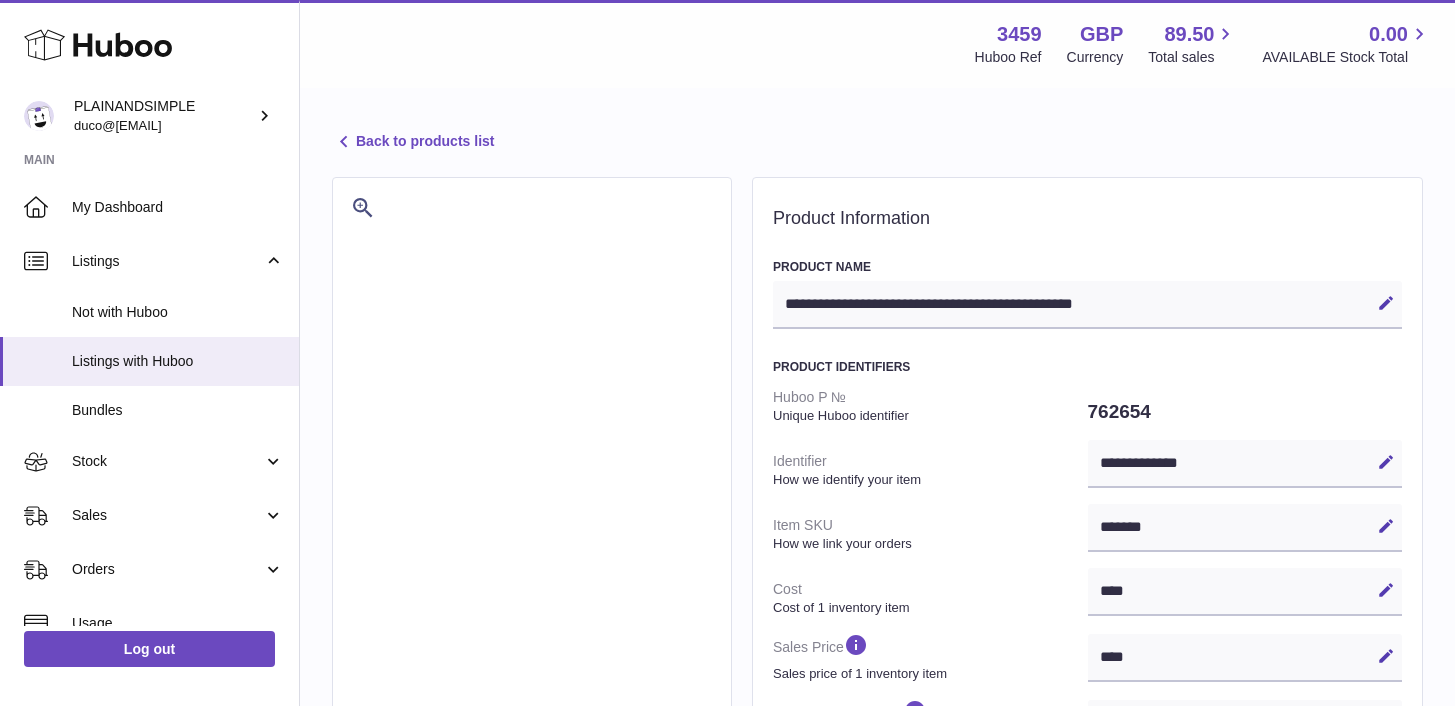 select on "***" 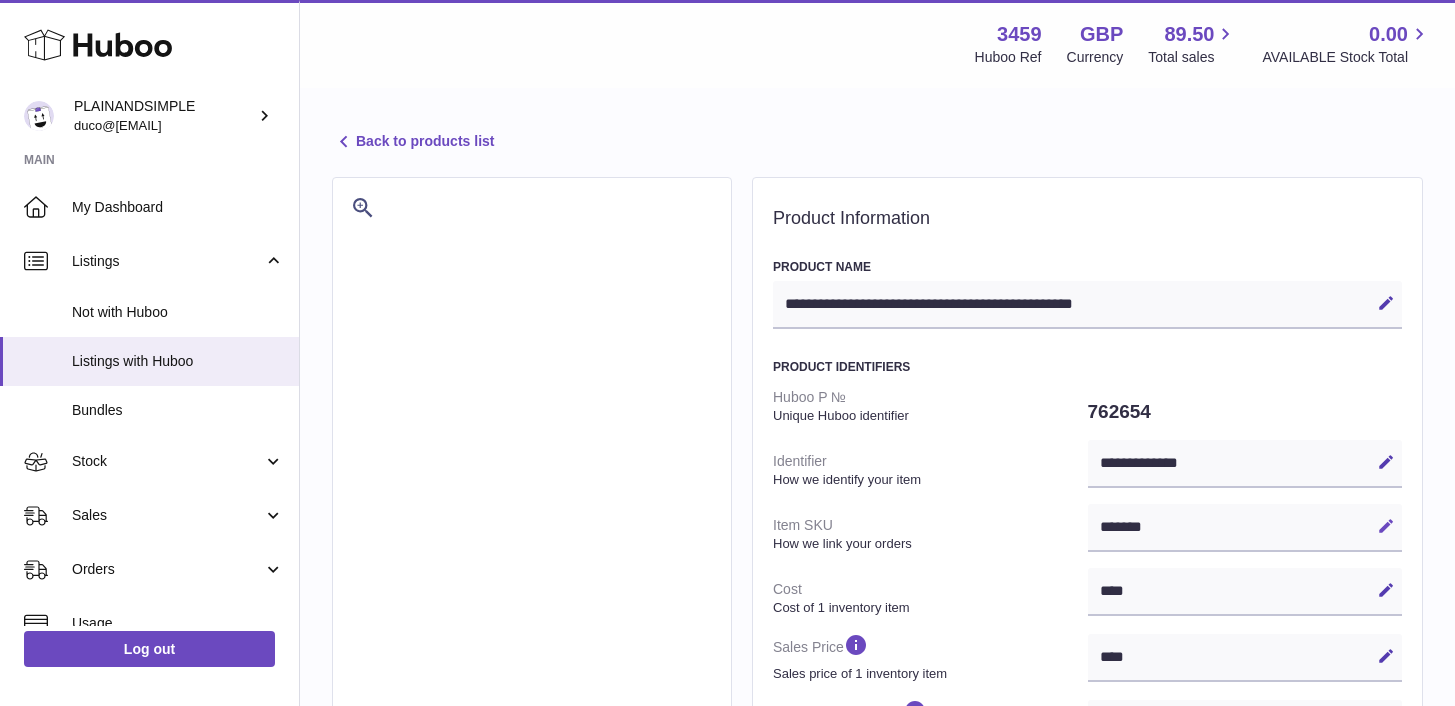 click at bounding box center (1386, 526) 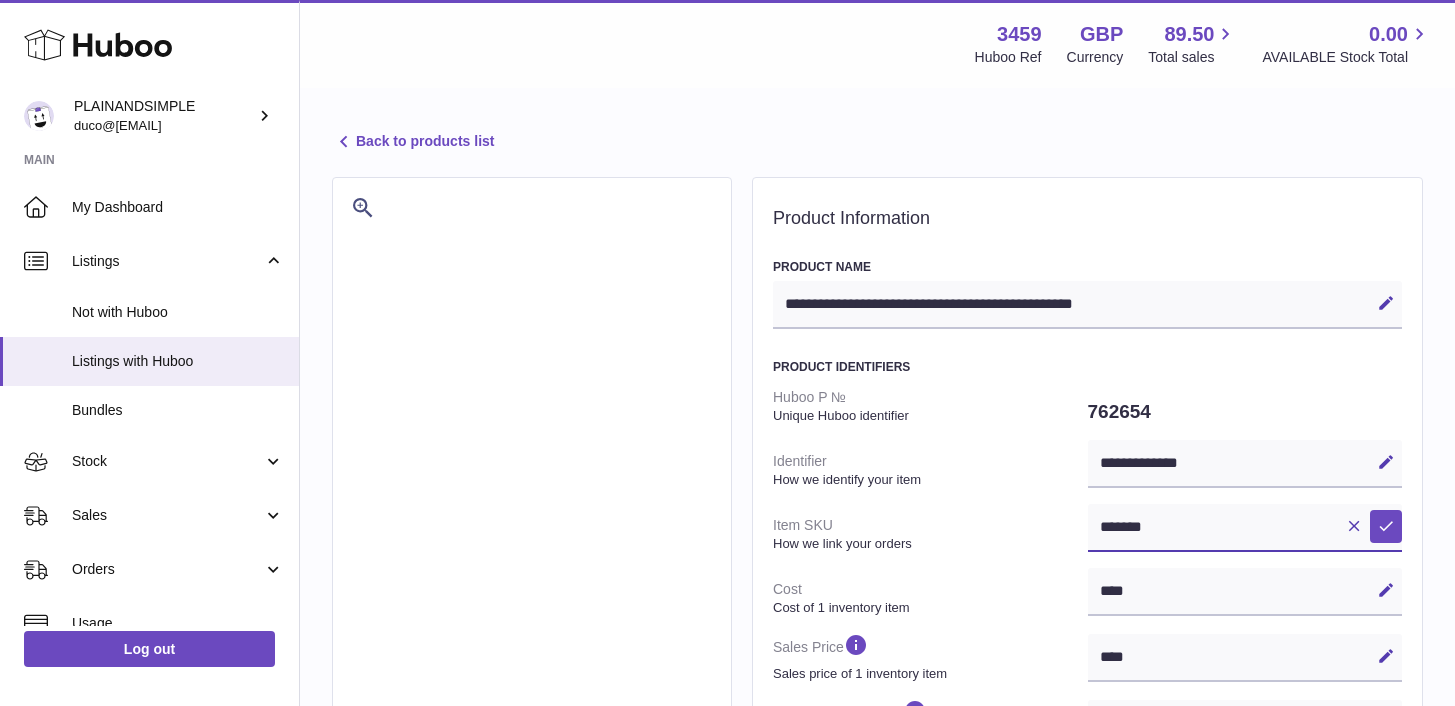 click on "*******" at bounding box center (1245, 528) 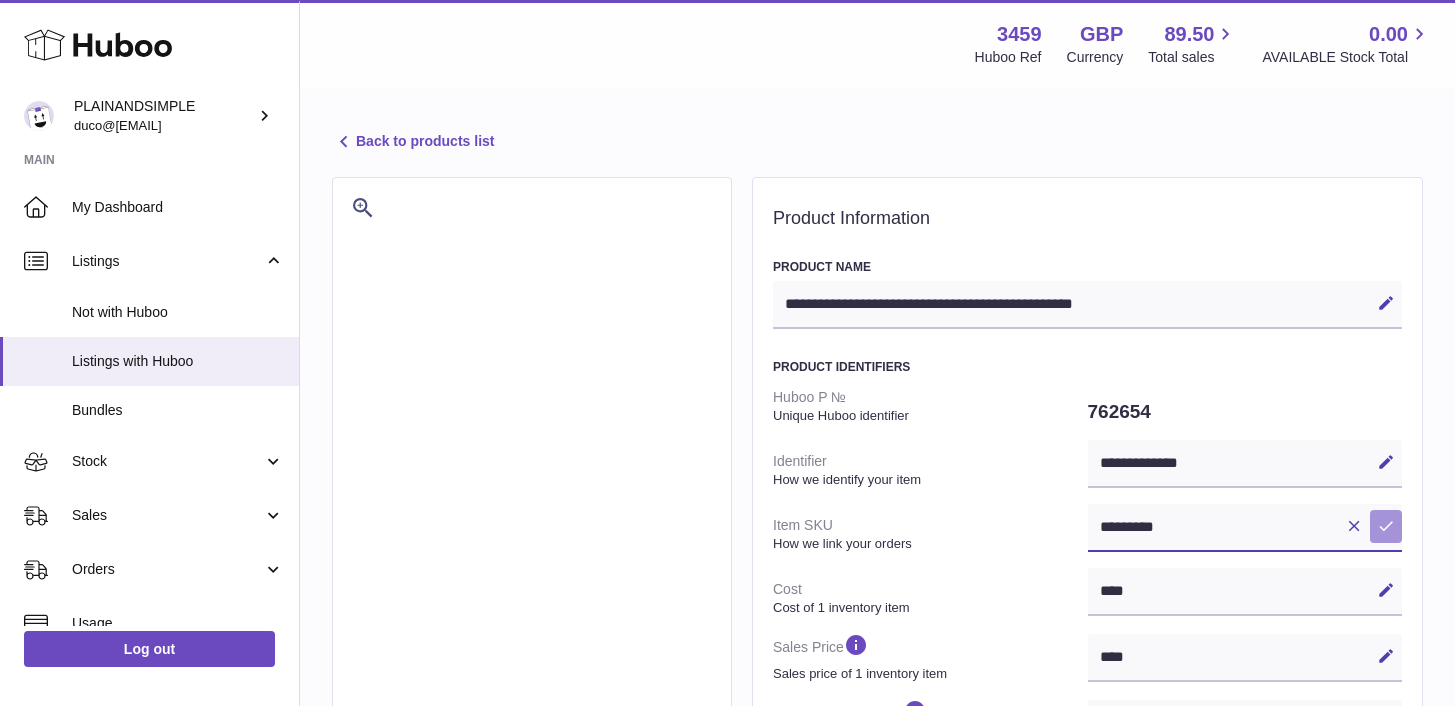type on "*********" 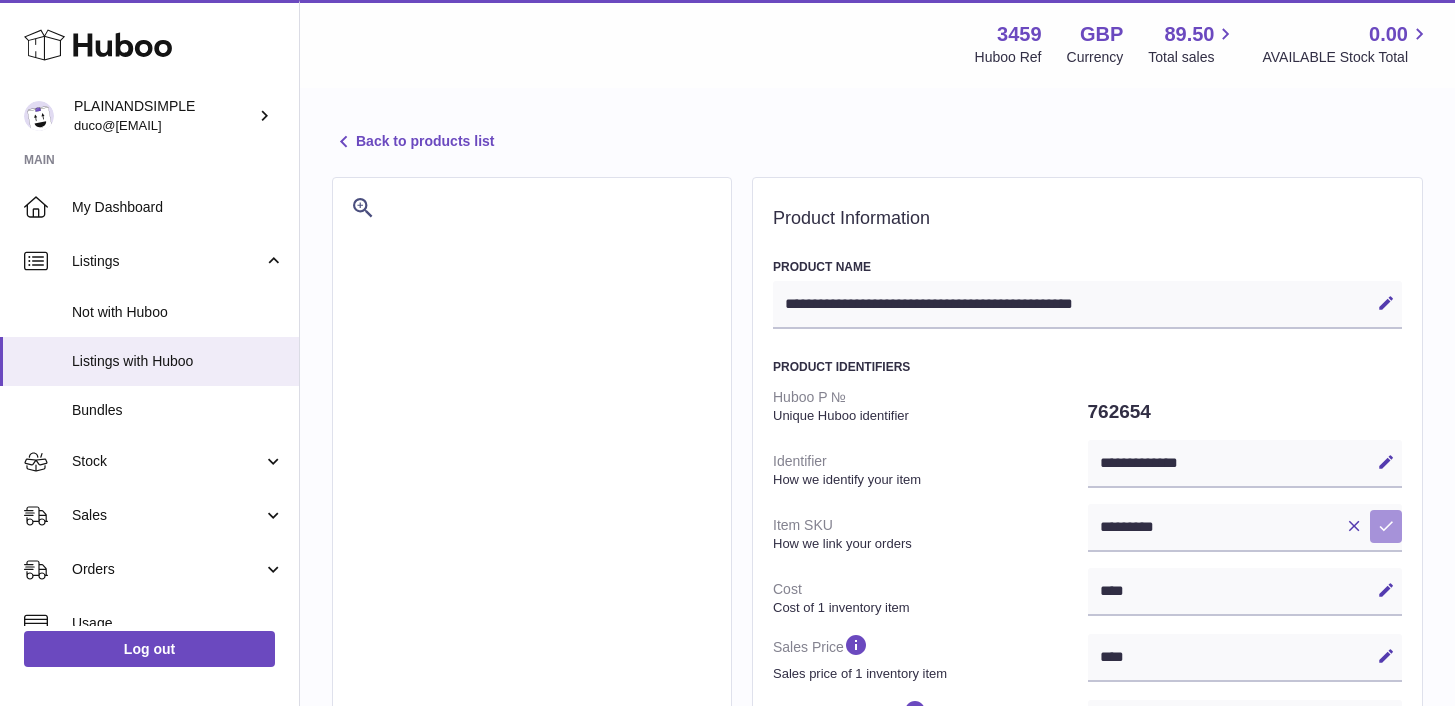 click on "Save" at bounding box center [1386, 526] 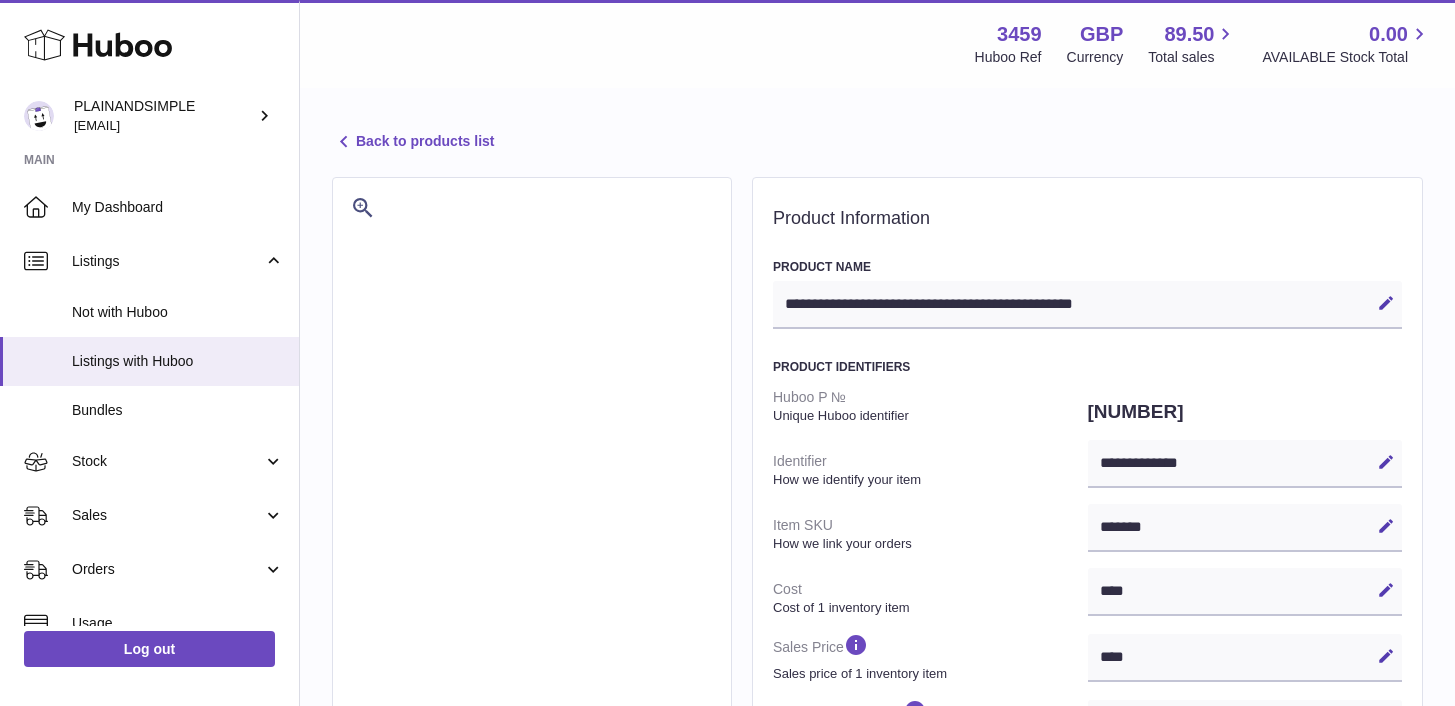select on "***" 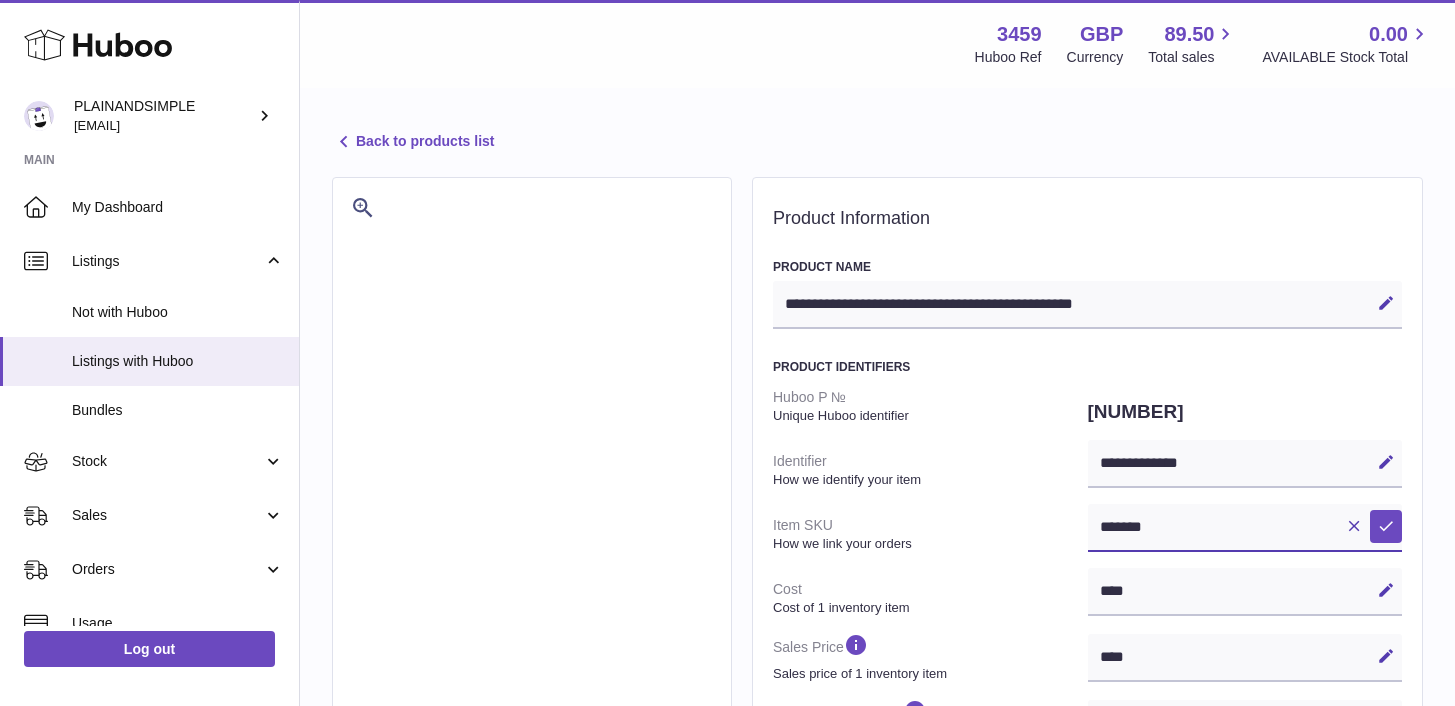 click on "*******" at bounding box center (1245, 528) 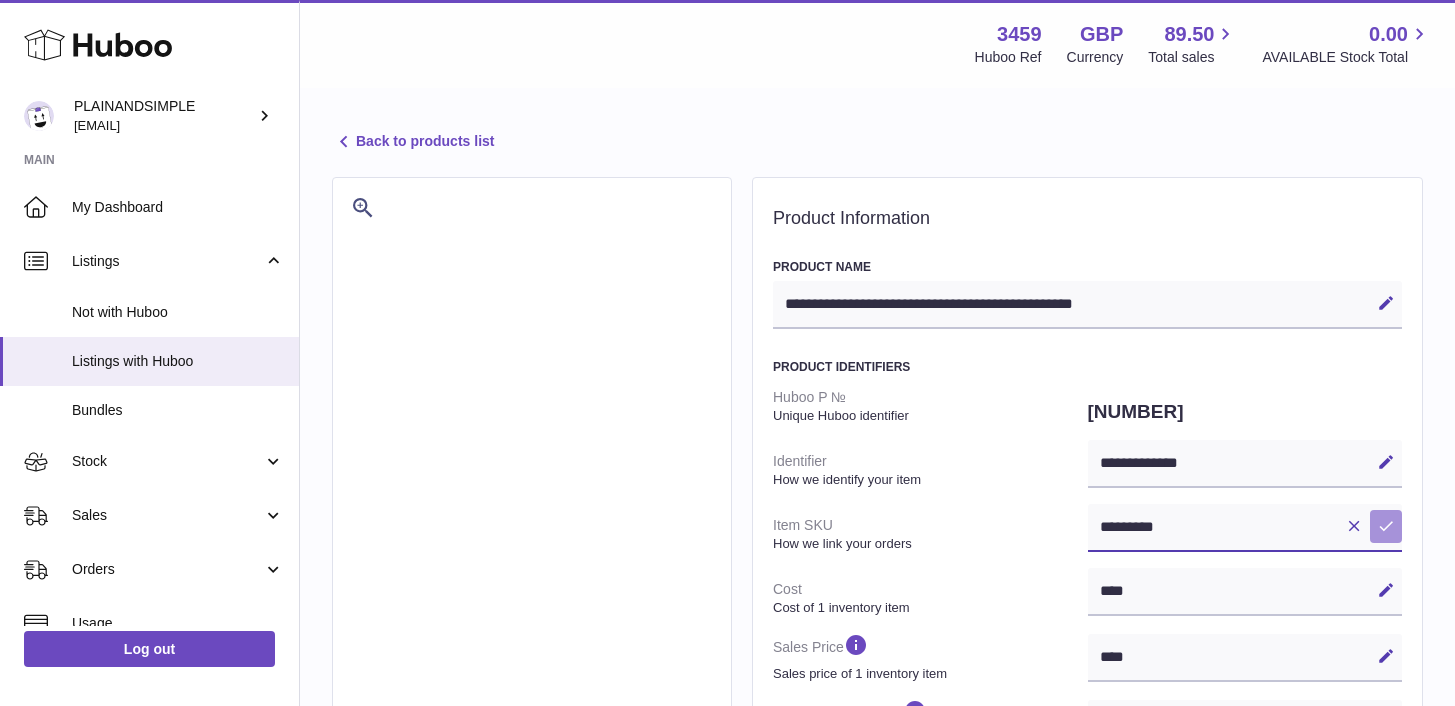 type on "*********" 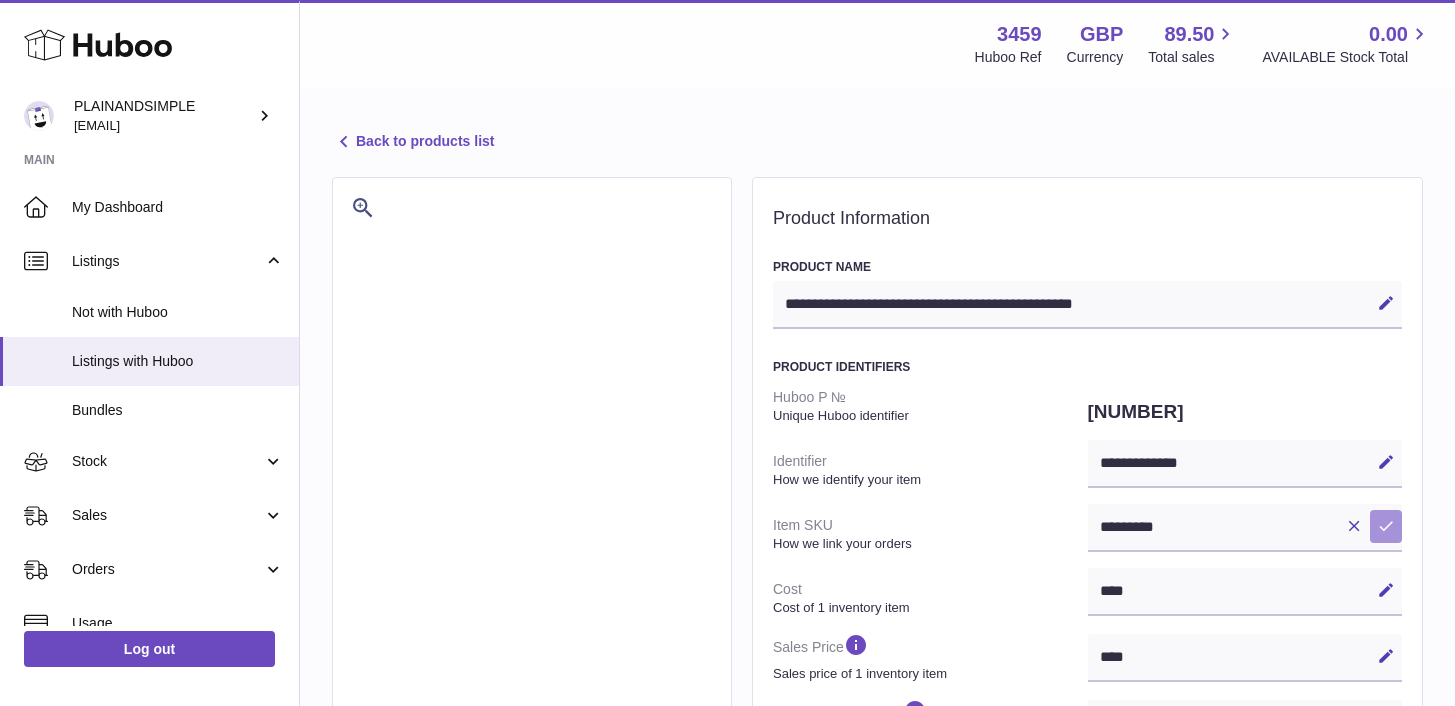 click at bounding box center (1386, 526) 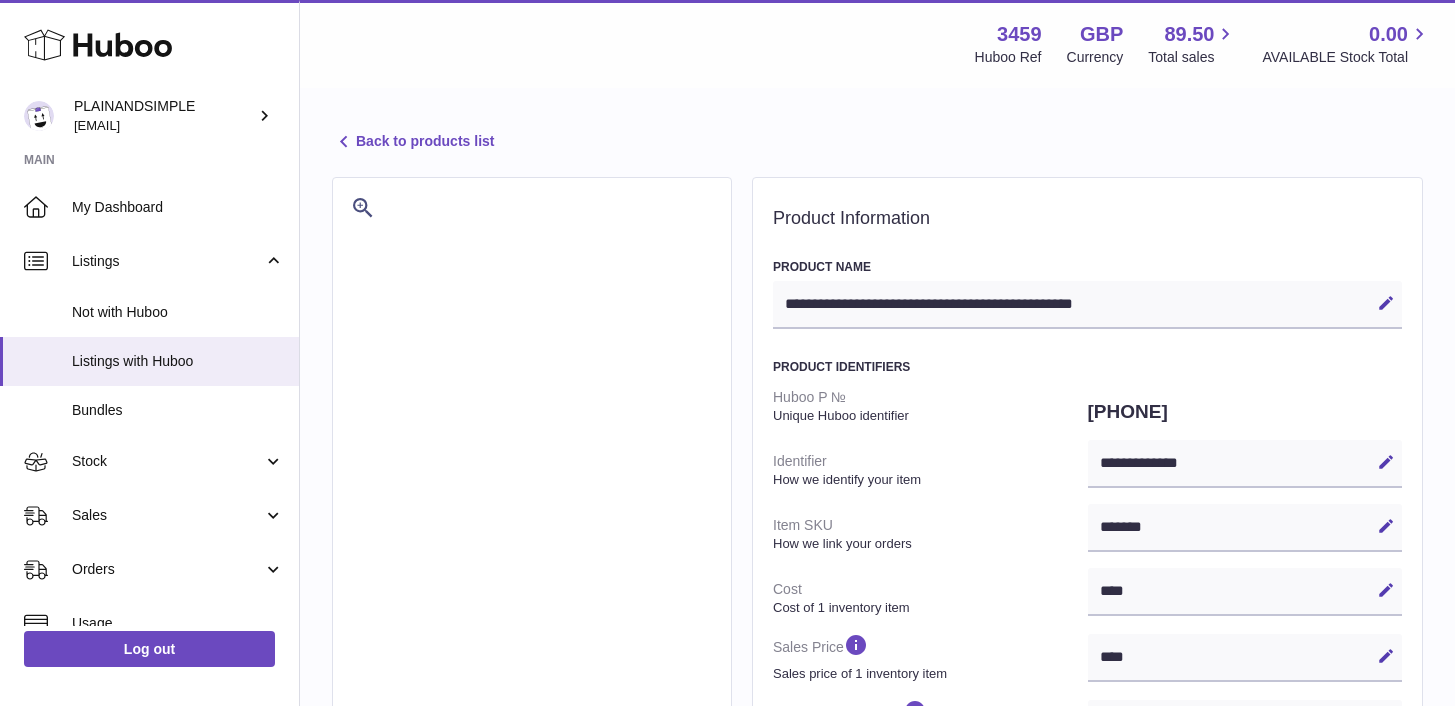 select on "***" 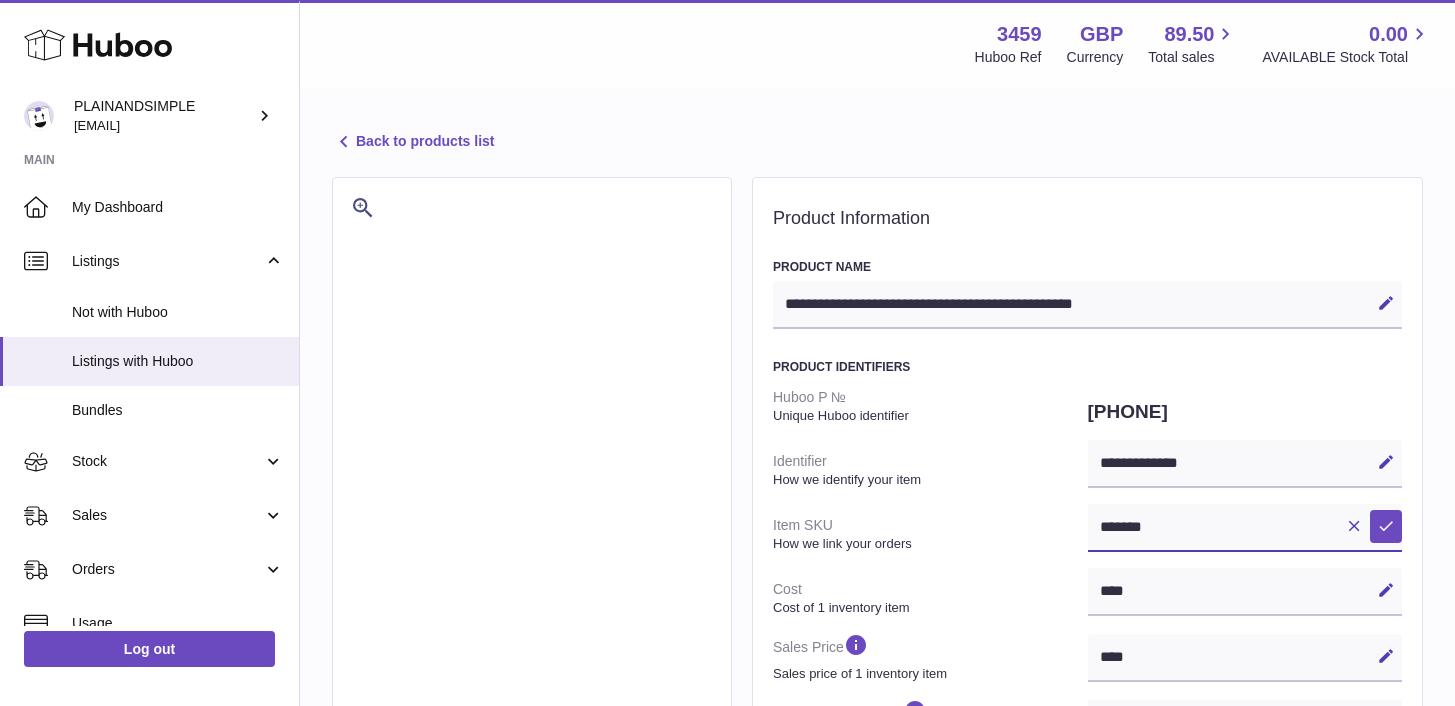 click on "*******" at bounding box center (1245, 528) 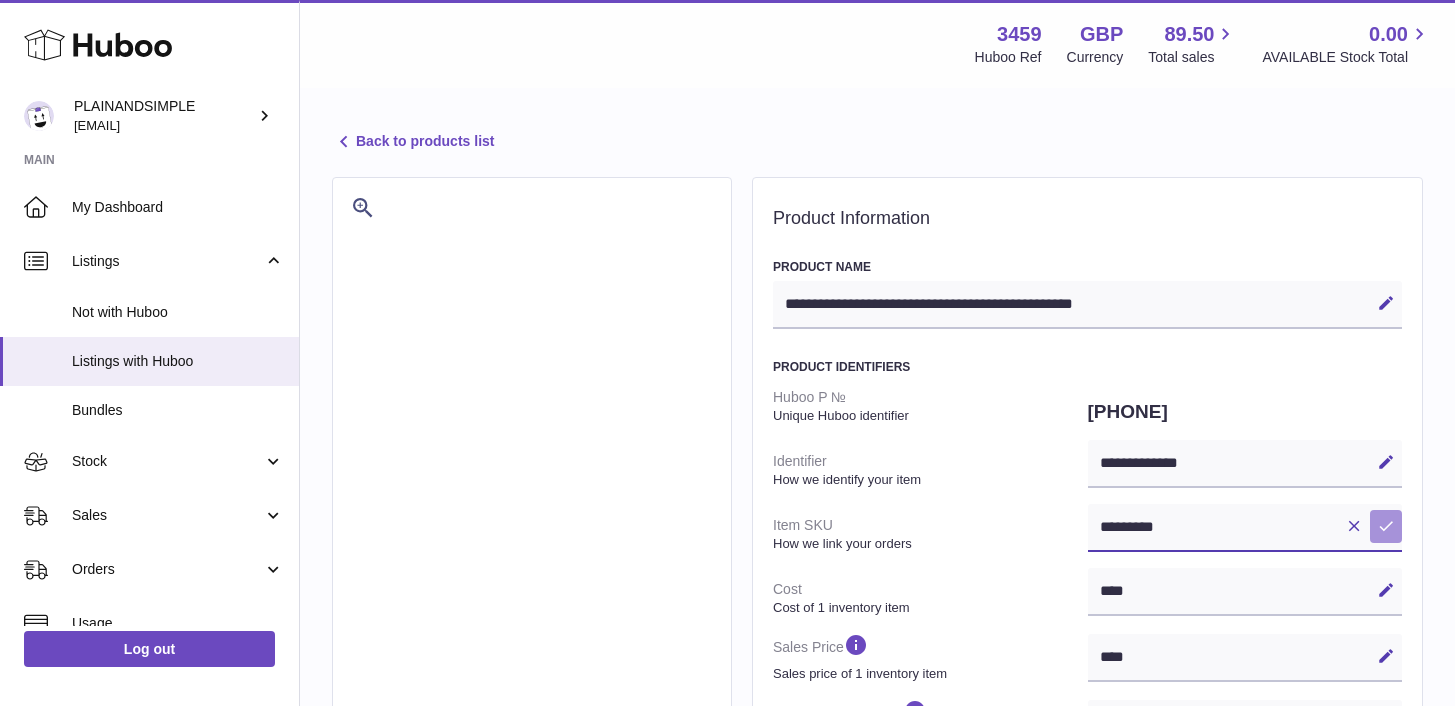 type on "*********" 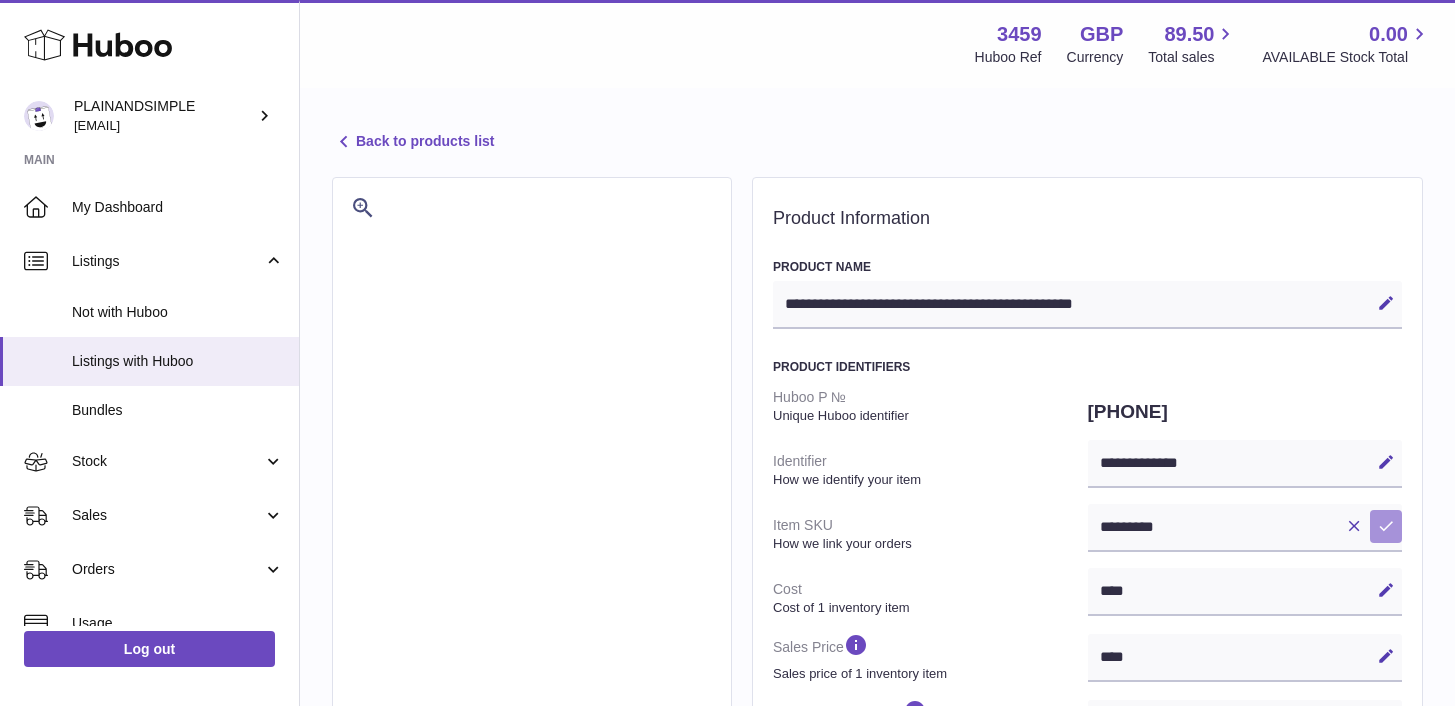 click at bounding box center (1386, 526) 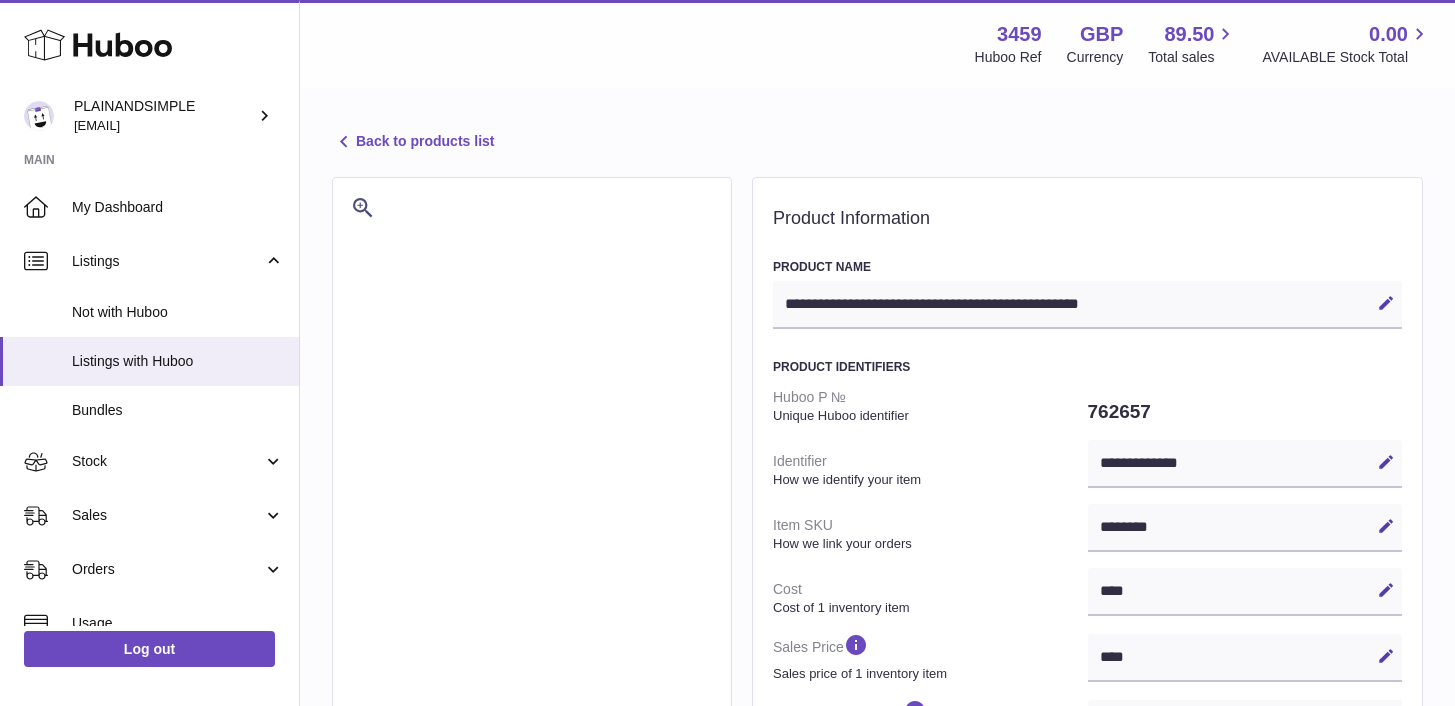 select on "***" 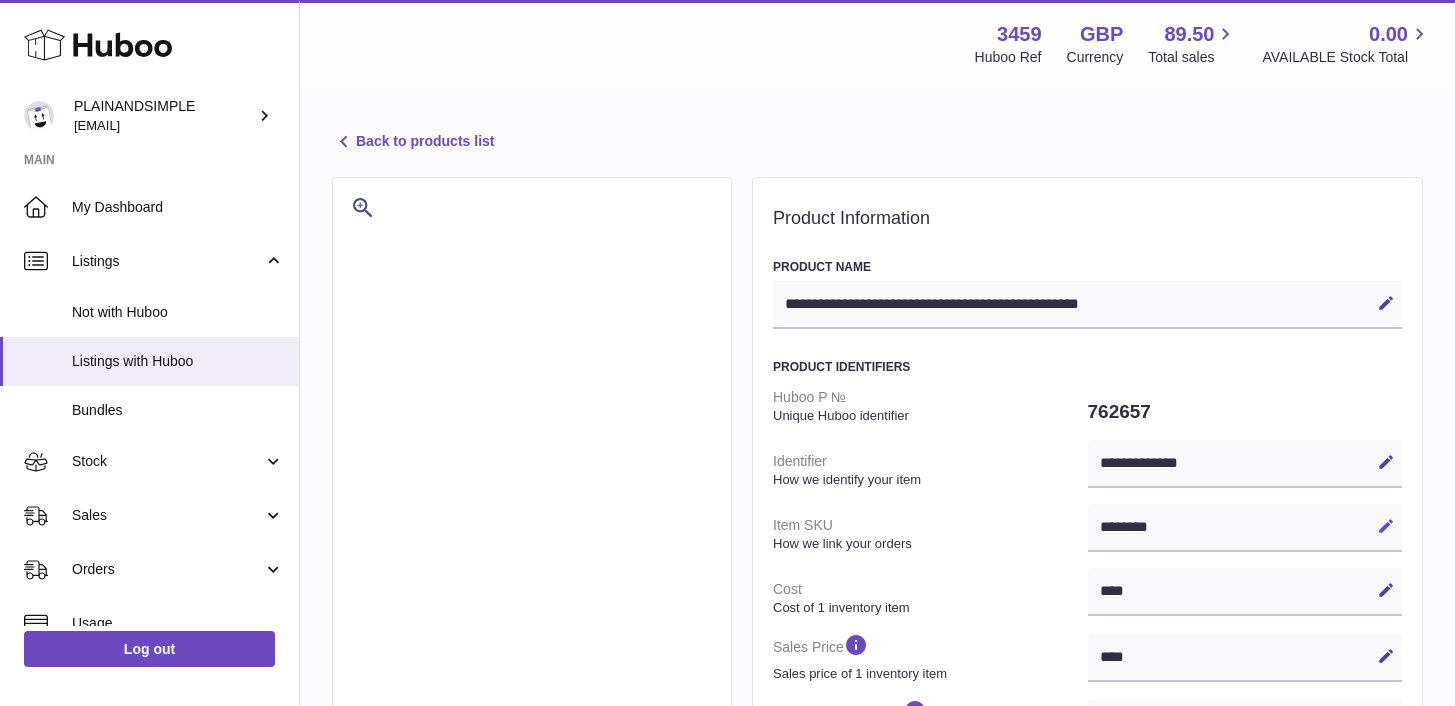 click at bounding box center (1386, 526) 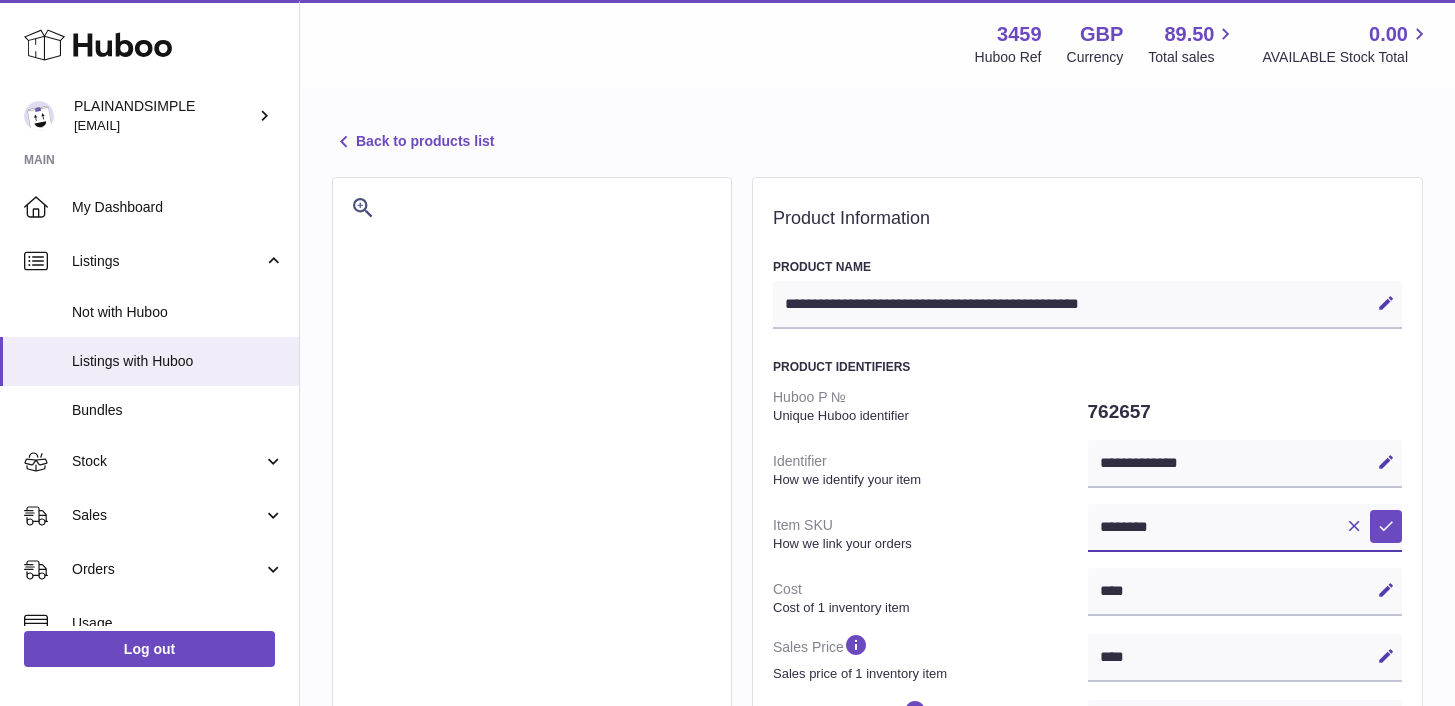 click on "********" at bounding box center (1245, 528) 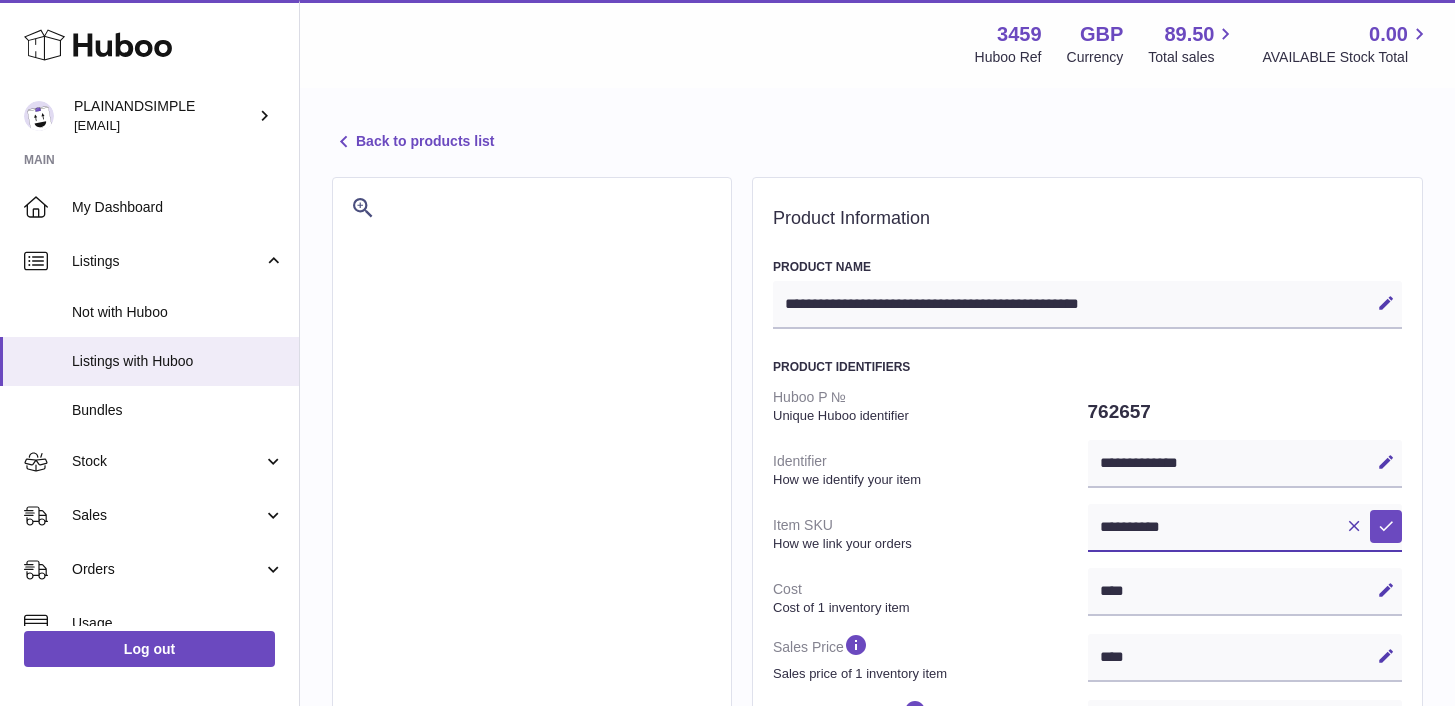 type on "**********" 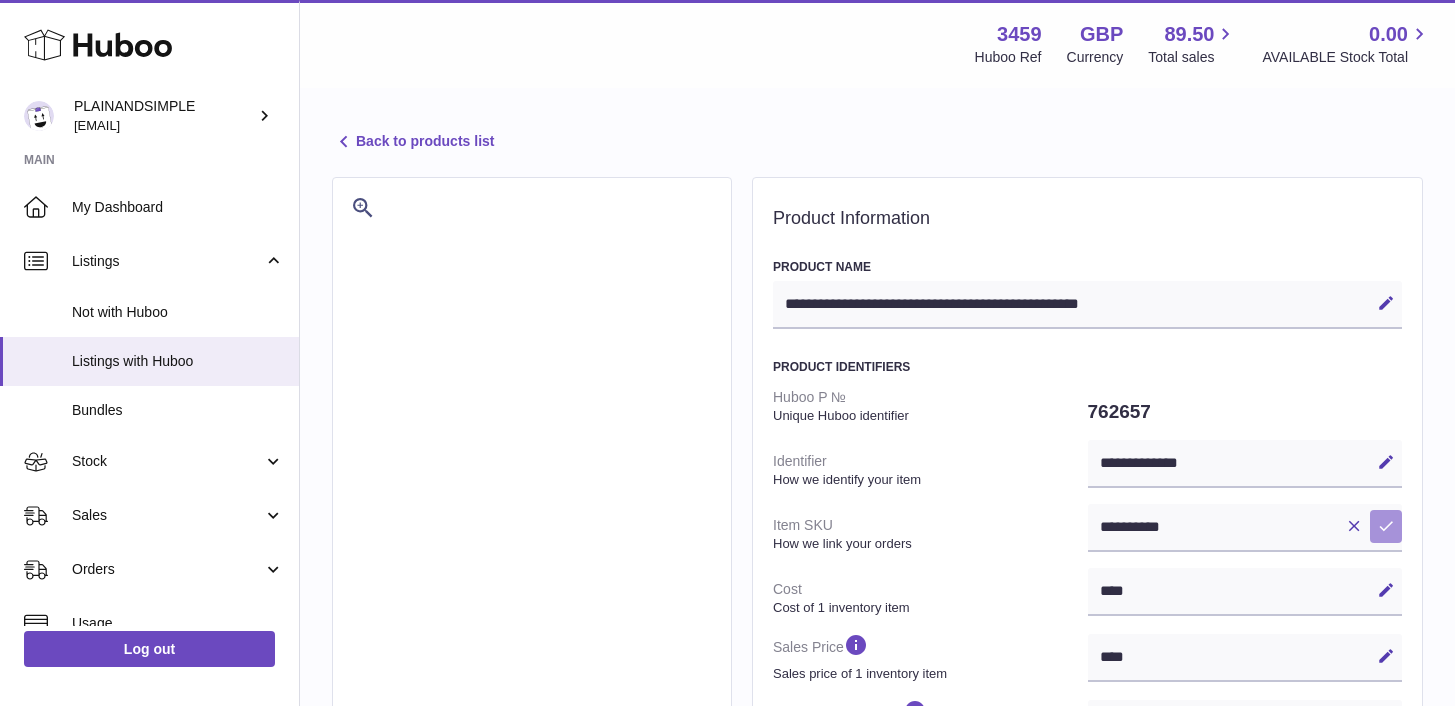 click at bounding box center (1386, 526) 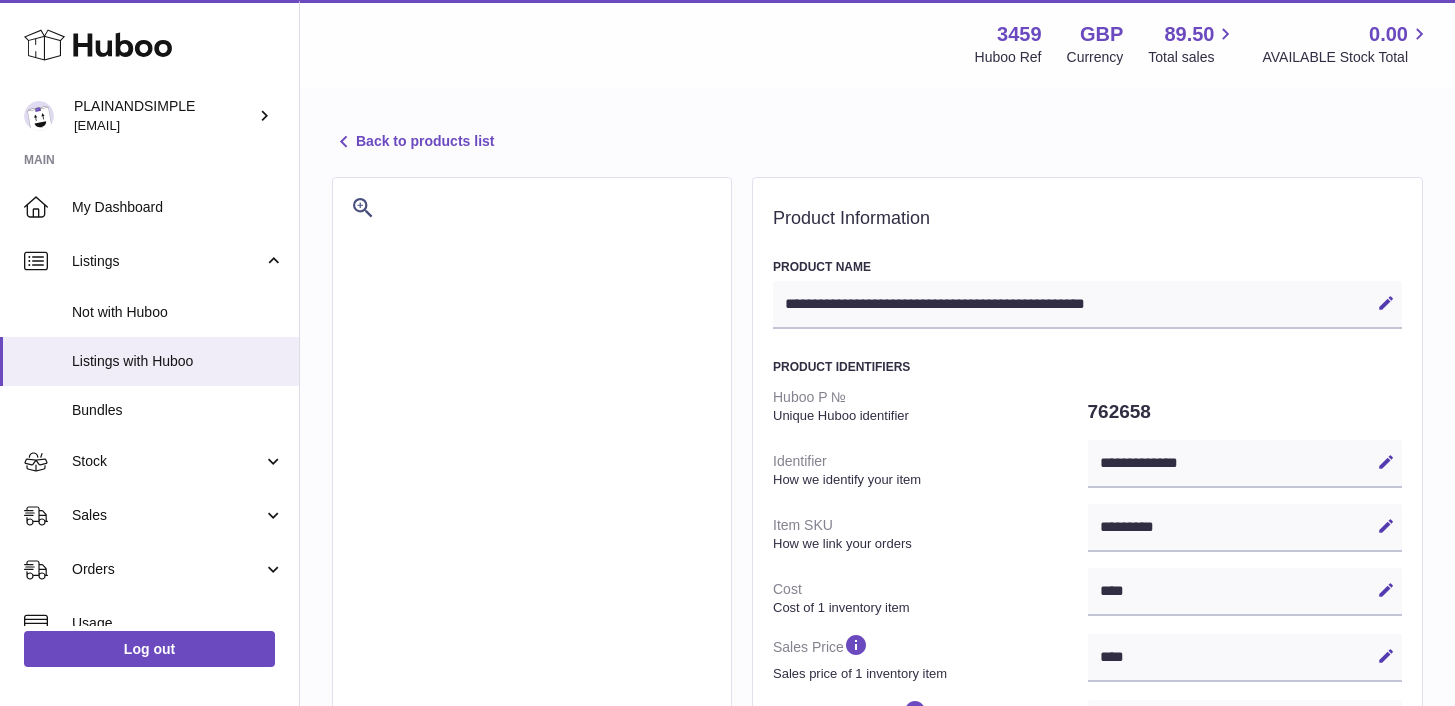 select on "***" 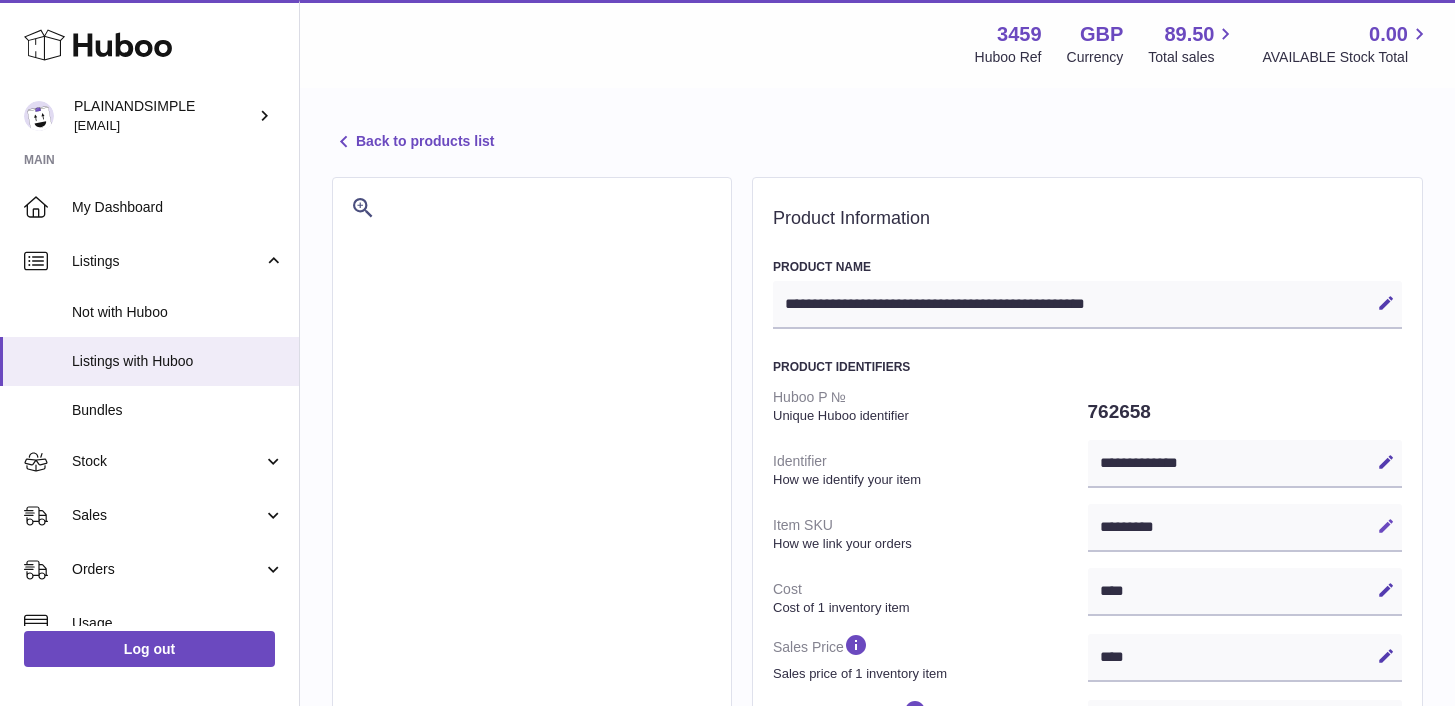 click on "Edit" at bounding box center (1386, 526) 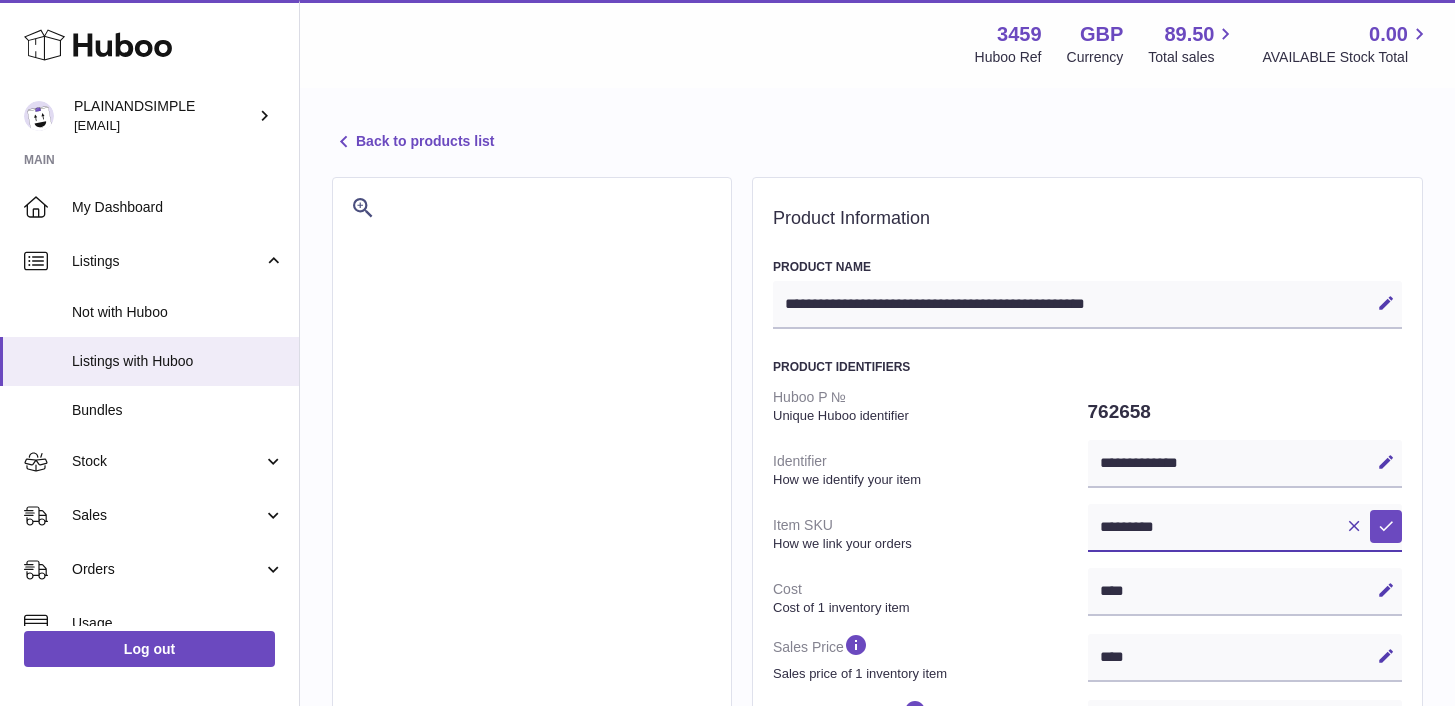 click on "*********" at bounding box center [1245, 528] 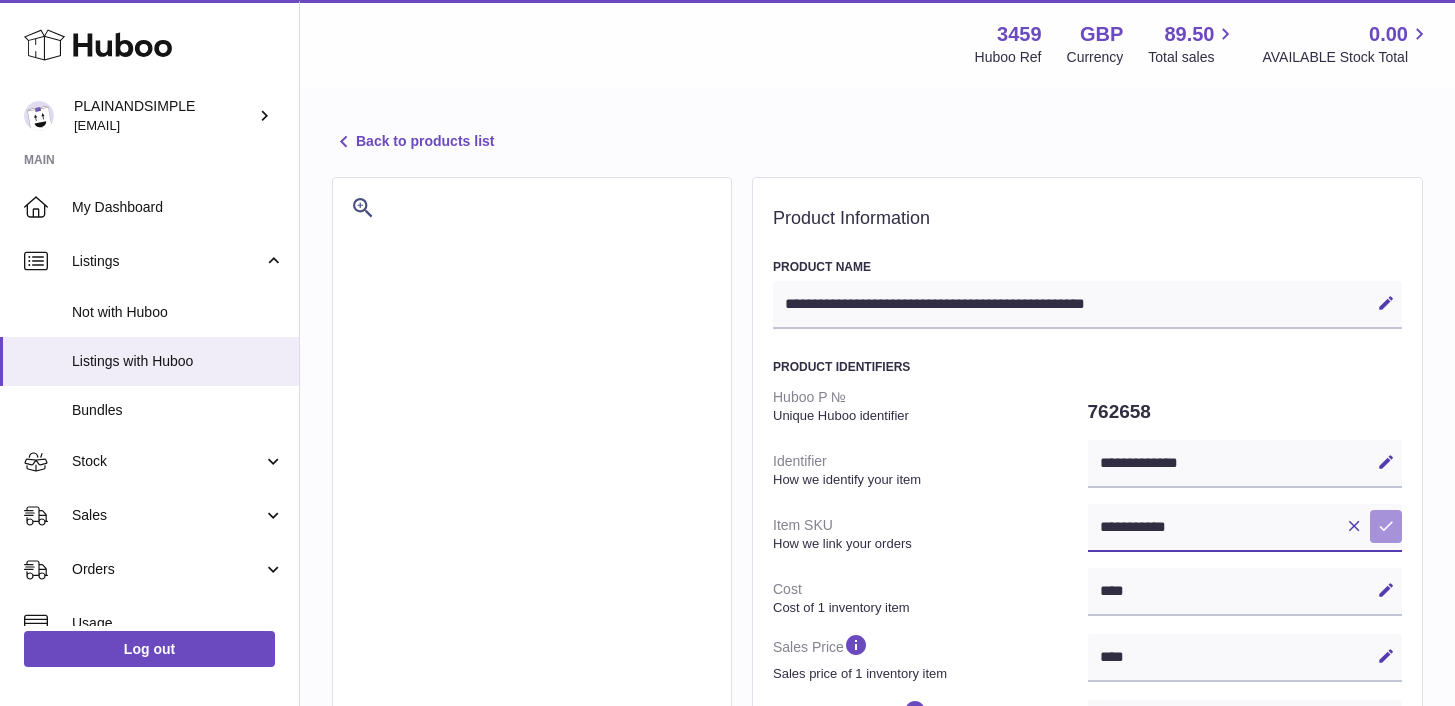 type on "**********" 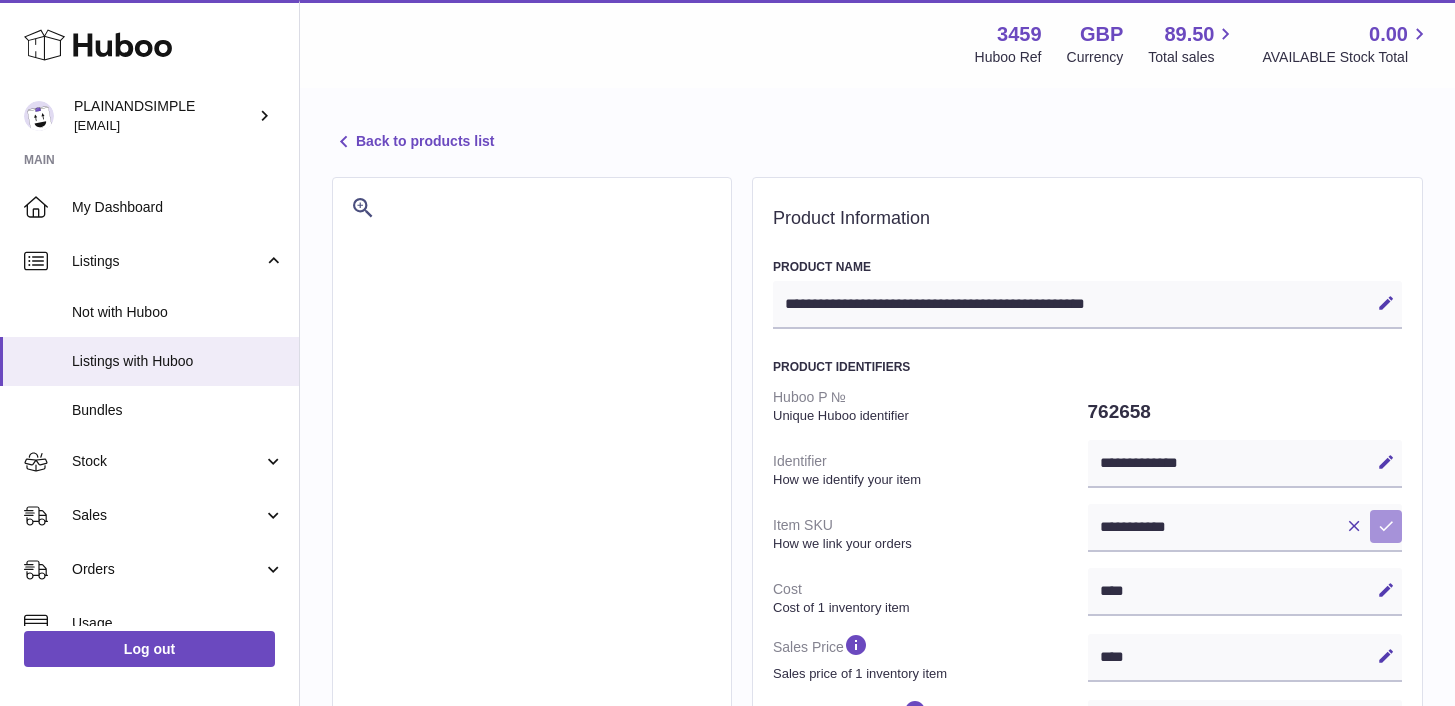 click at bounding box center [1386, 526] 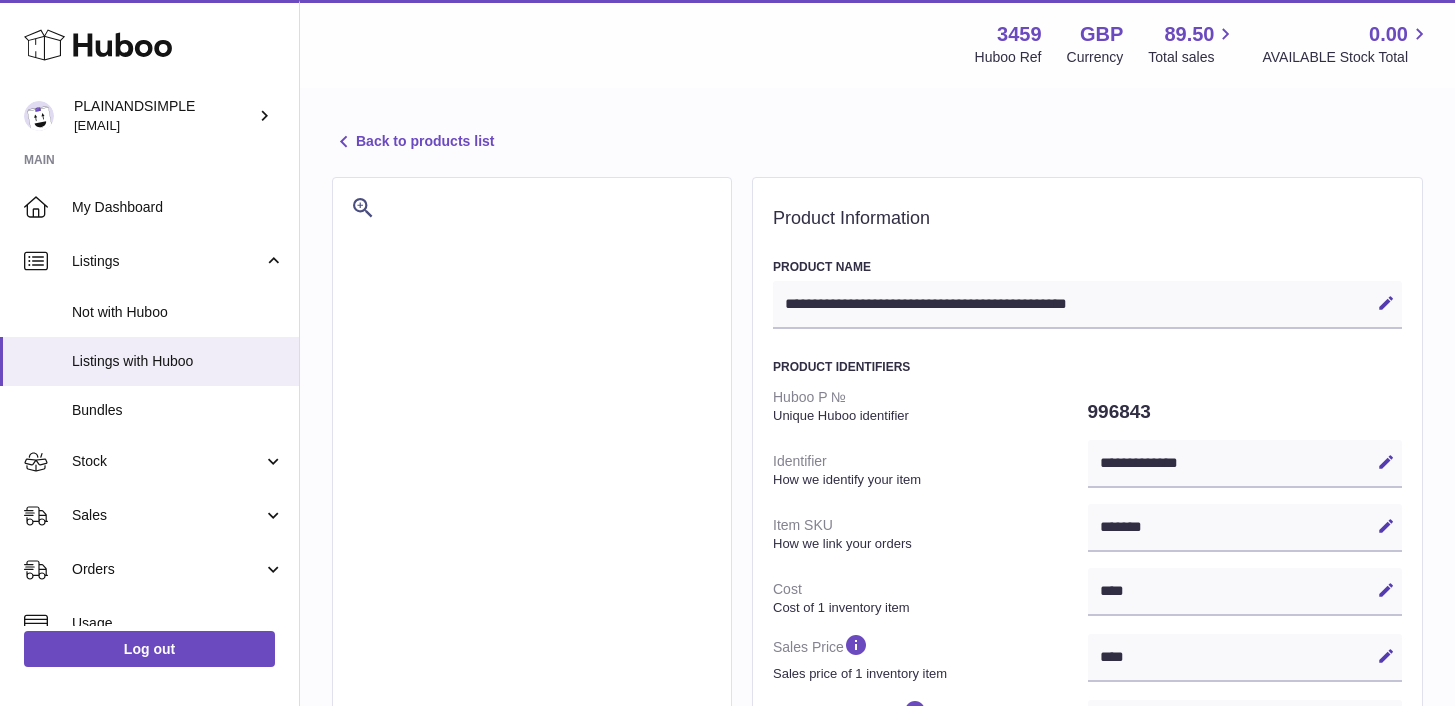 select on "***" 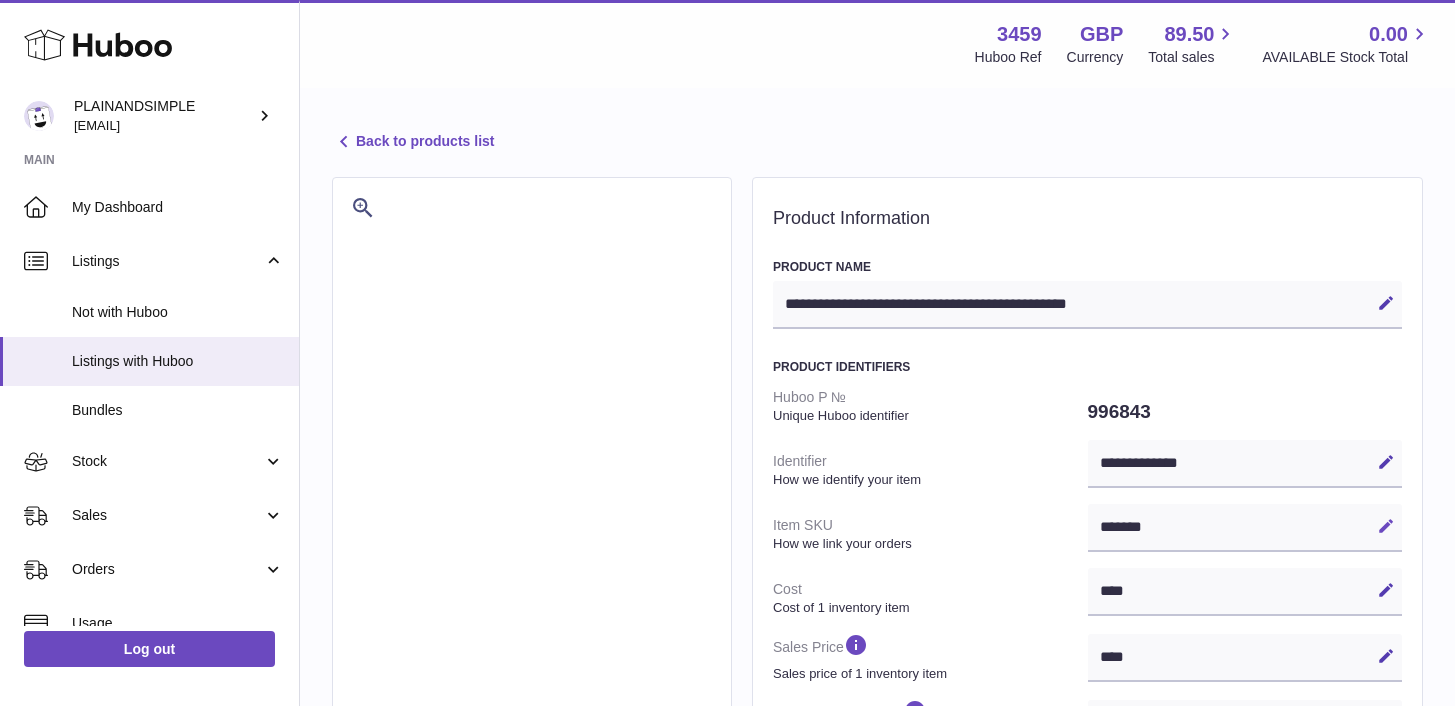 click at bounding box center (1386, 526) 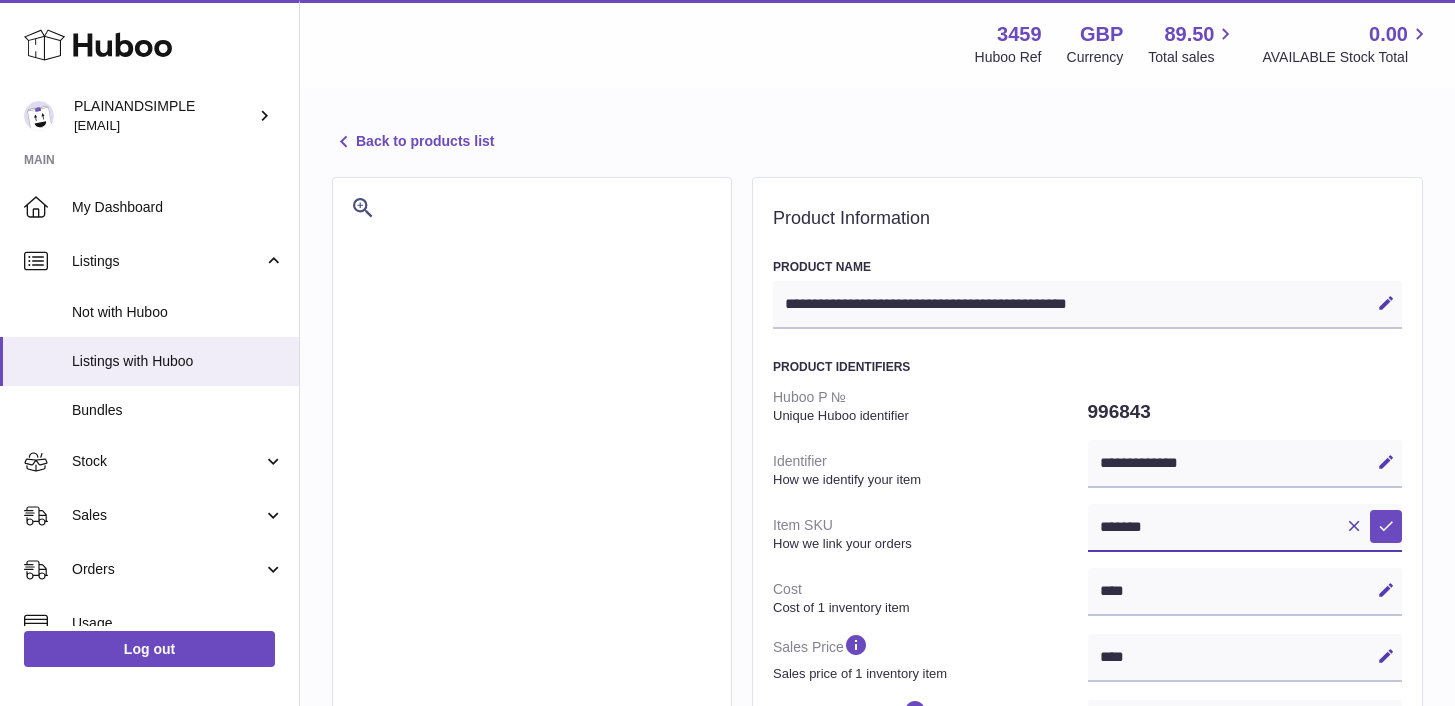 click on "*******" at bounding box center (1245, 528) 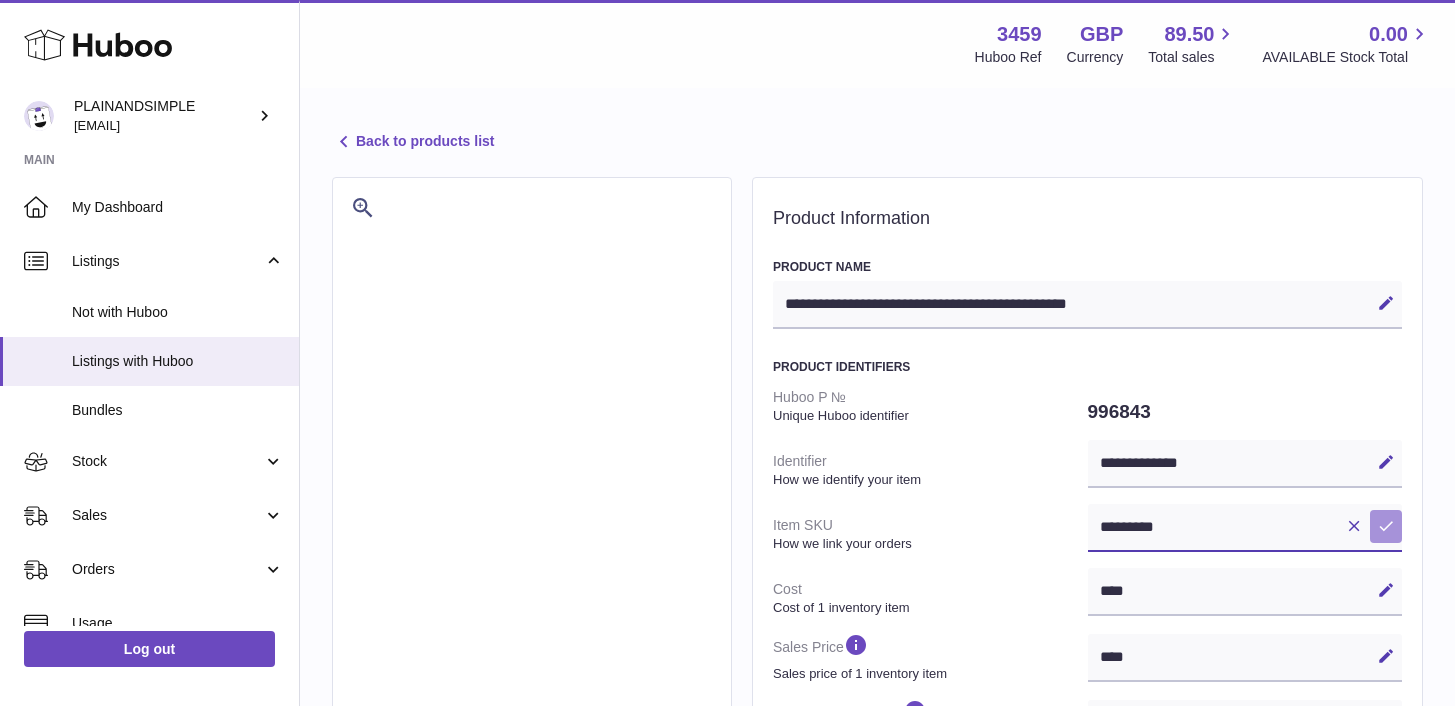 type on "*********" 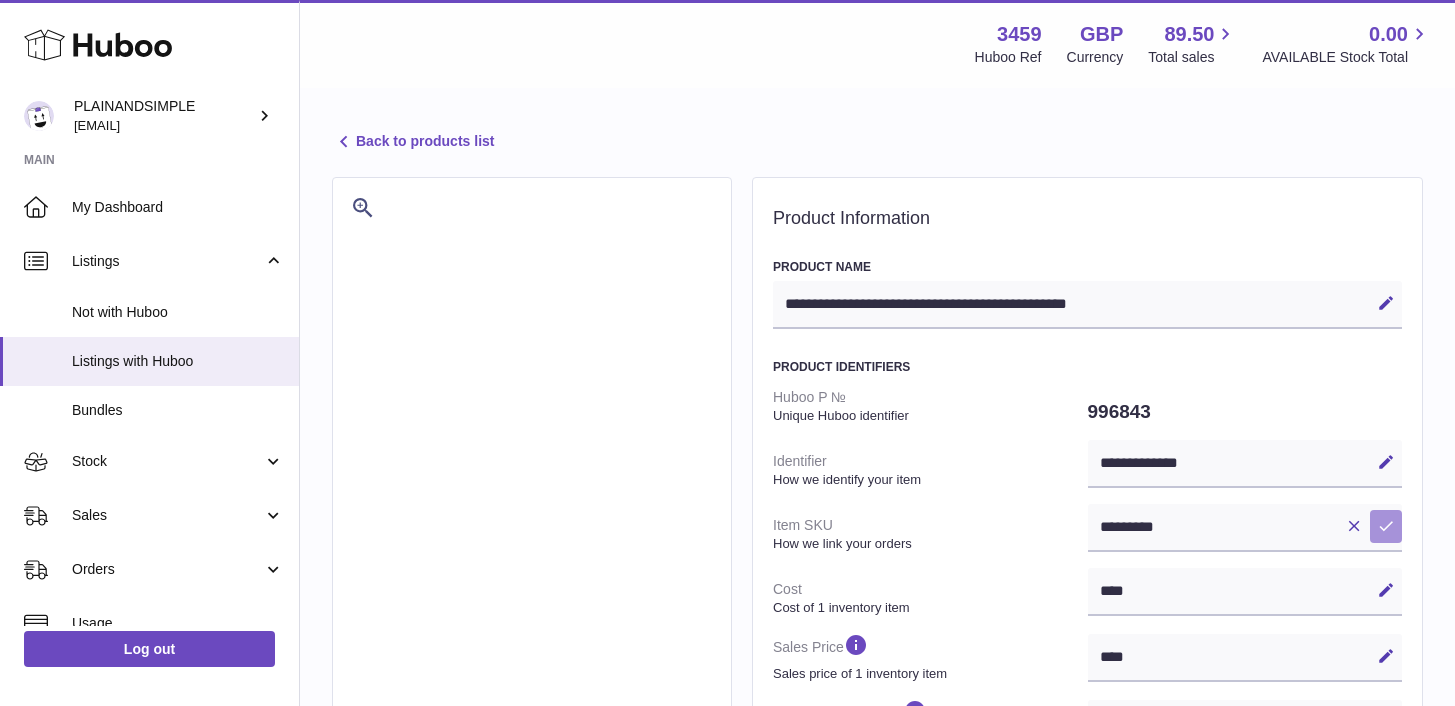 click at bounding box center [1386, 526] 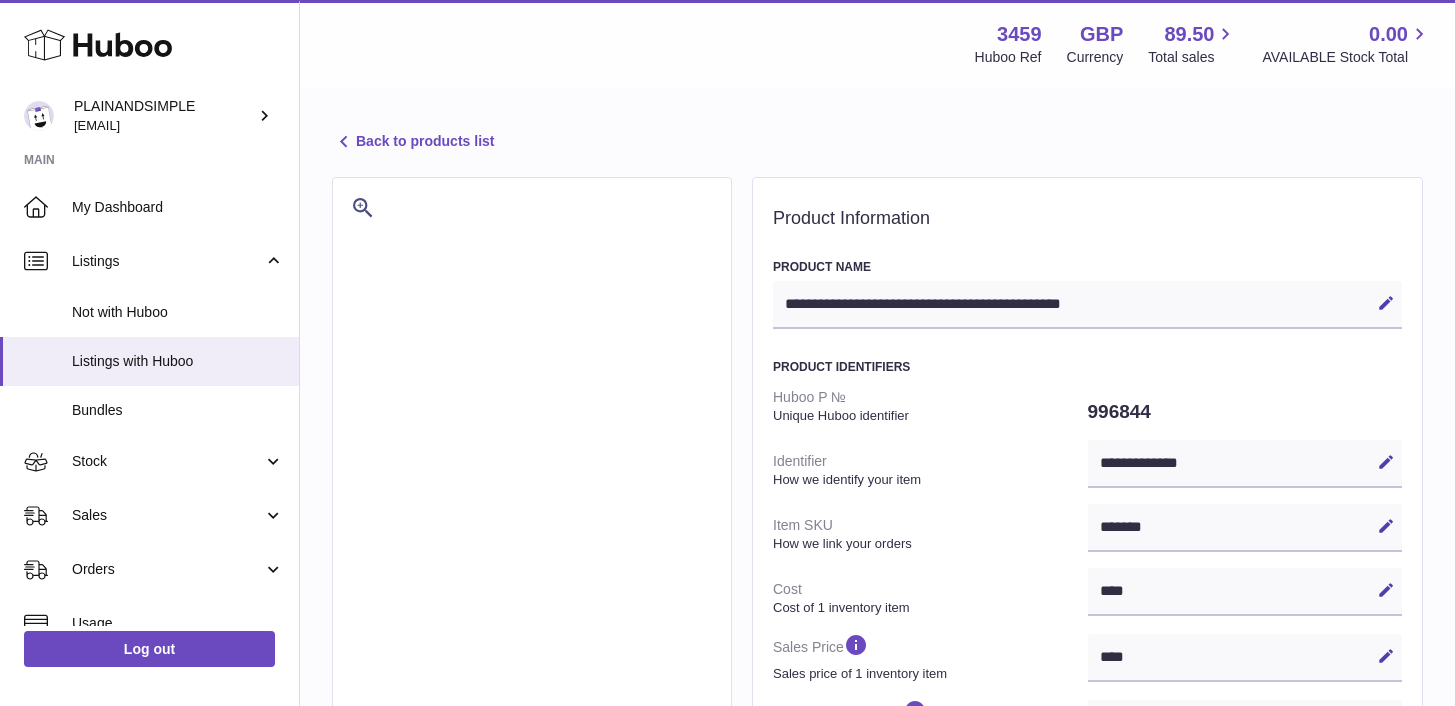 select on "***" 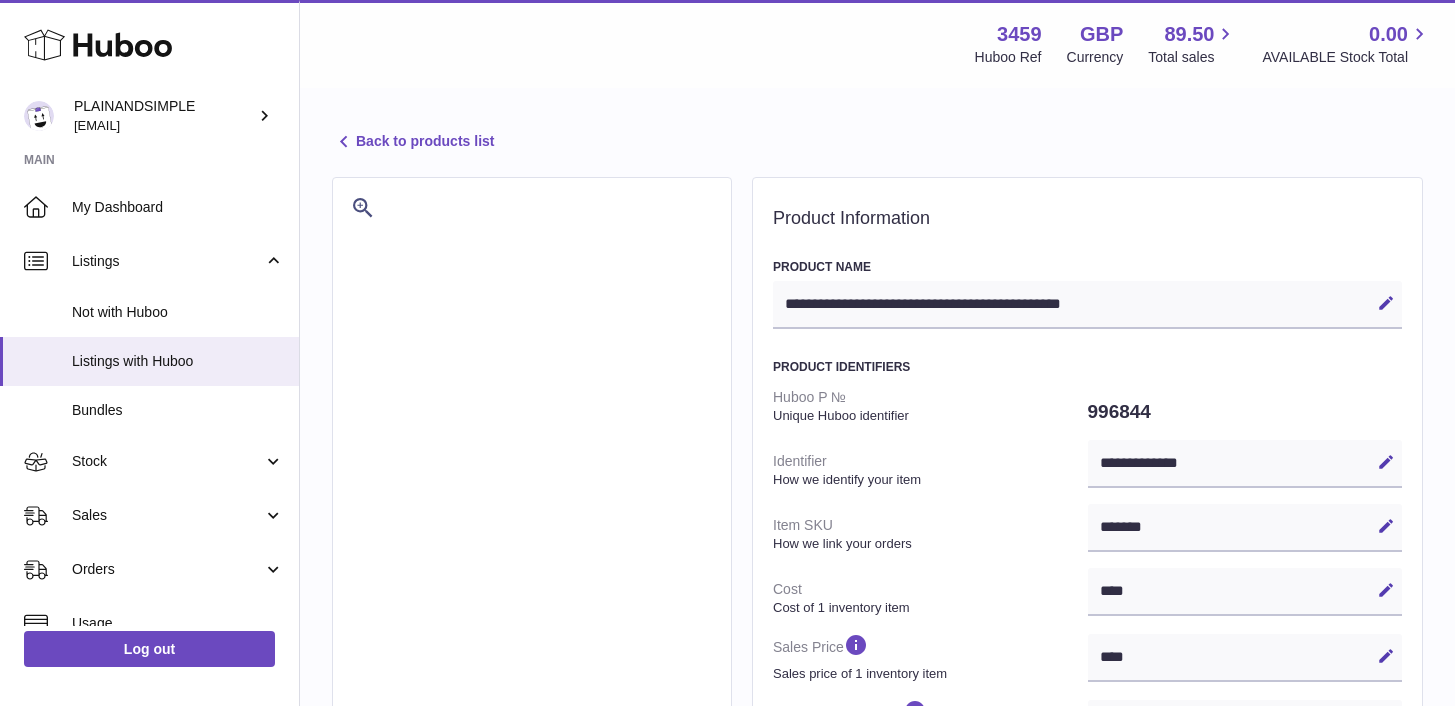 scroll, scrollTop: 0, scrollLeft: 0, axis: both 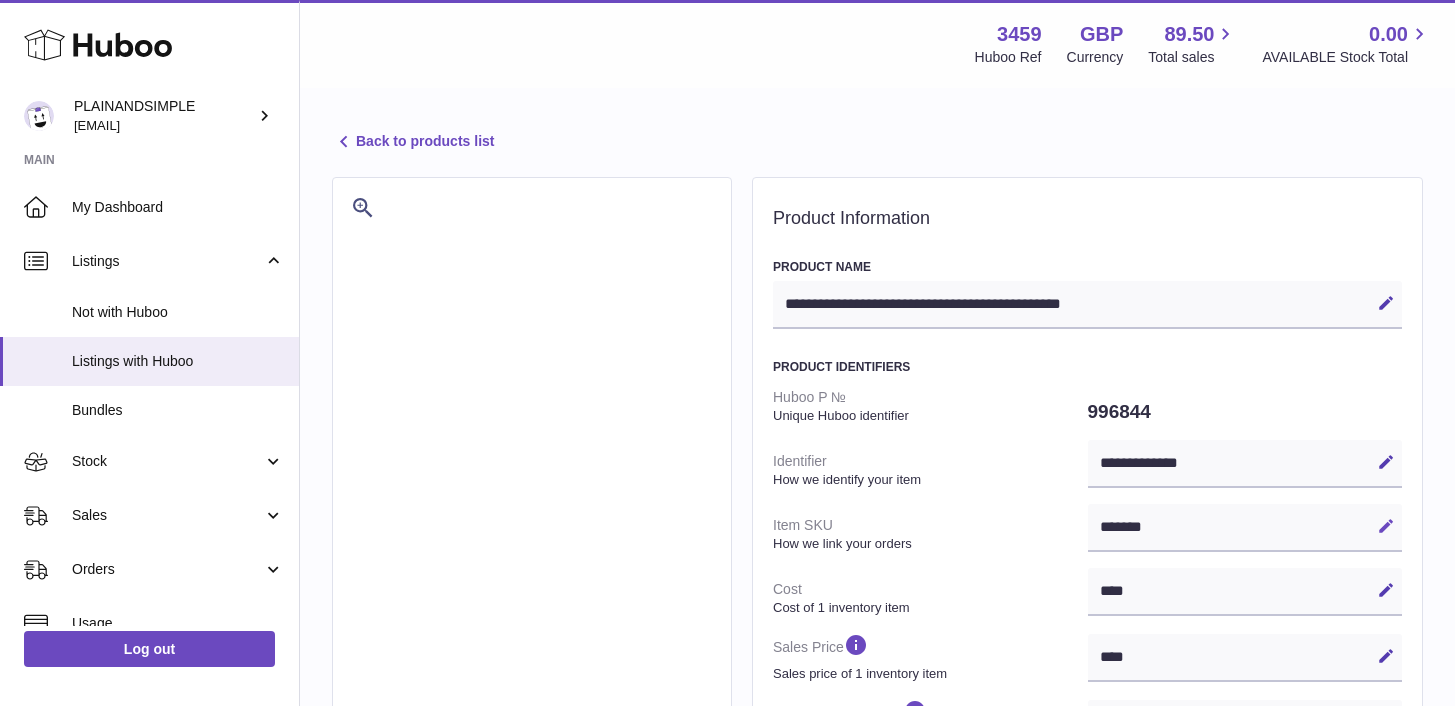 click at bounding box center (1386, 526) 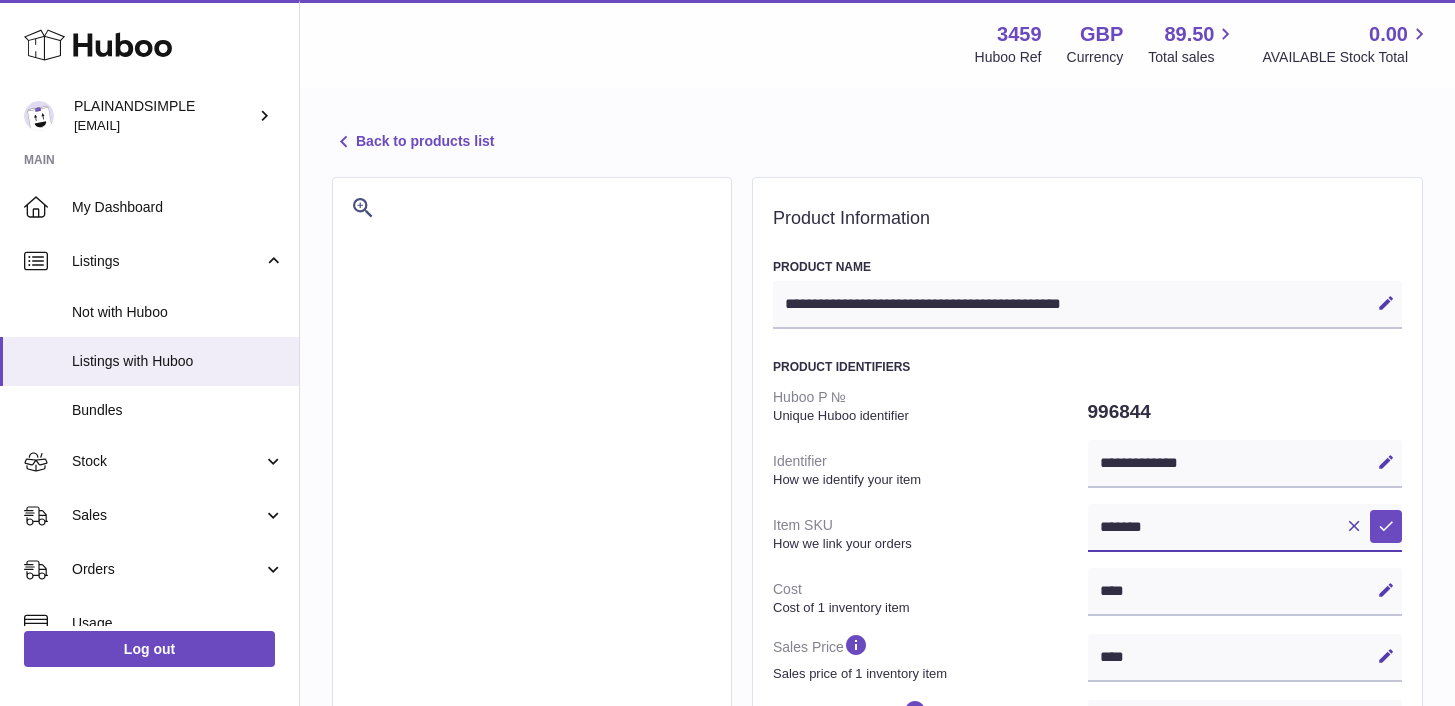 click on "*******" at bounding box center [1245, 528] 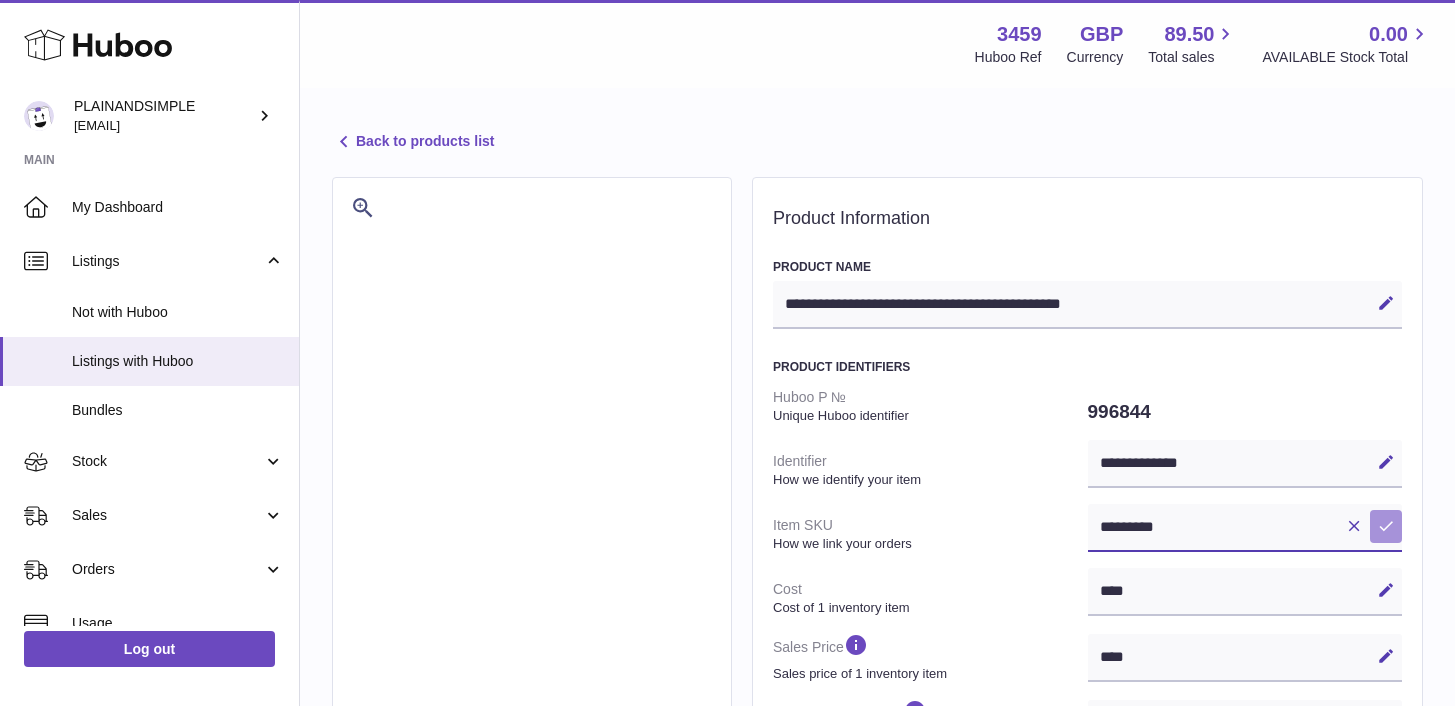 type on "*********" 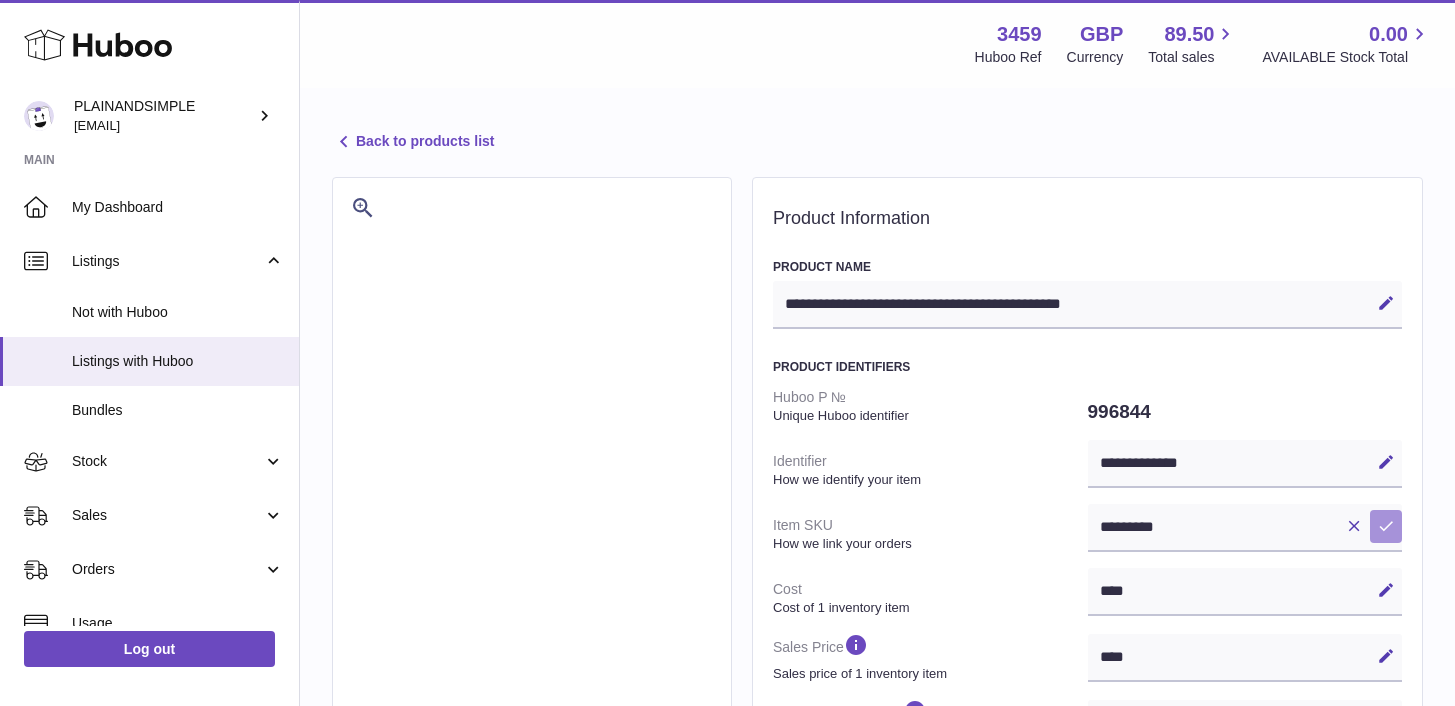 click at bounding box center [1386, 526] 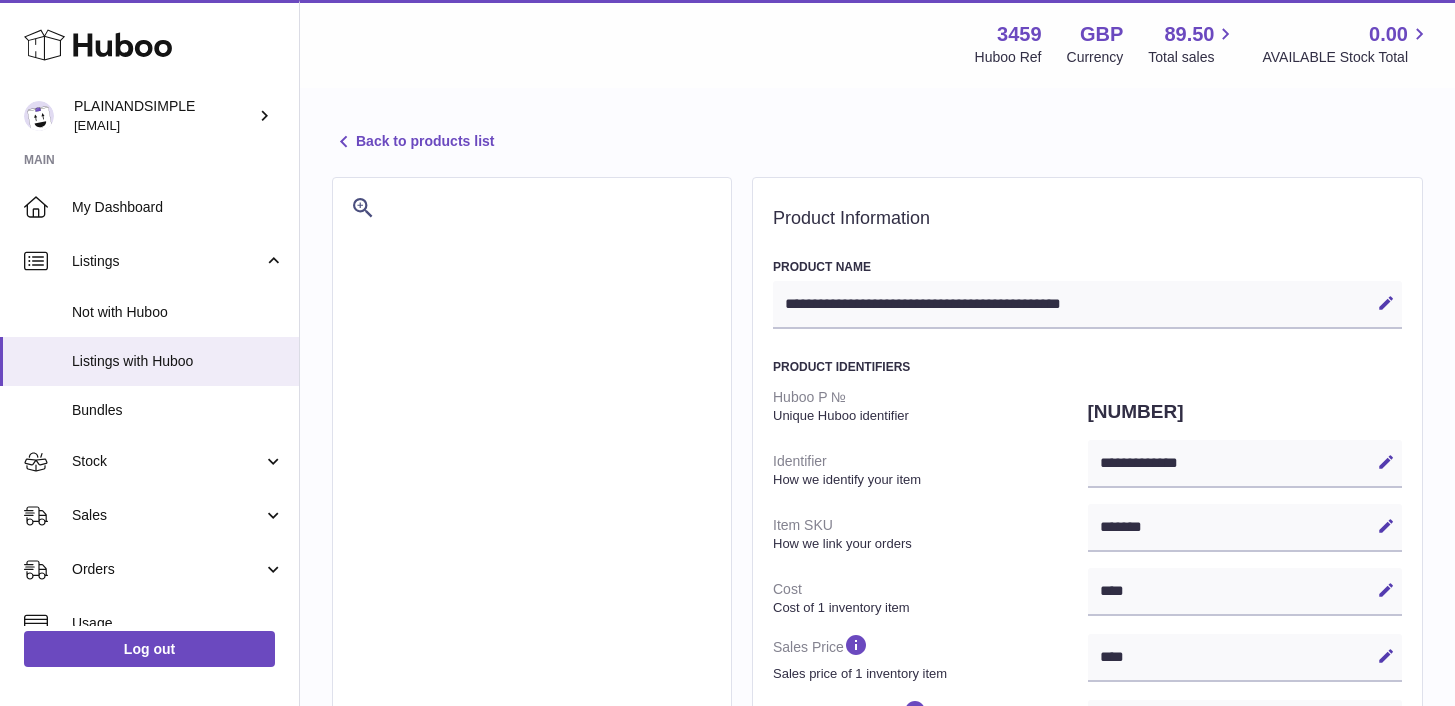 select on "***" 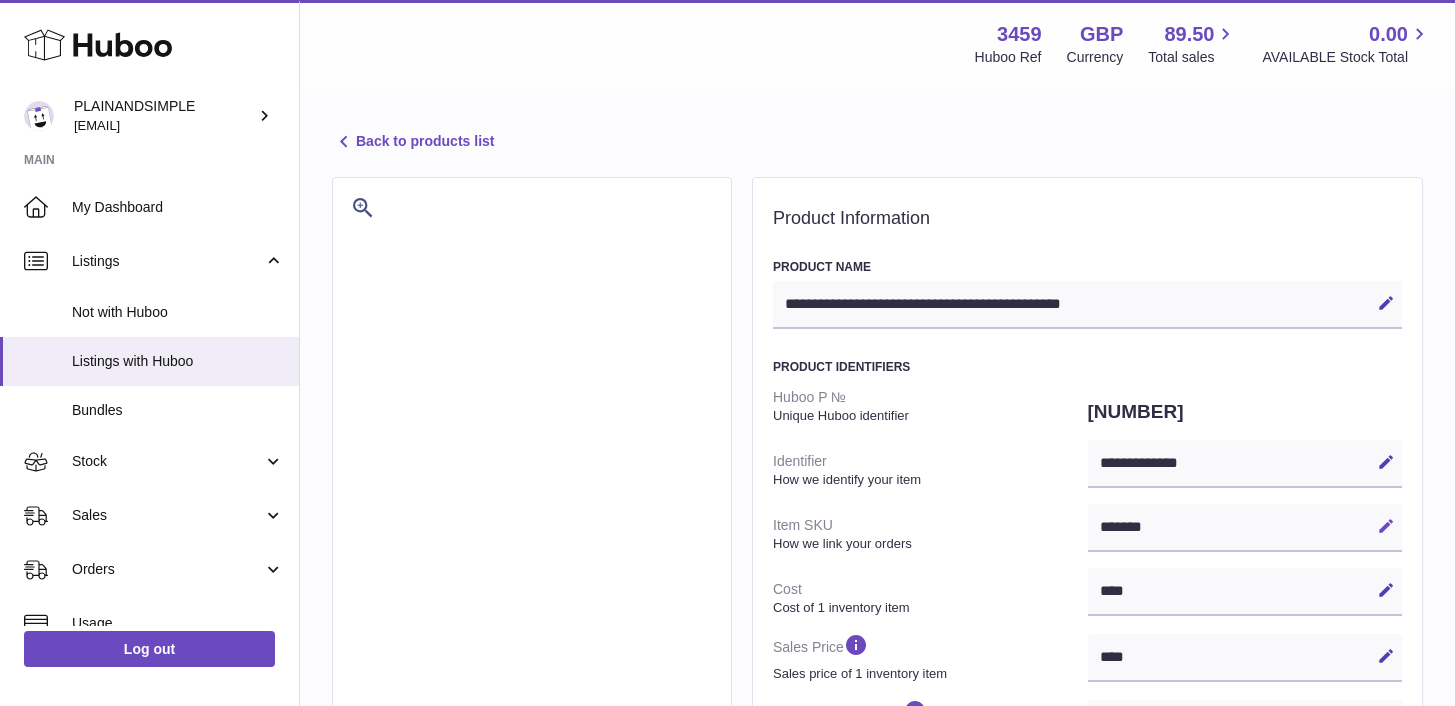 click at bounding box center (1386, 526) 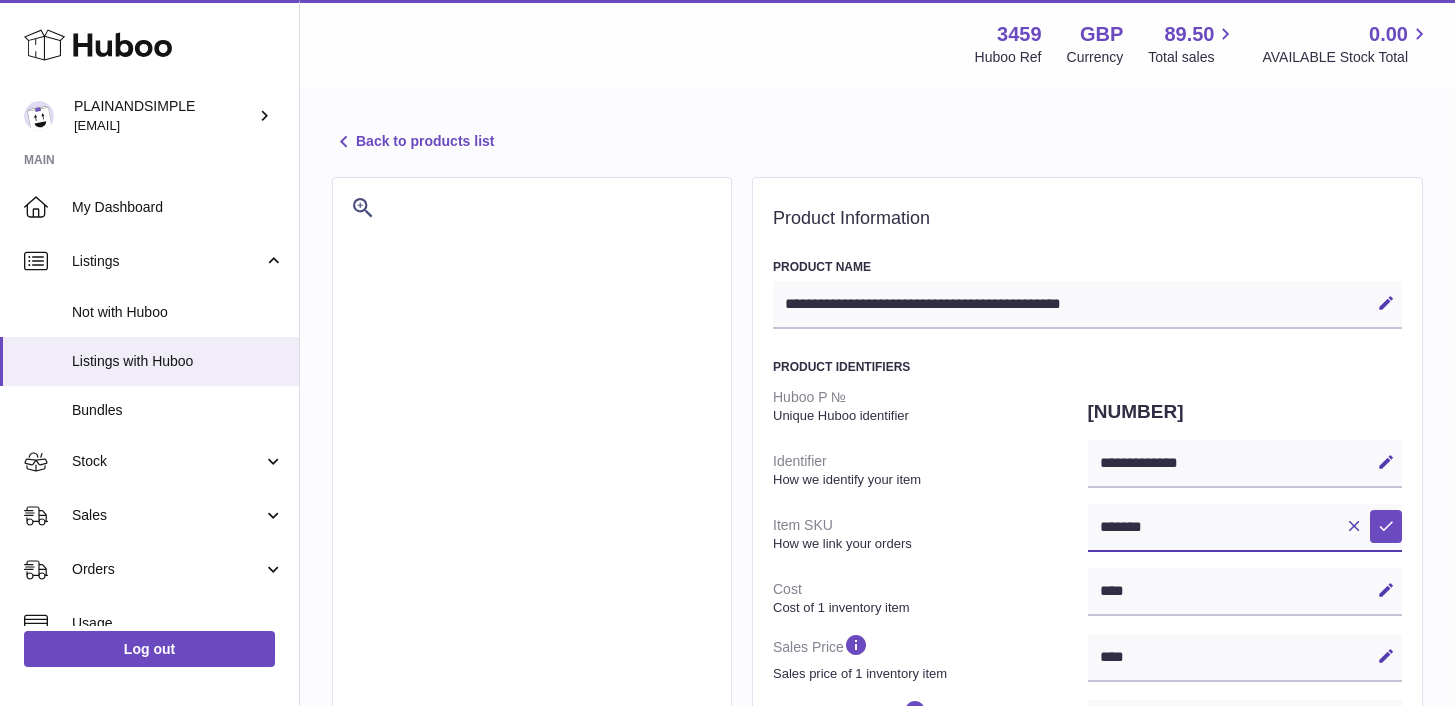 click on "*******" at bounding box center [1245, 528] 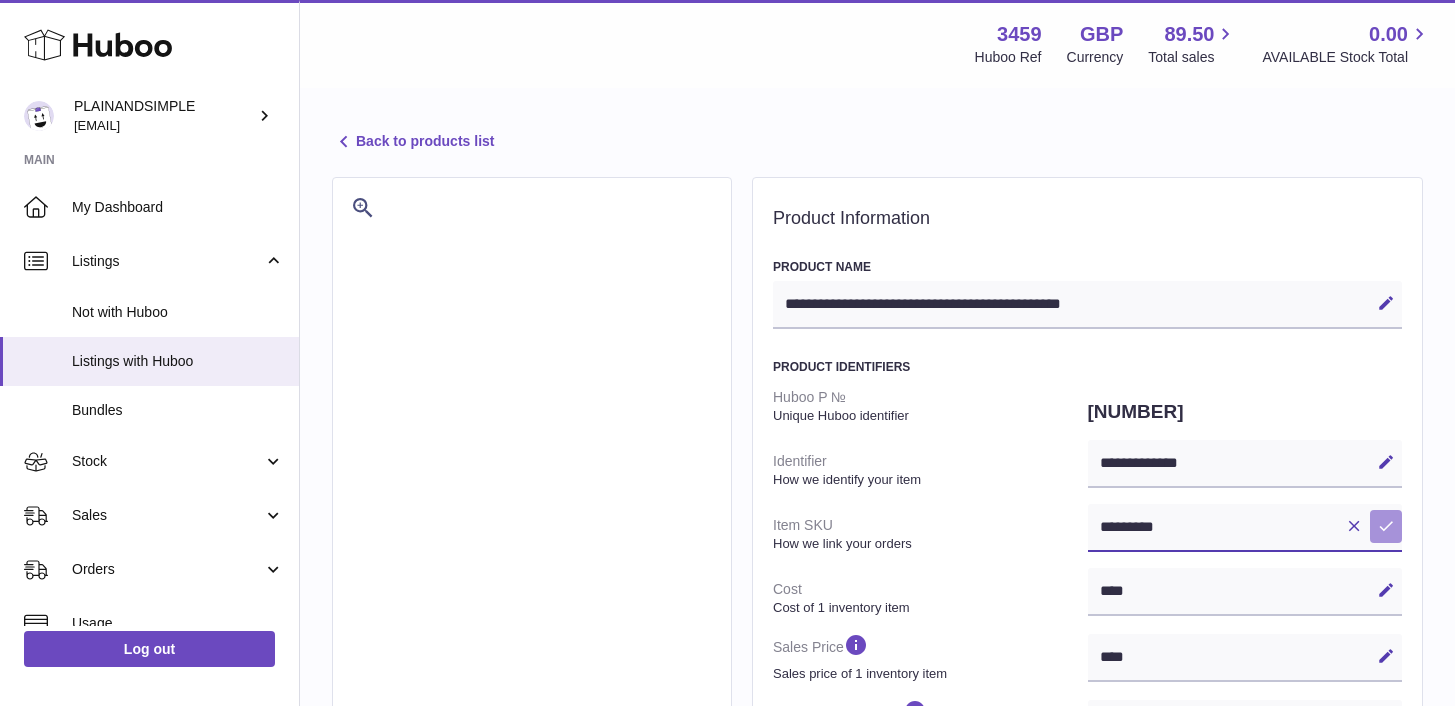 type on "*********" 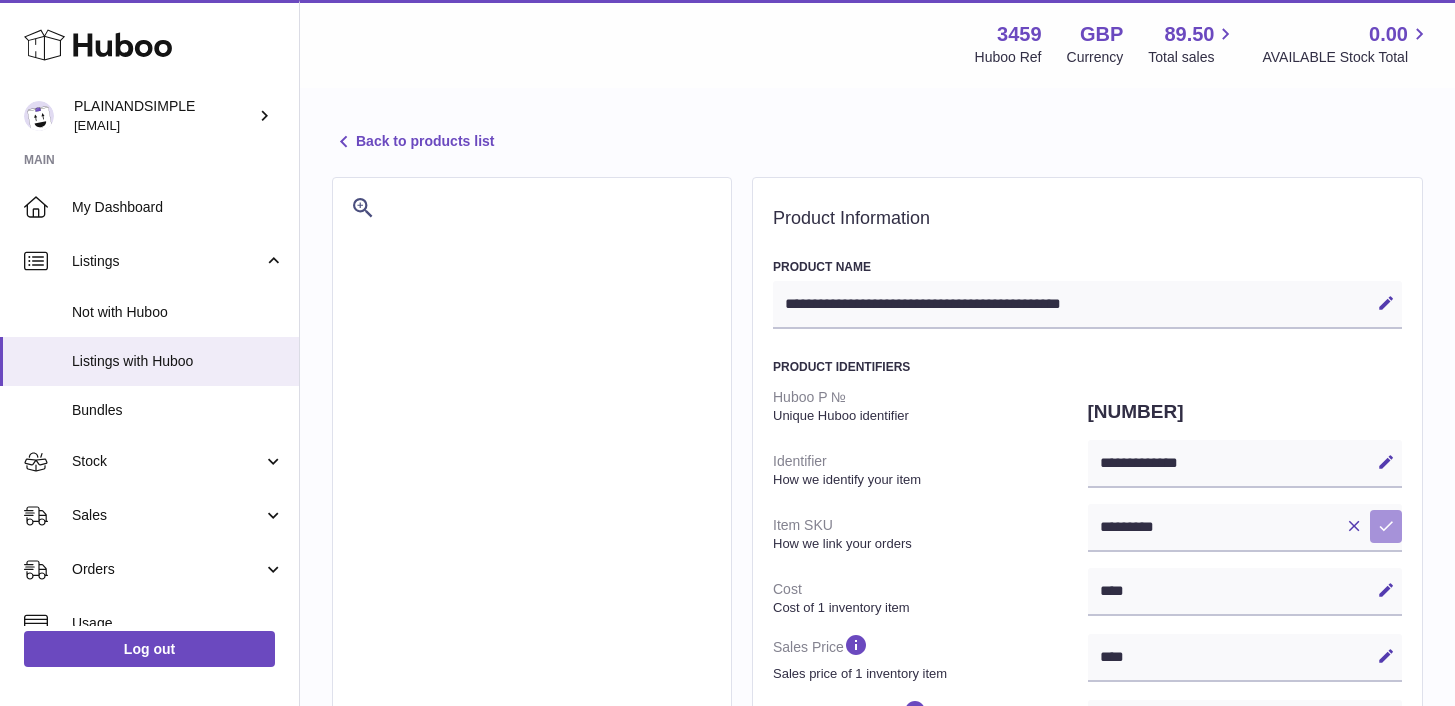 click at bounding box center [1386, 526] 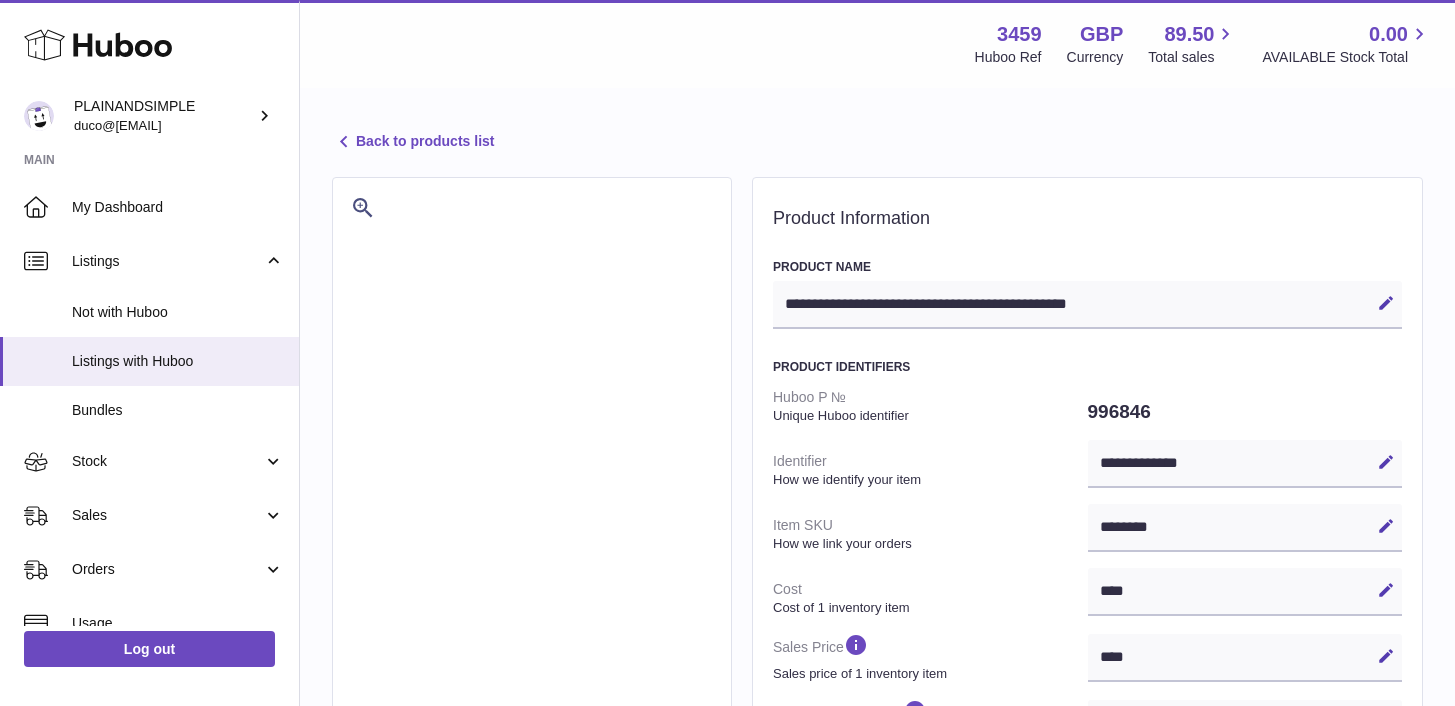 select on "***" 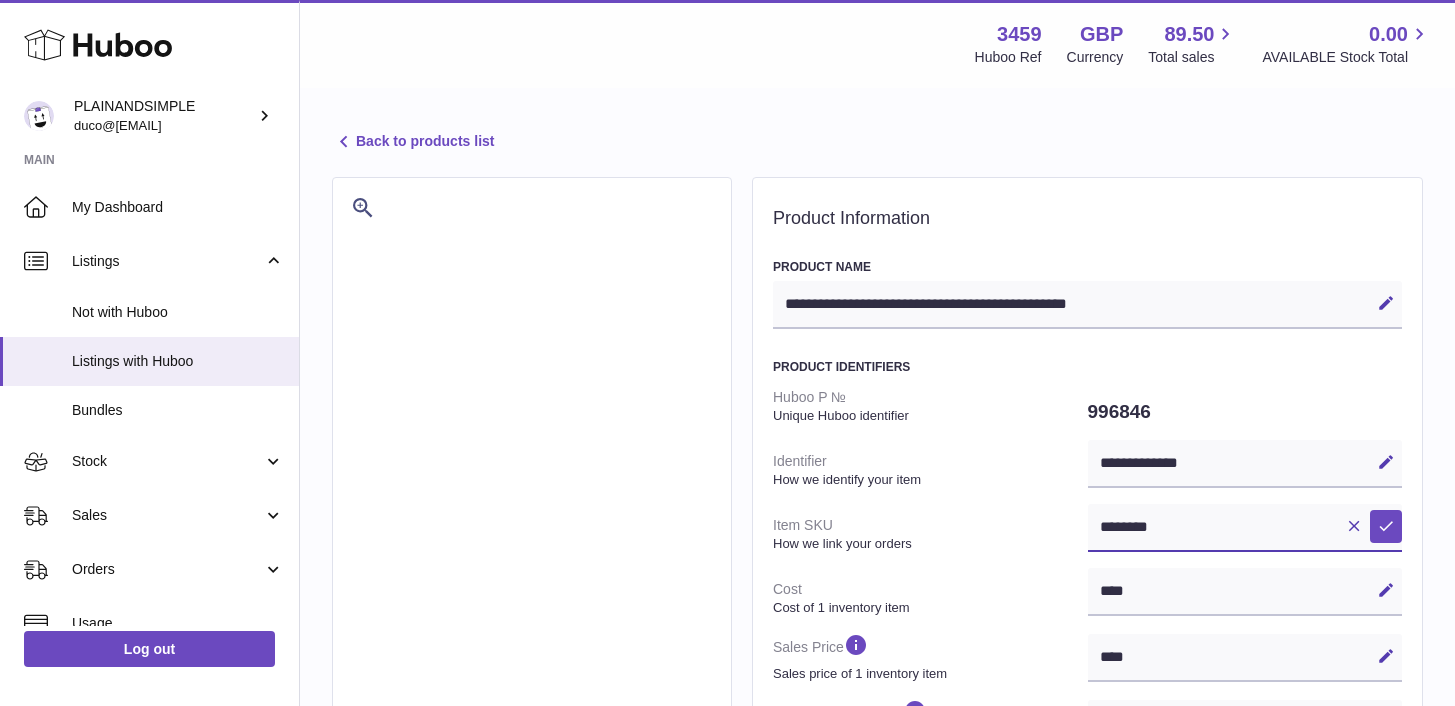 click on "********" at bounding box center [1245, 528] 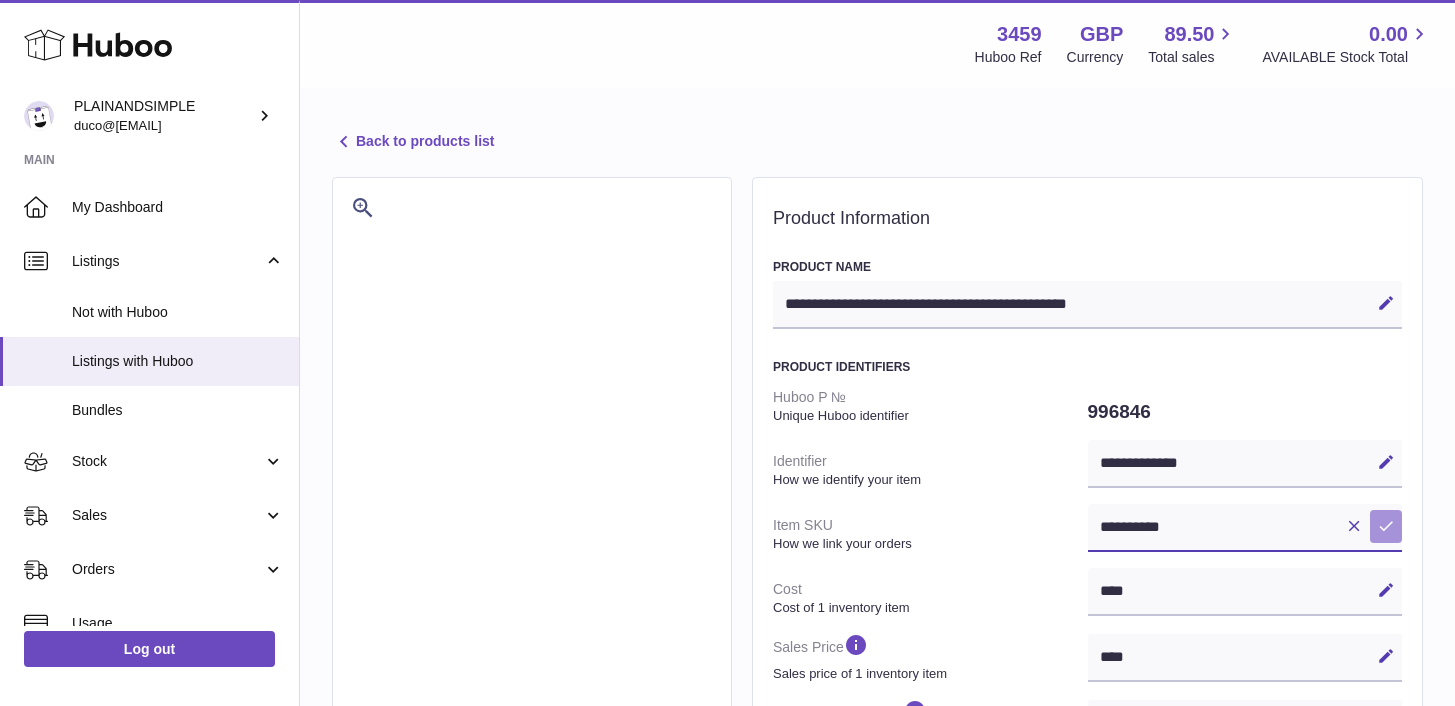 type on "**********" 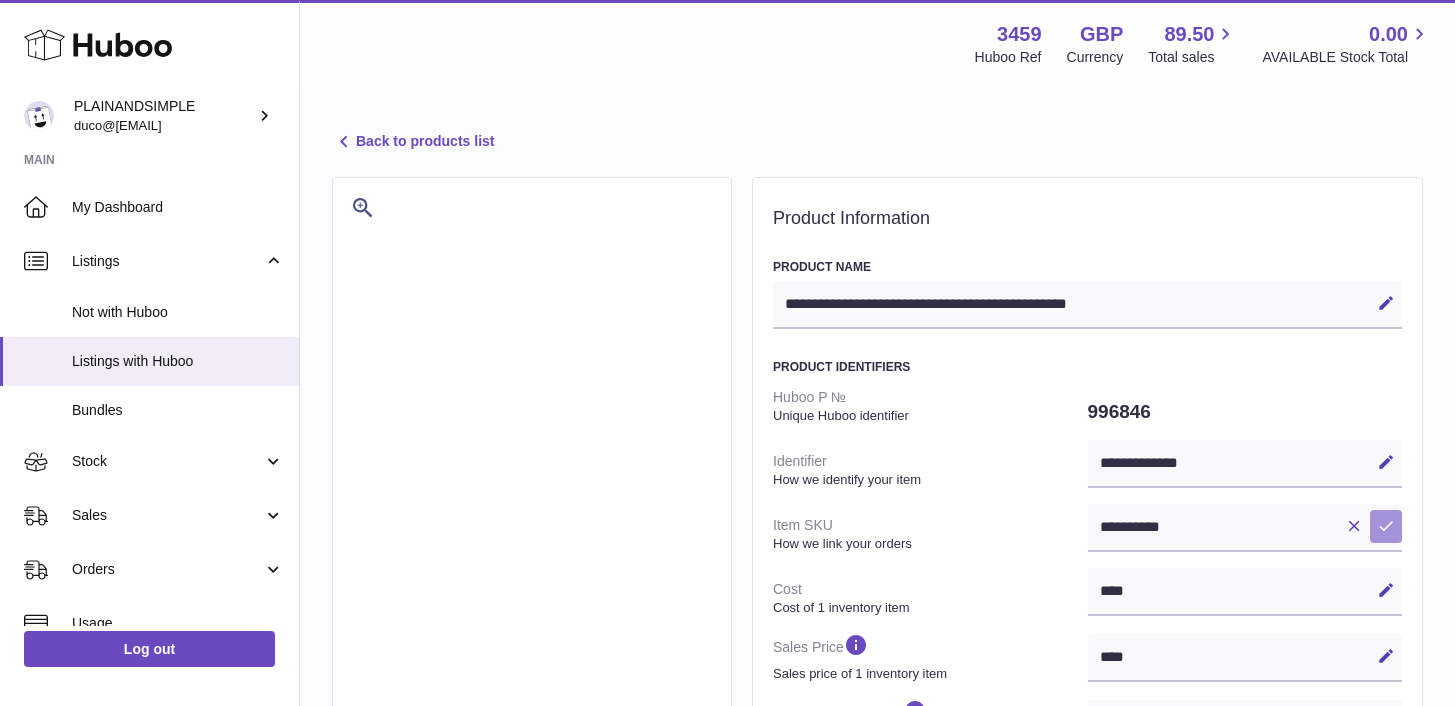 click at bounding box center [1386, 526] 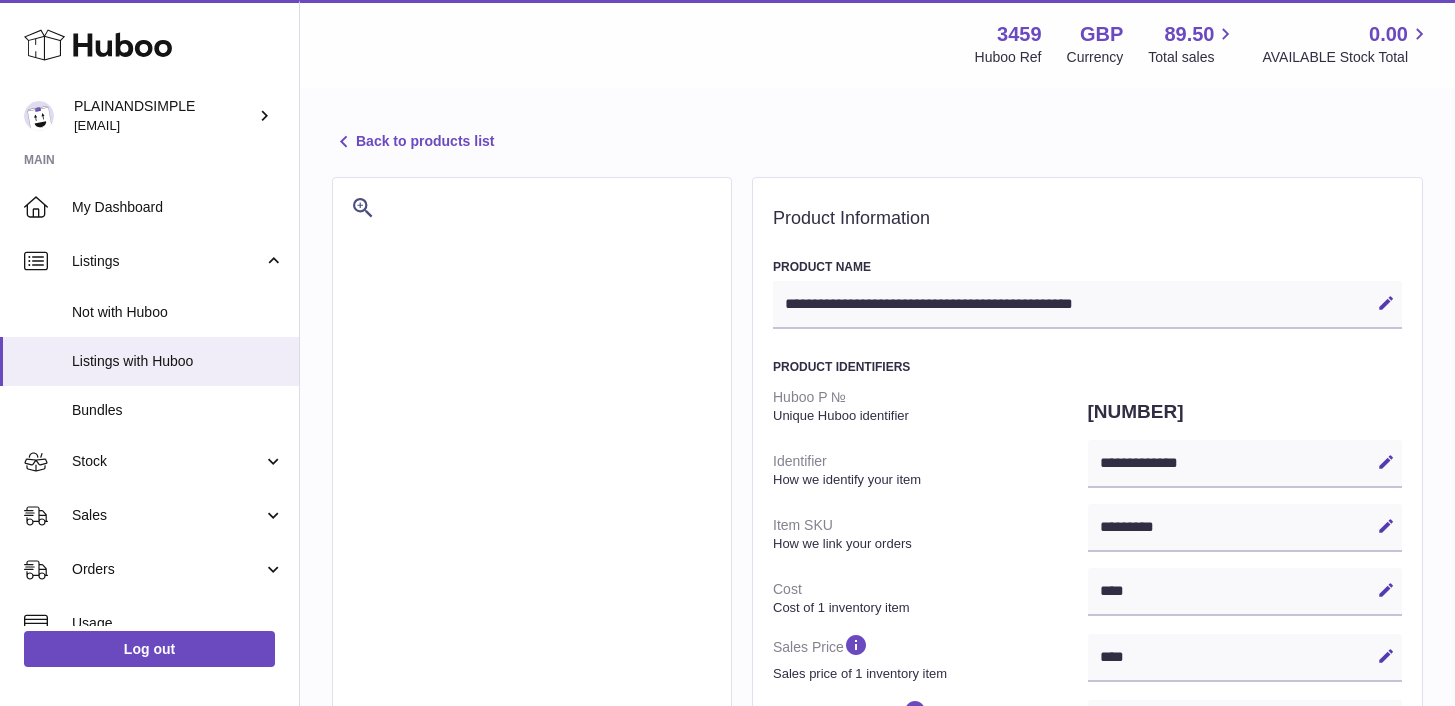 select on "***" 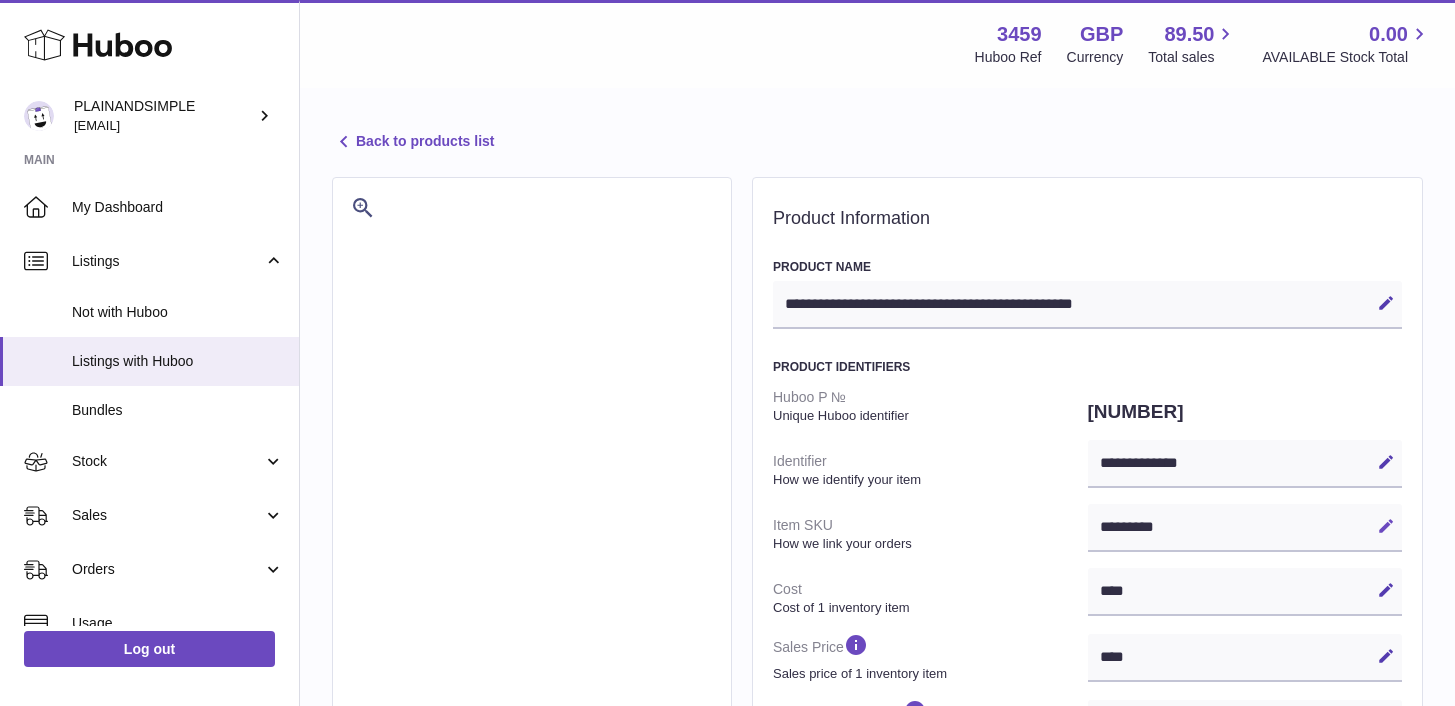 click at bounding box center (1386, 526) 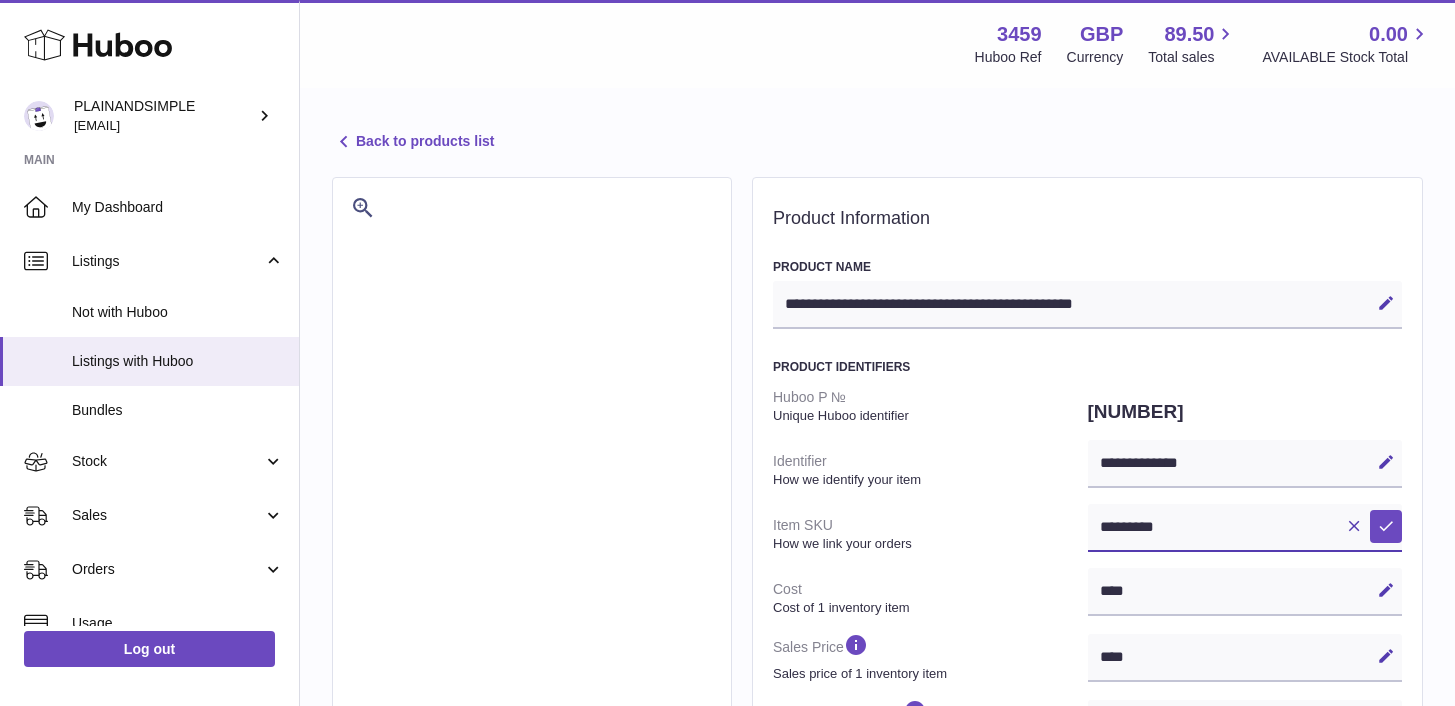 click on "*********" at bounding box center [1245, 528] 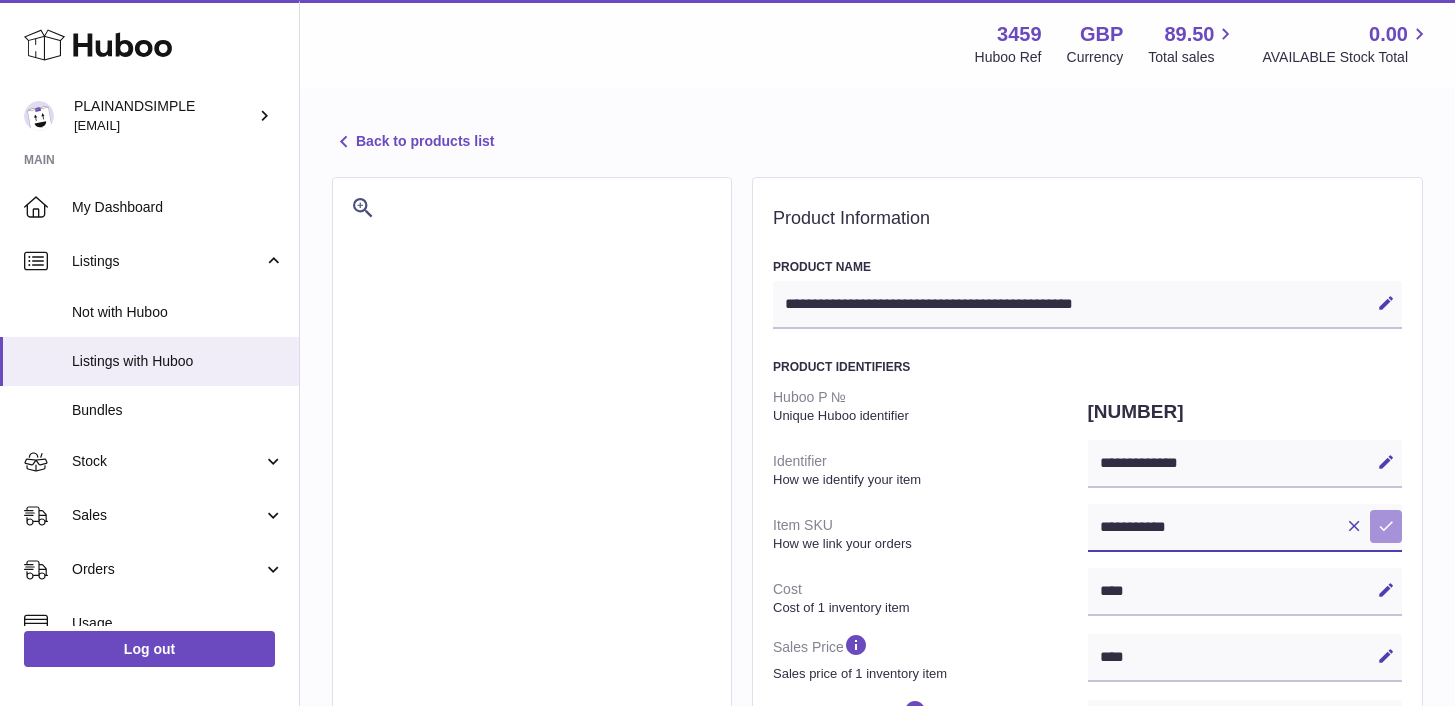 type on "**********" 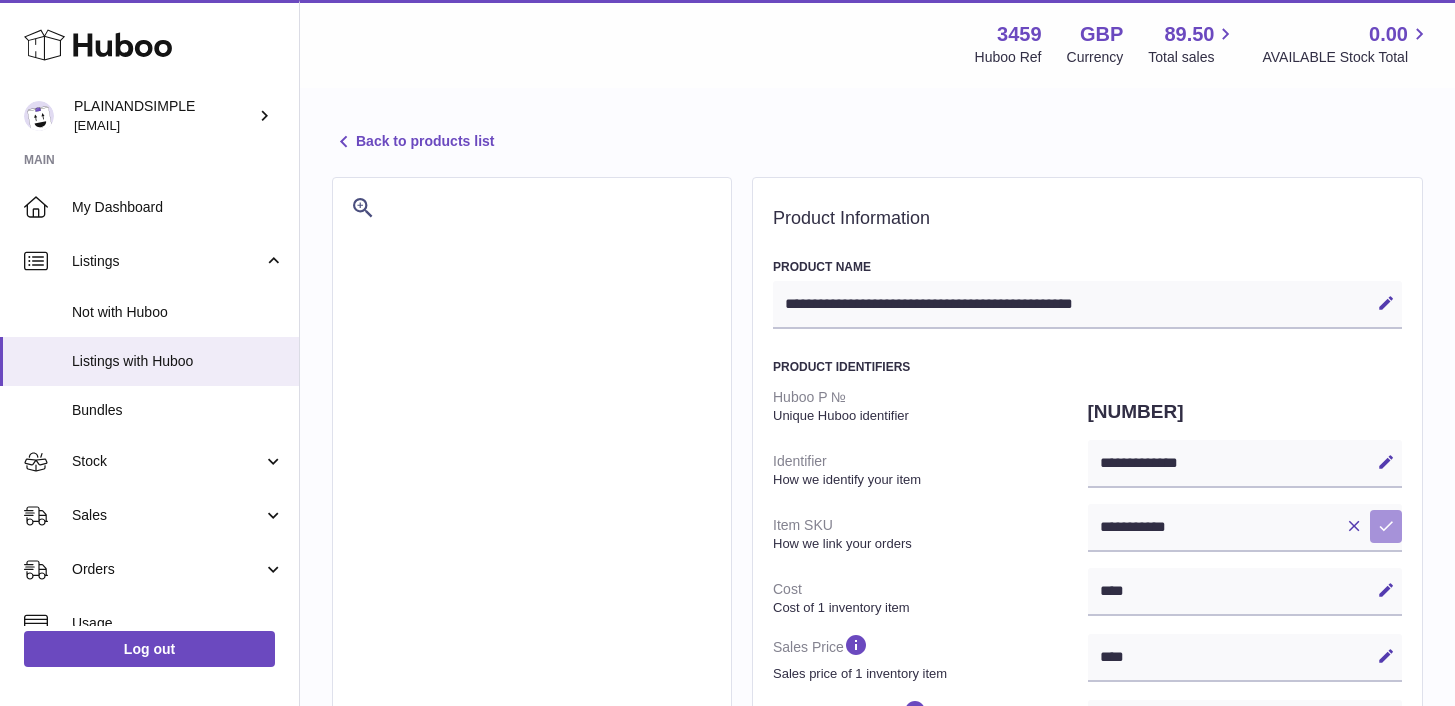 click at bounding box center (1386, 526) 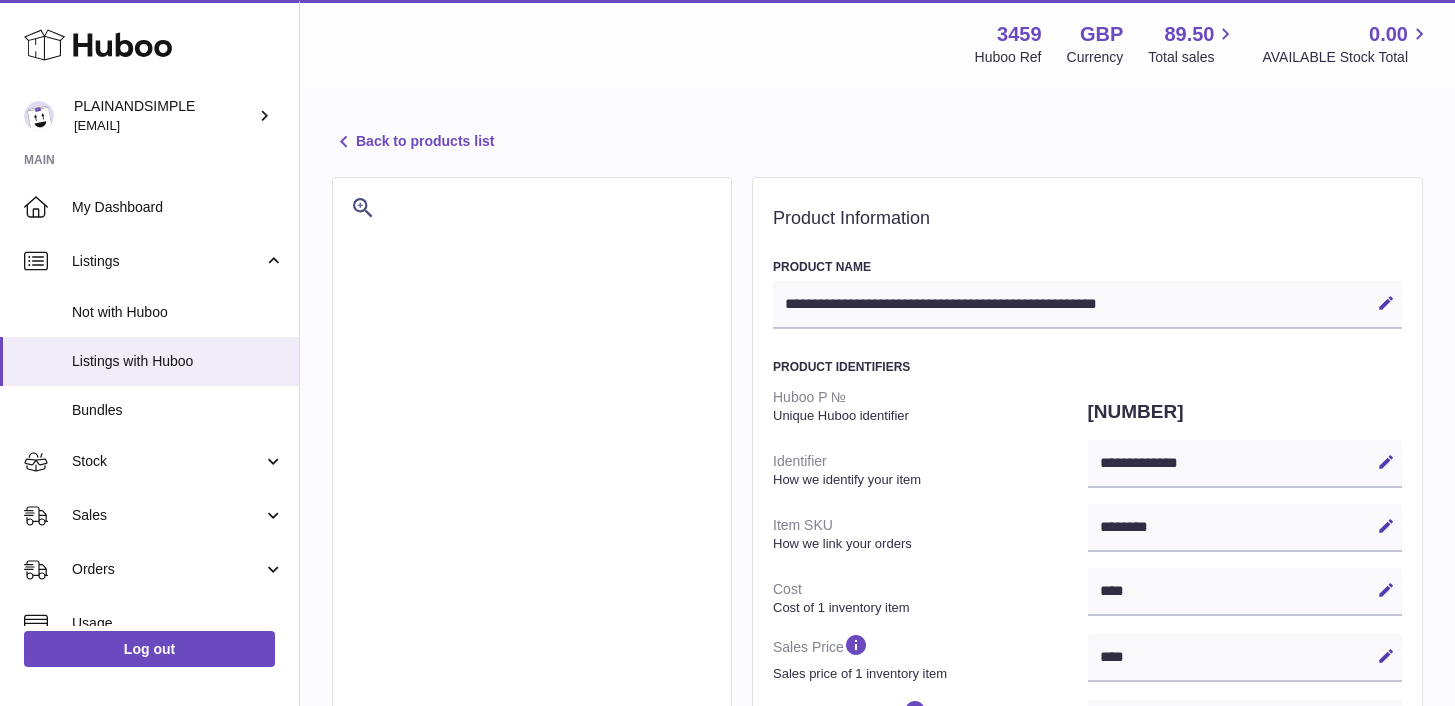 select on "***" 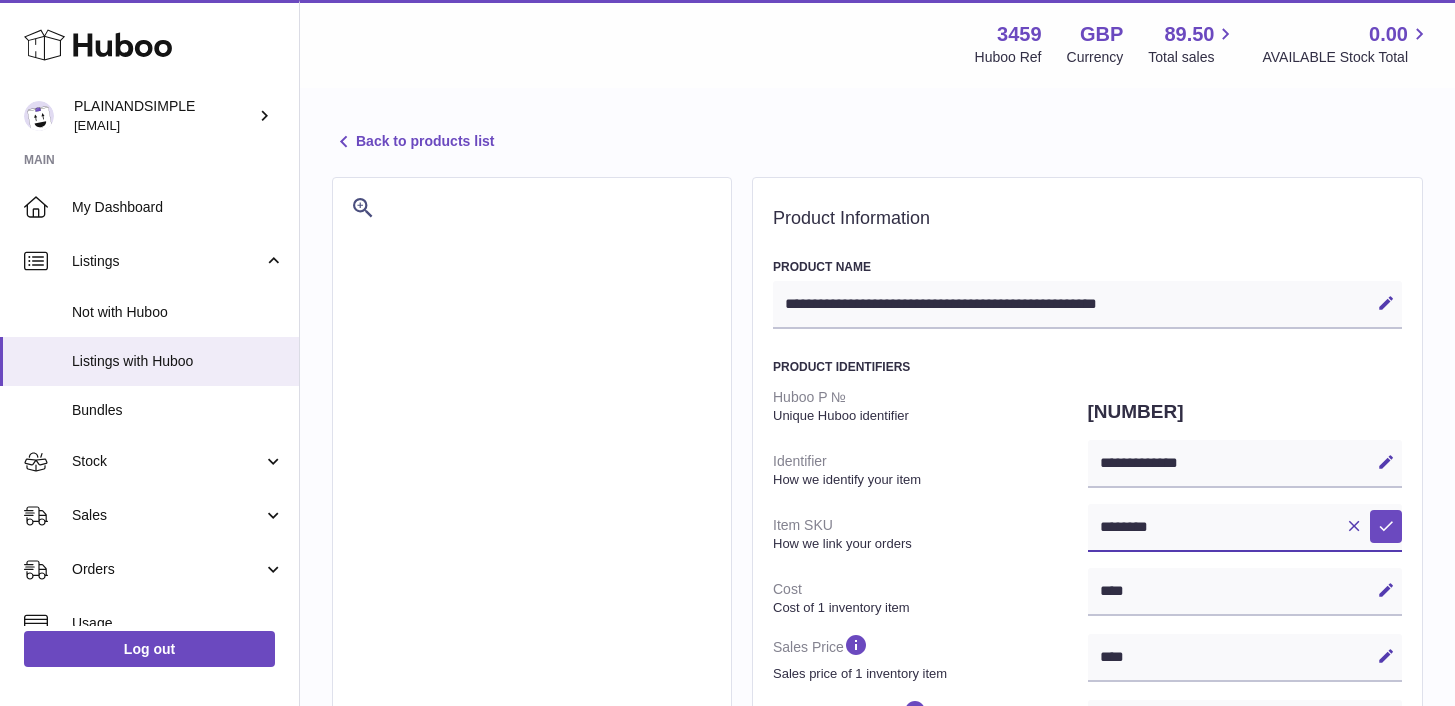 click on "********" at bounding box center (1245, 528) 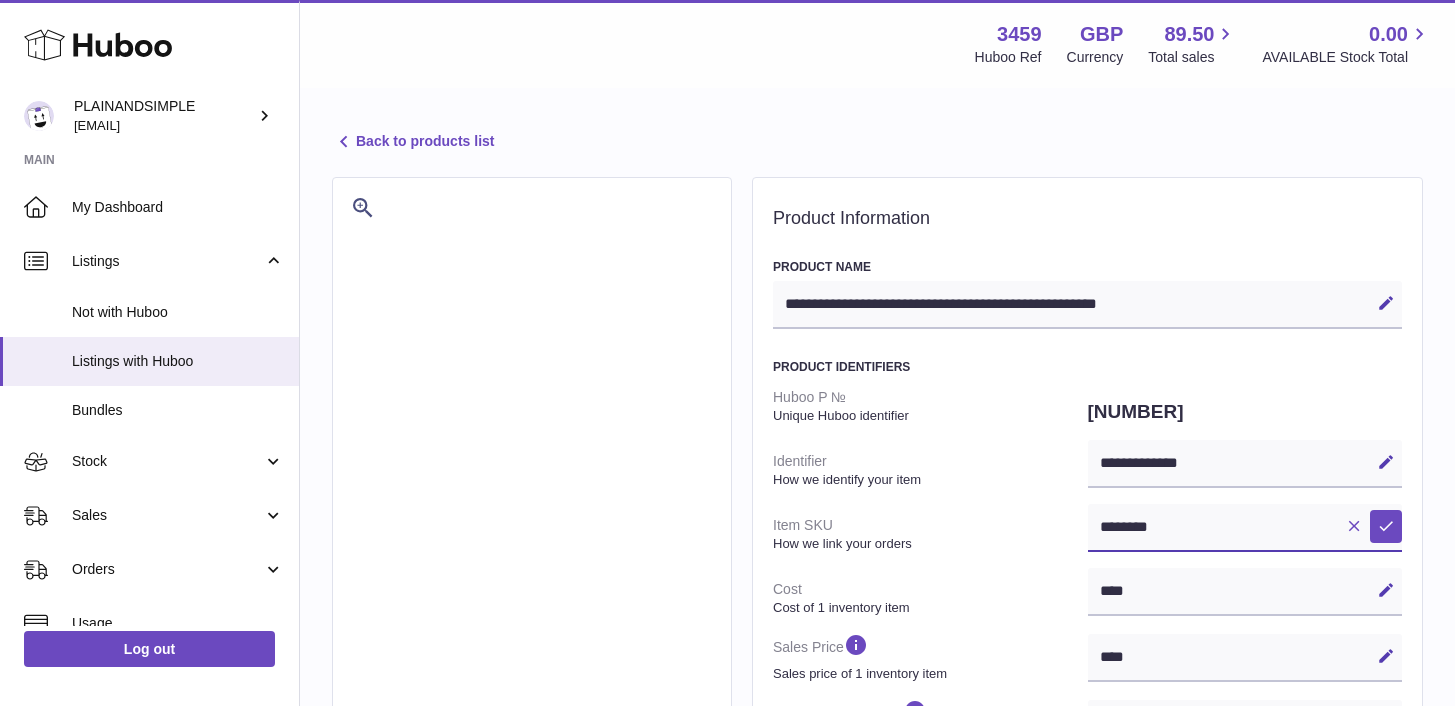 paste on "**" 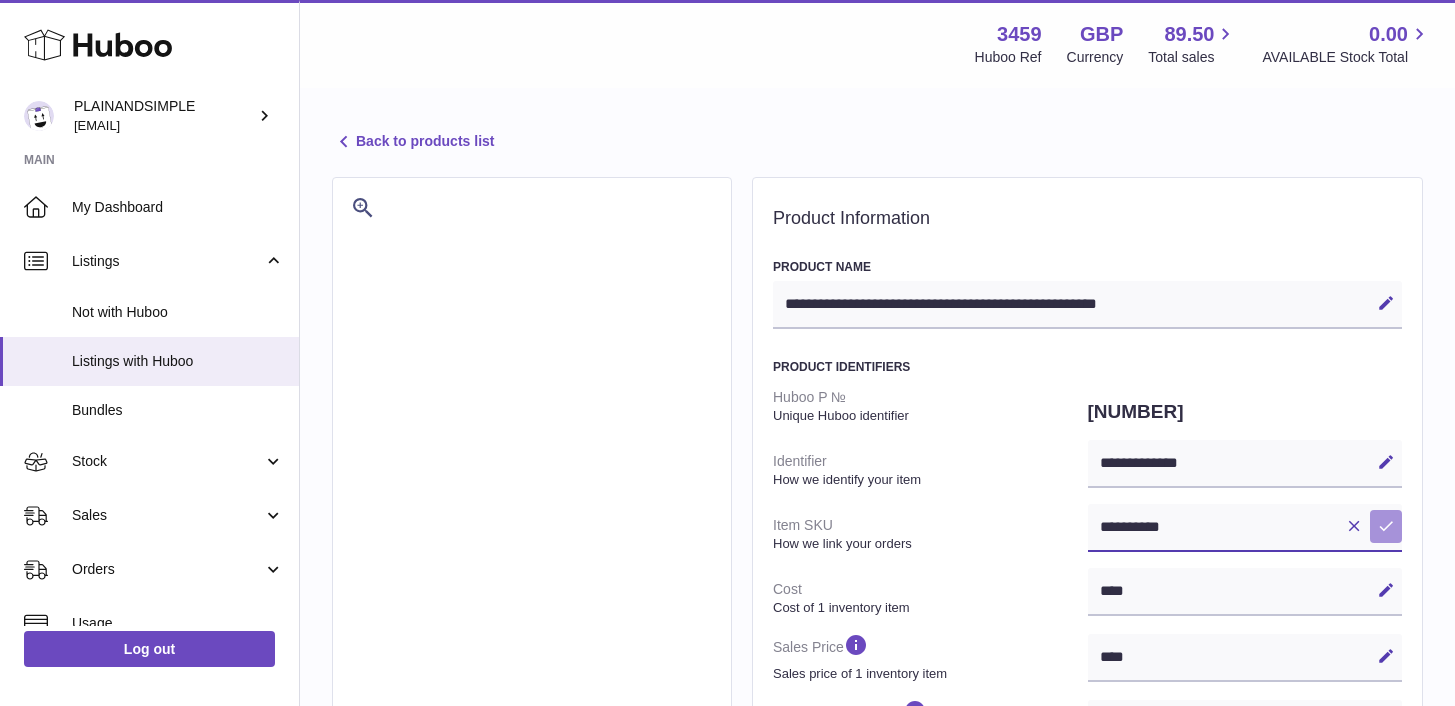 type on "**********" 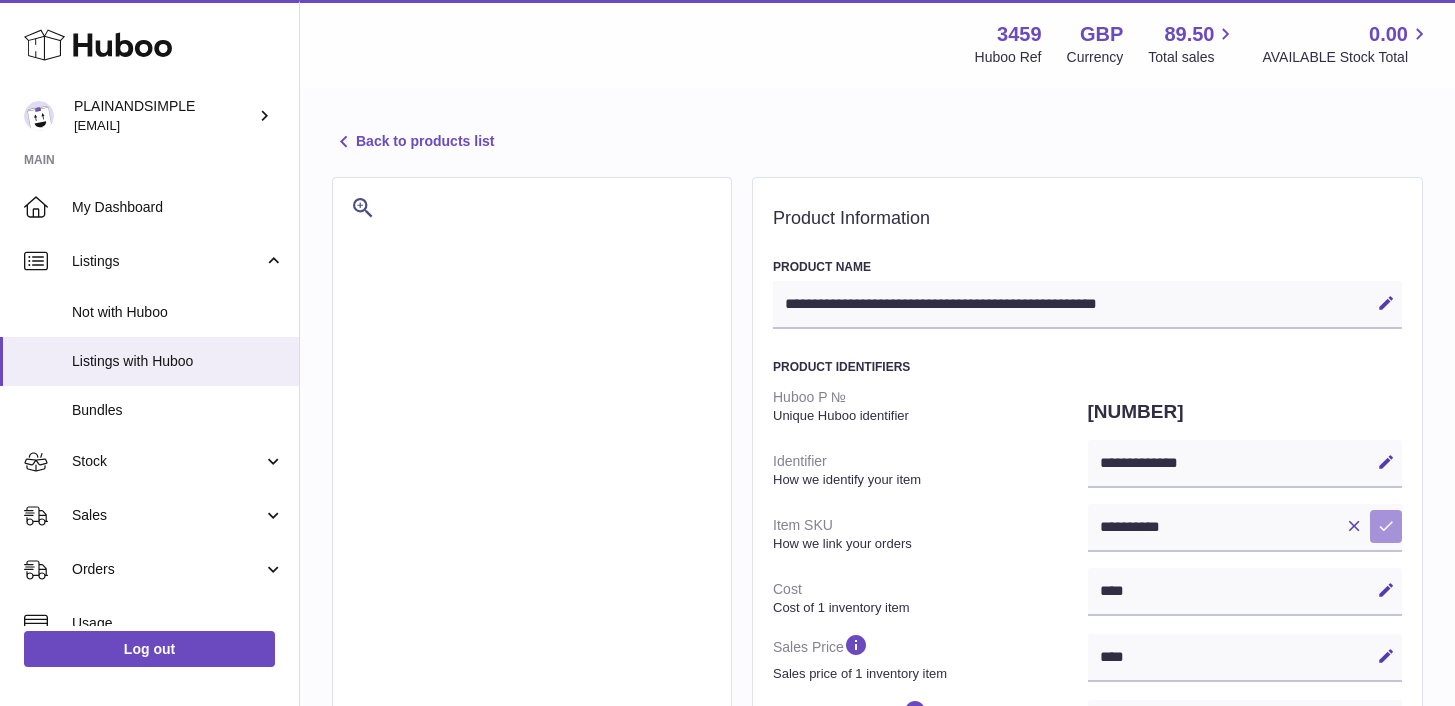 click at bounding box center (1386, 526) 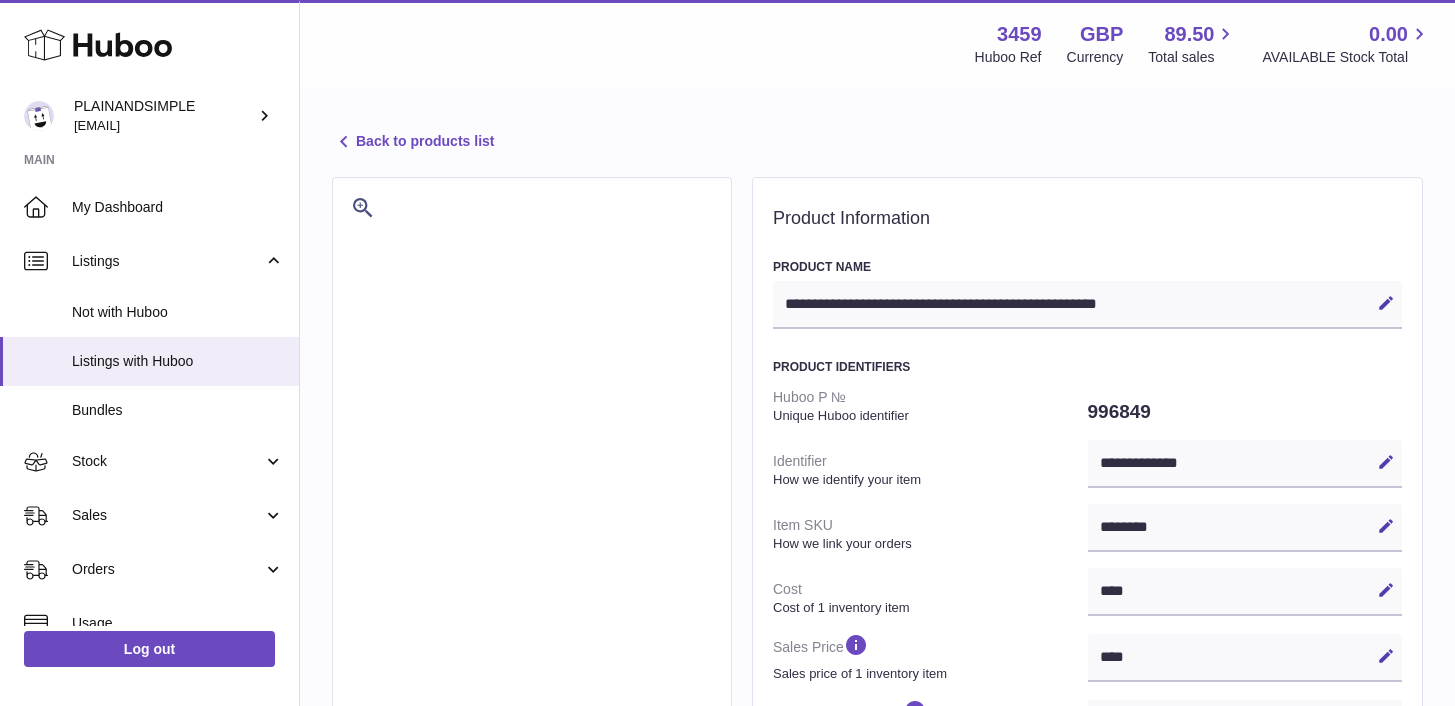 select on "***" 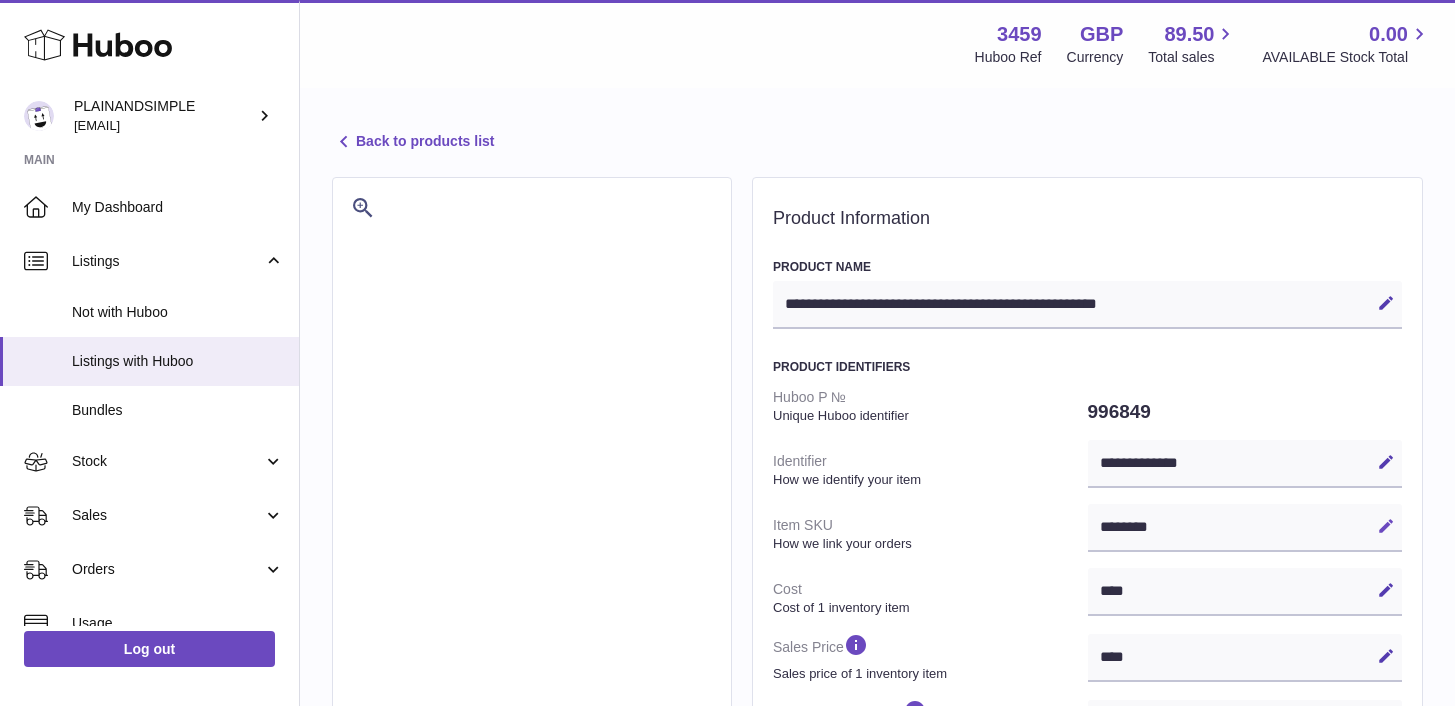 click at bounding box center [1386, 526] 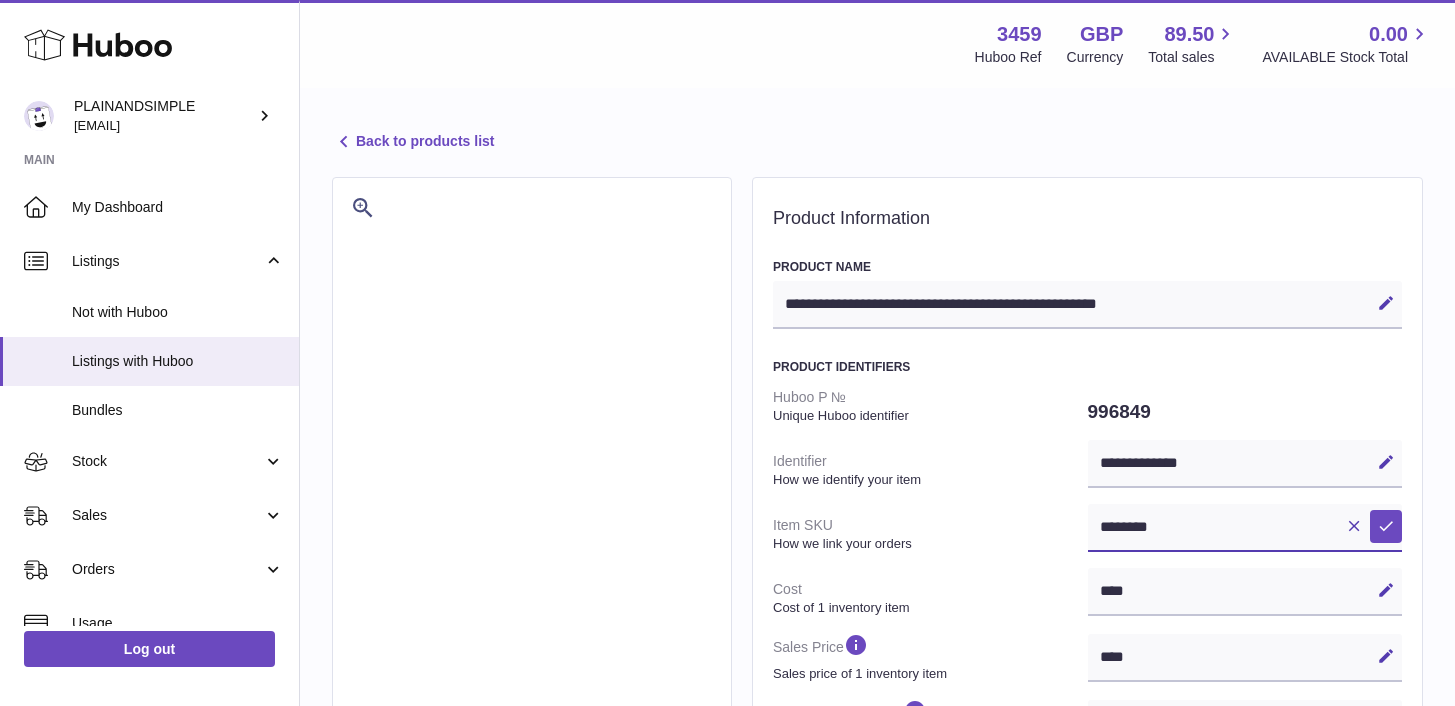 click on "********" at bounding box center [1245, 528] 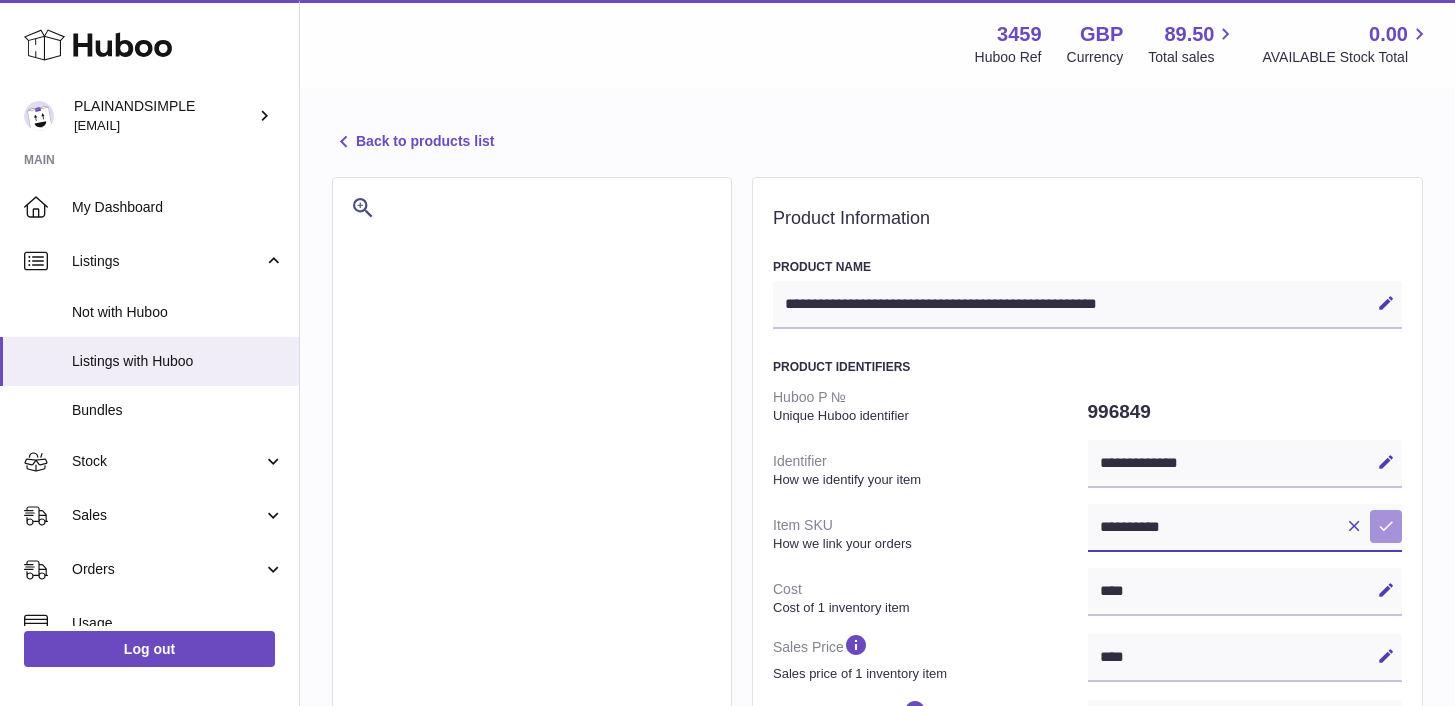 type on "**********" 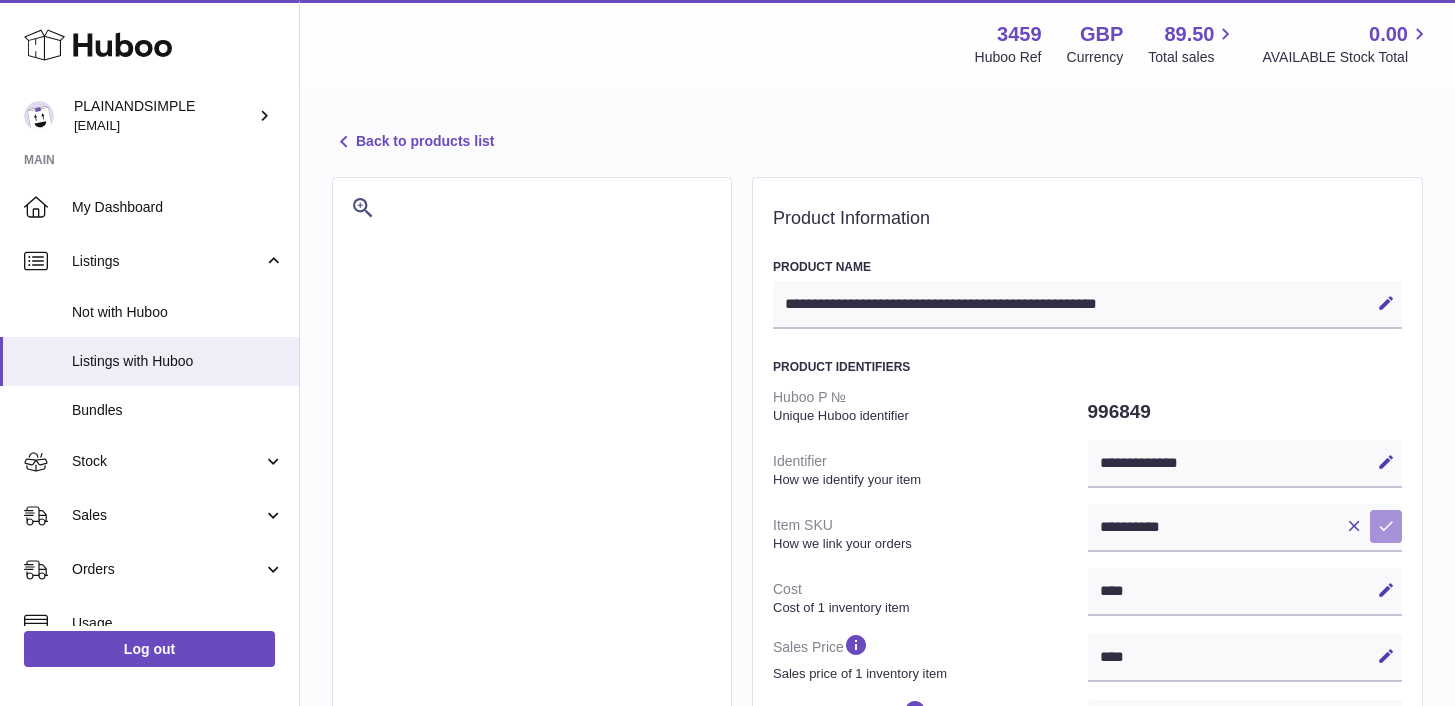 click on "Save" at bounding box center [1386, 526] 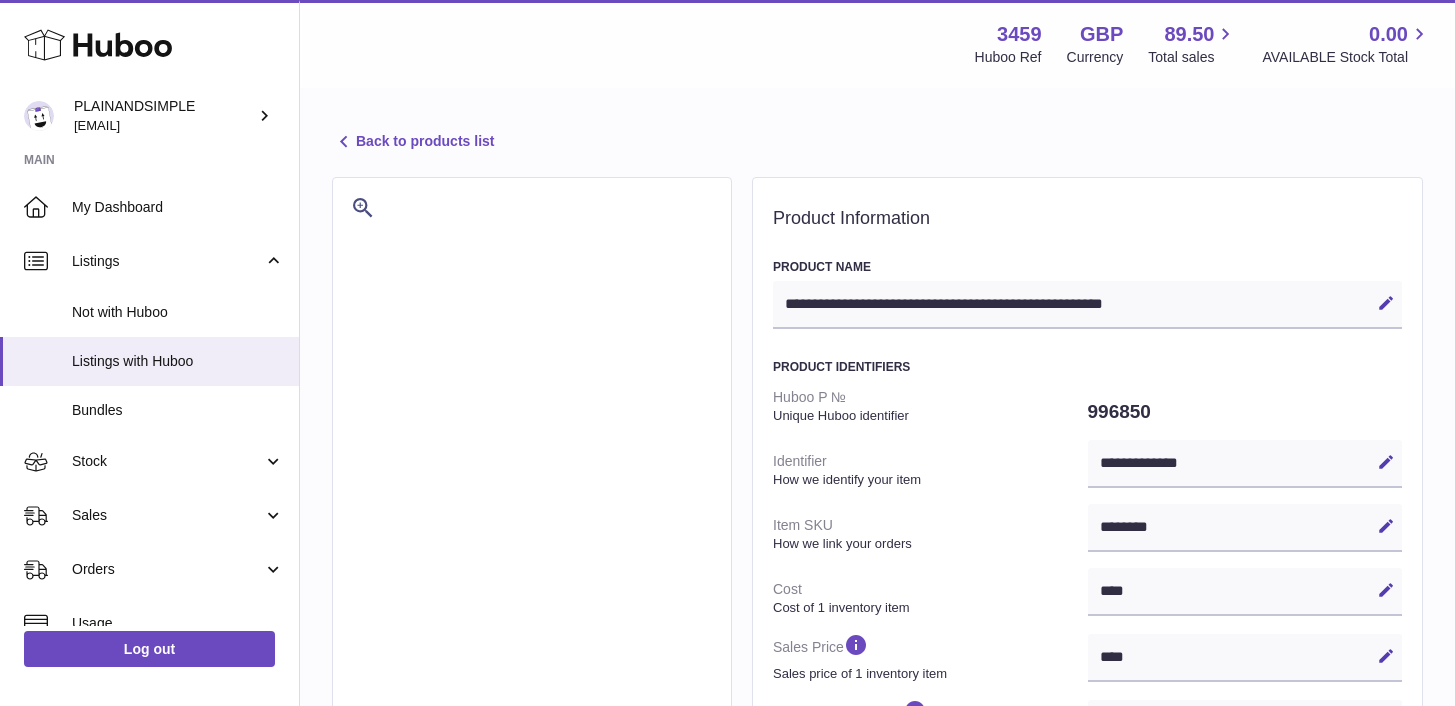 select on "***" 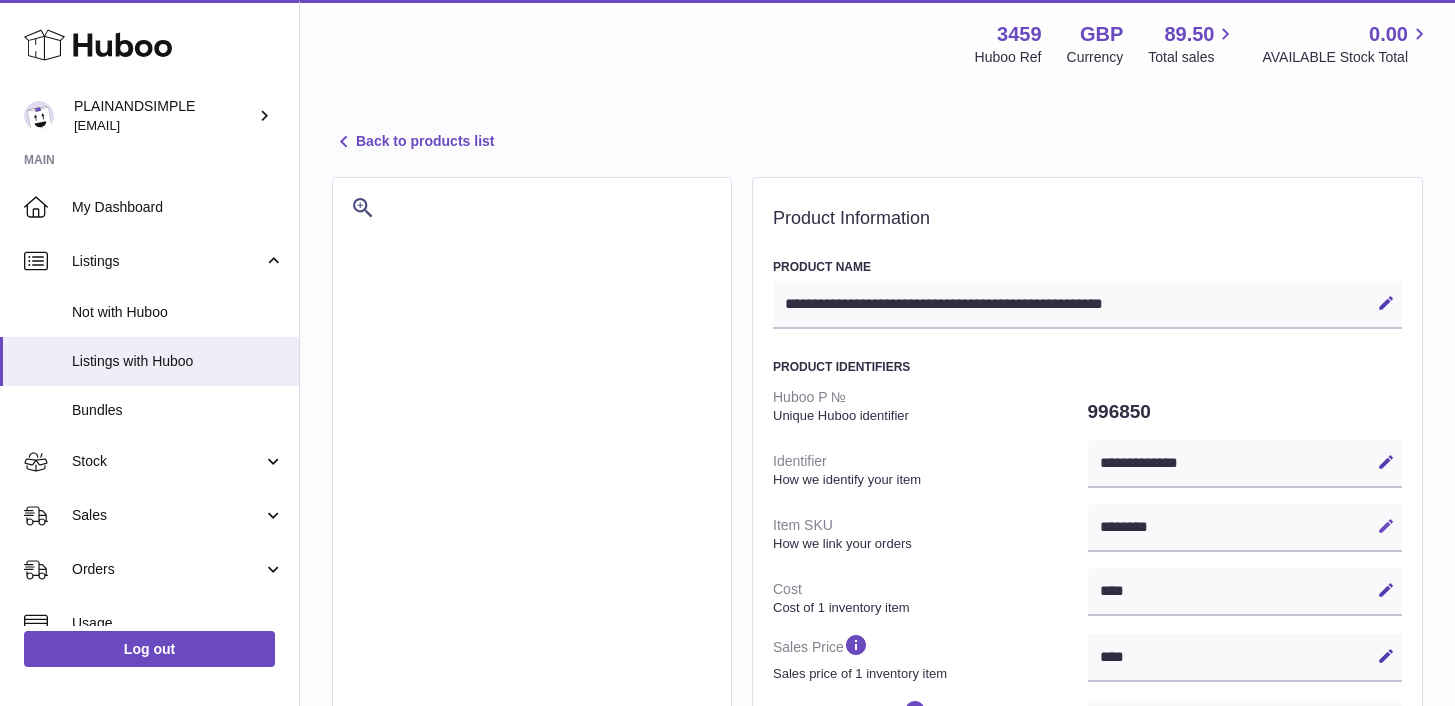 click on "Edit" at bounding box center [1386, 526] 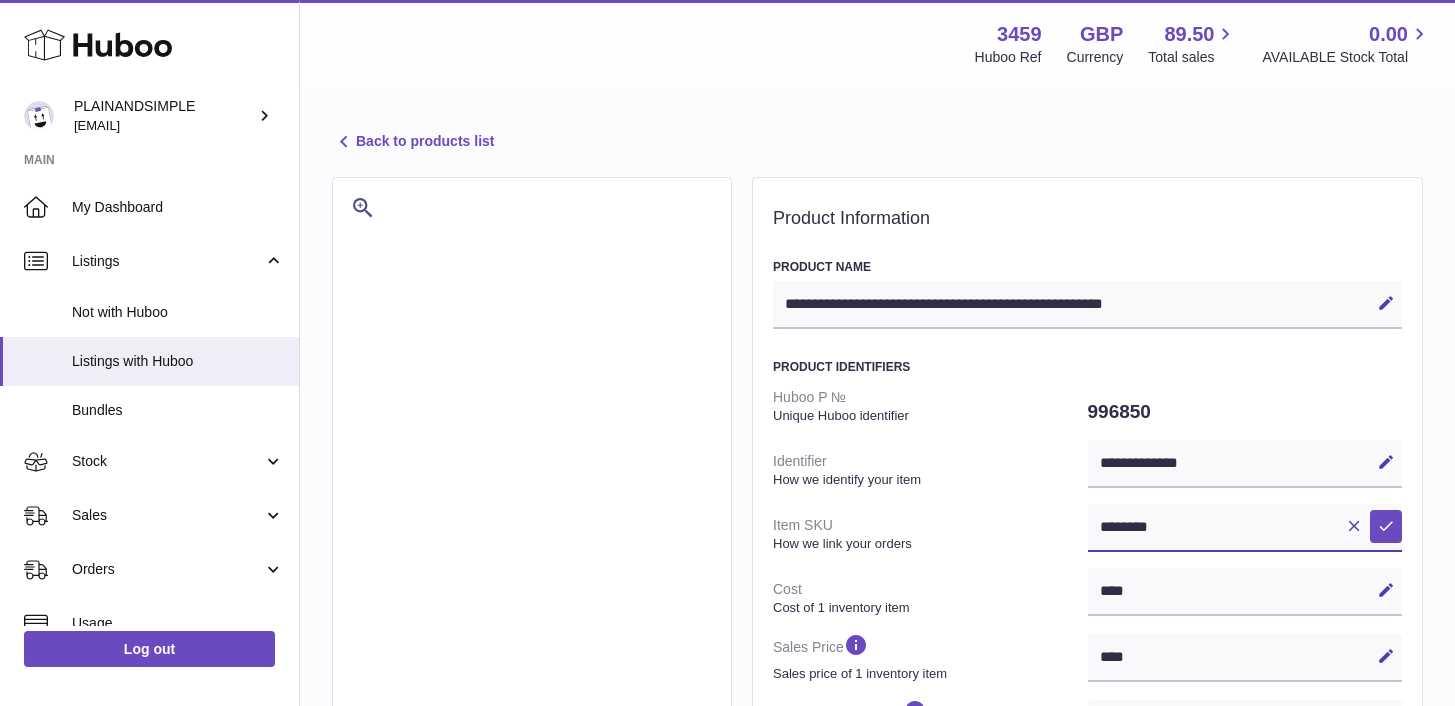 click on "********" at bounding box center (1245, 528) 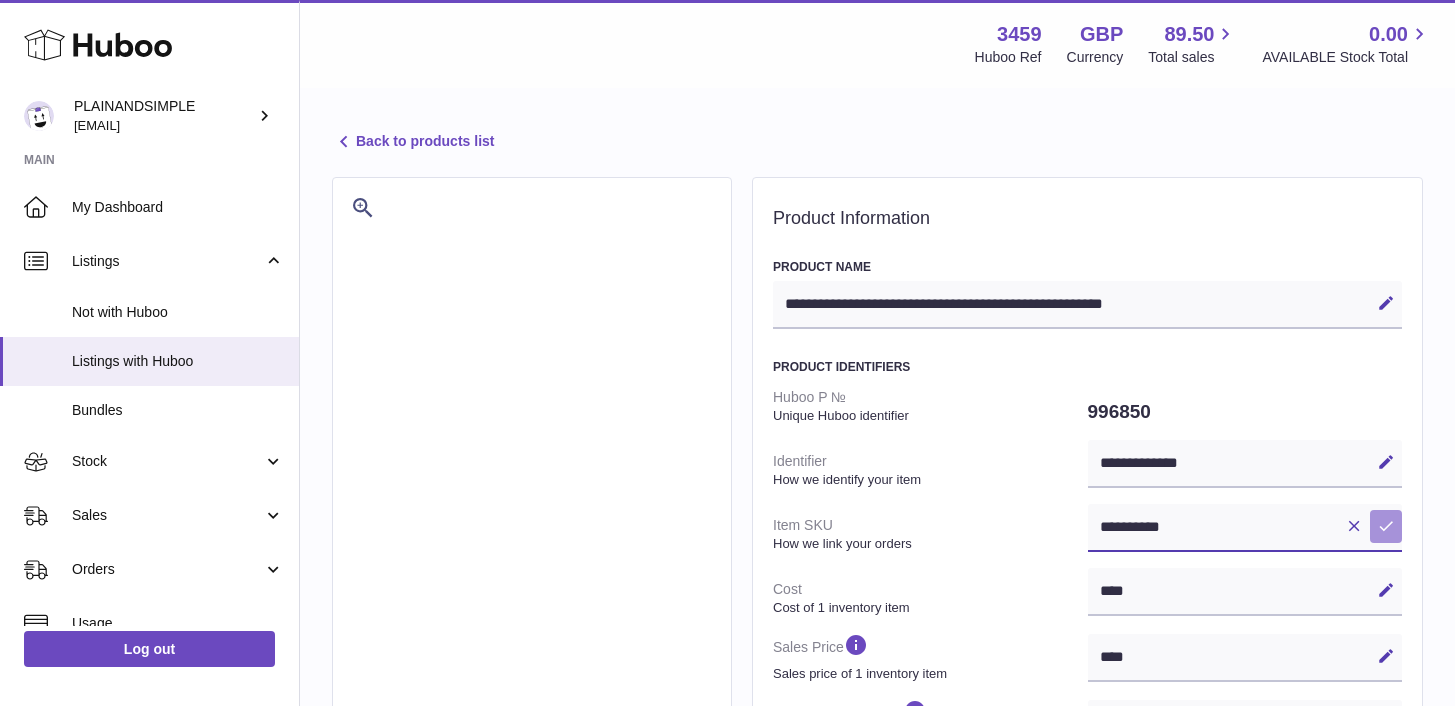 type on "**********" 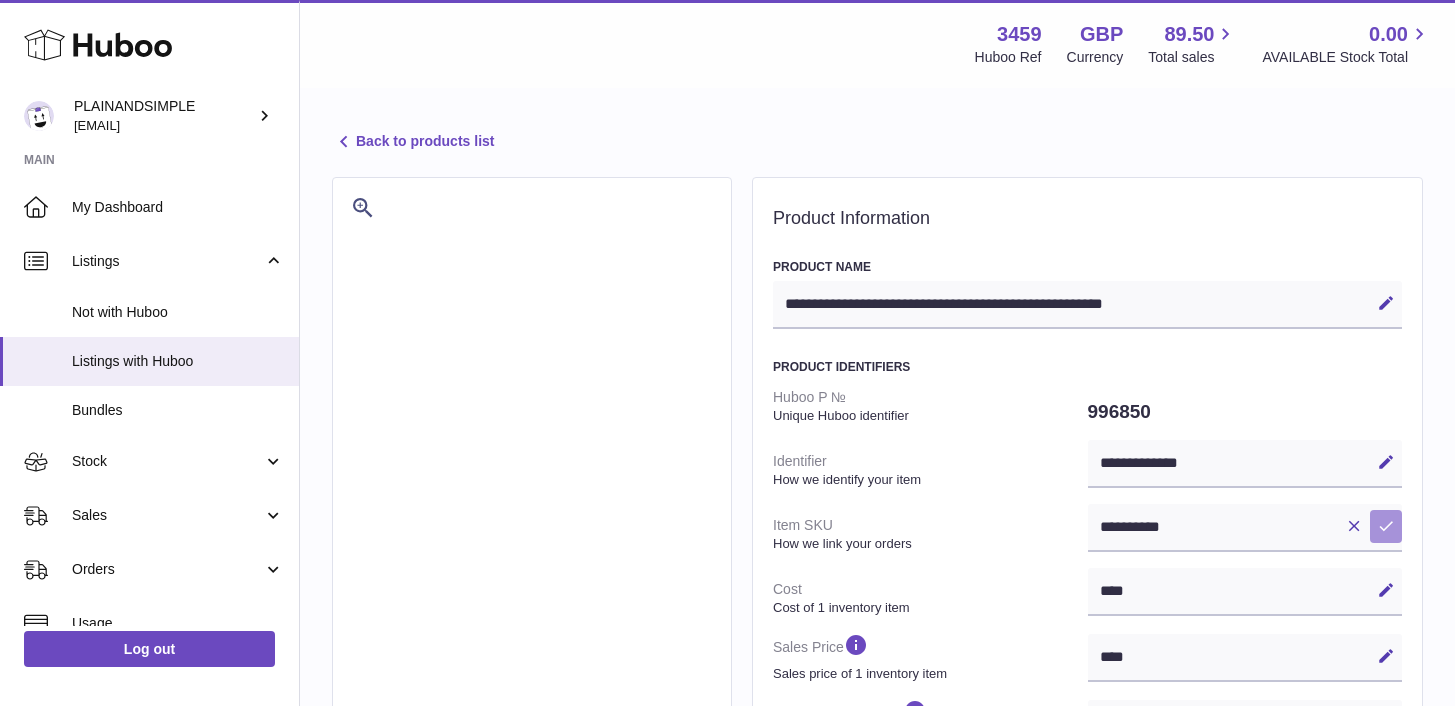 click at bounding box center [1386, 526] 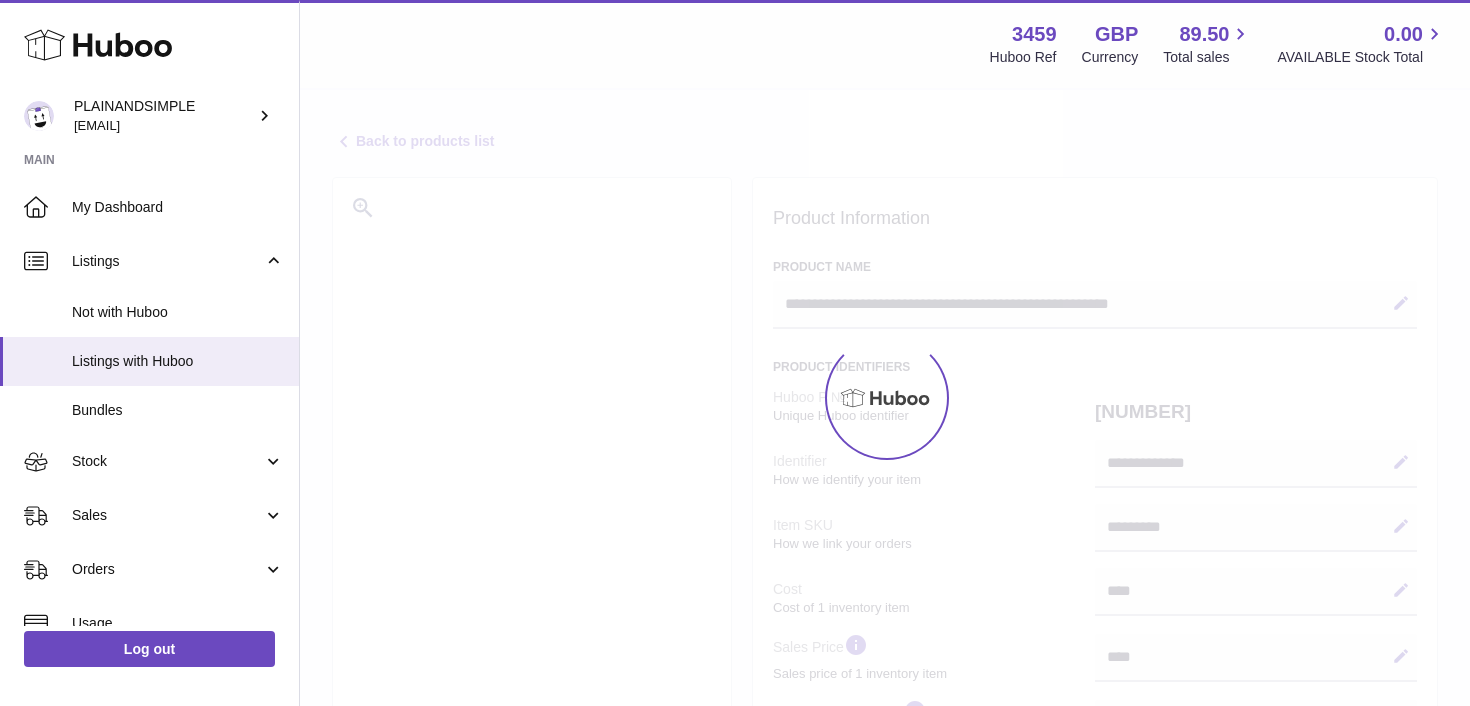select on "***" 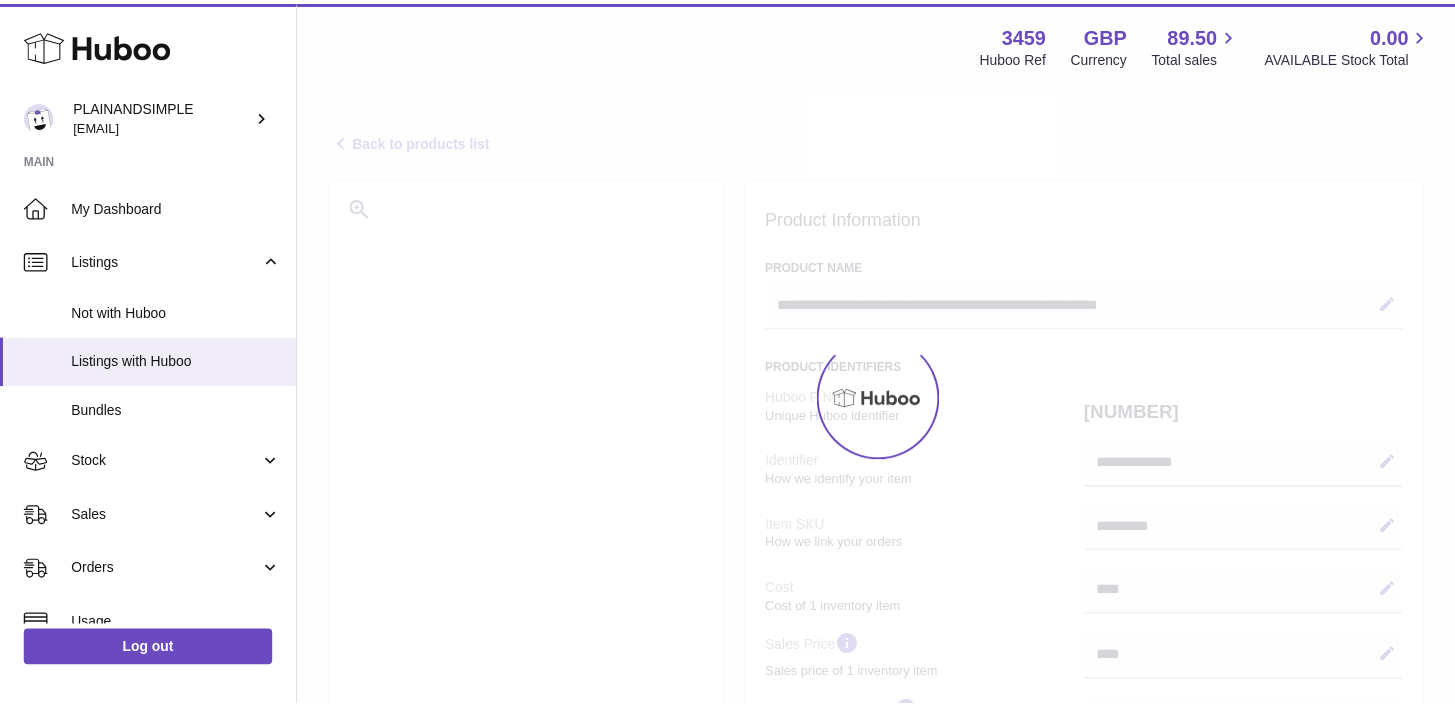 scroll, scrollTop: 0, scrollLeft: 0, axis: both 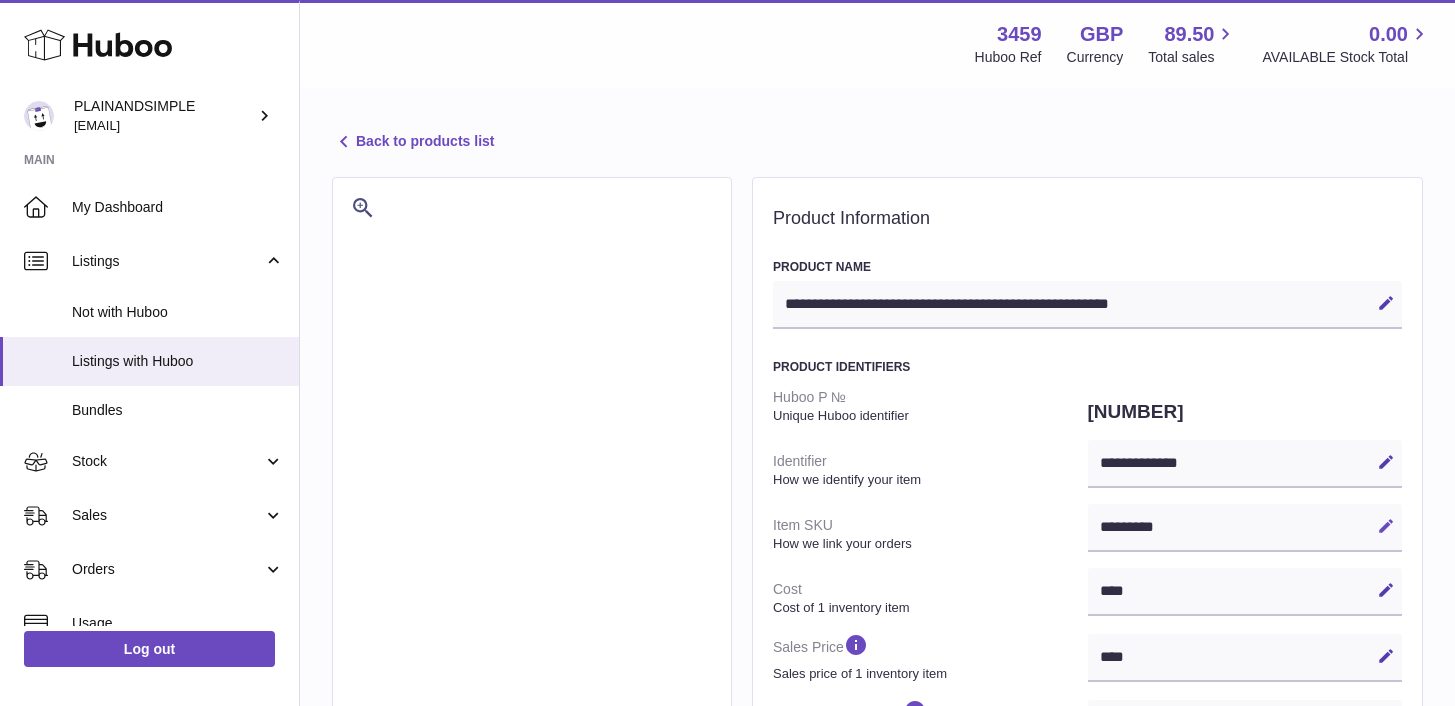 click at bounding box center (1386, 526) 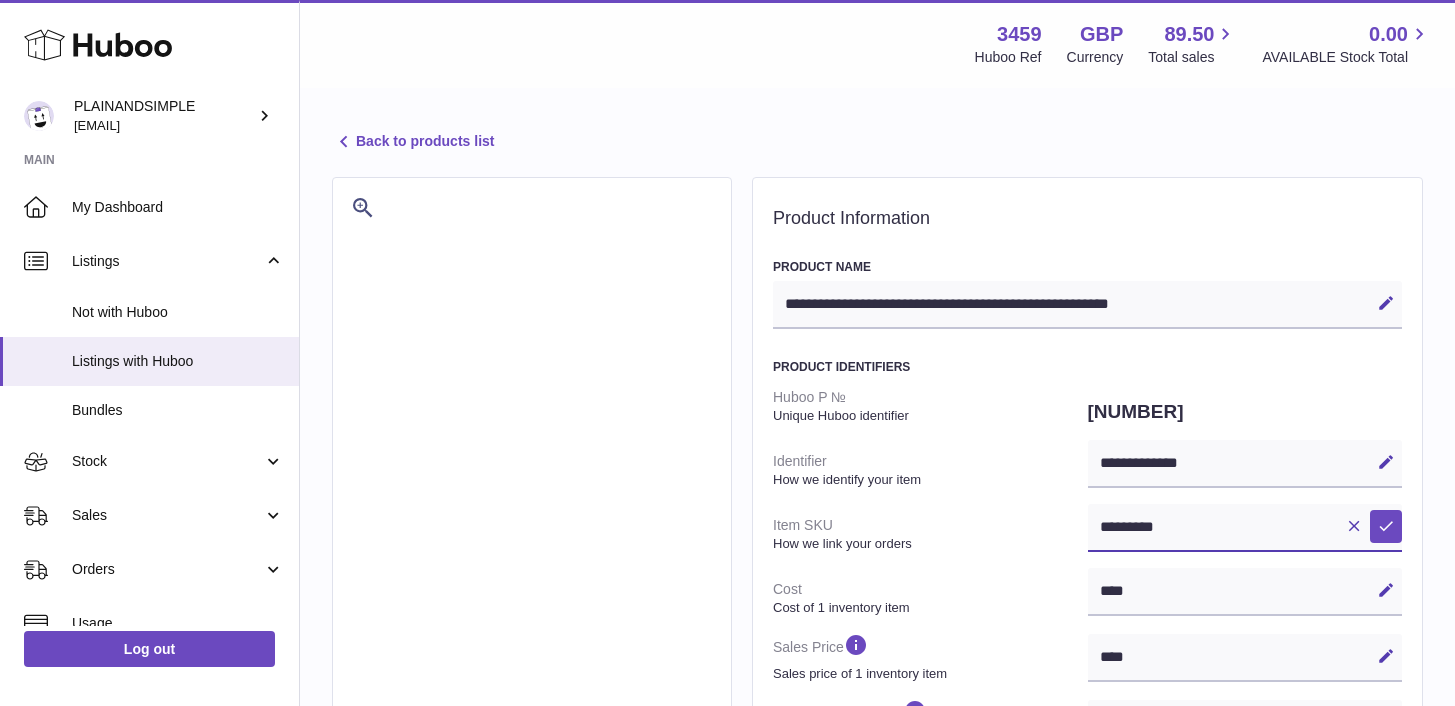 click on "*********" at bounding box center (1245, 528) 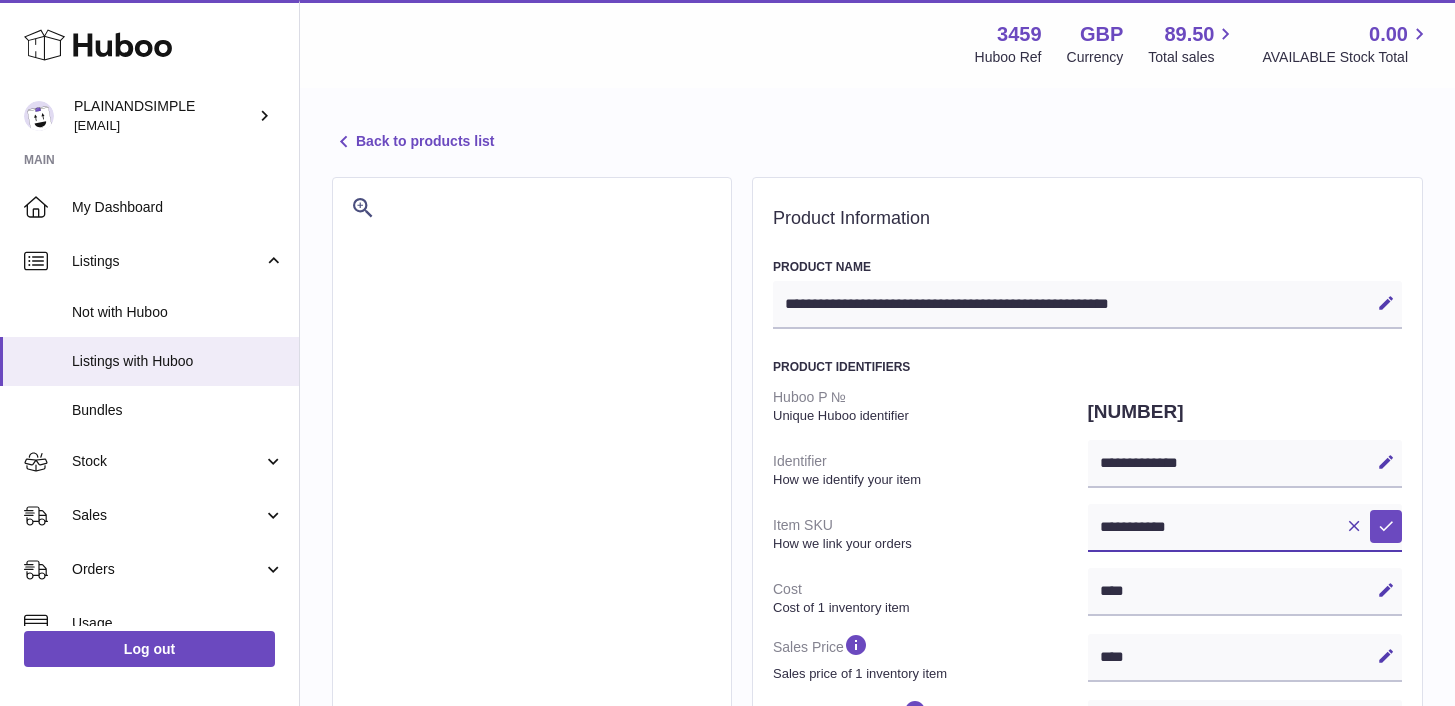 type on "**********" 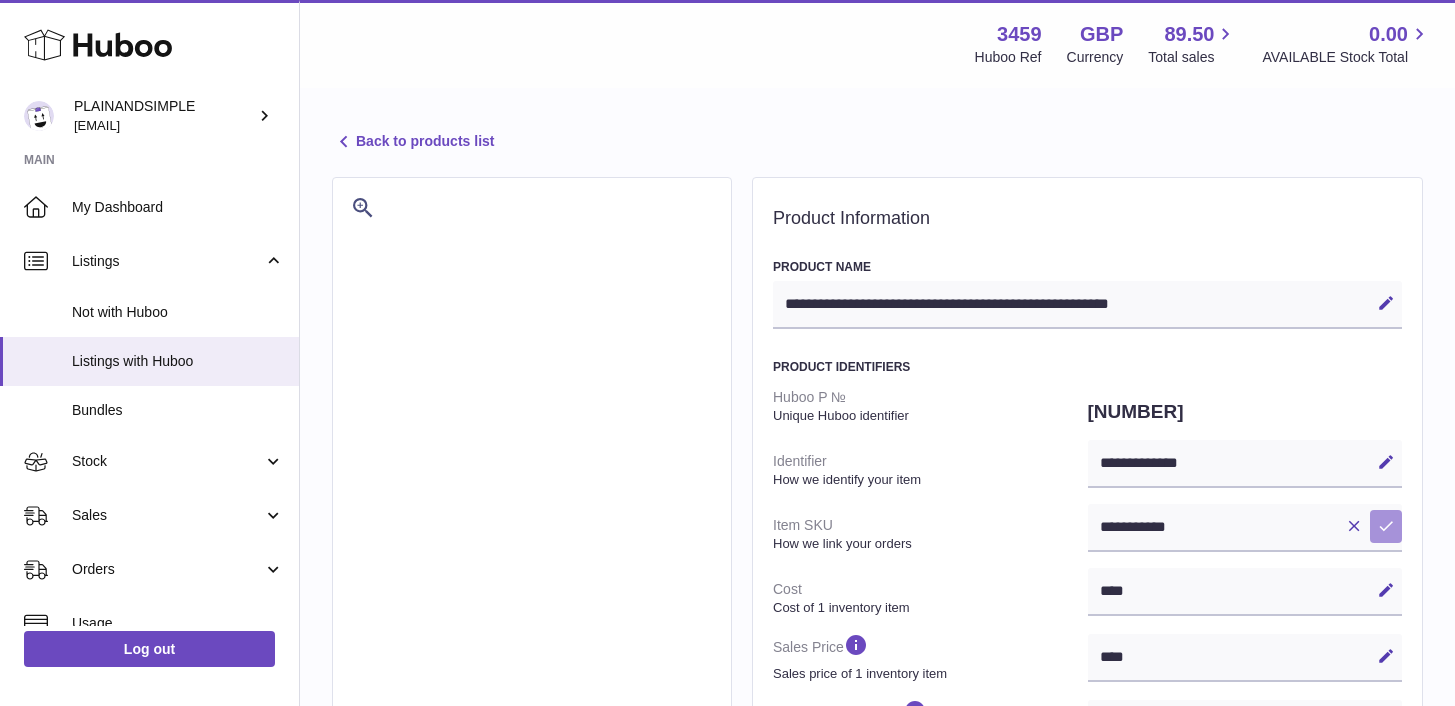 click at bounding box center [1386, 526] 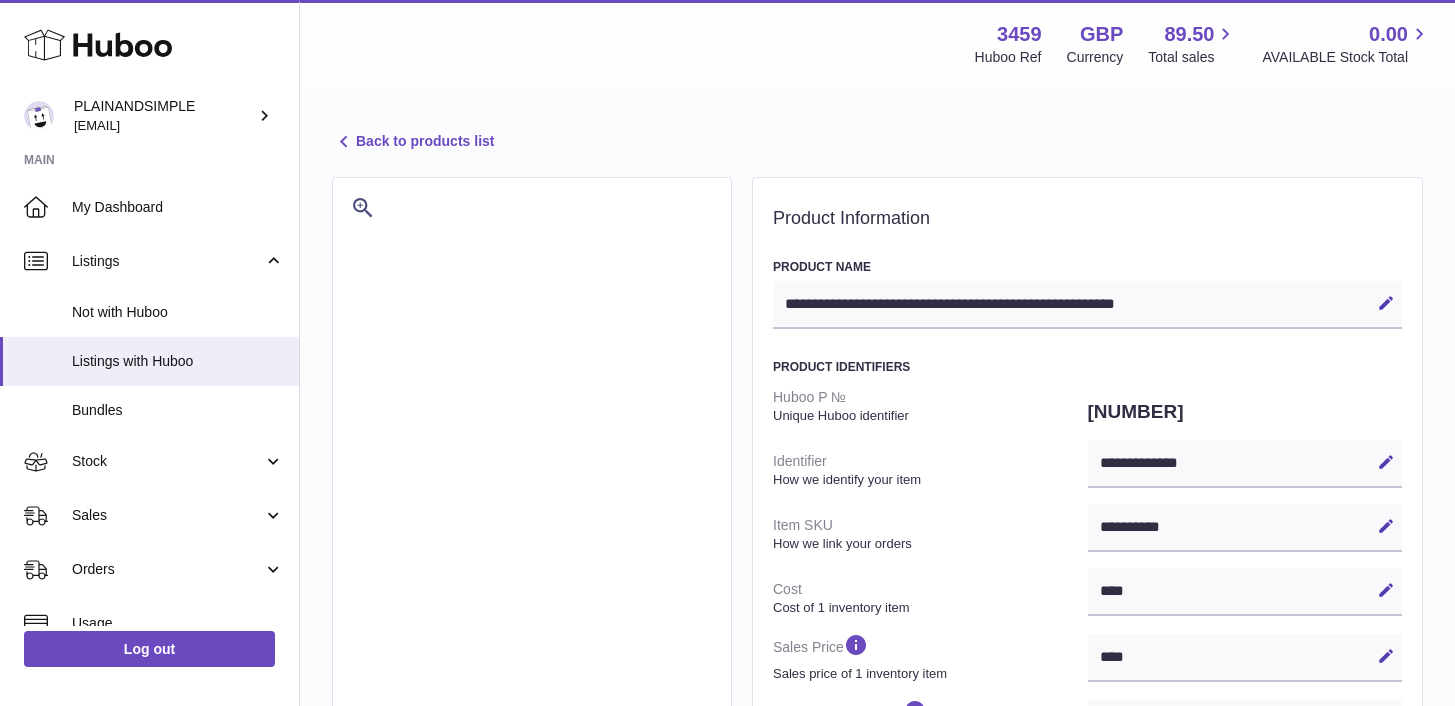 select on "***" 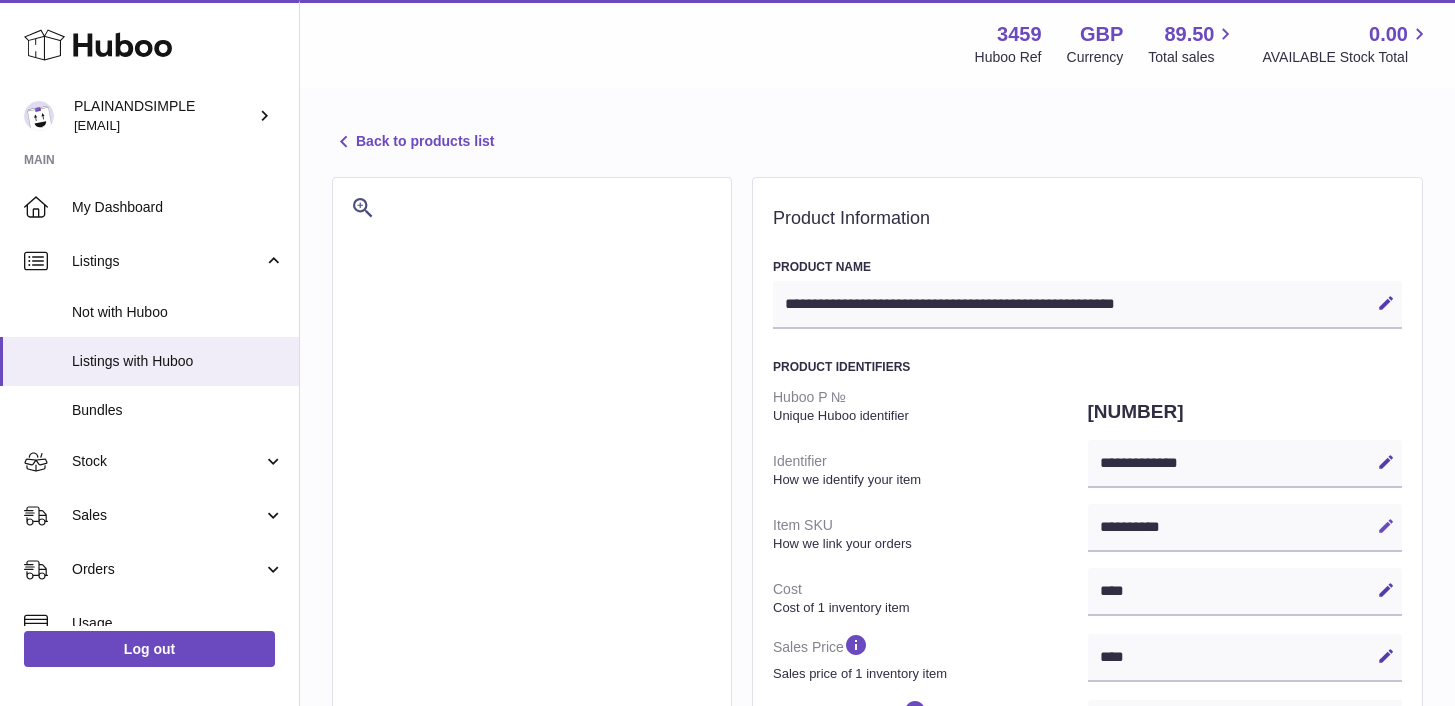 click at bounding box center [1386, 526] 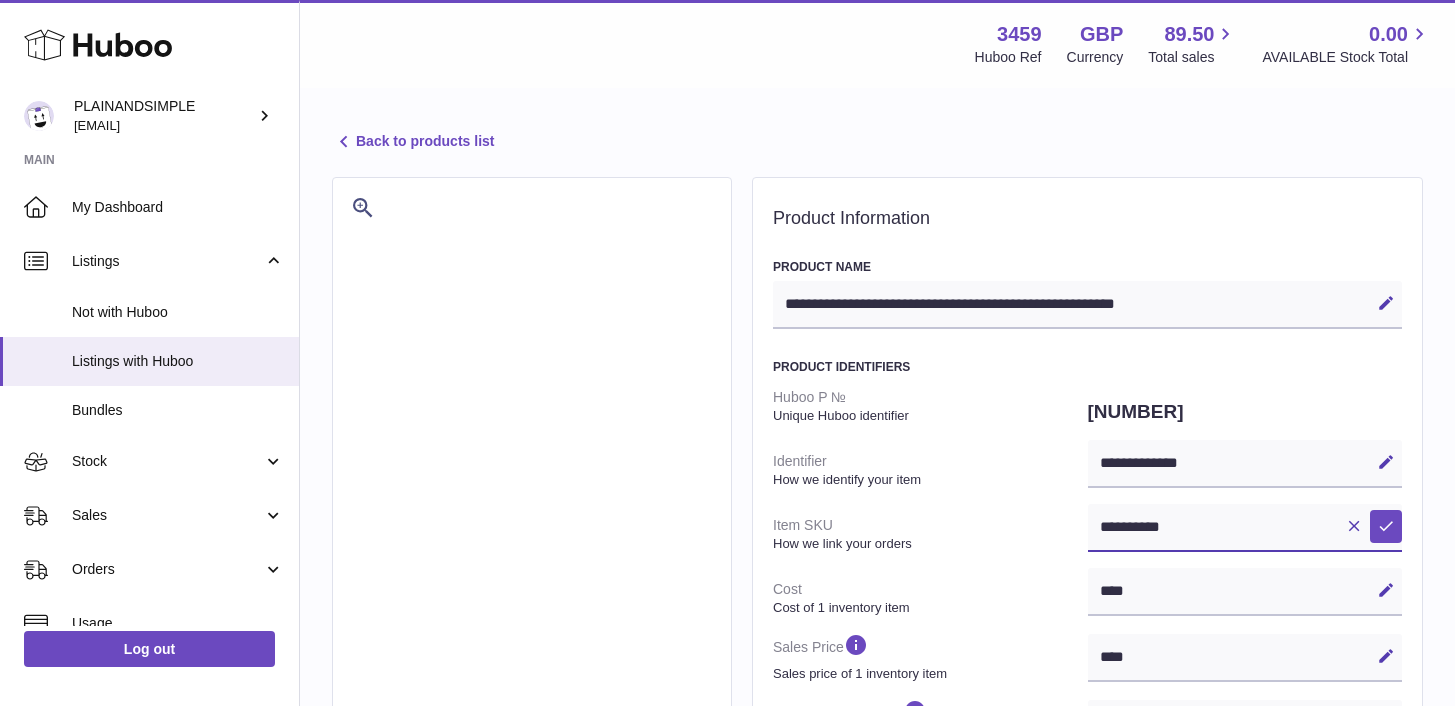 click on "**********" at bounding box center [1245, 528] 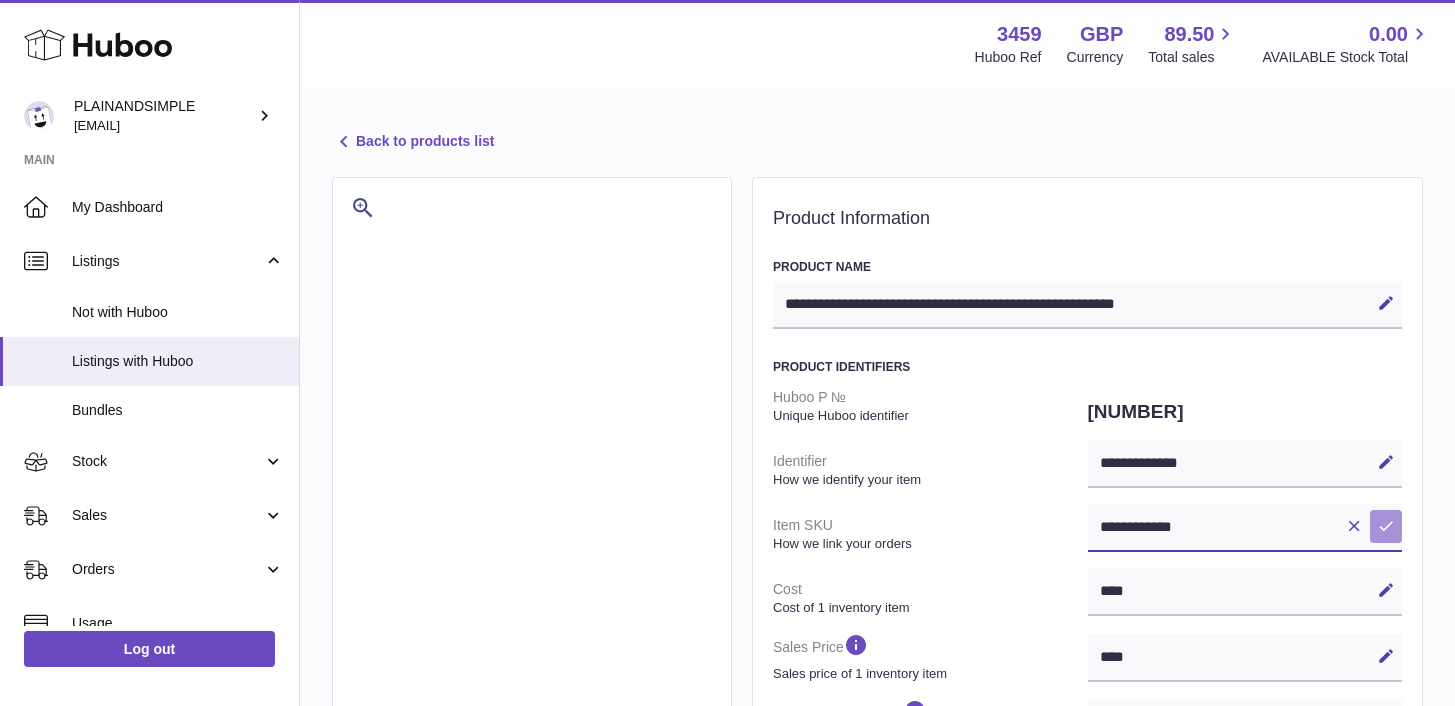 type on "**********" 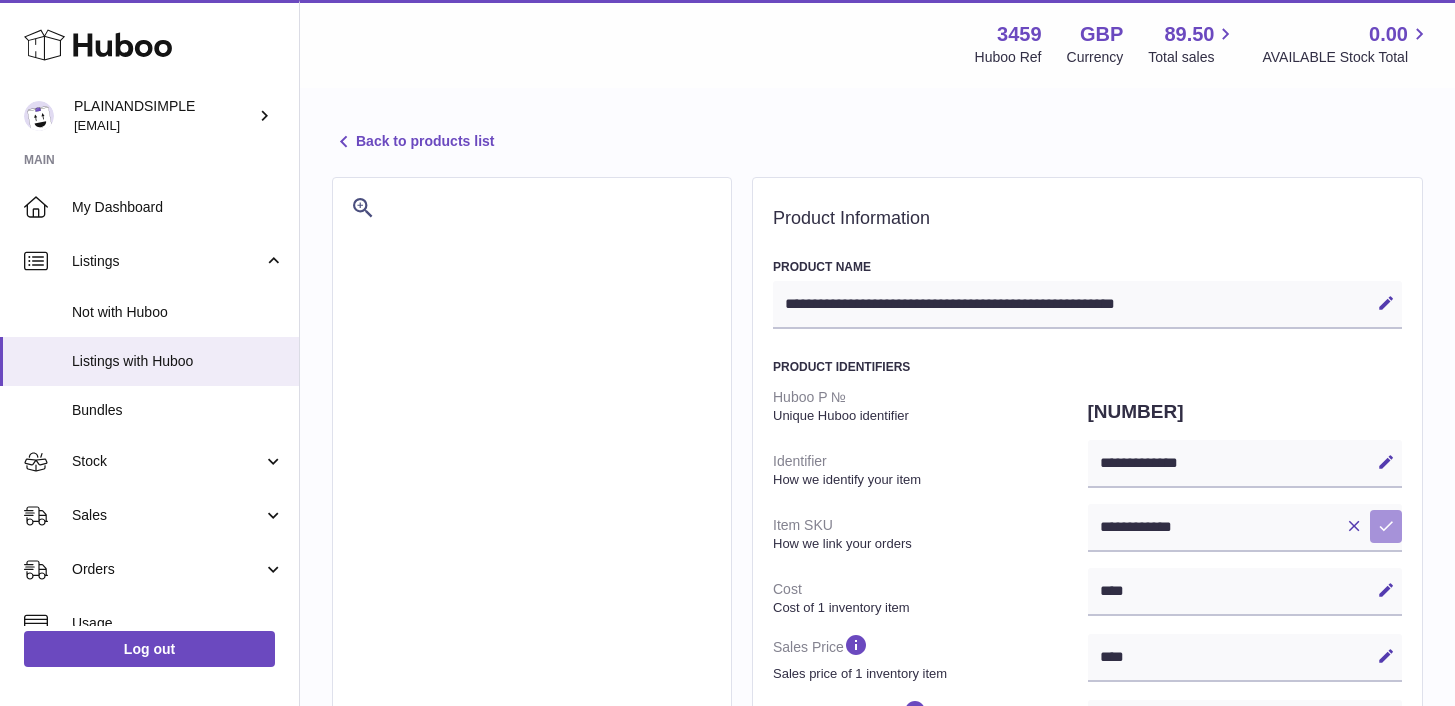 click at bounding box center [1386, 526] 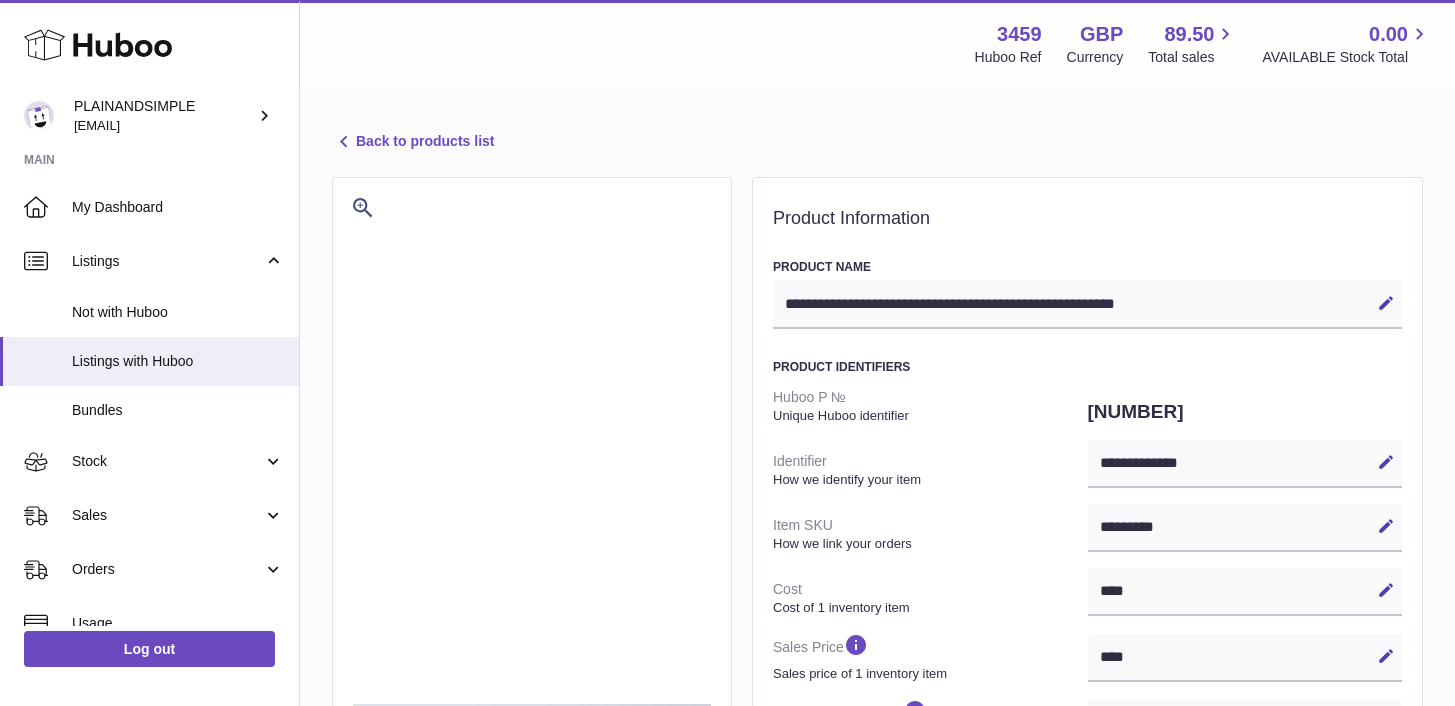 select on "***" 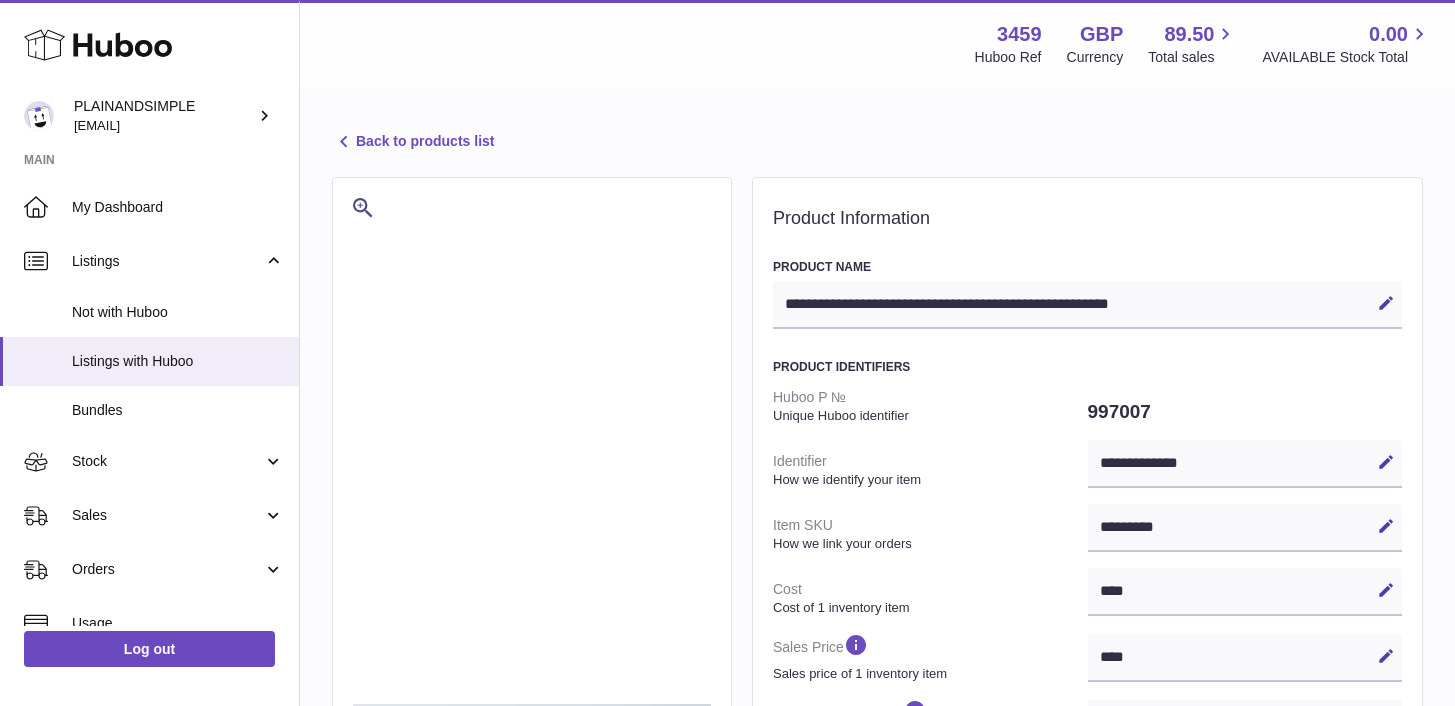 select on "***" 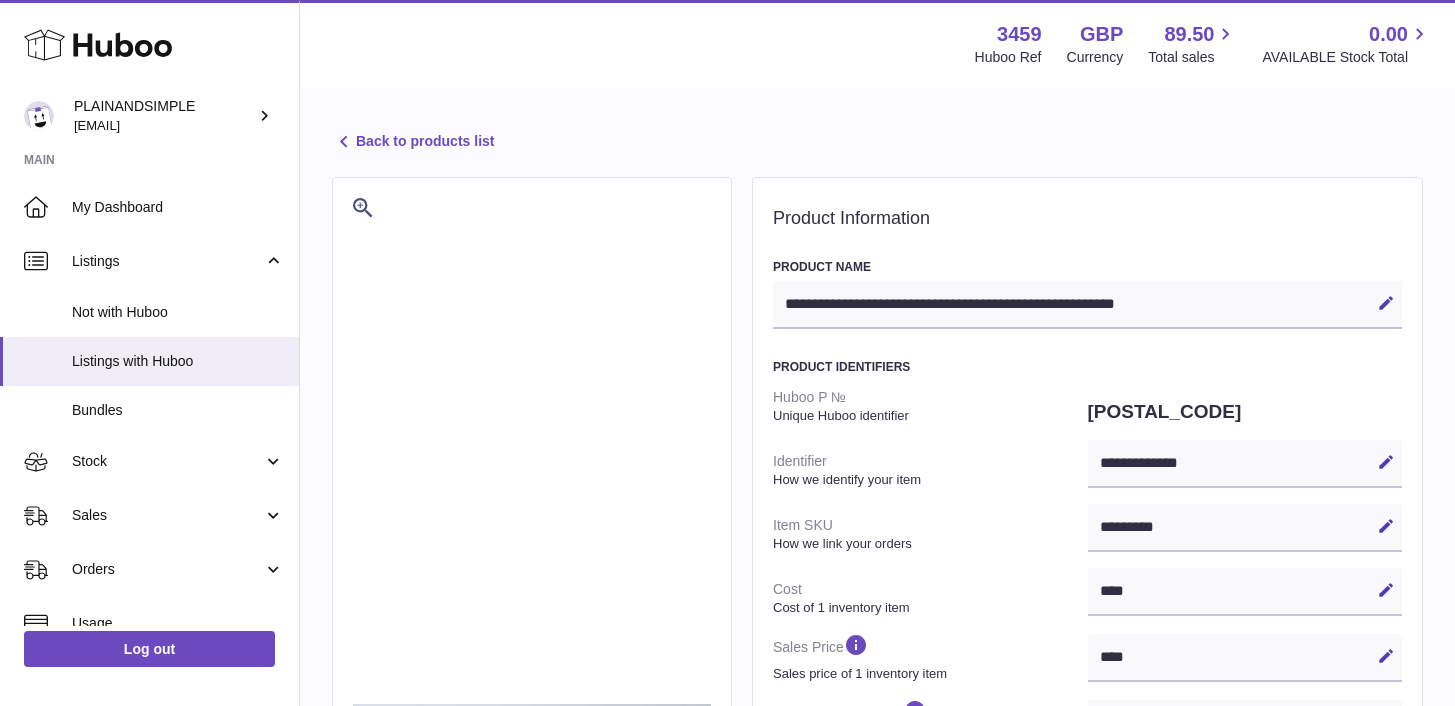 select on "***" 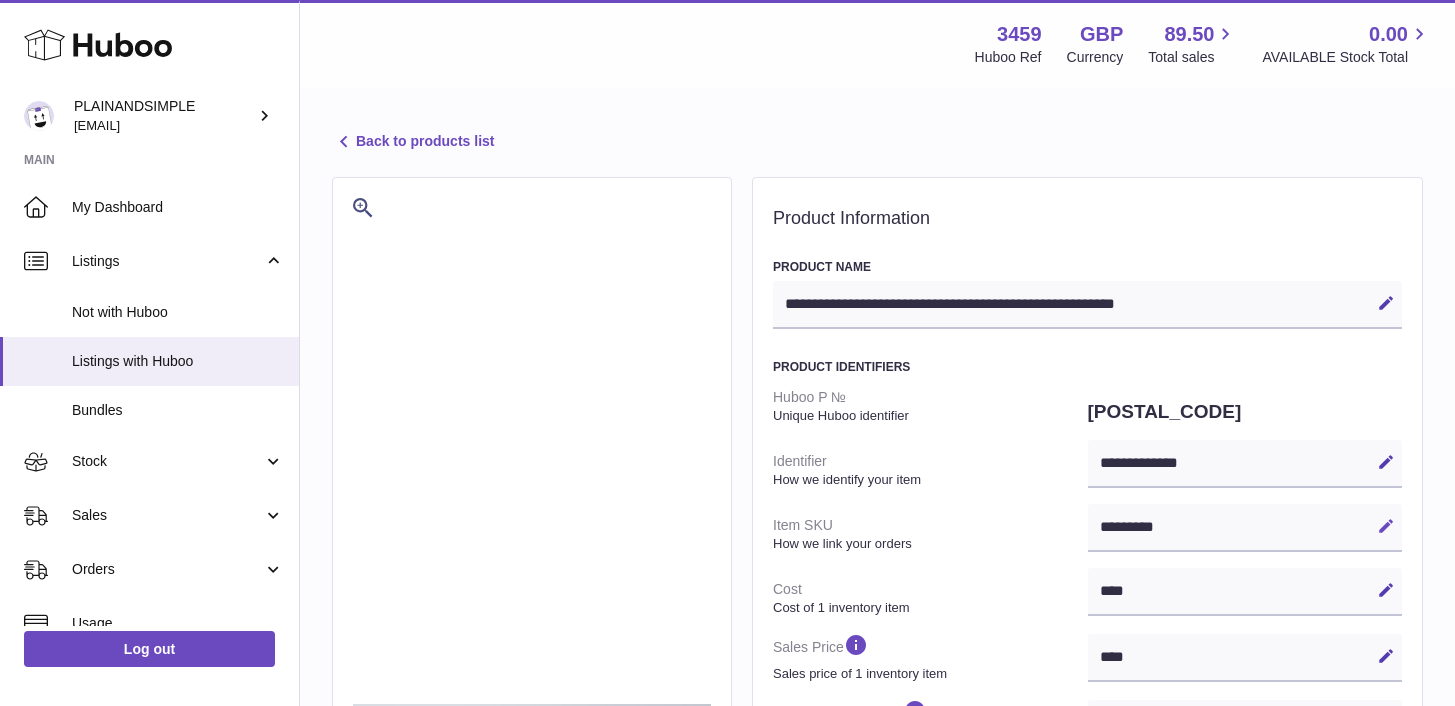 click at bounding box center [1386, 526] 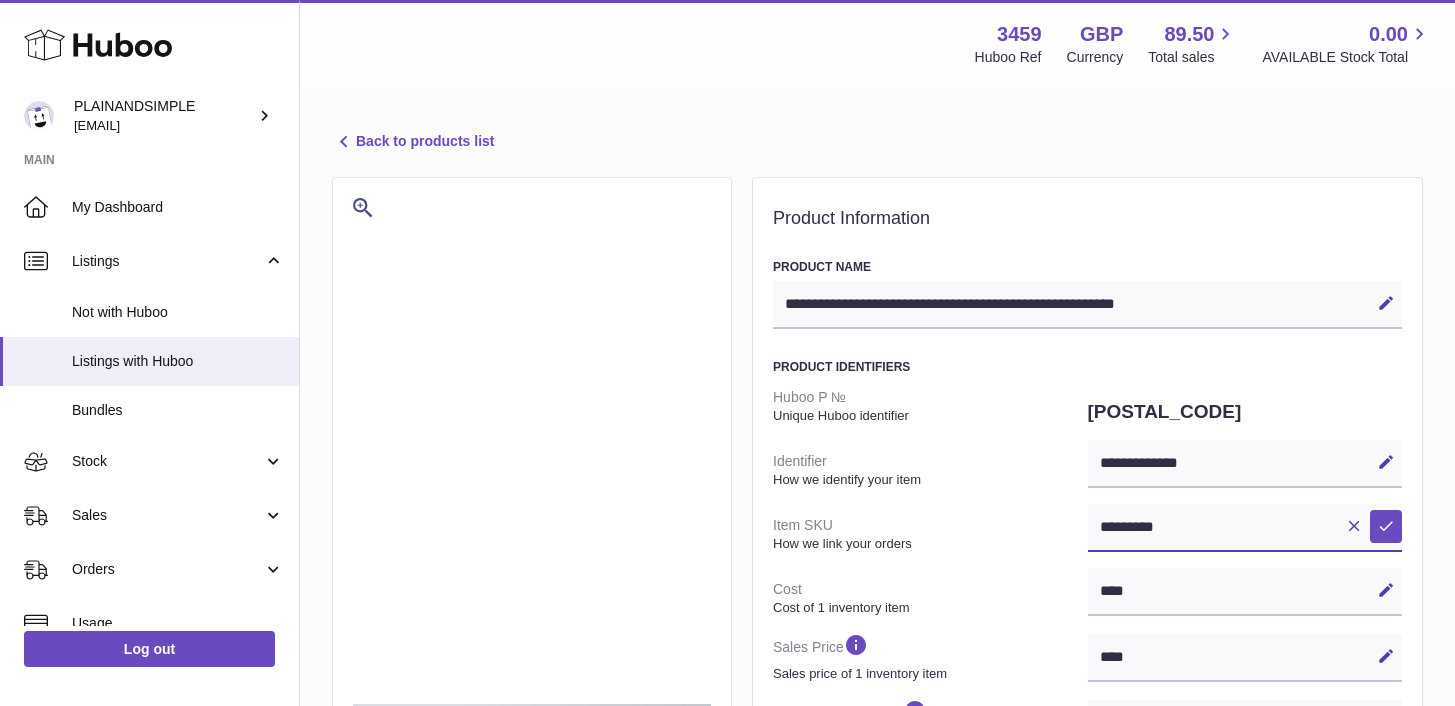 click on "*********" at bounding box center (1245, 528) 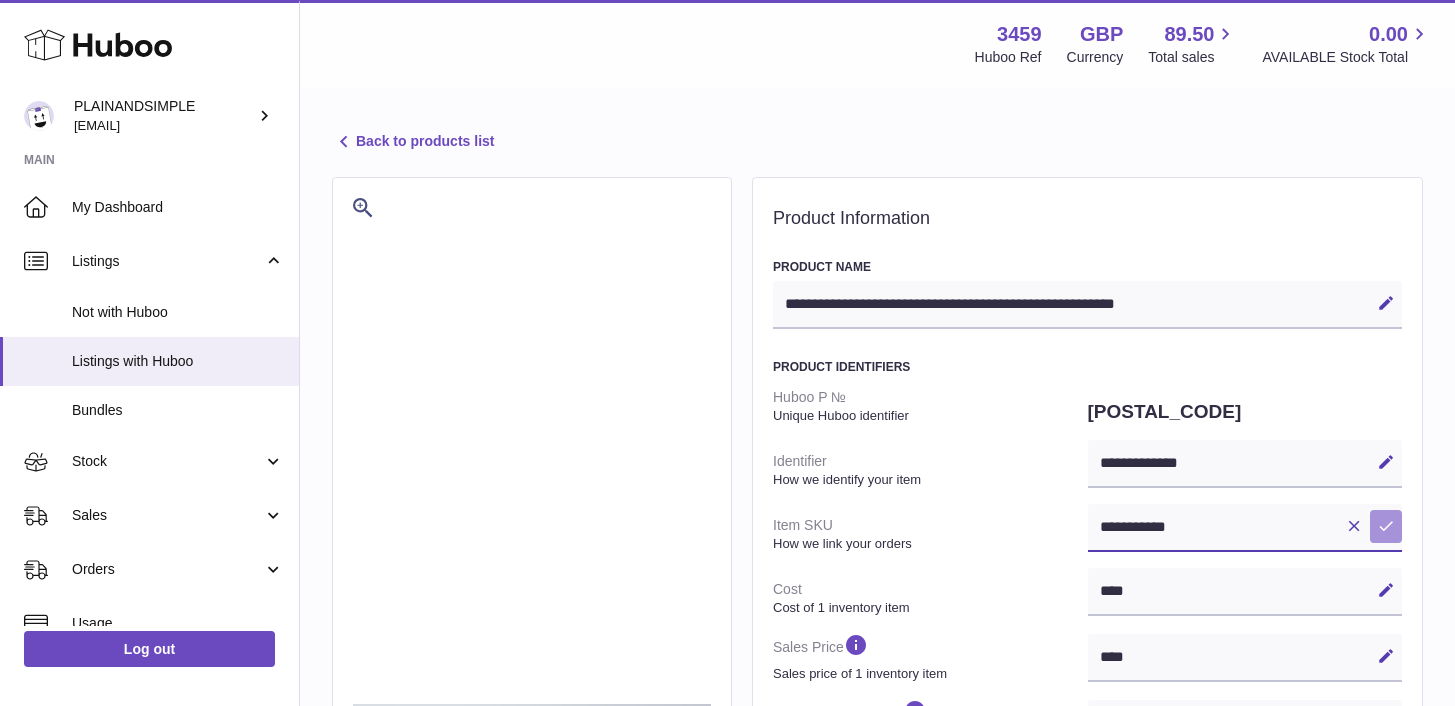type on "**********" 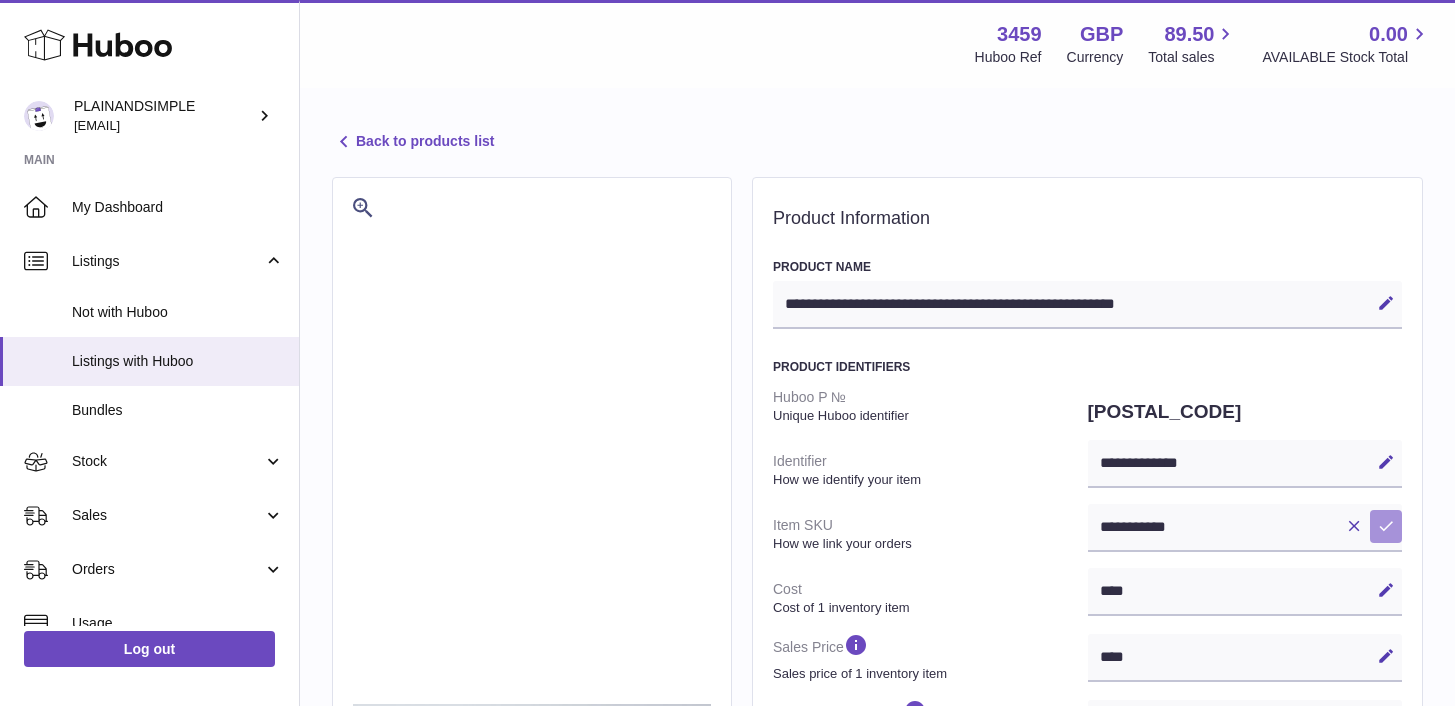 click at bounding box center [1386, 526] 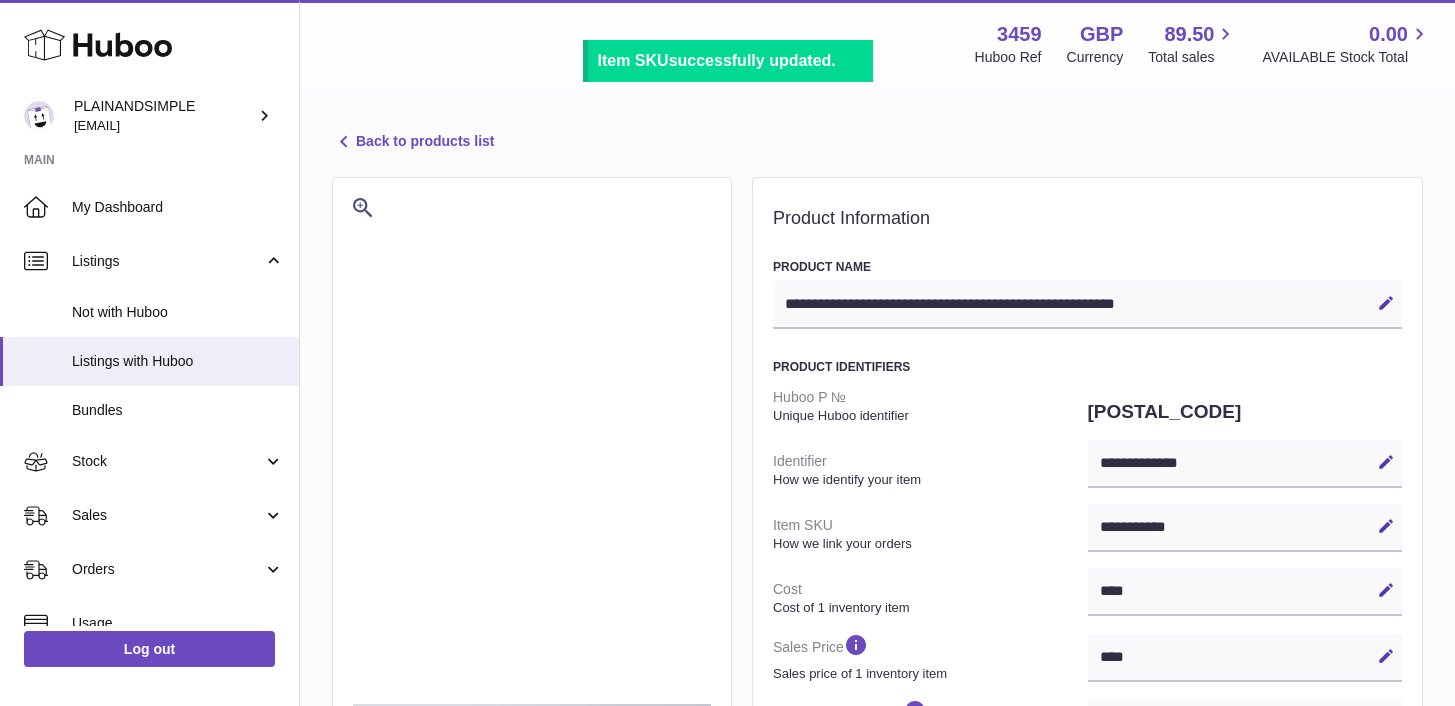 click on "Back to products list" at bounding box center [413, 142] 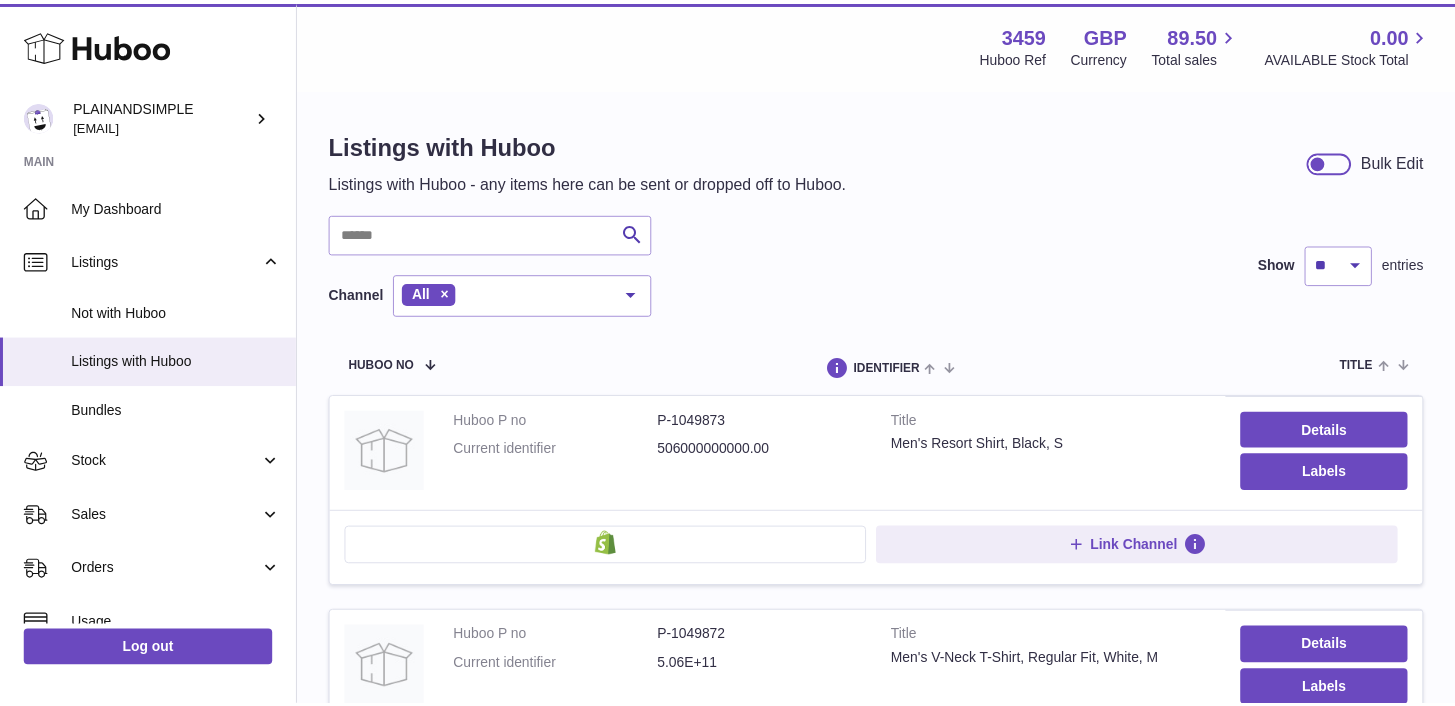 scroll, scrollTop: 0, scrollLeft: 0, axis: both 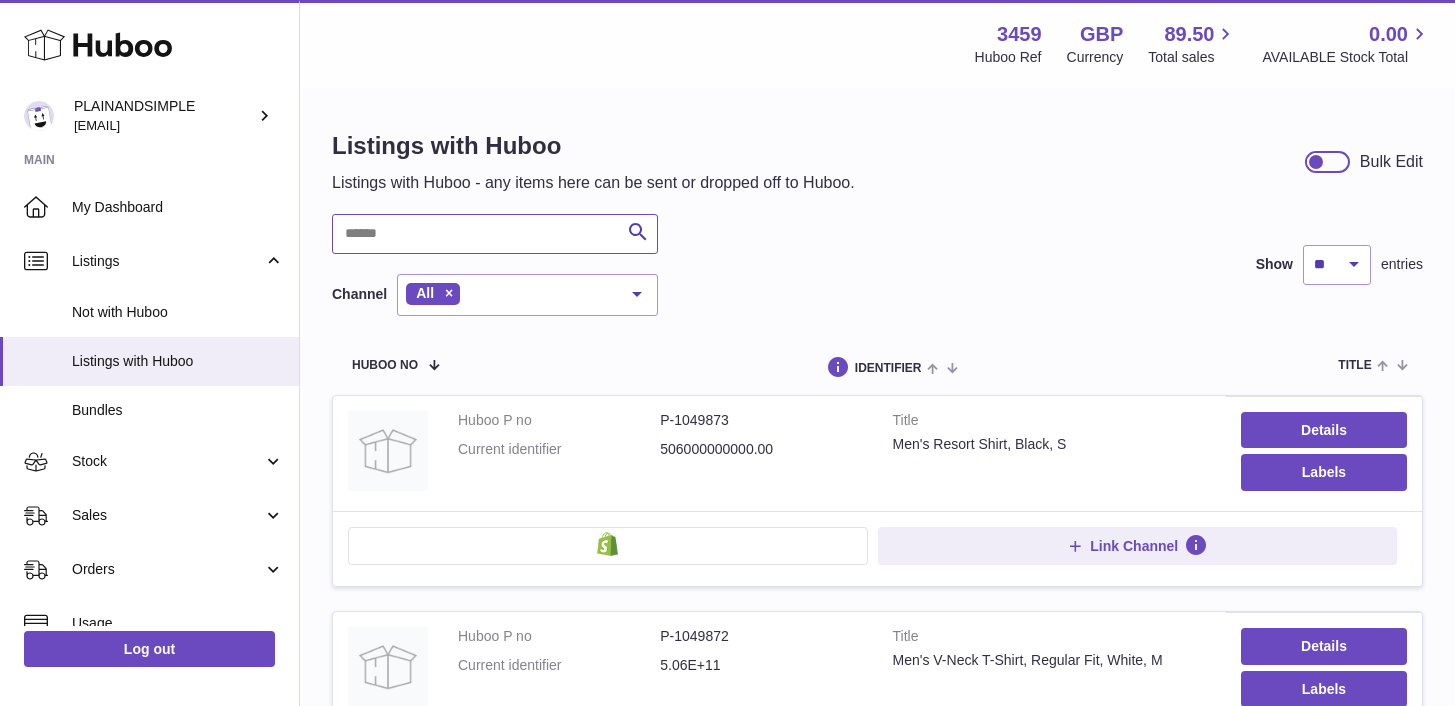 click at bounding box center [495, 234] 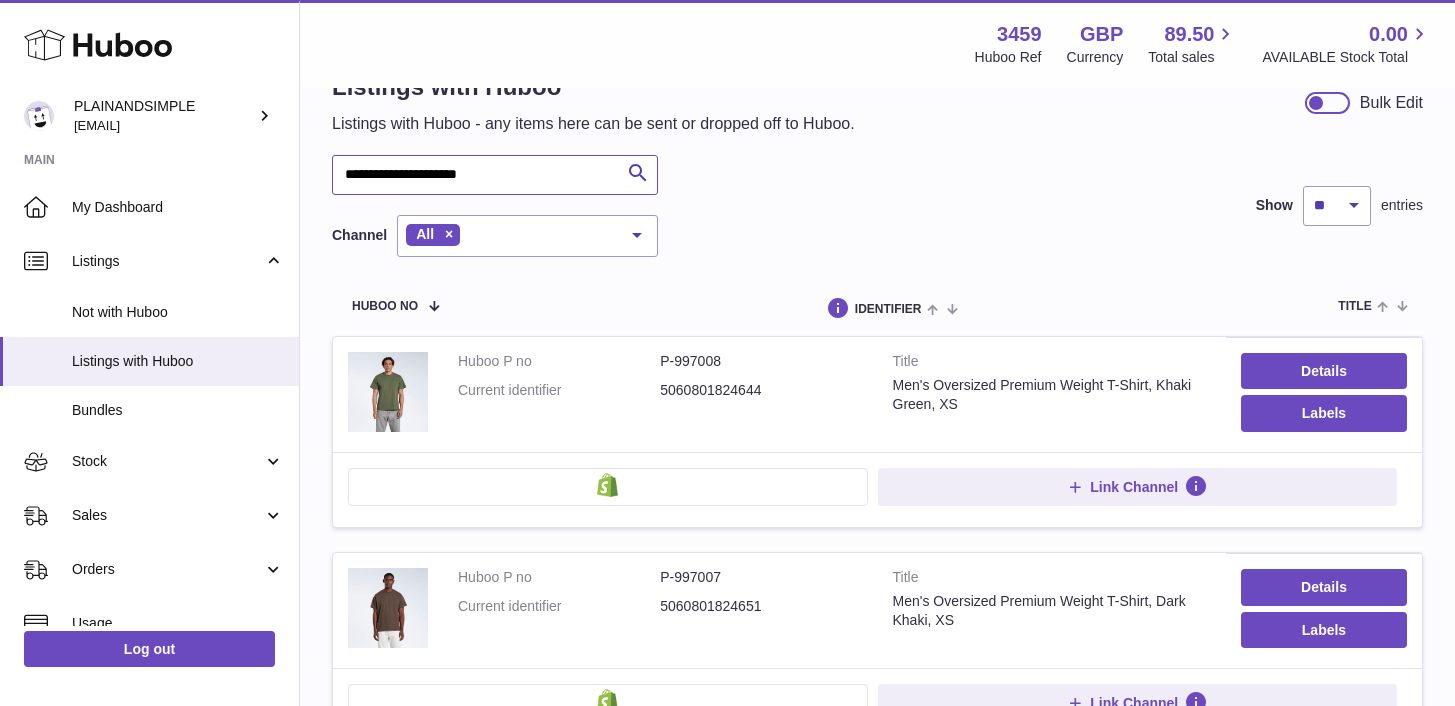 scroll, scrollTop: 102, scrollLeft: 0, axis: vertical 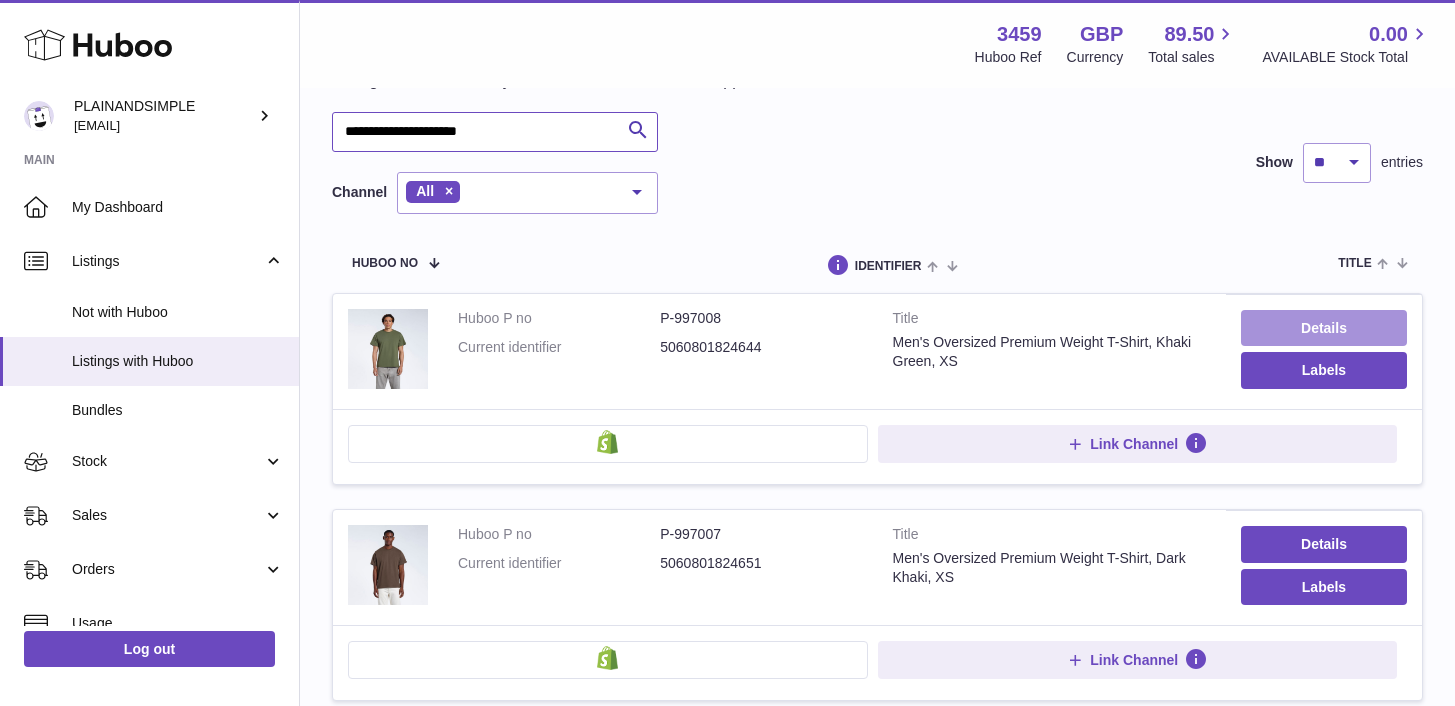 type on "**********" 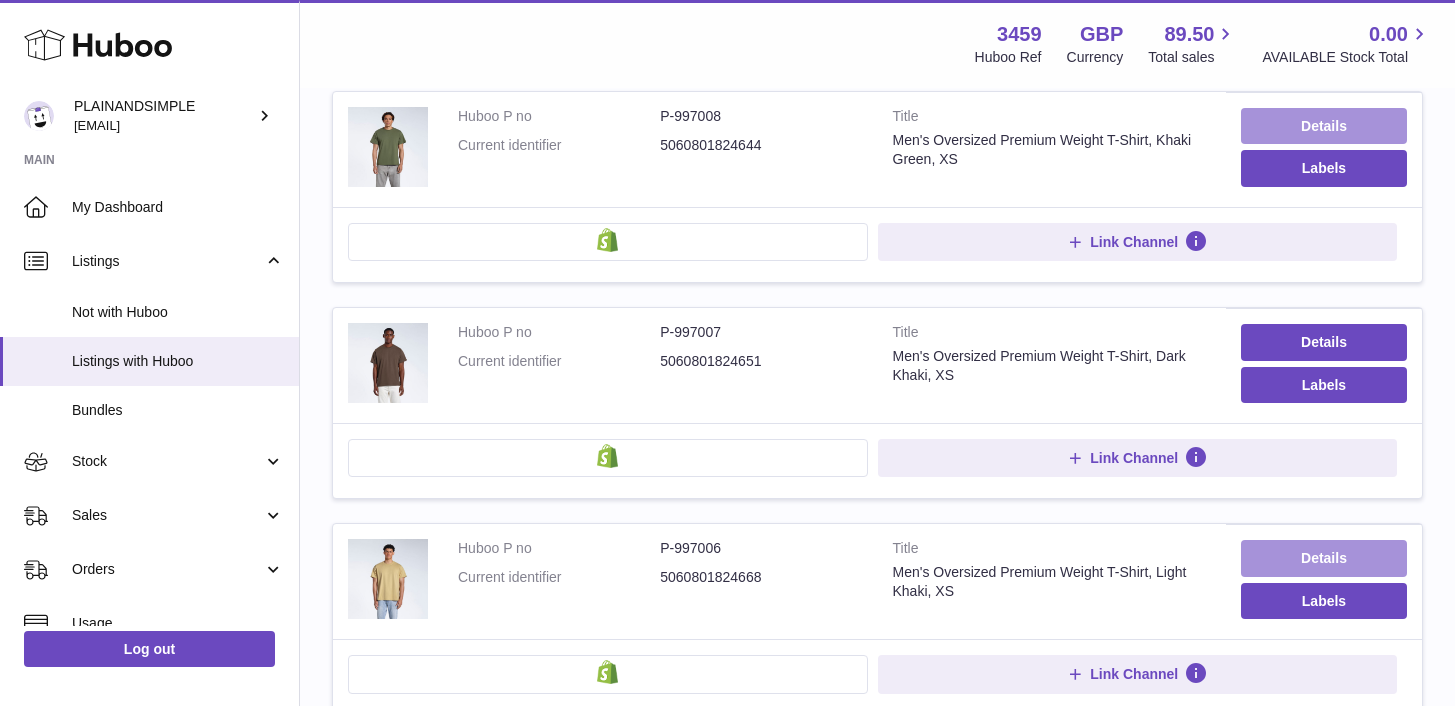 scroll, scrollTop: 498, scrollLeft: 0, axis: vertical 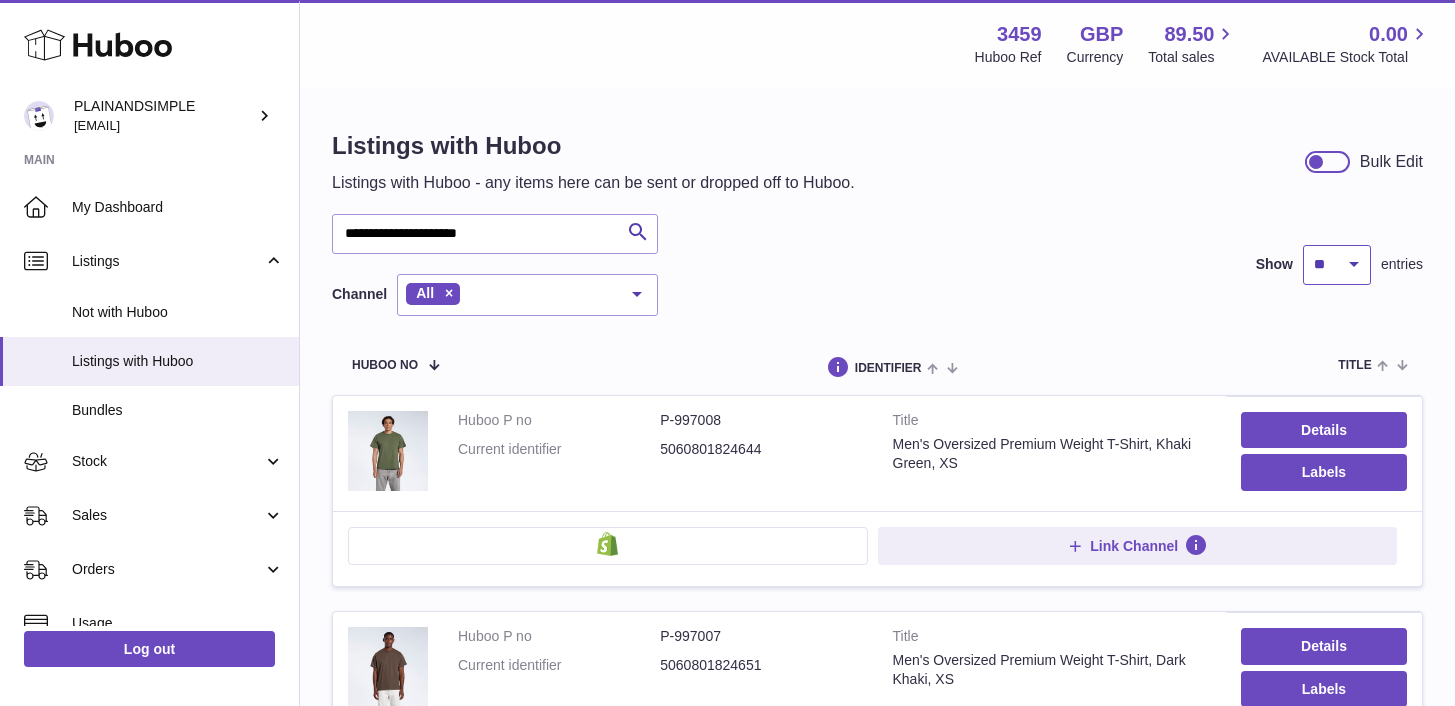 click on "** ** ** ***" at bounding box center [1337, 265] 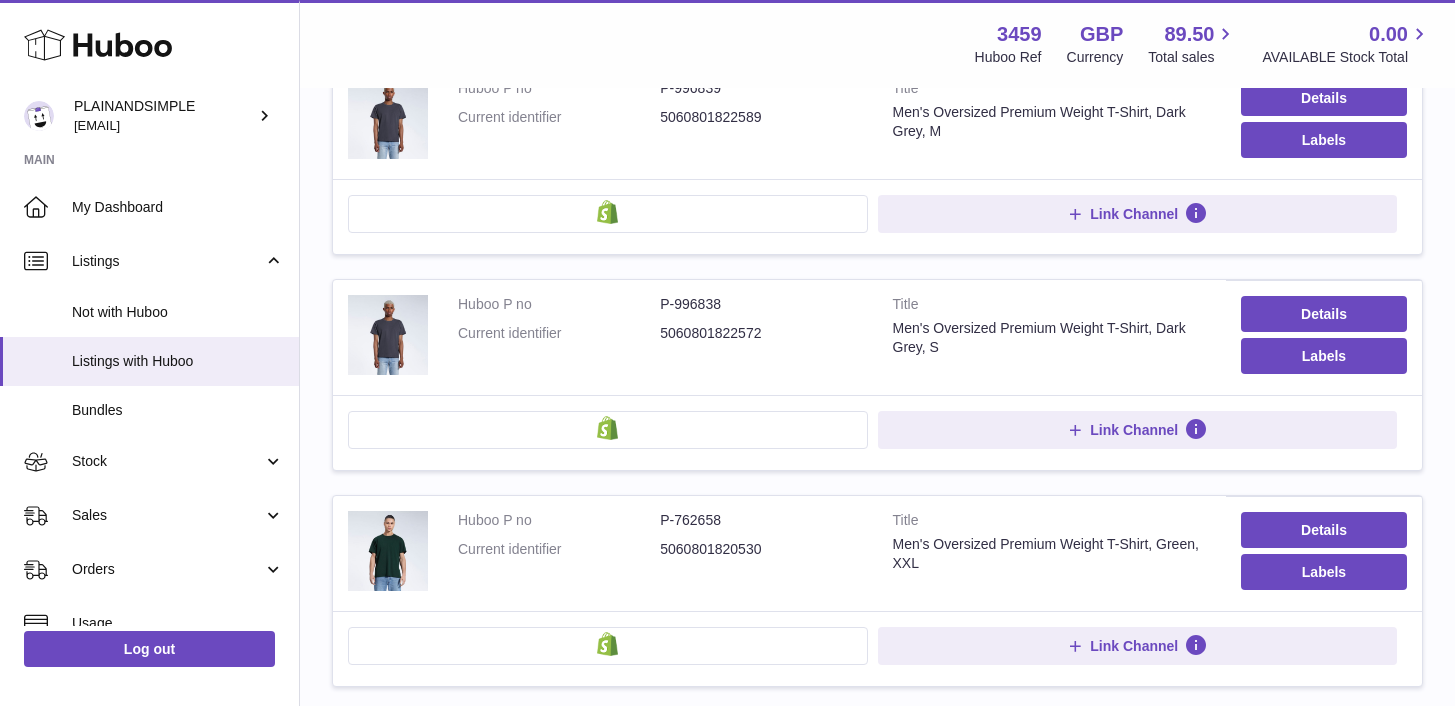 scroll, scrollTop: 7644, scrollLeft: 0, axis: vertical 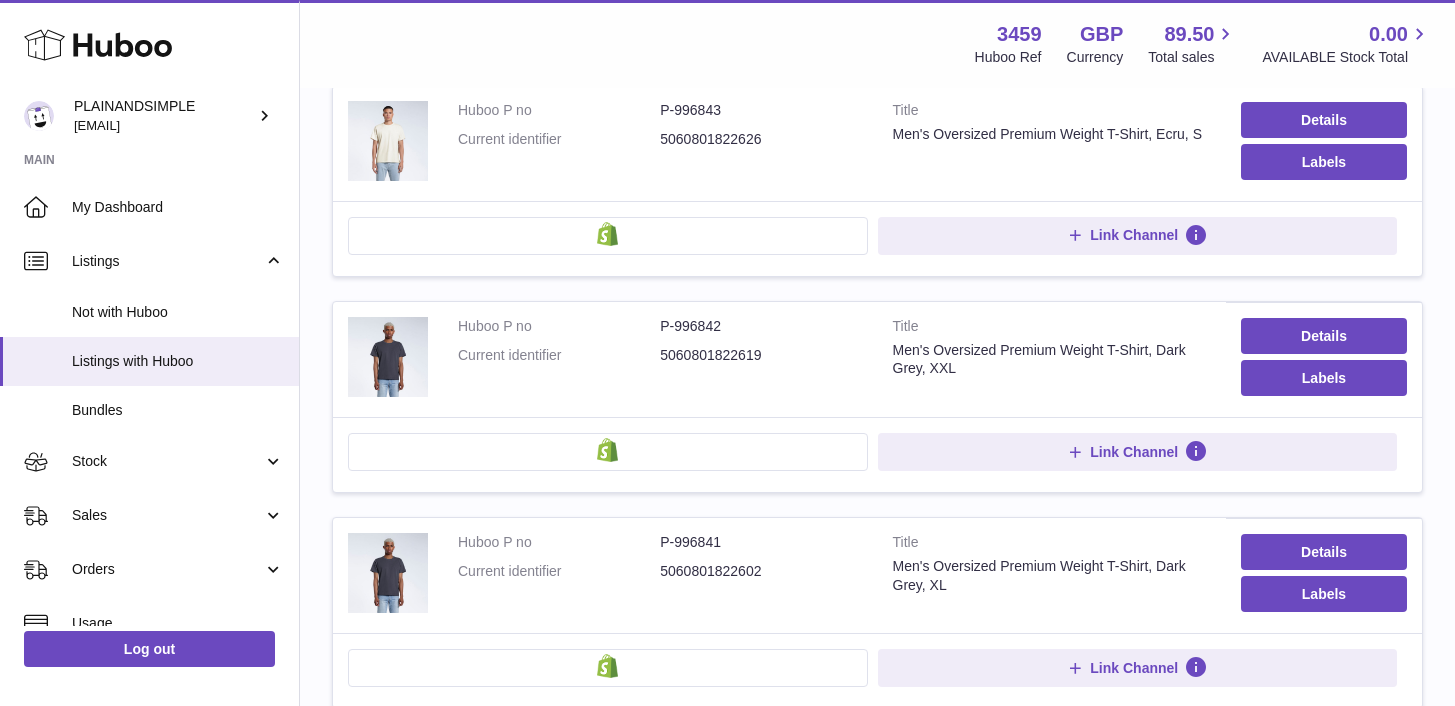 drag, startPoint x: 1329, startPoint y: 236, endPoint x: 1090, endPoint y: 0, distance: 335.88242 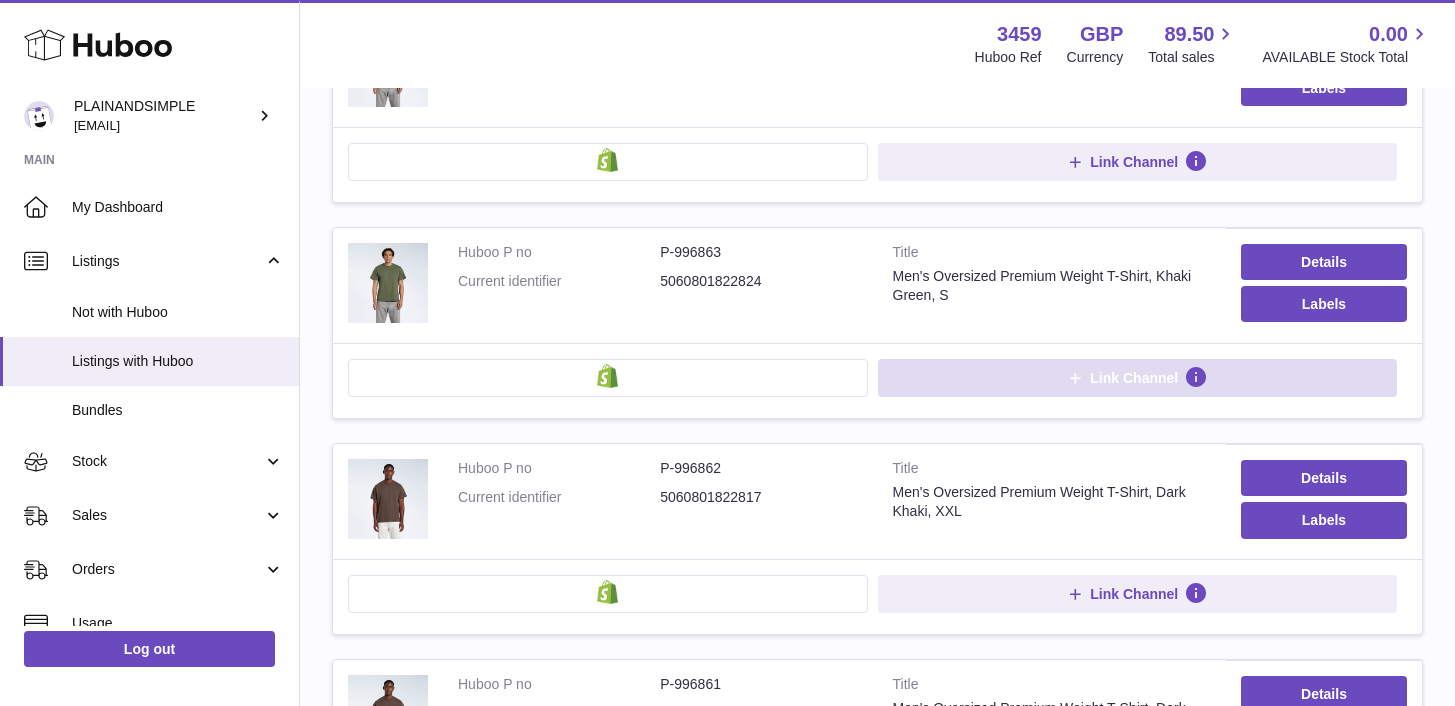 scroll, scrollTop: 2327, scrollLeft: 0, axis: vertical 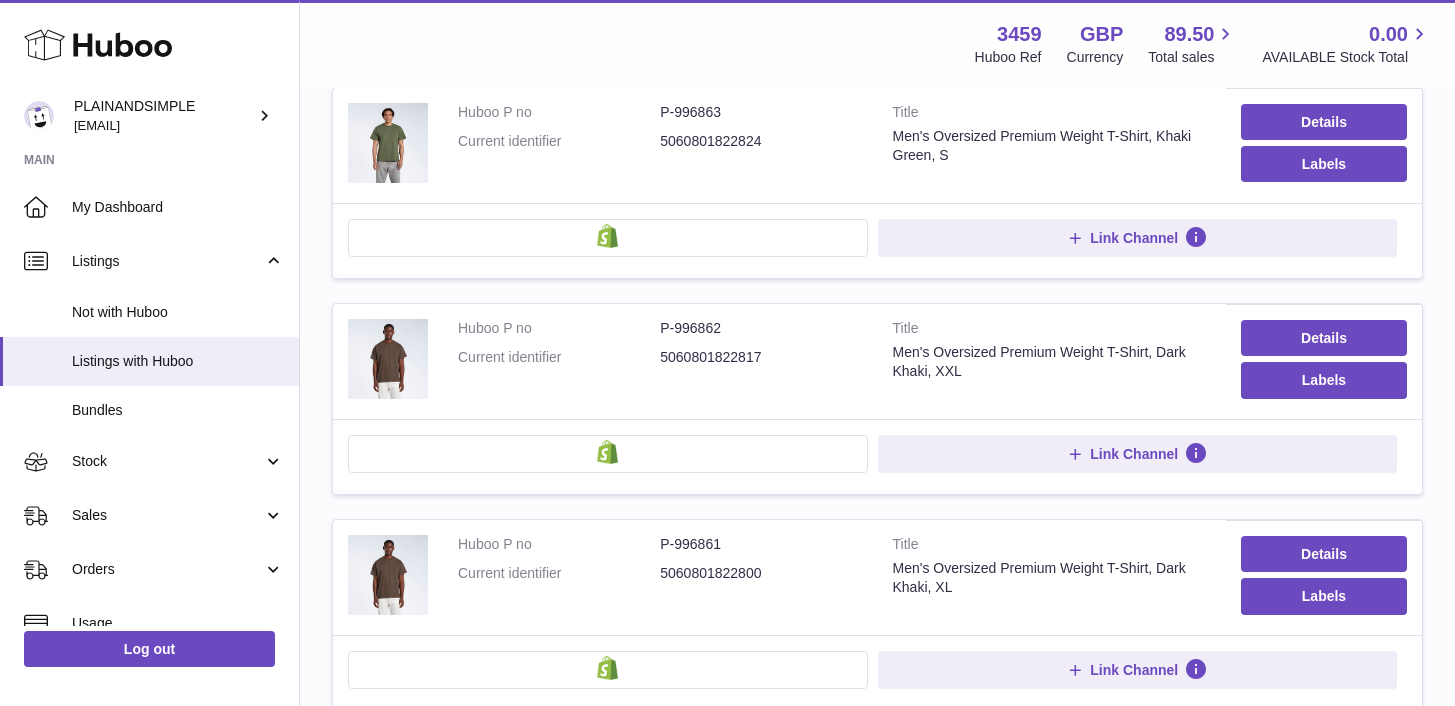 click on "**********" at bounding box center (877, 4976) 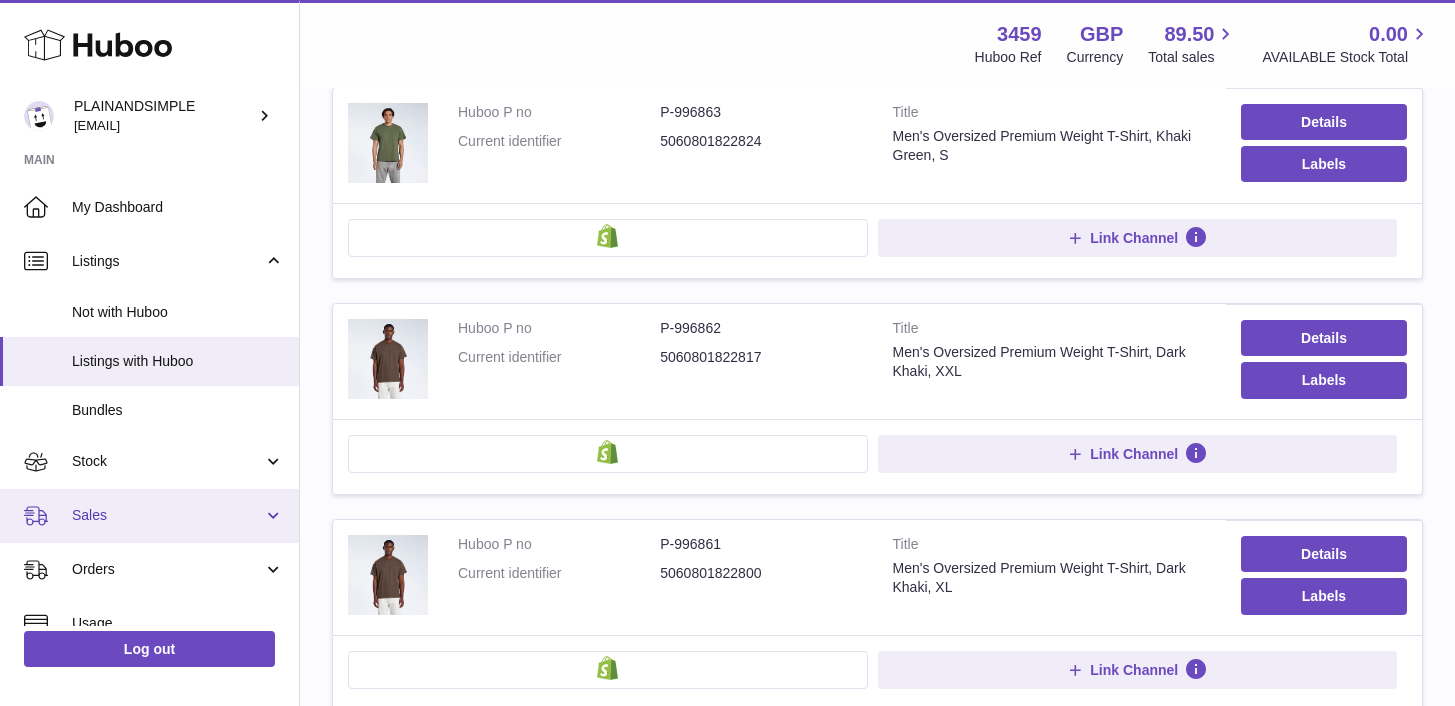 click on "Sales" at bounding box center [149, 516] 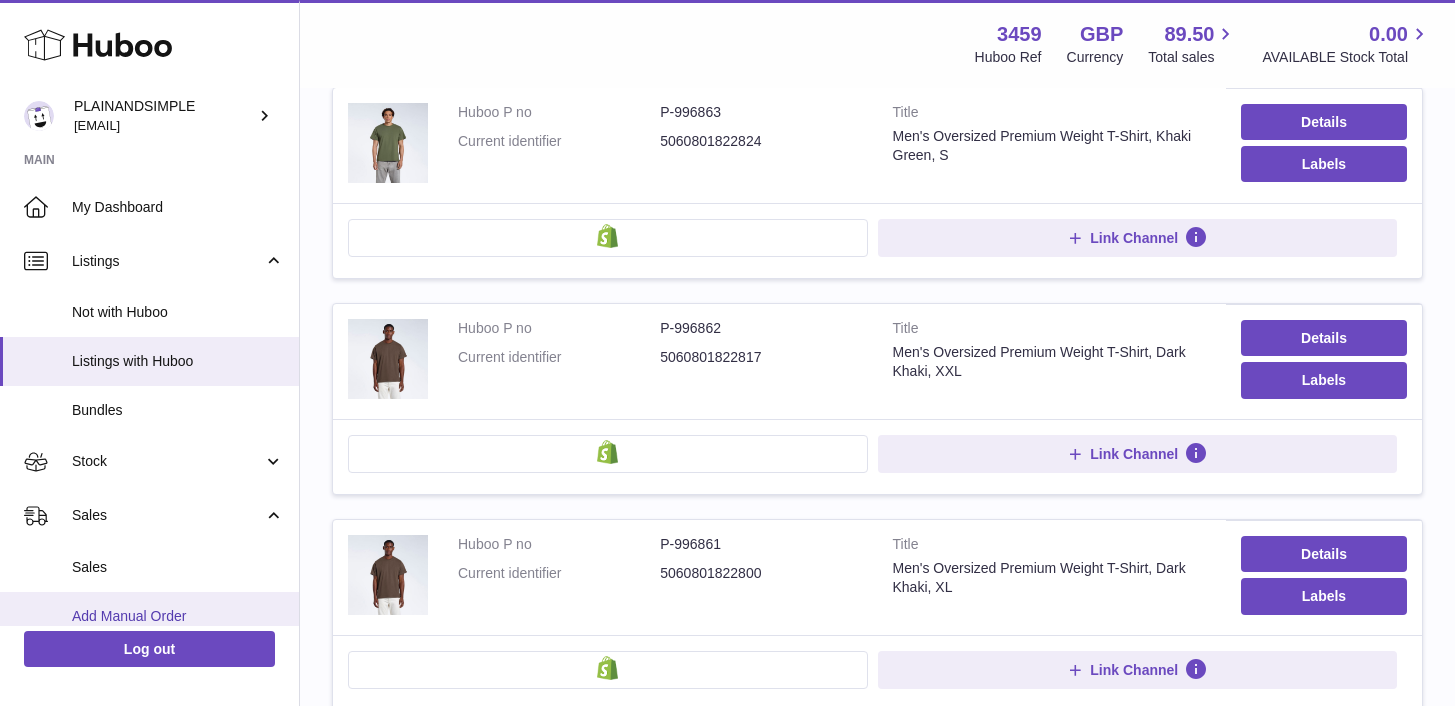 click on "Add Manual Order" at bounding box center (149, 616) 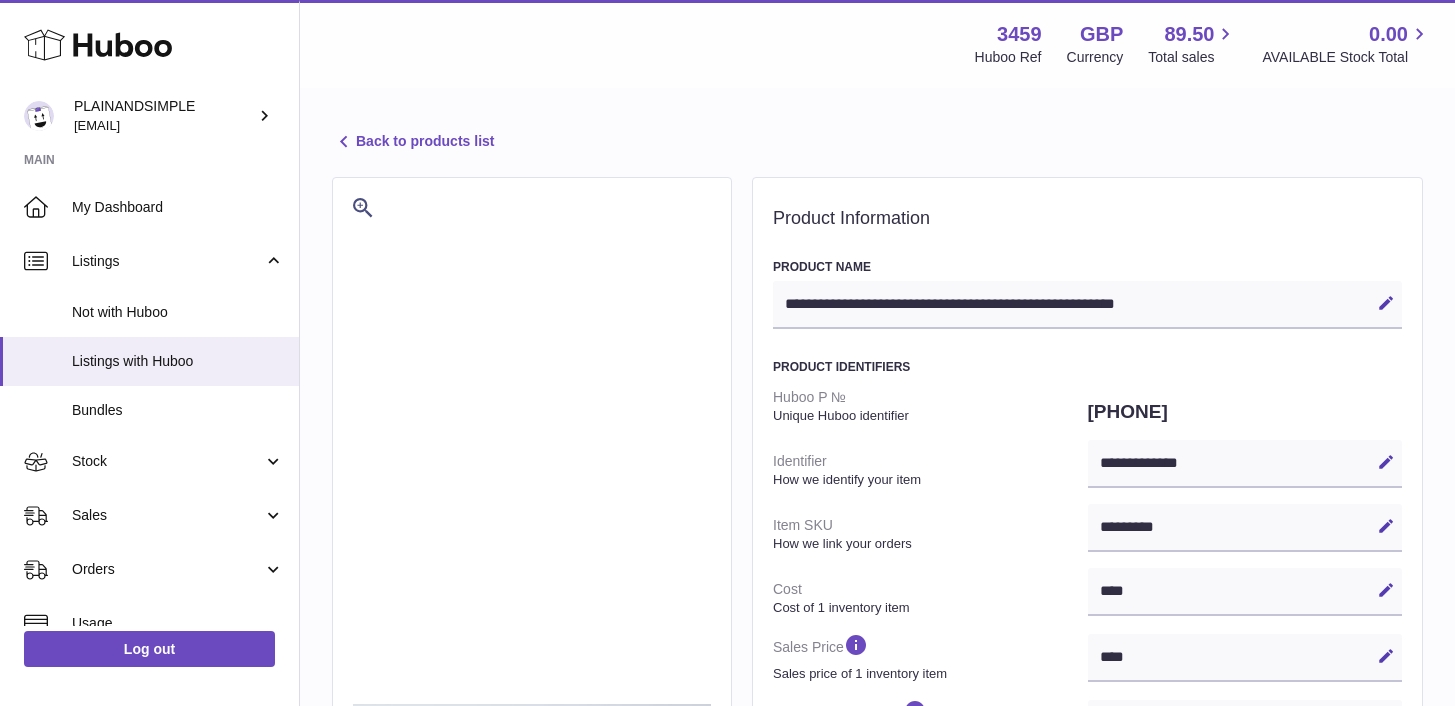 select on "***" 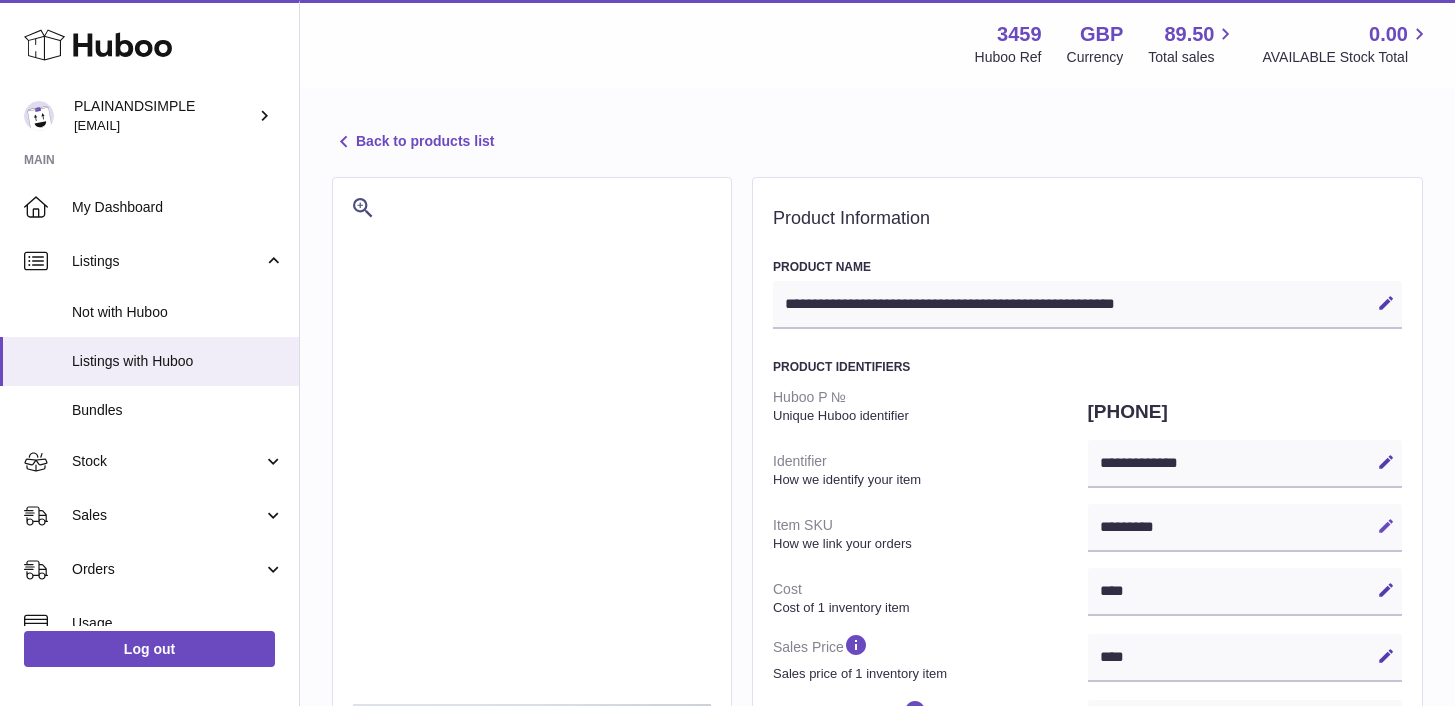 click at bounding box center (1386, 526) 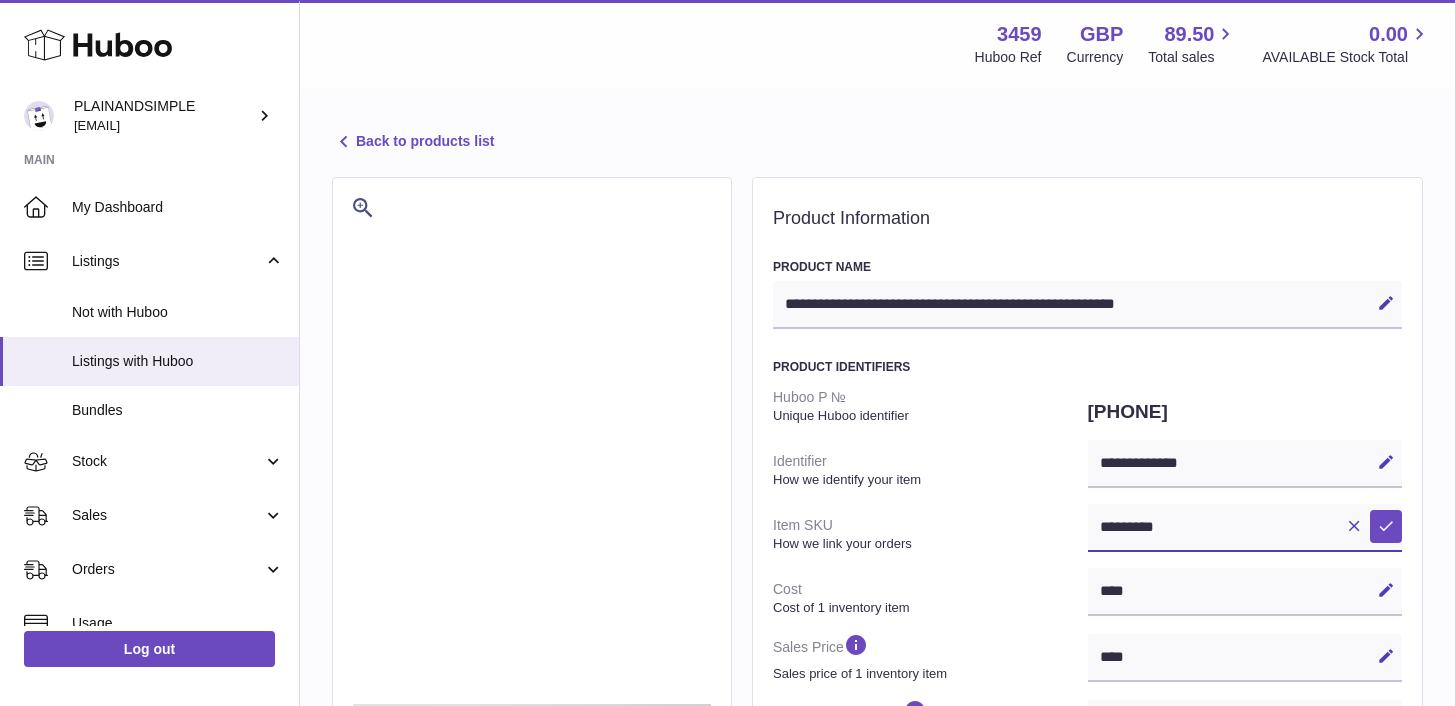 click on "*********" at bounding box center (1245, 528) 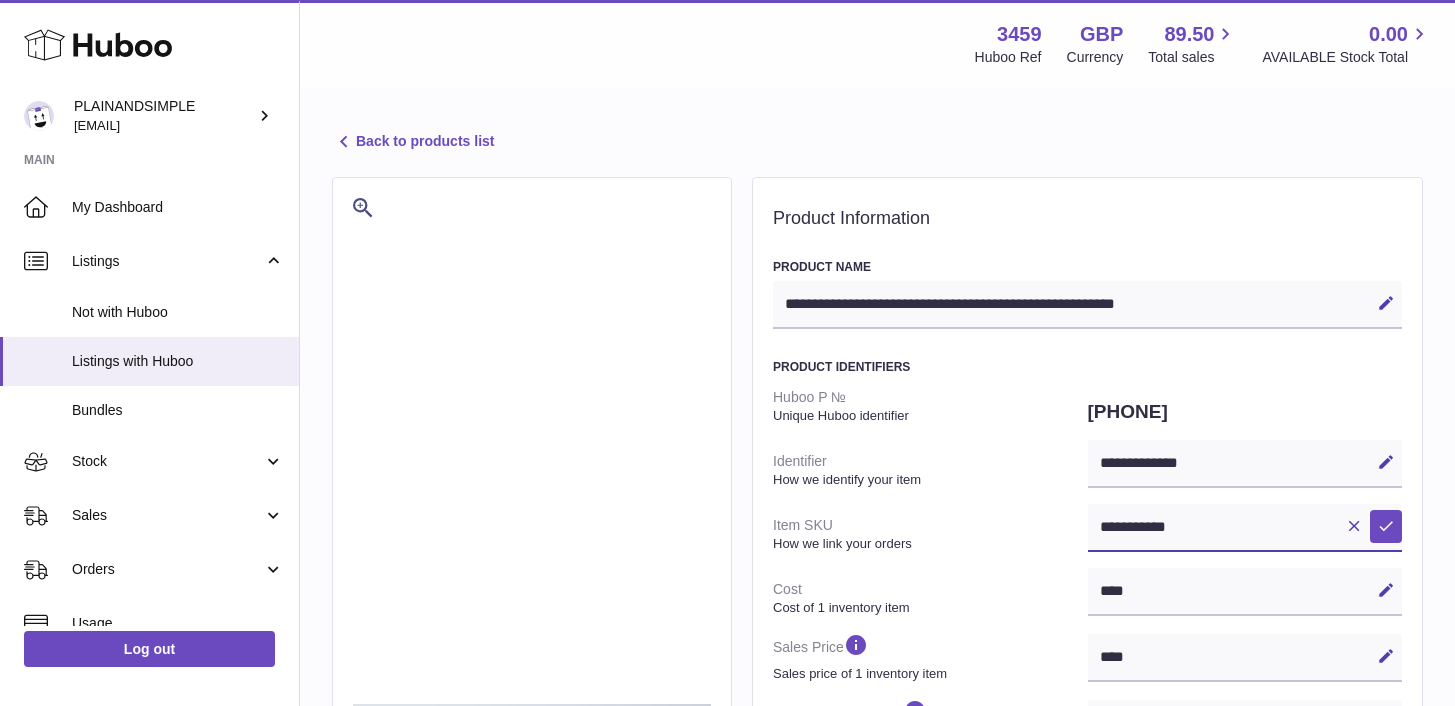 type on "**********" 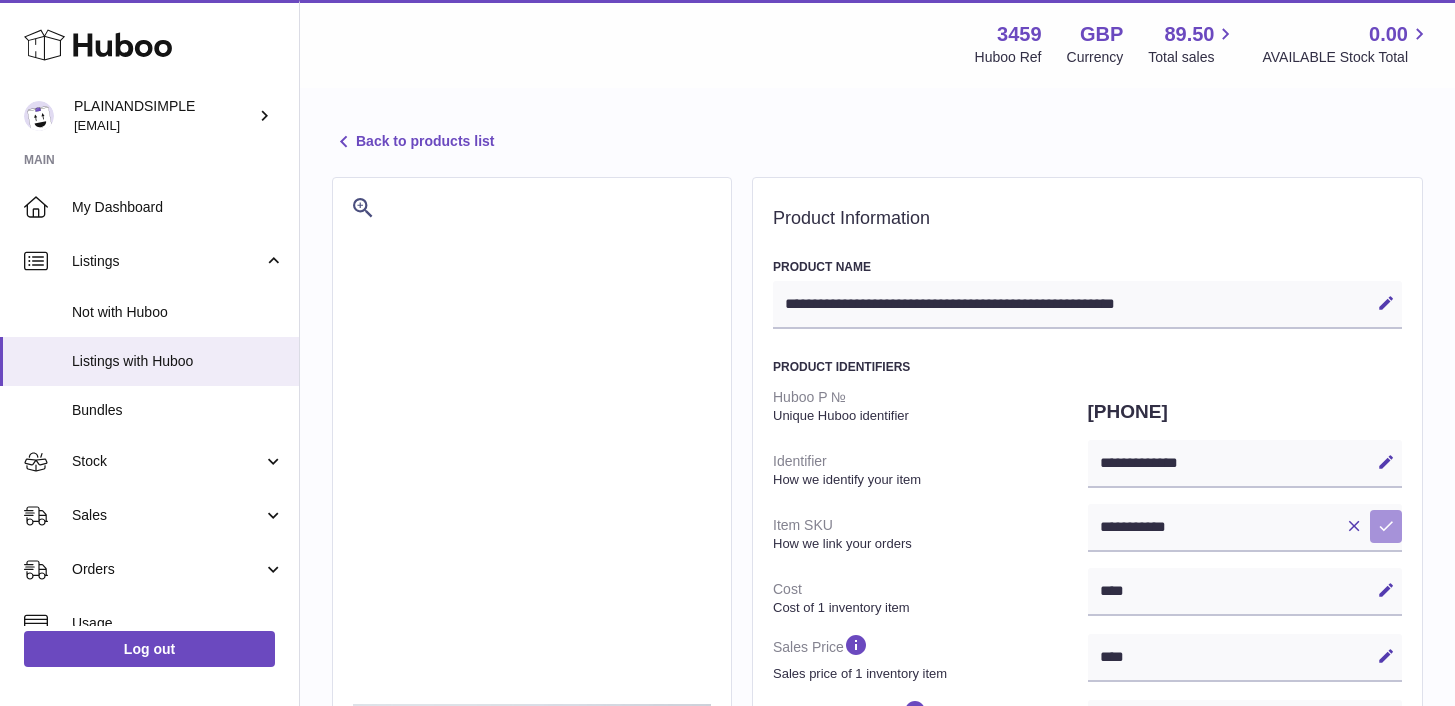 click on "Save" at bounding box center (1386, 526) 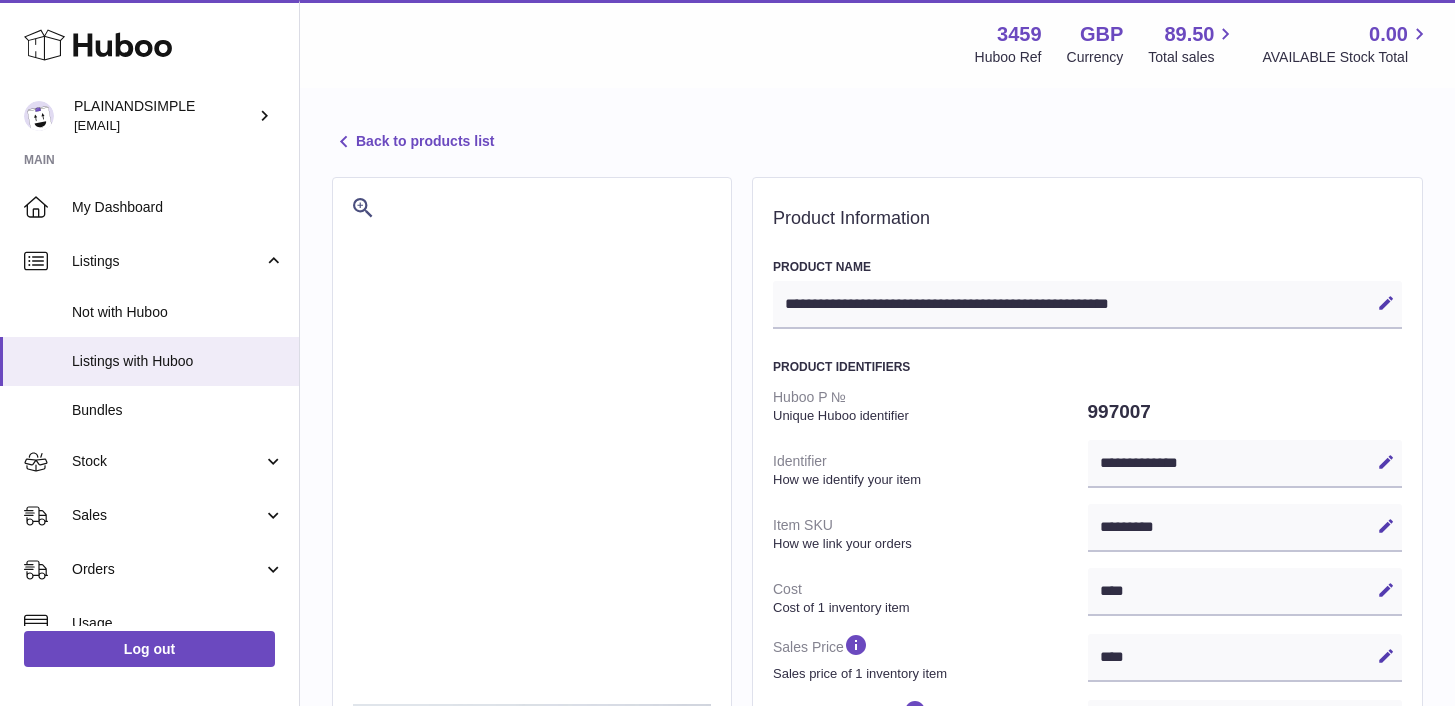select on "***" 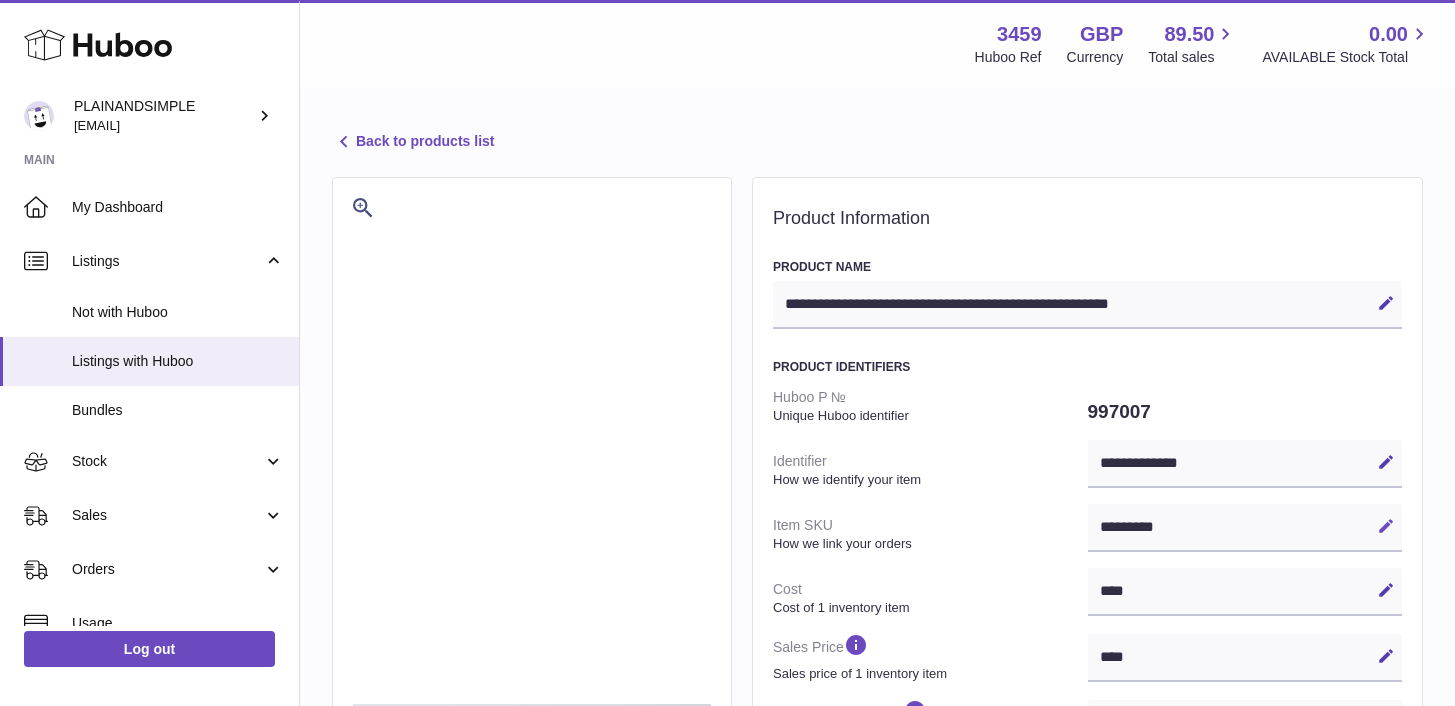 click at bounding box center [1386, 526] 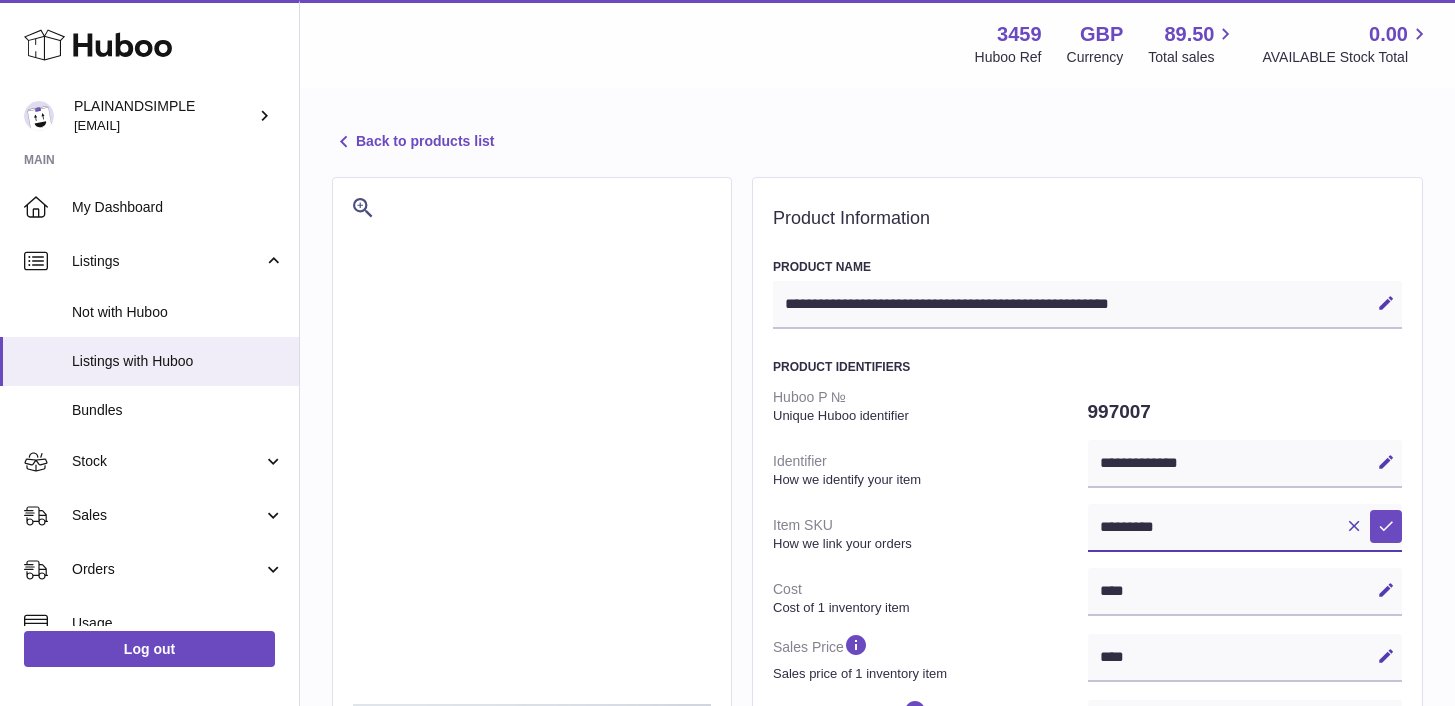 click on "*********" at bounding box center [1245, 528] 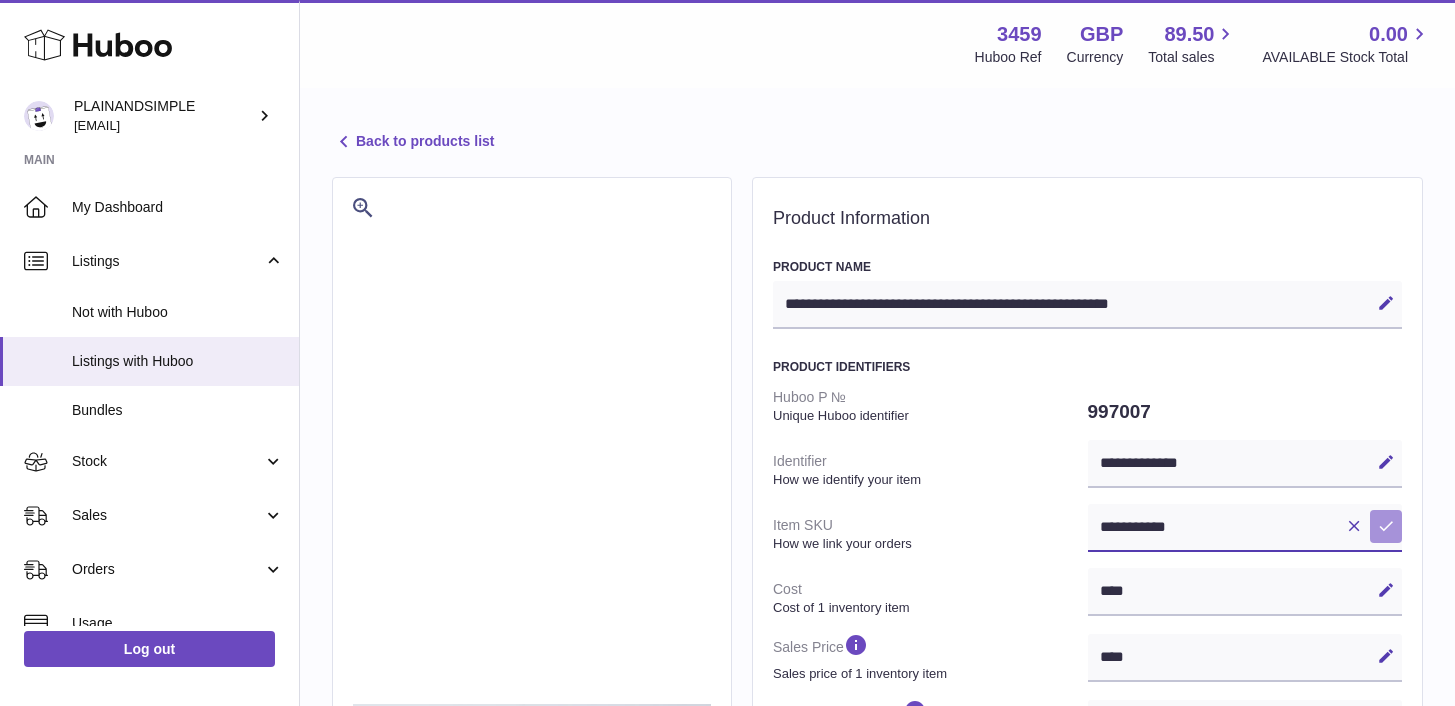 type on "**********" 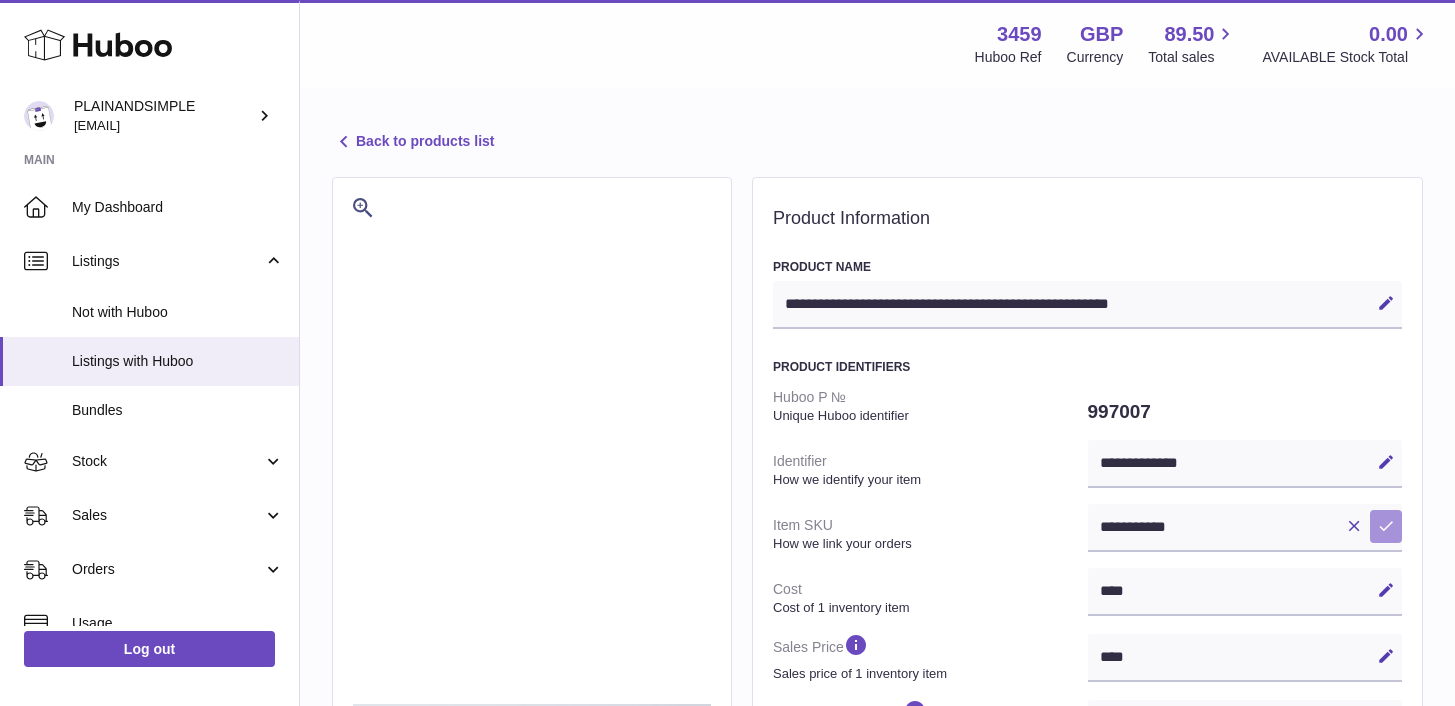 click at bounding box center (1386, 526) 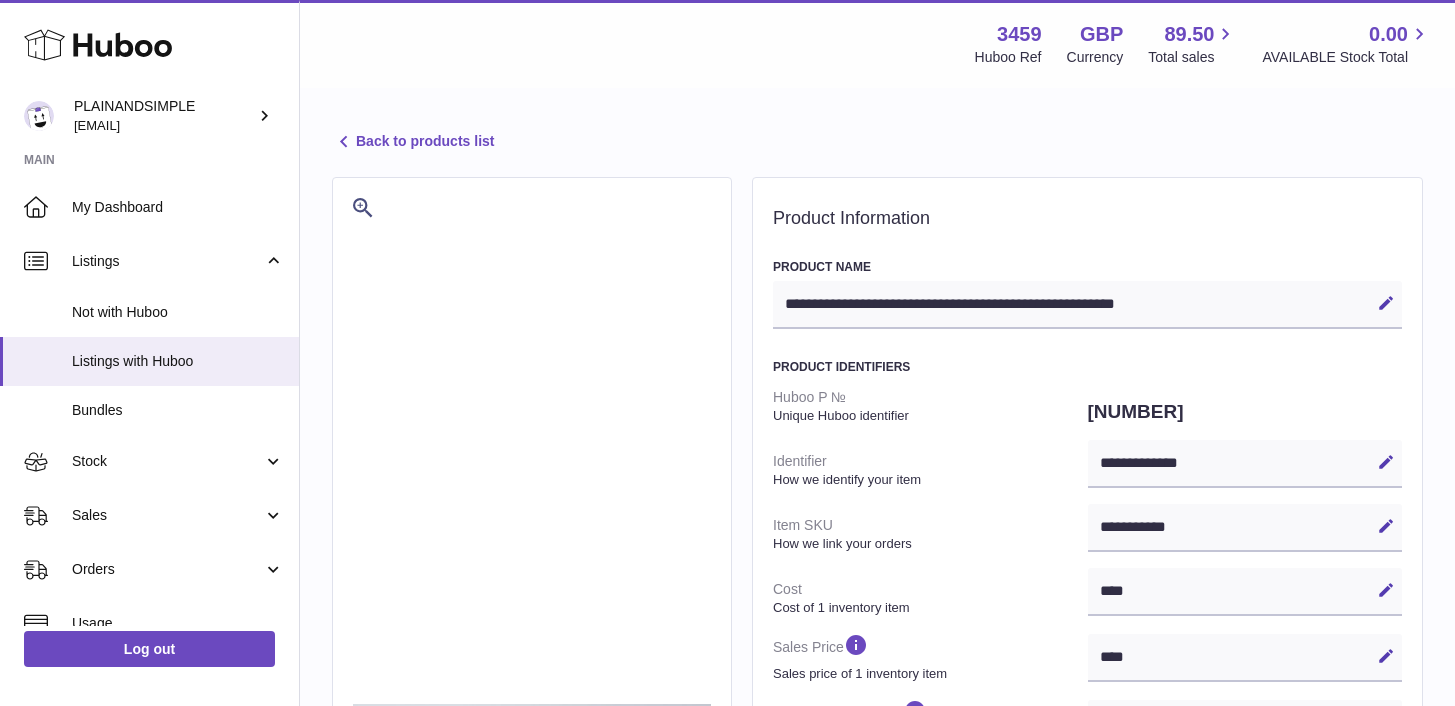 select on "***" 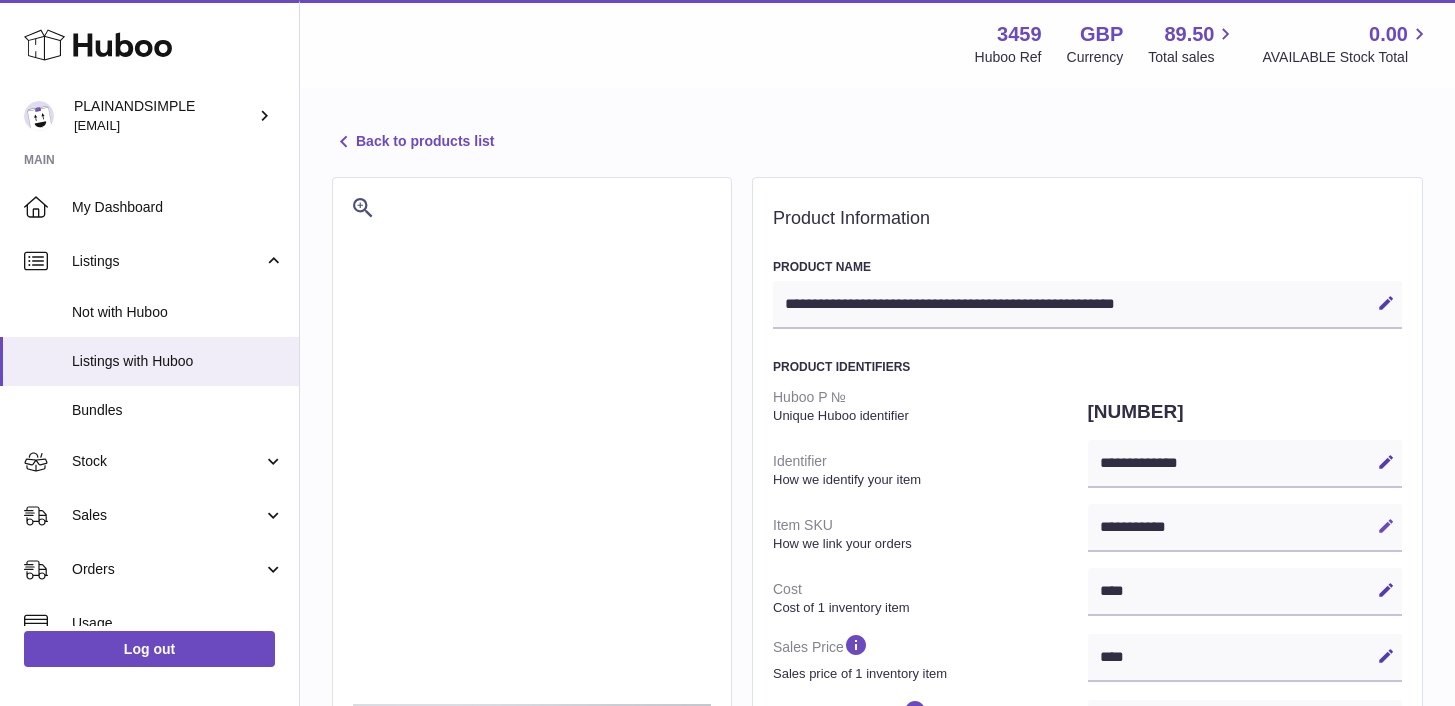 click at bounding box center [1386, 526] 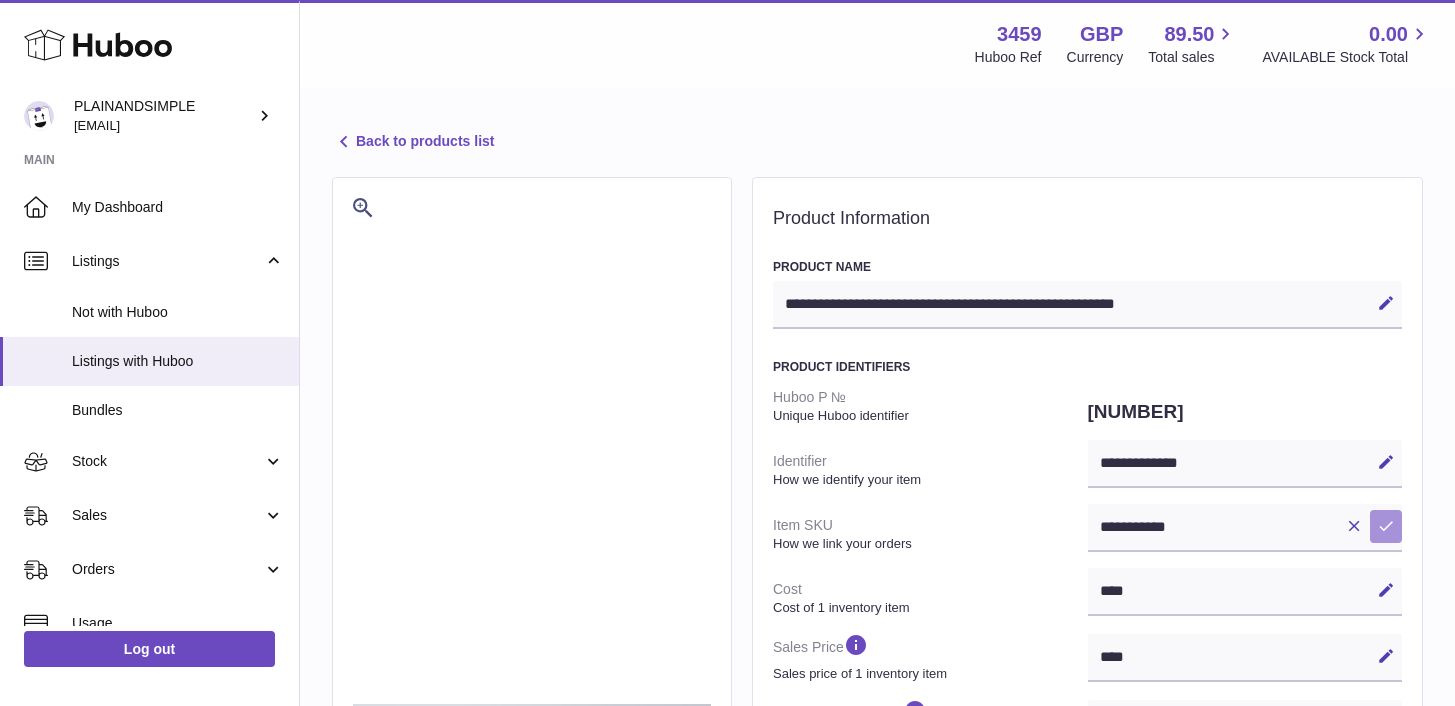 click at bounding box center [1386, 526] 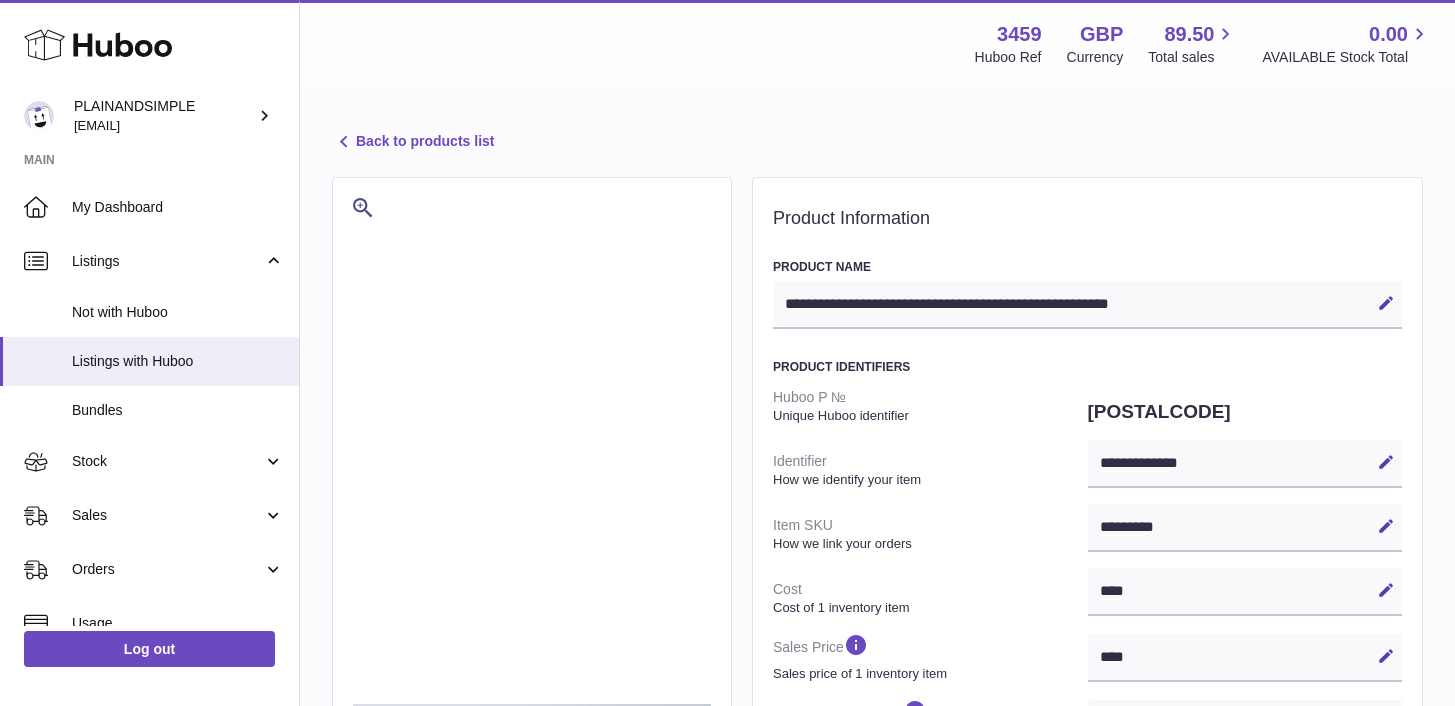 select on "***" 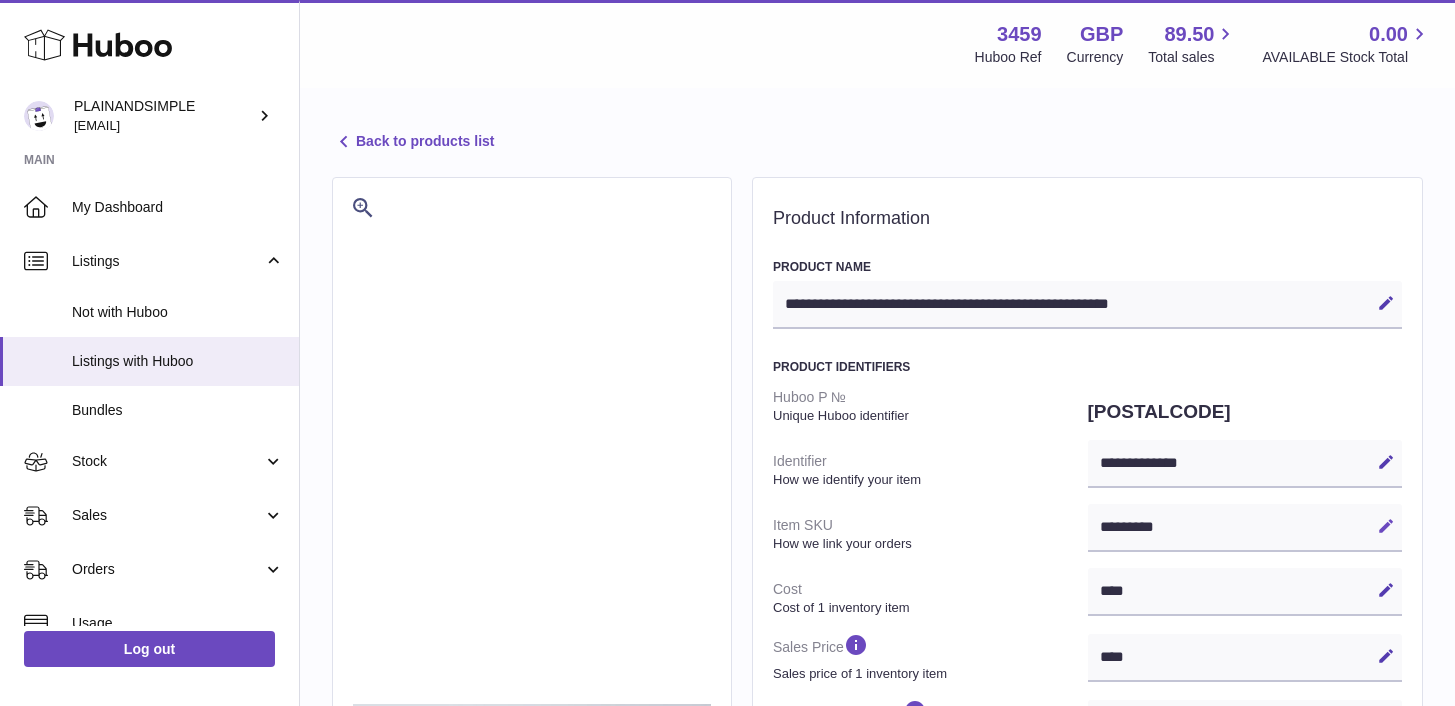click at bounding box center (1386, 526) 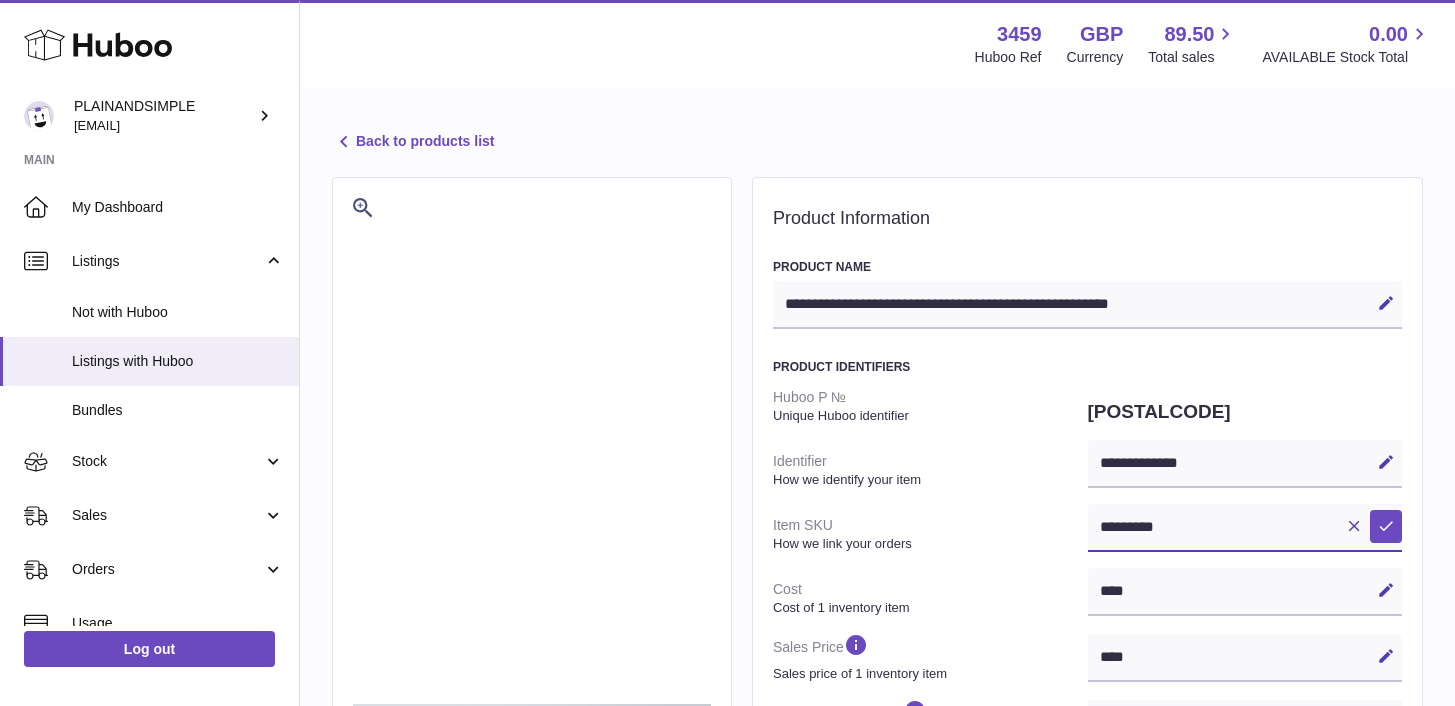 click on "*********" at bounding box center (1245, 528) 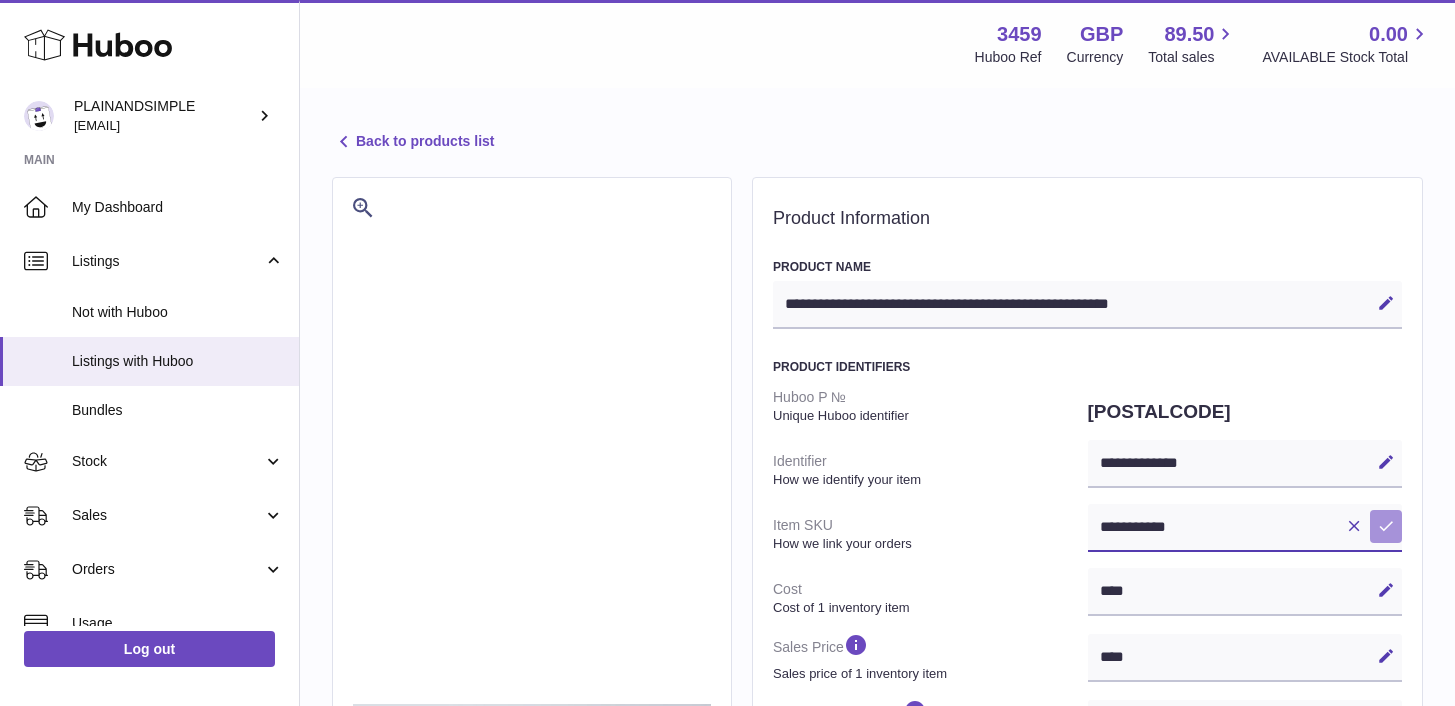 type on "**********" 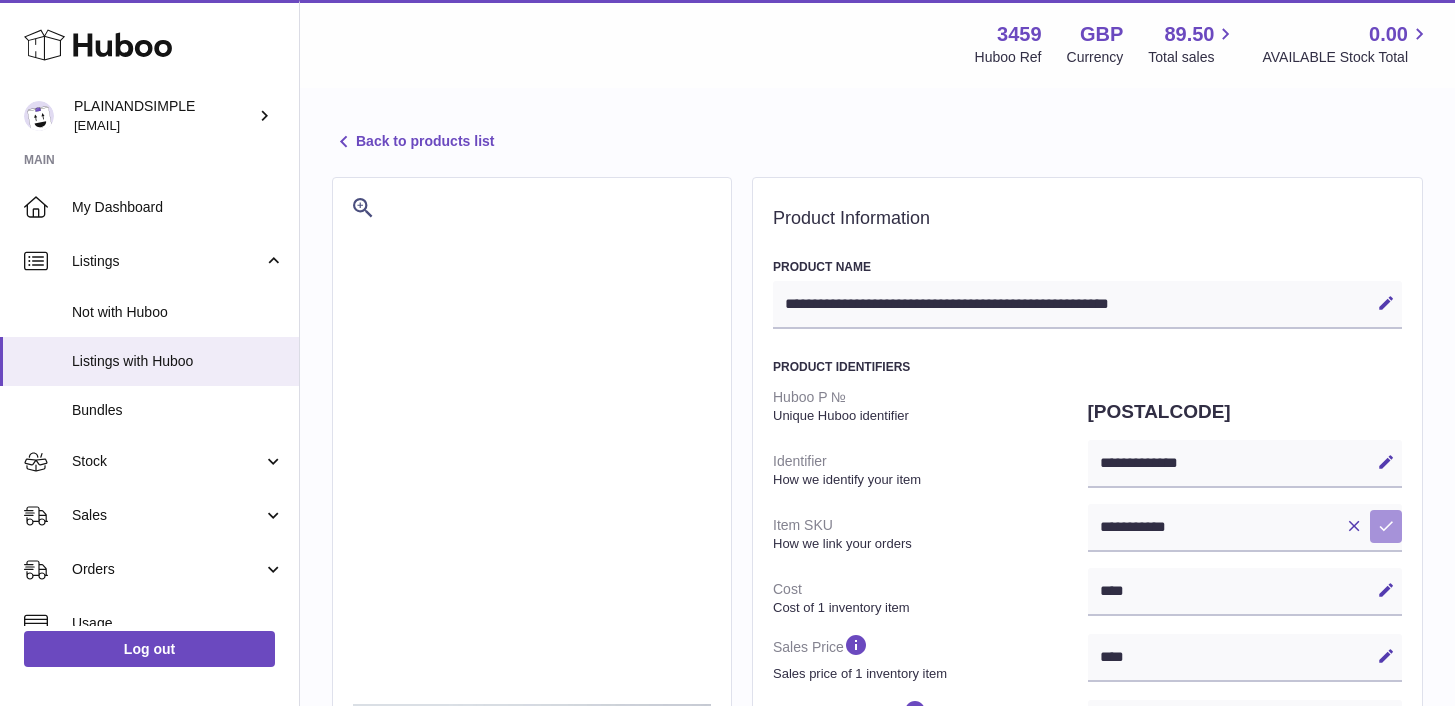 click at bounding box center (1386, 526) 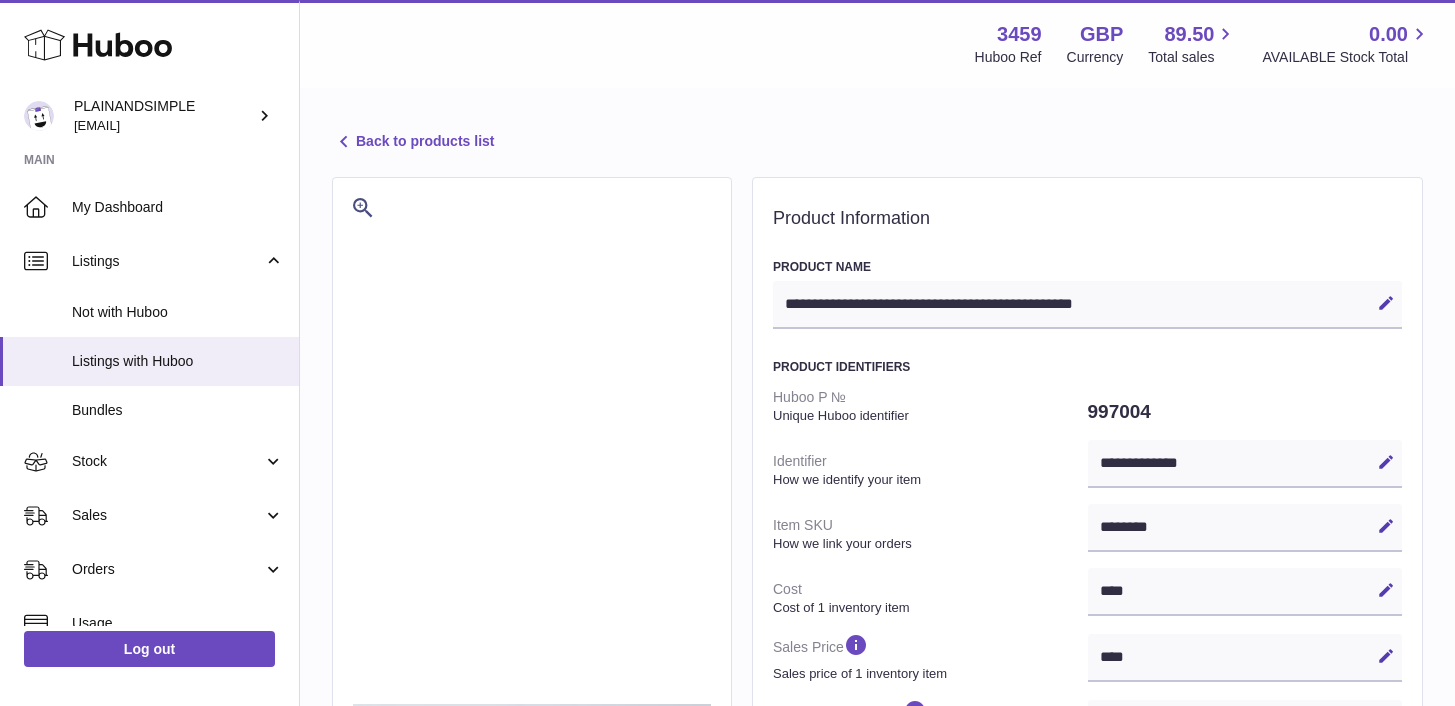 select on "***" 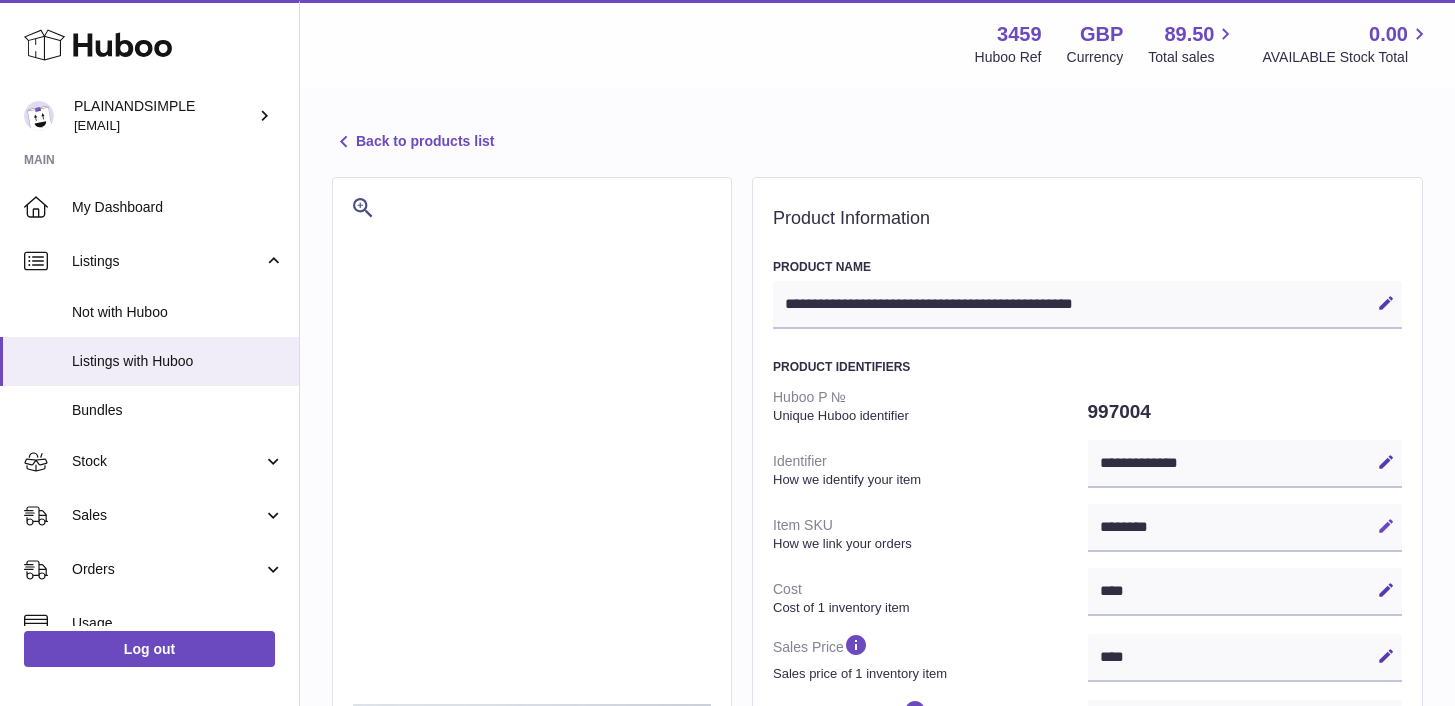 click at bounding box center [1386, 526] 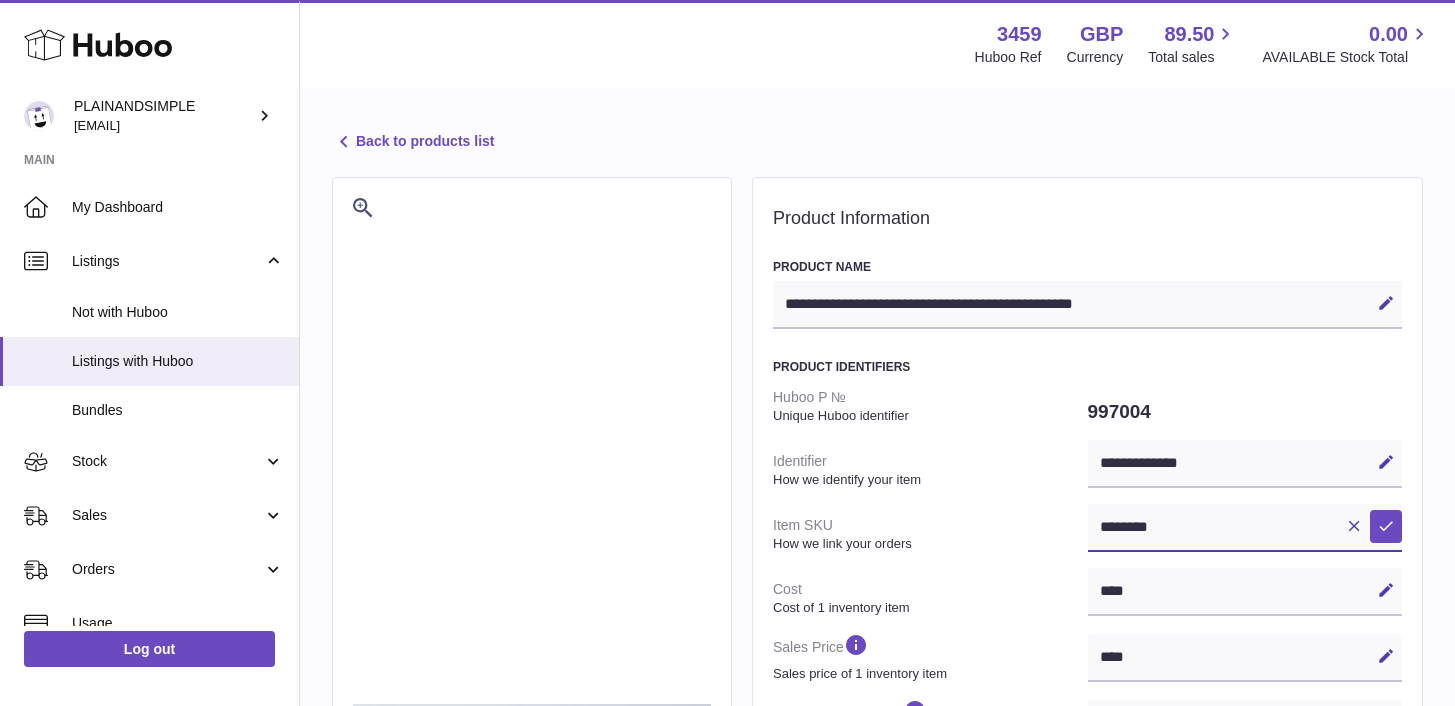 click on "********" at bounding box center [1245, 528] 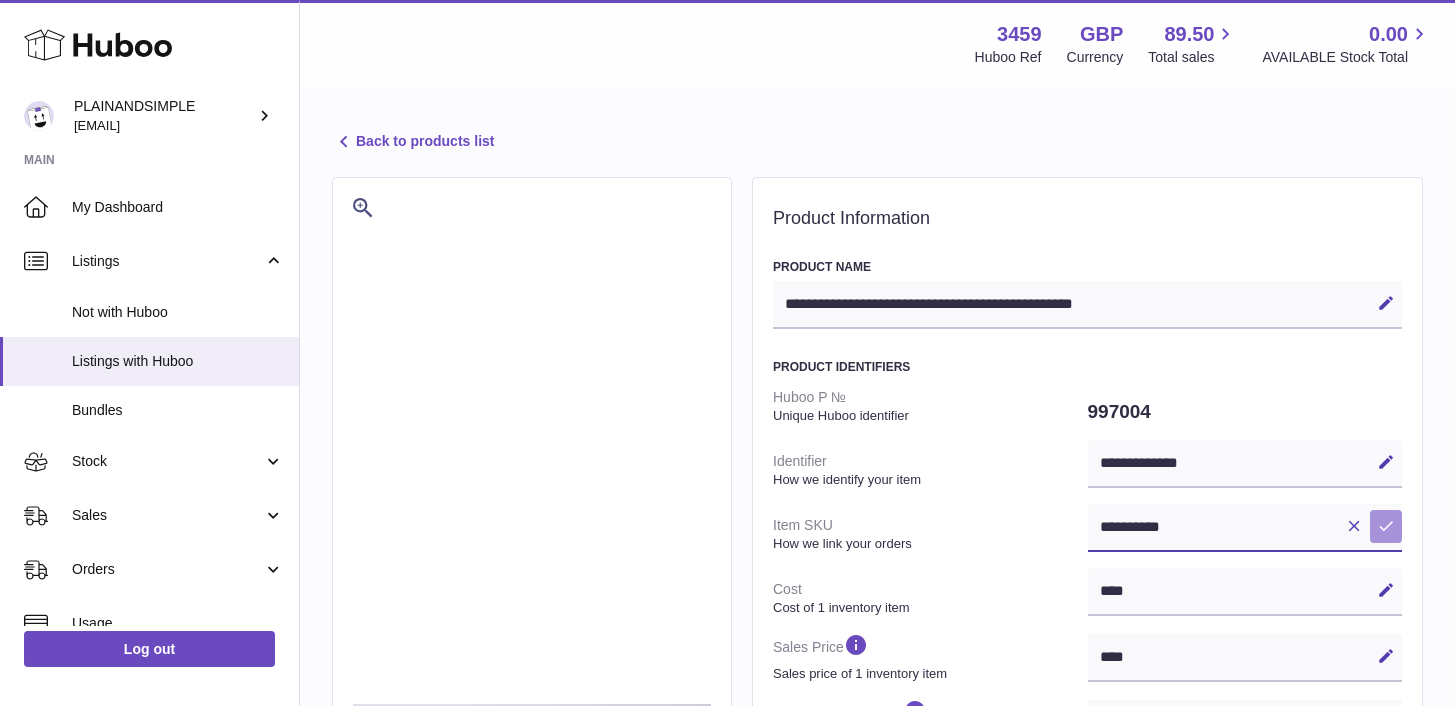type on "**********" 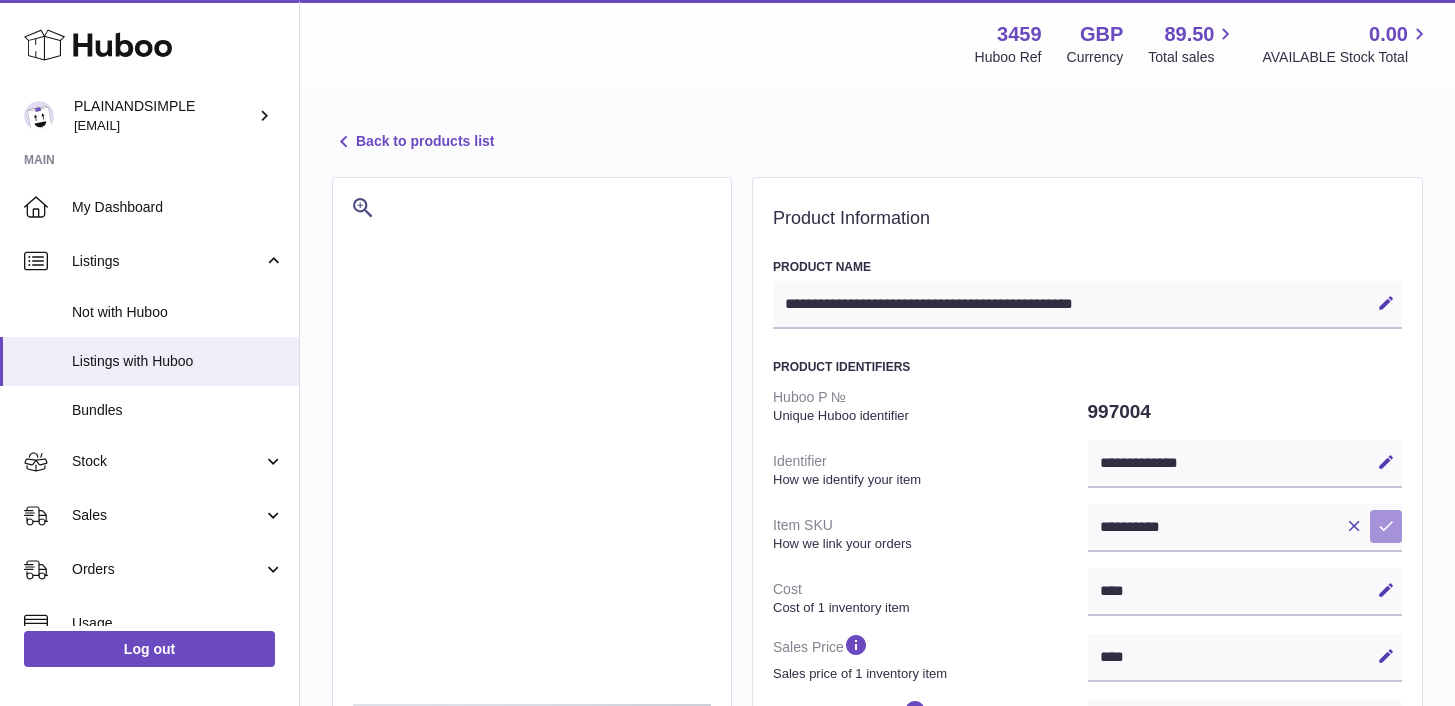 click at bounding box center [1386, 526] 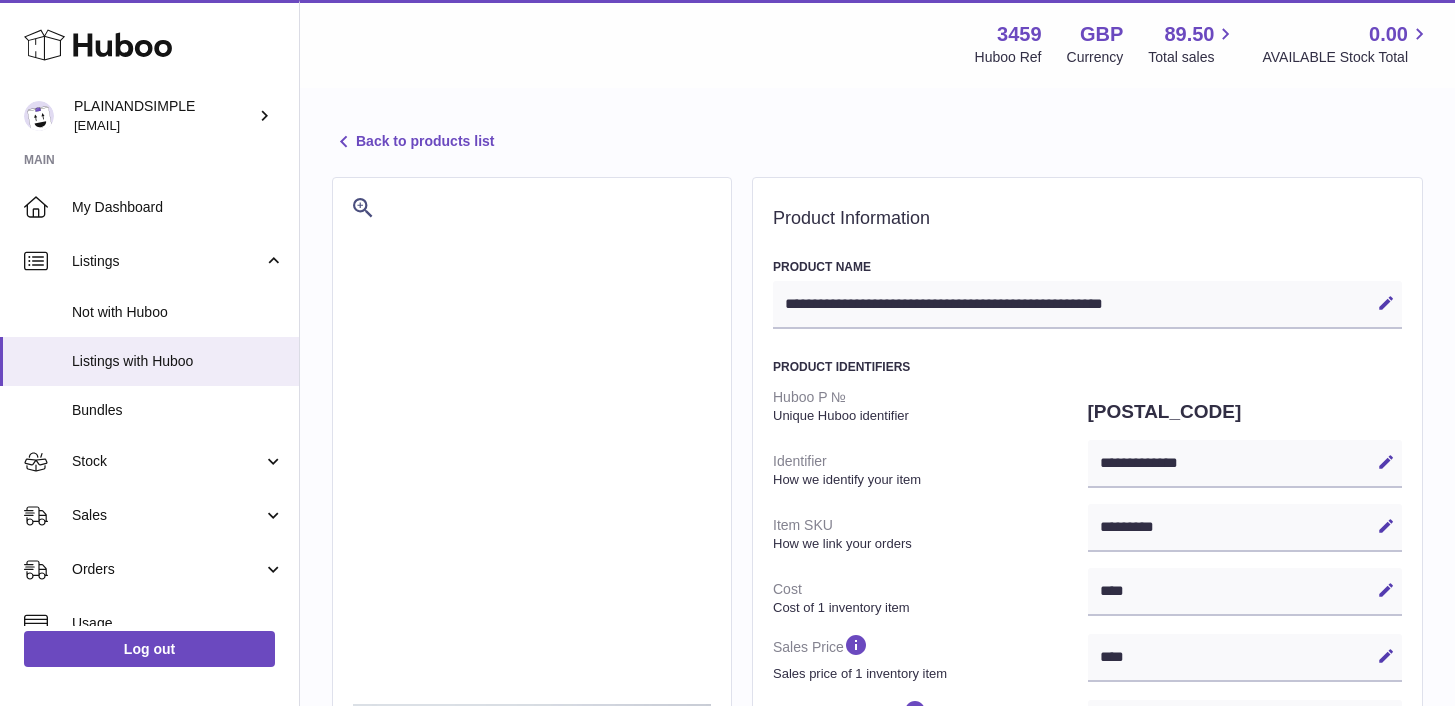 select on "***" 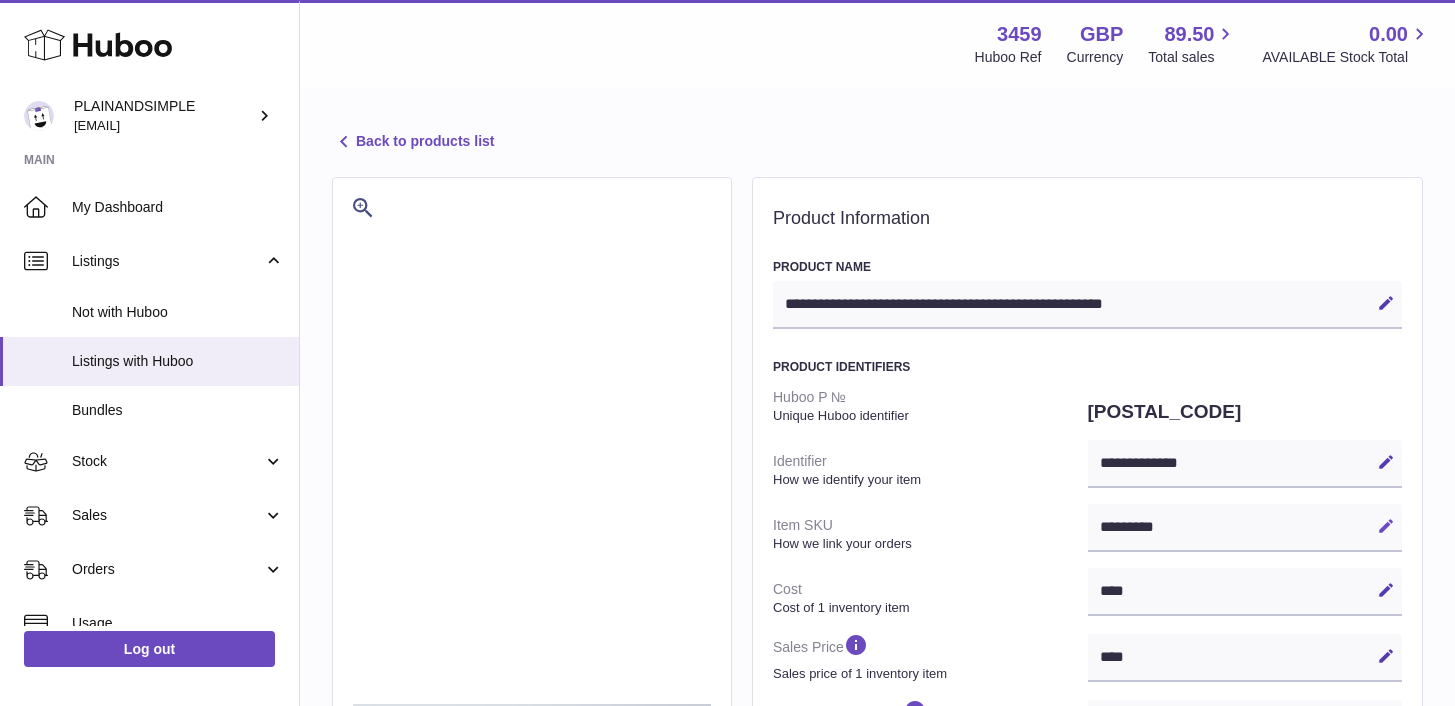 click at bounding box center (1386, 526) 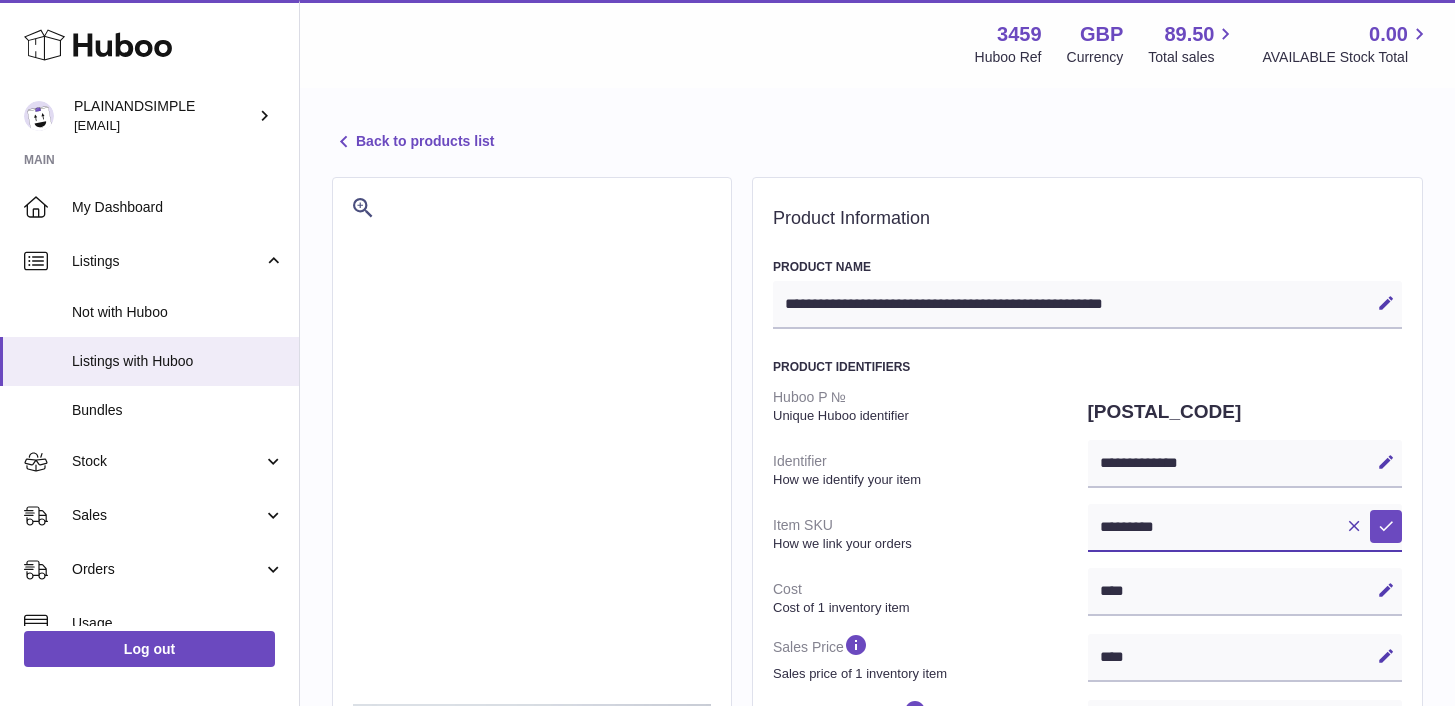 click on "*********" at bounding box center [1245, 528] 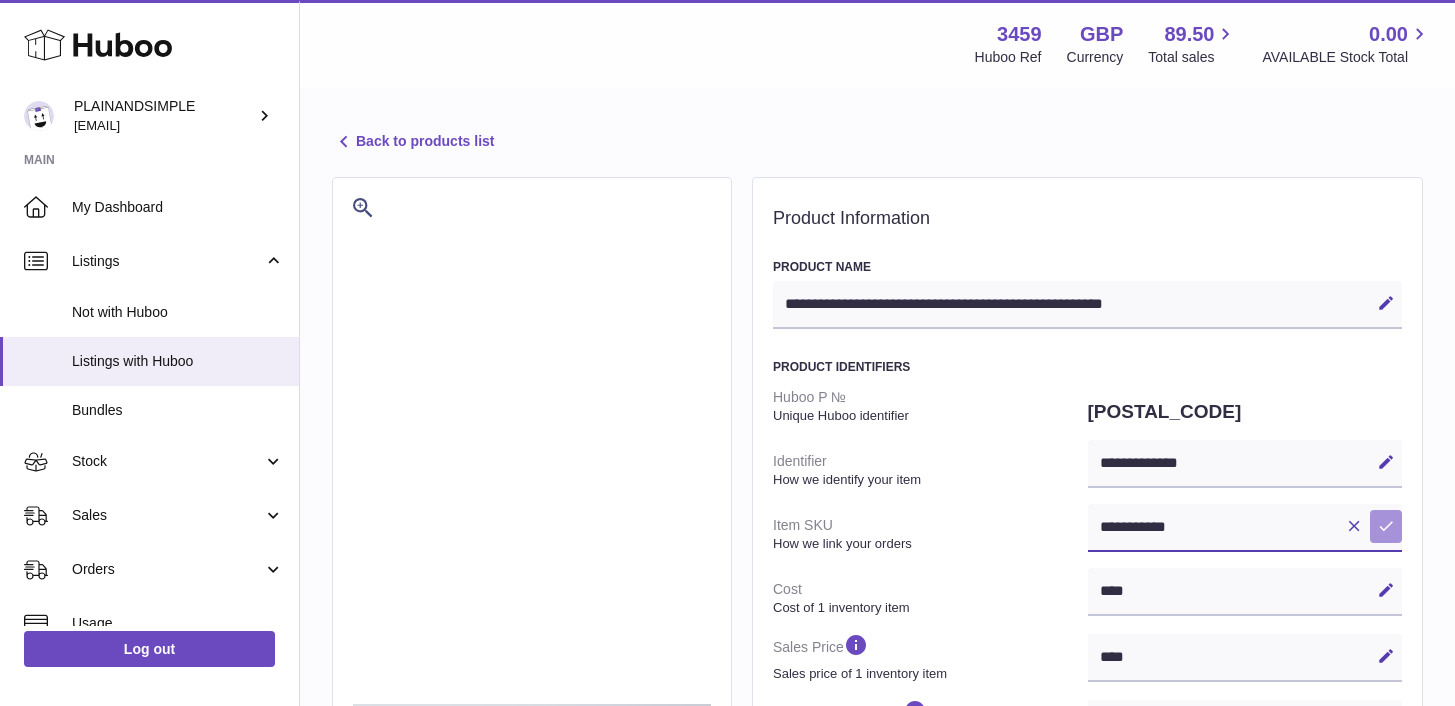 type on "**********" 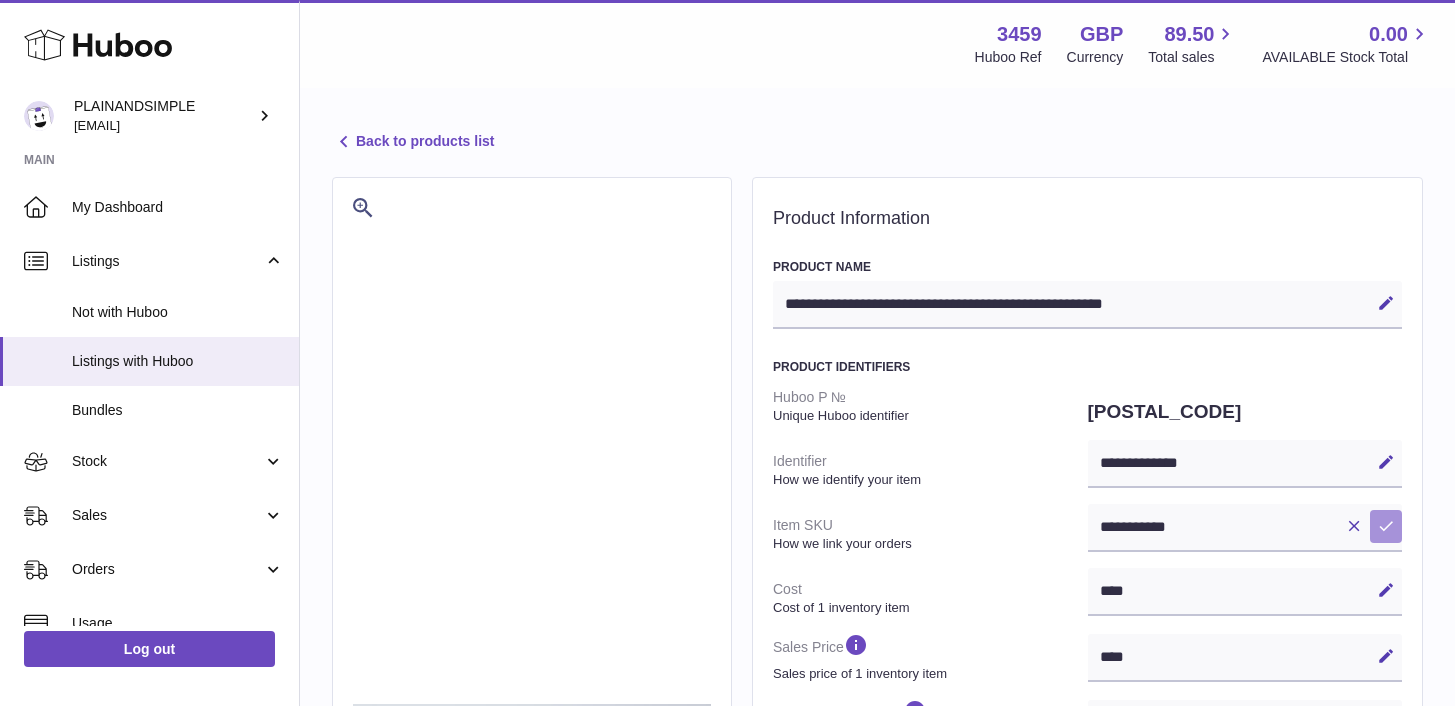 click at bounding box center [1386, 526] 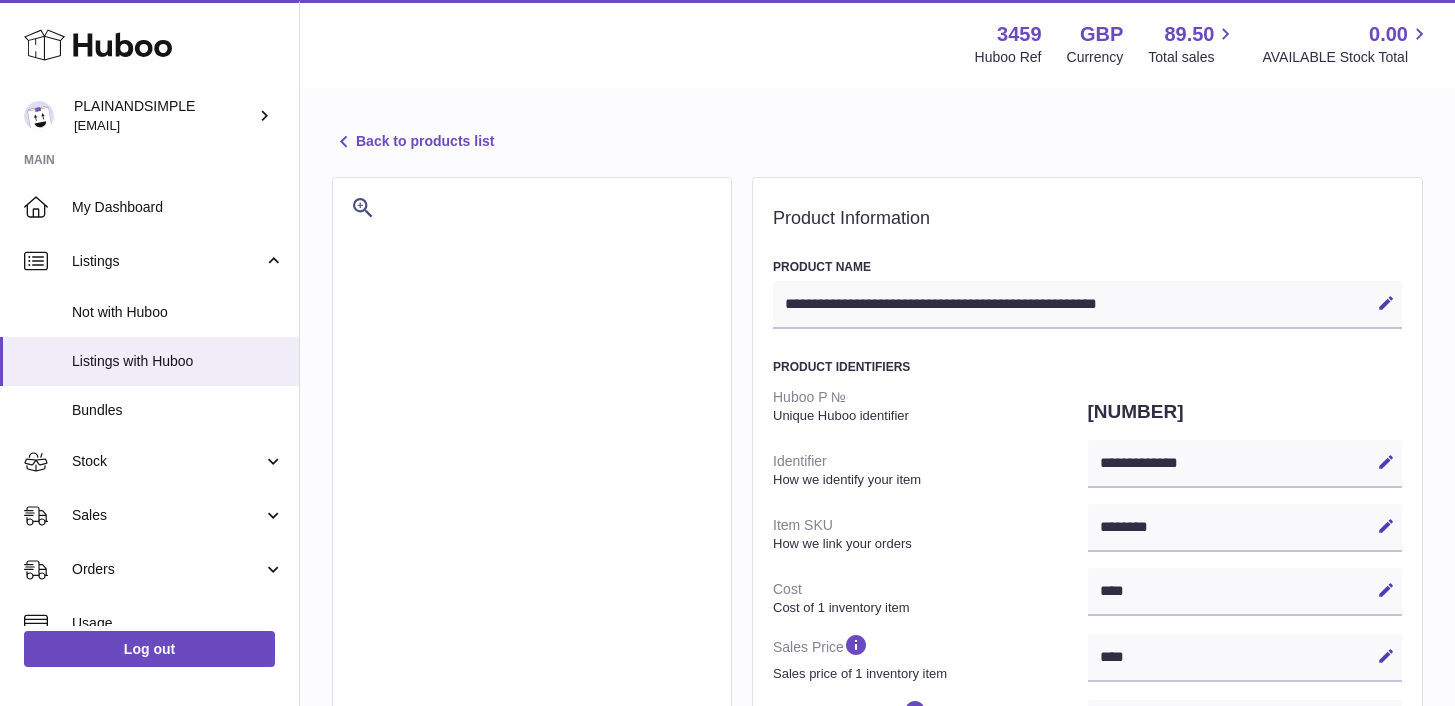 select on "***" 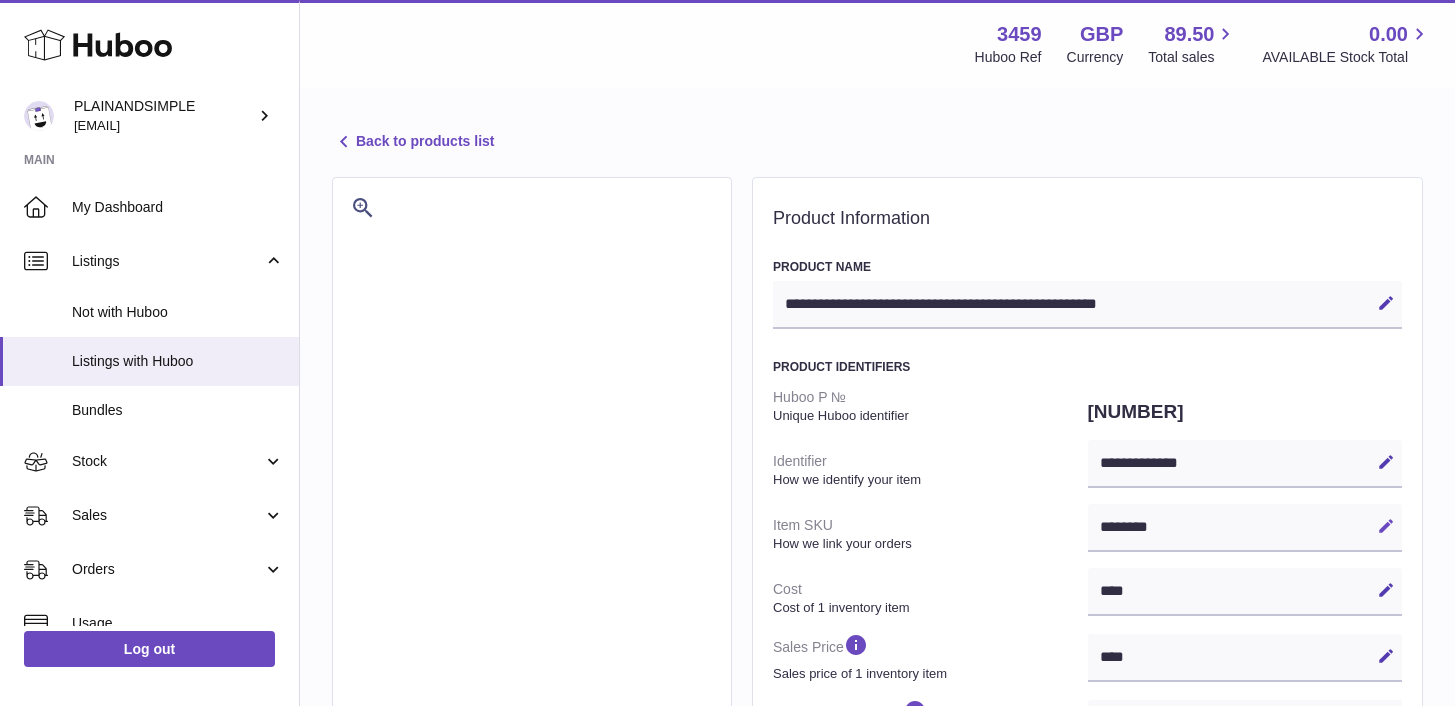 click at bounding box center (1386, 526) 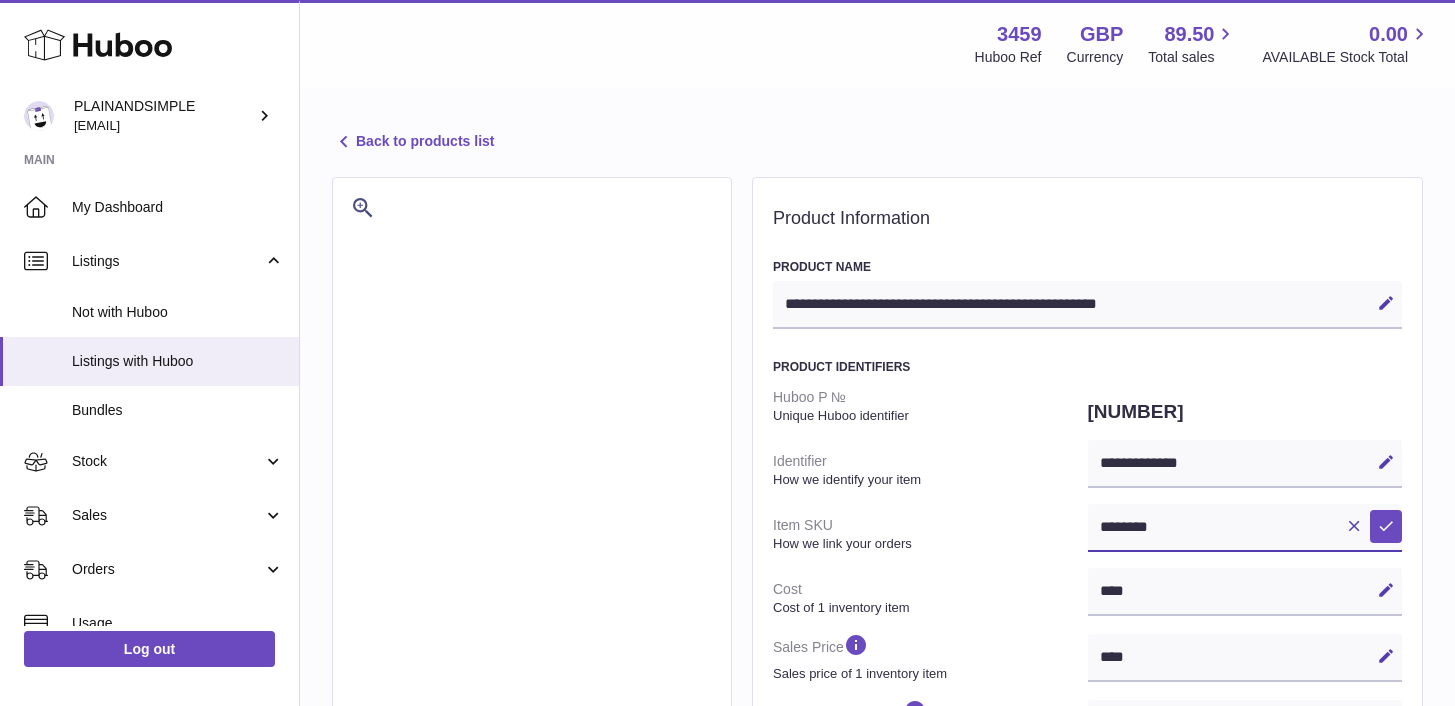 click on "********" at bounding box center (1245, 528) 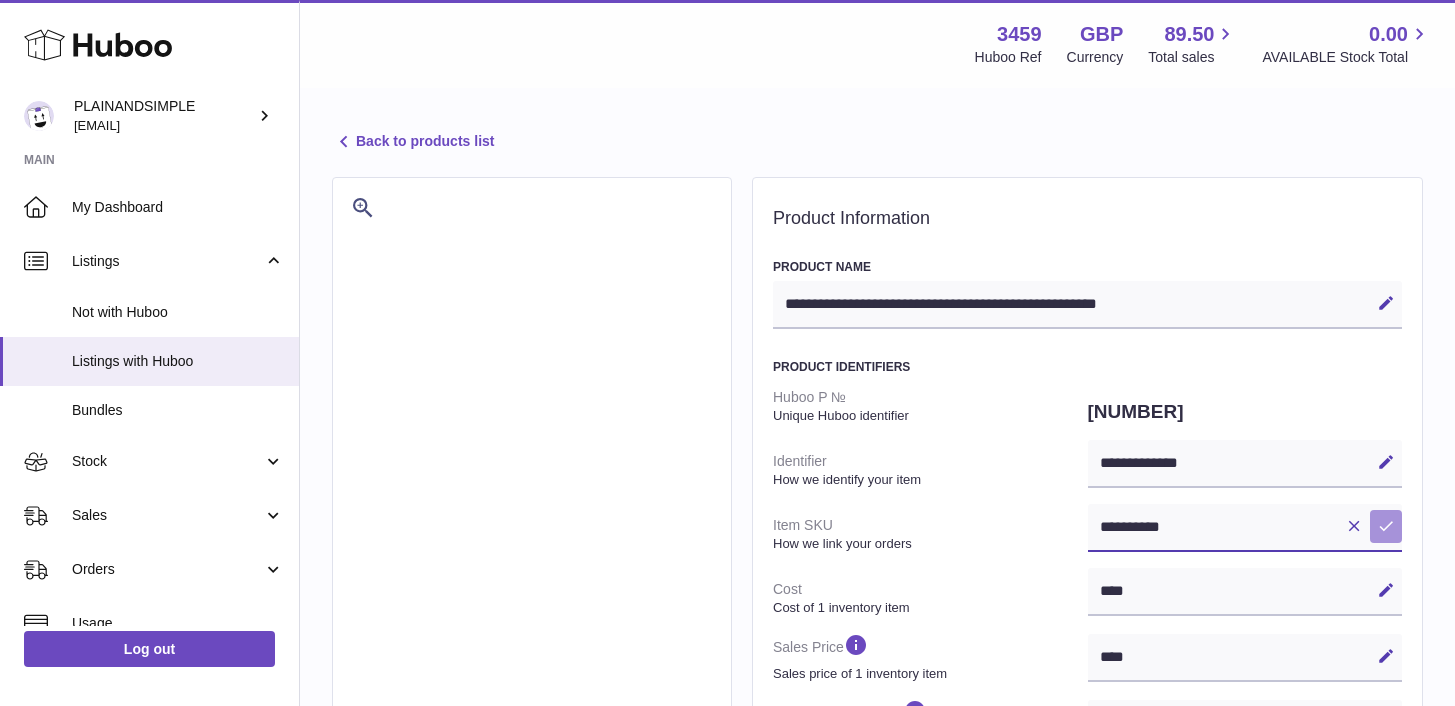 type on "**********" 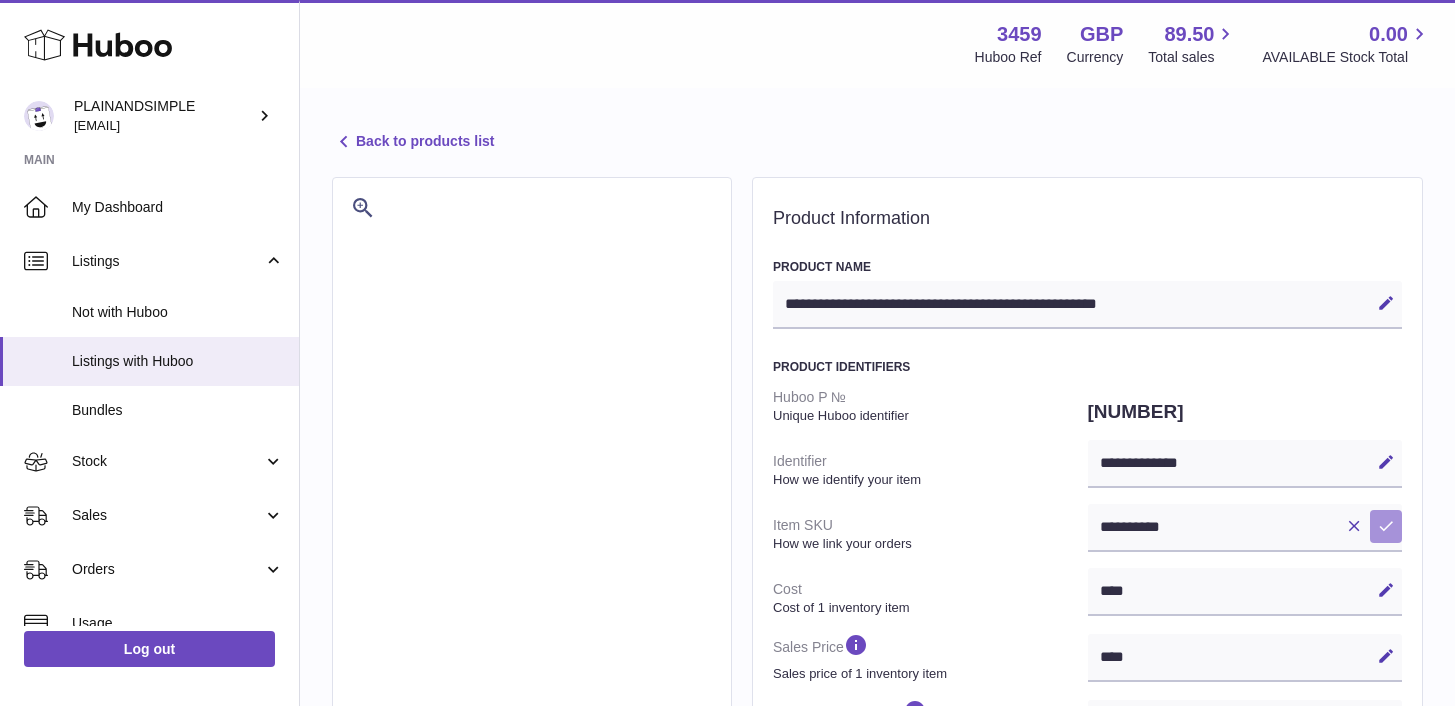 click at bounding box center [1386, 526] 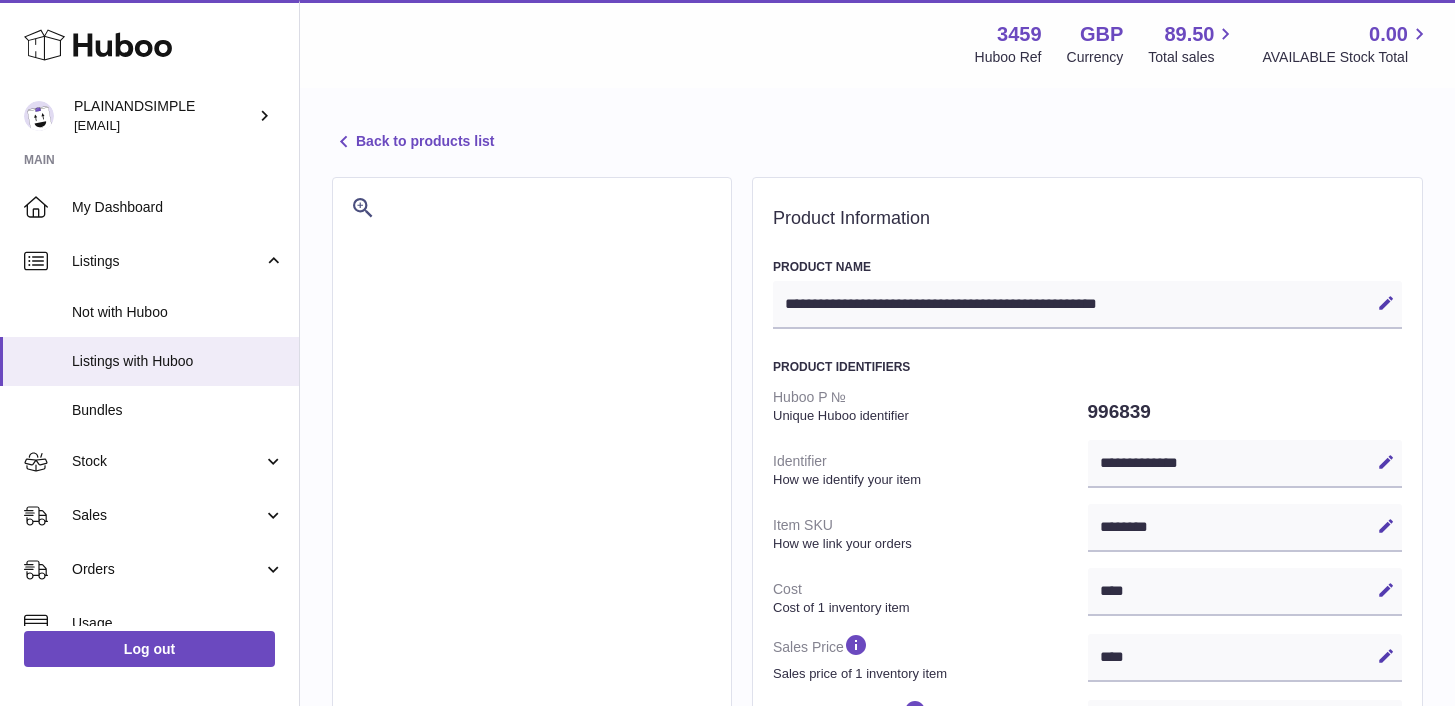 select on "***" 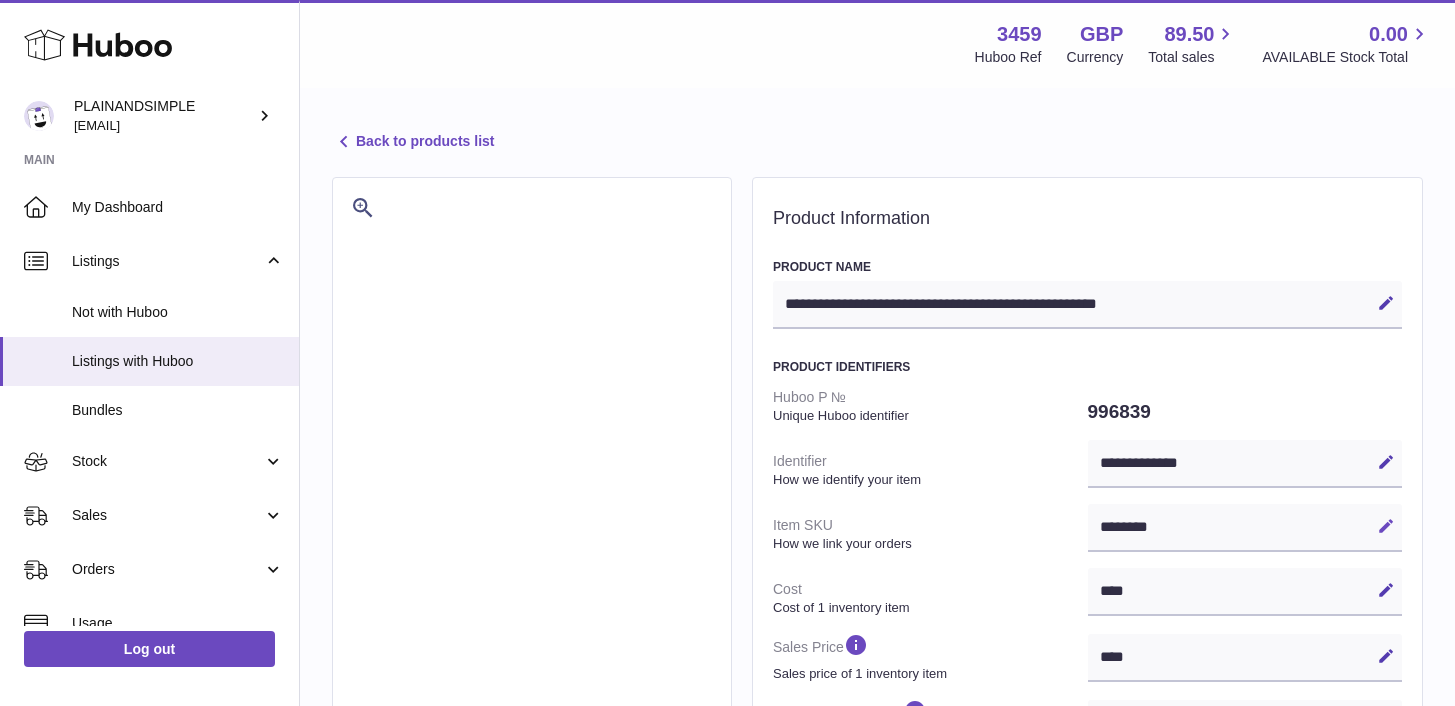 click on "Edit" at bounding box center [1386, 526] 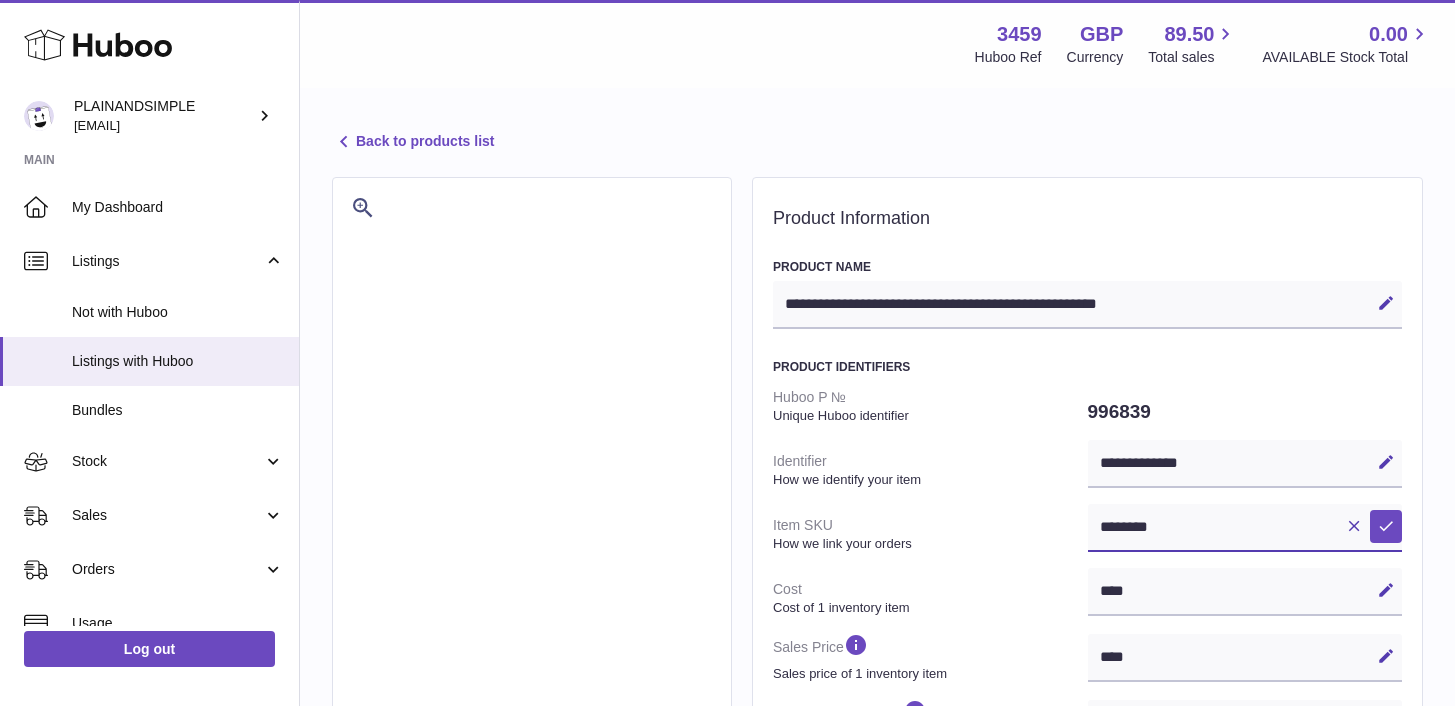 click on "********" at bounding box center (1245, 528) 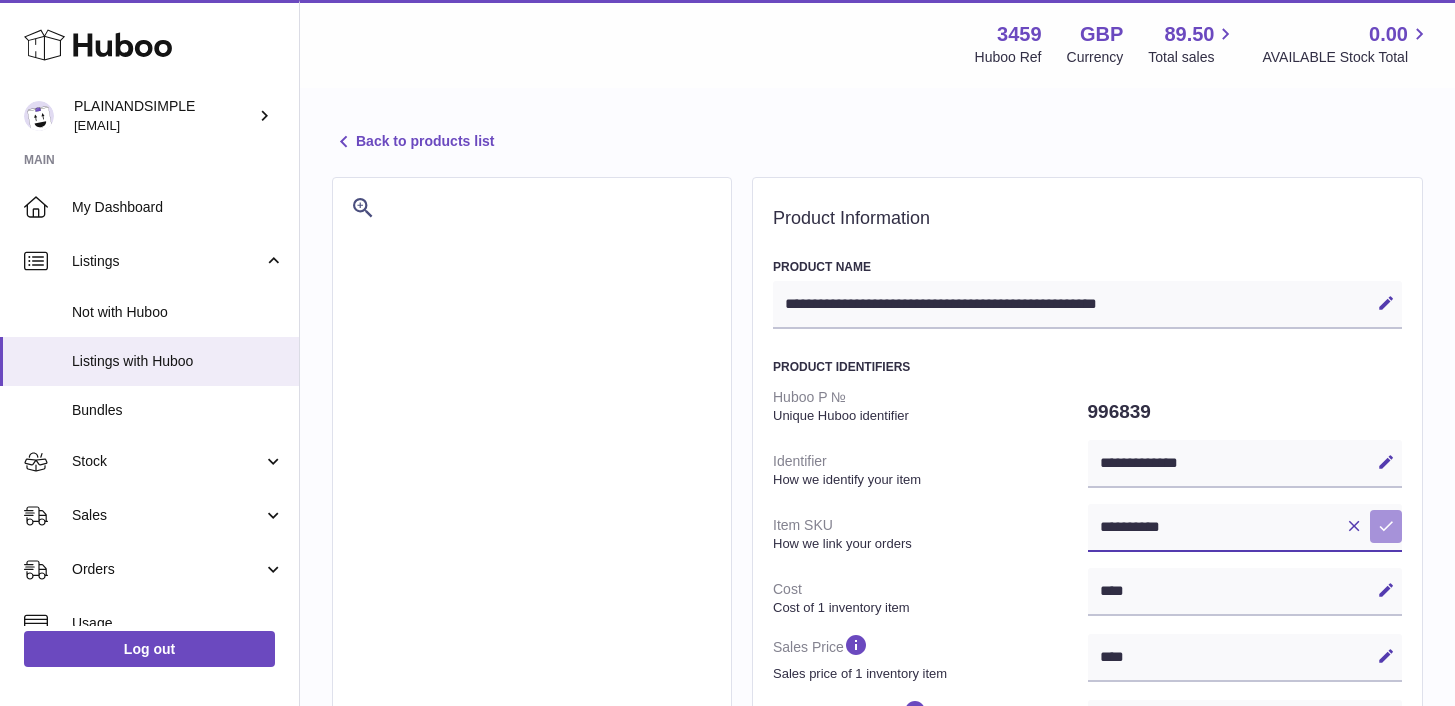 type on "**********" 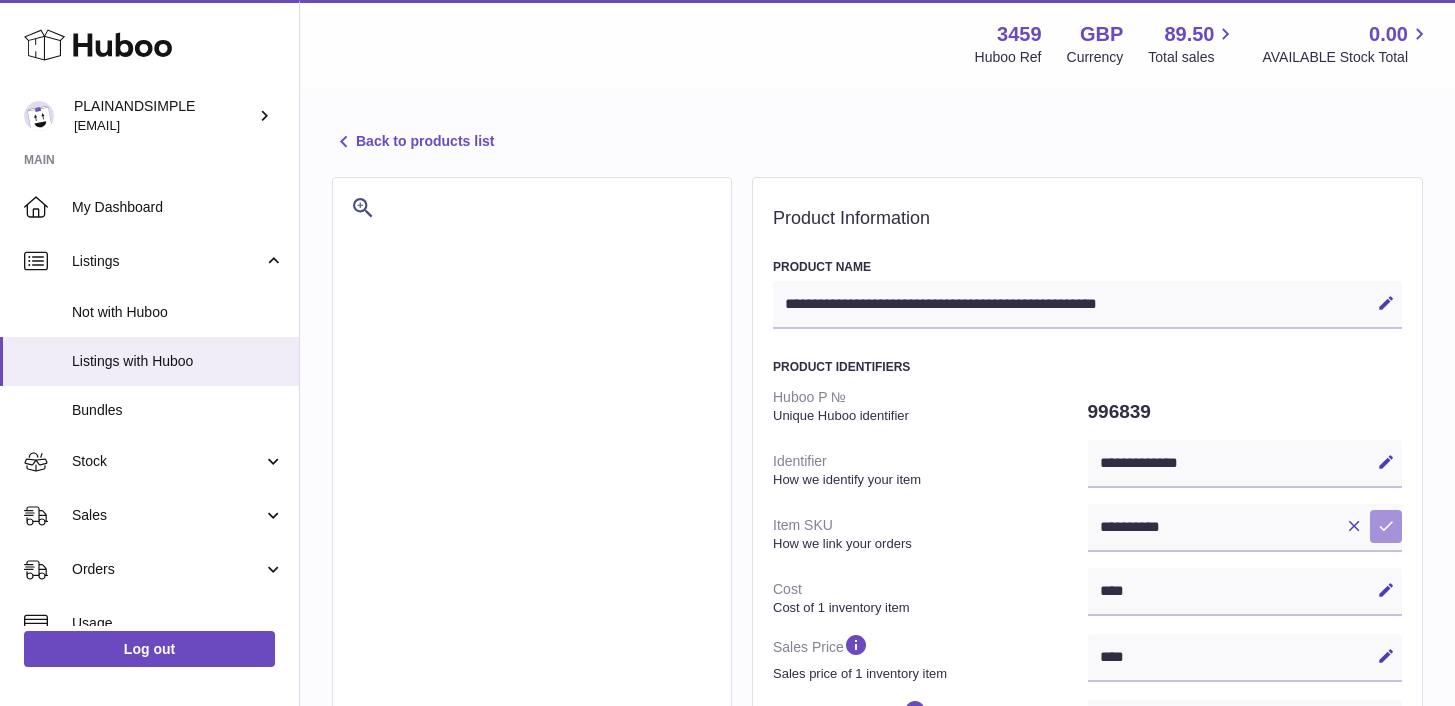 click at bounding box center [1386, 526] 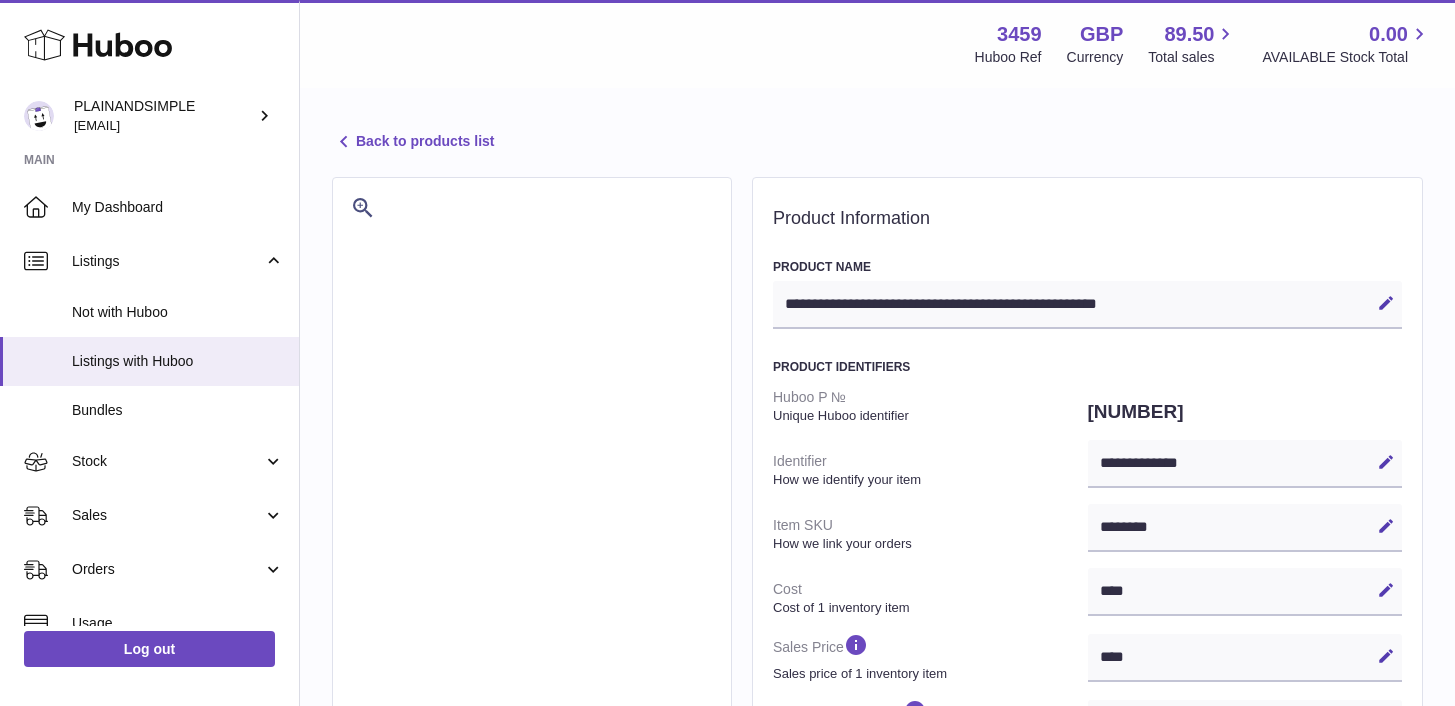 select on "***" 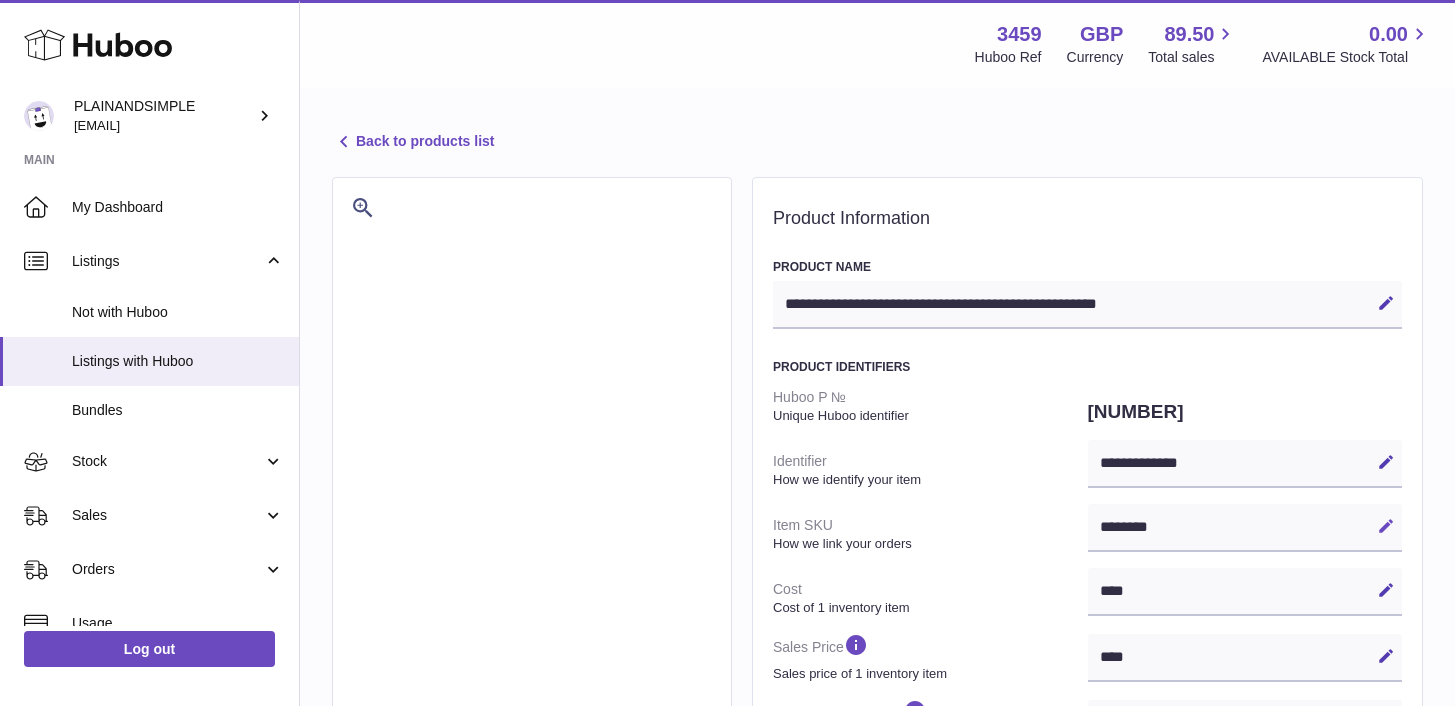 click at bounding box center (1386, 526) 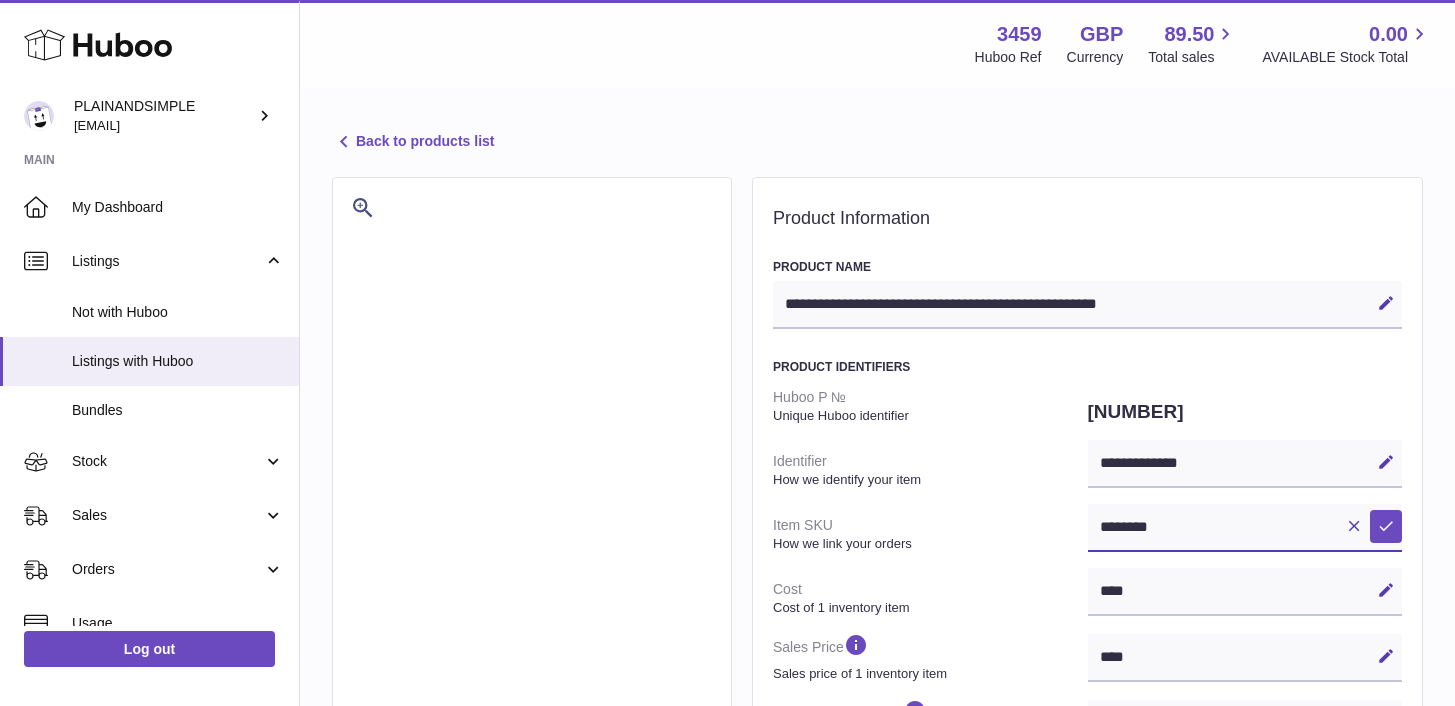 click on "********" at bounding box center (1245, 528) 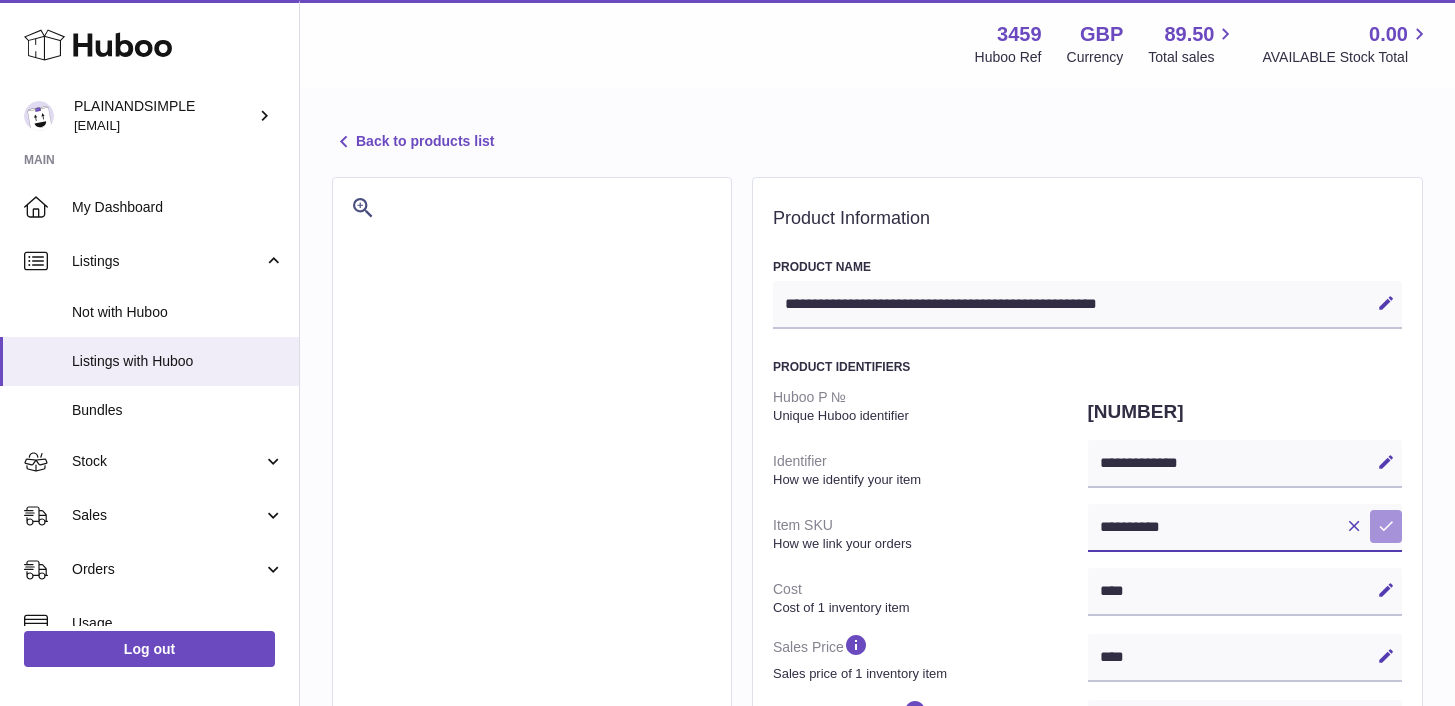 type on "**********" 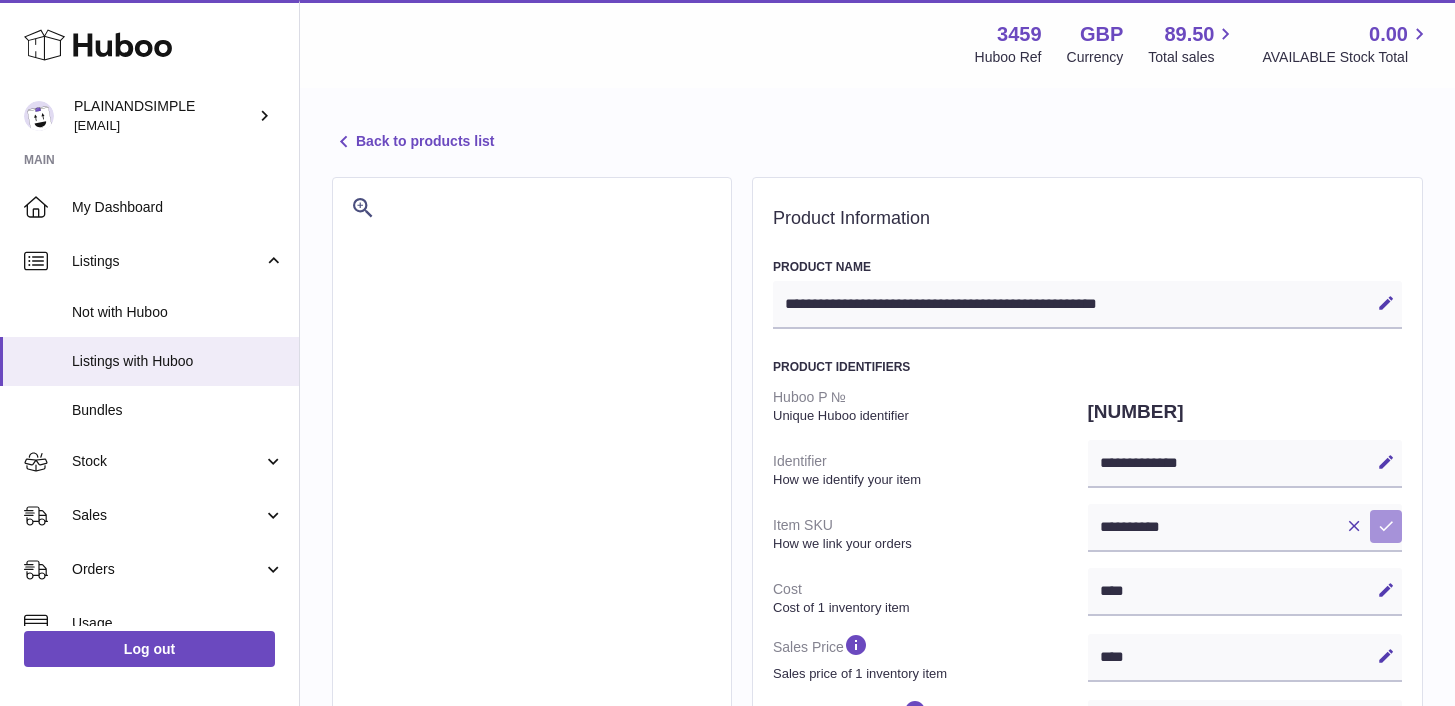 click at bounding box center (1386, 526) 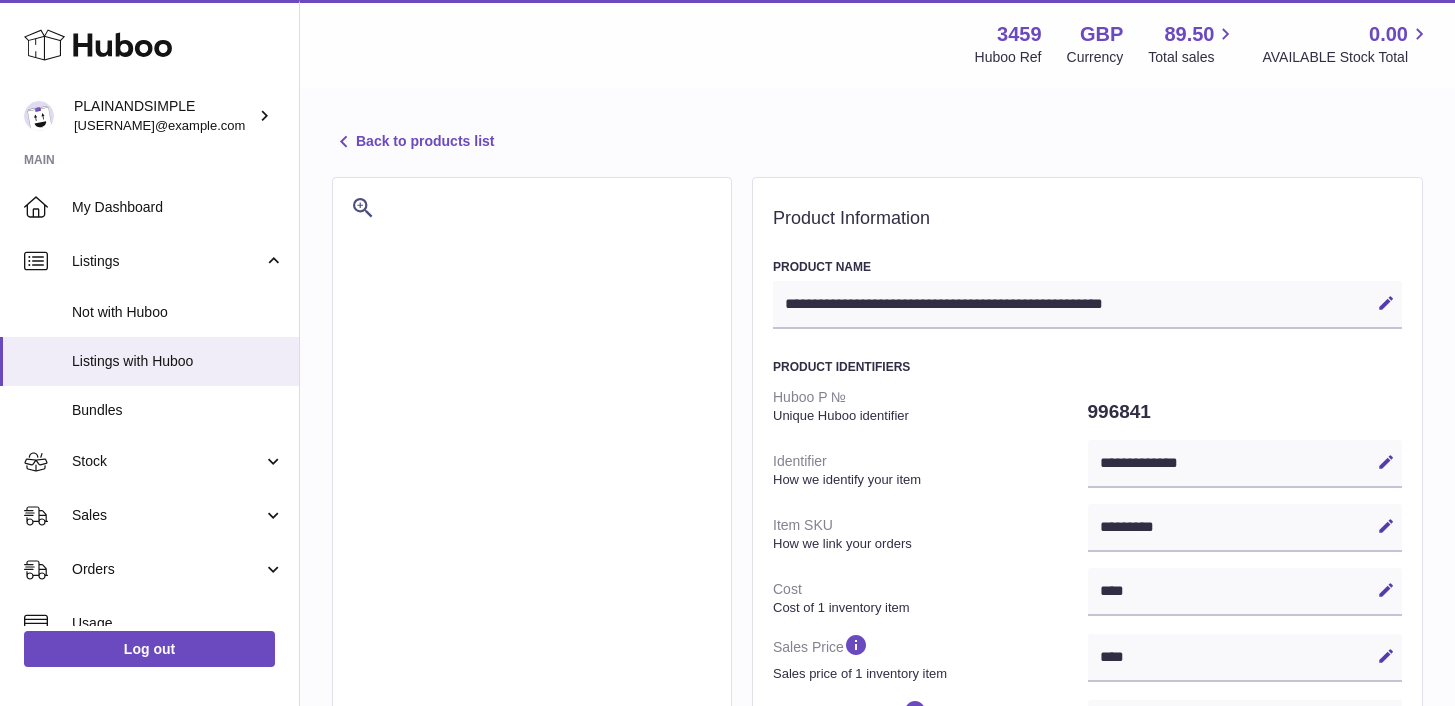 select on "***" 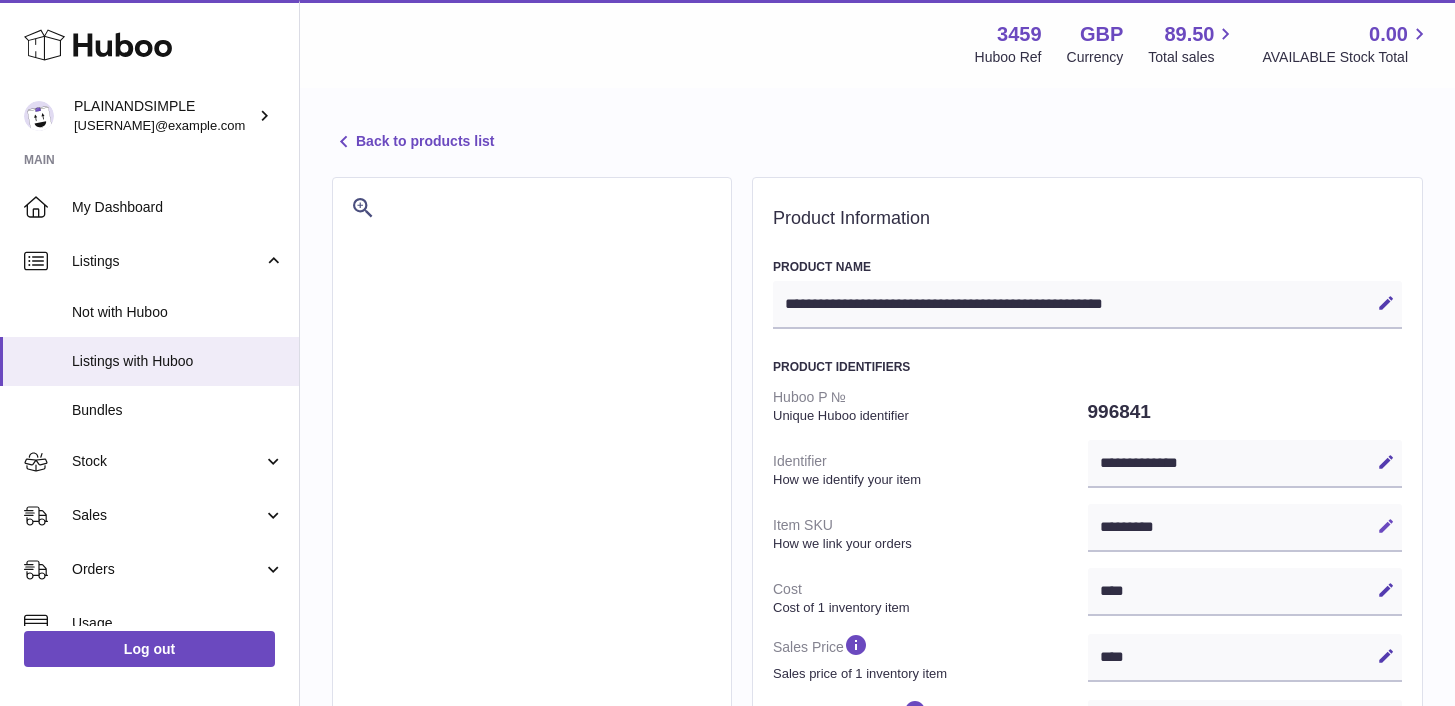 click at bounding box center (1386, 526) 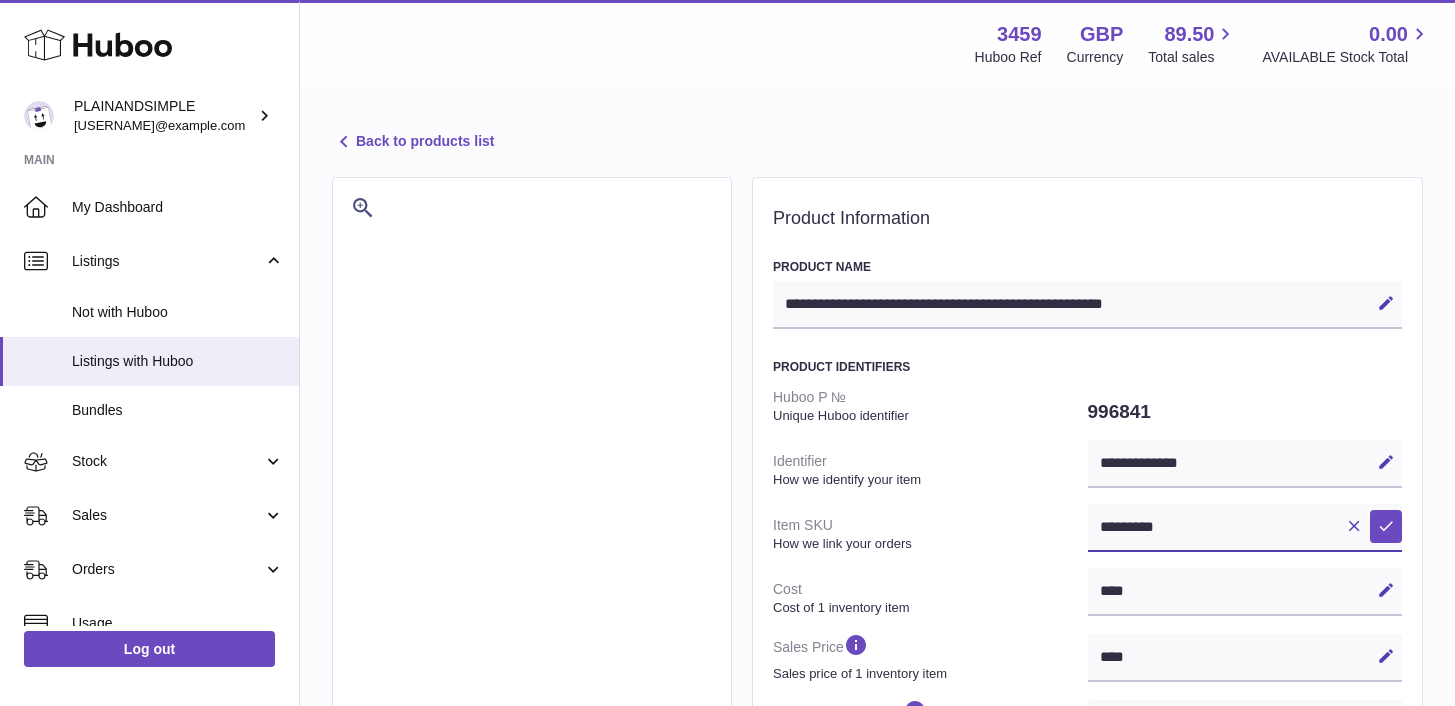 click on "*********" at bounding box center [1245, 528] 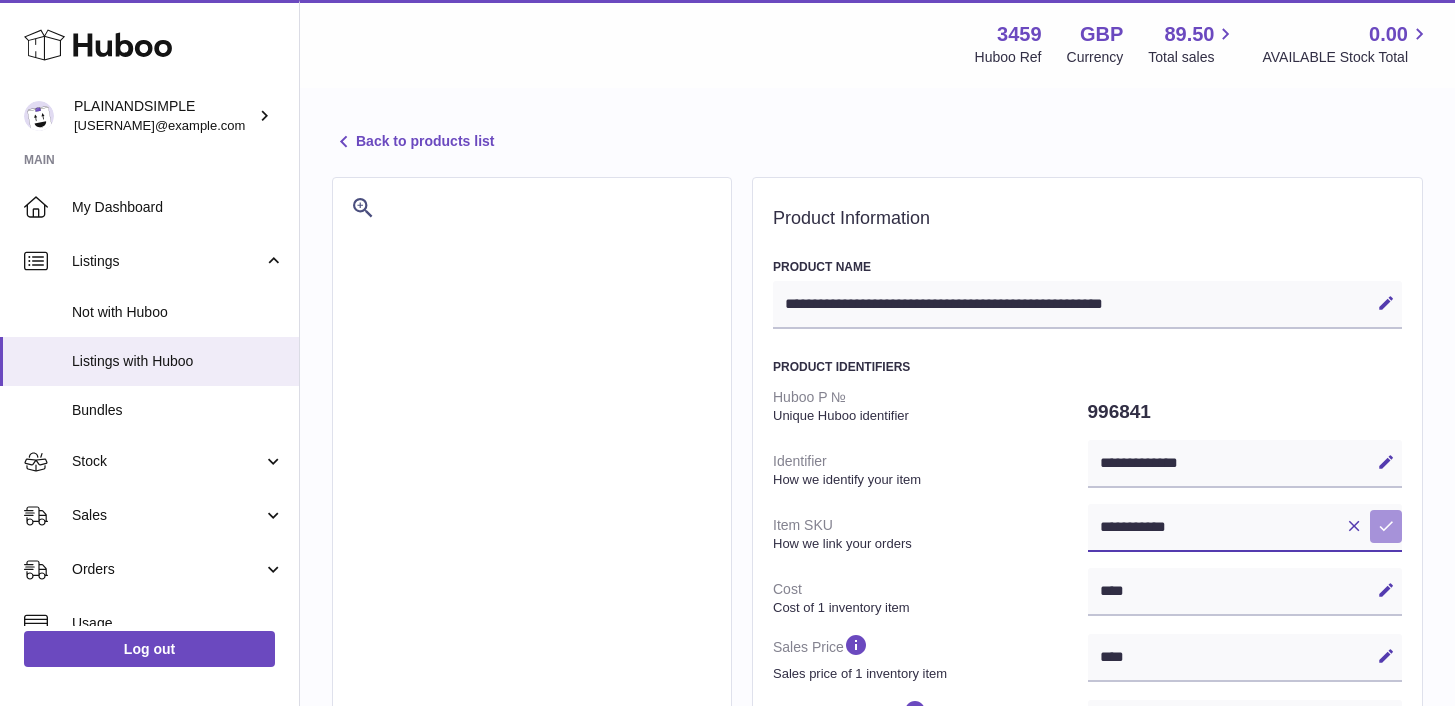 type on "**********" 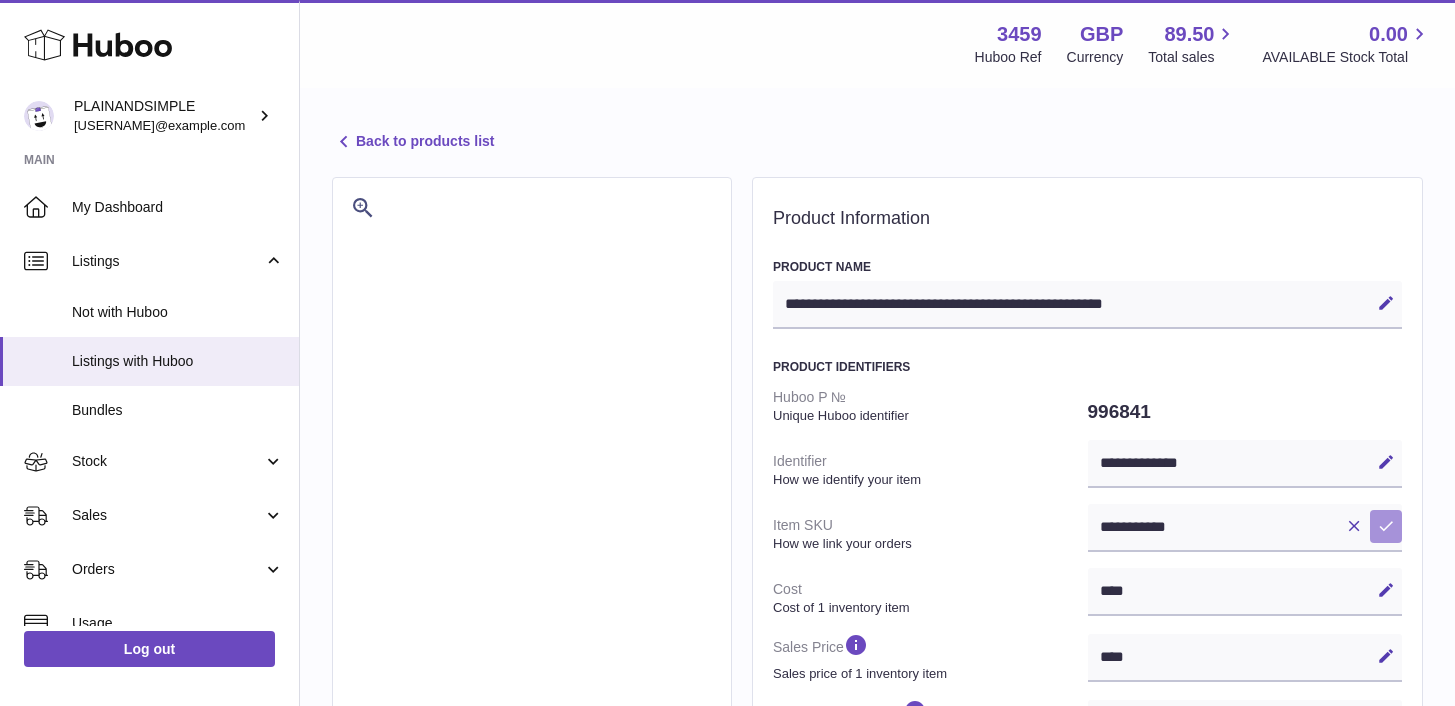 click at bounding box center [1386, 526] 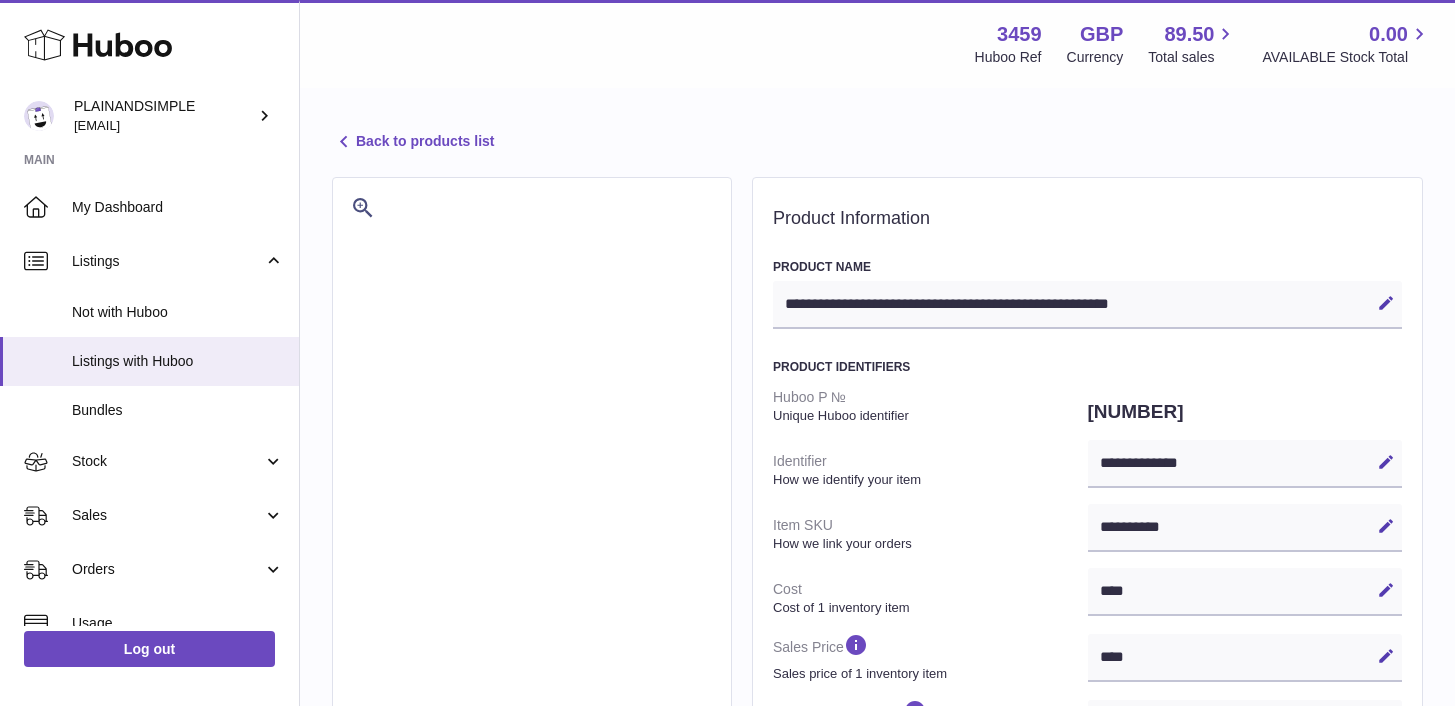select on "***" 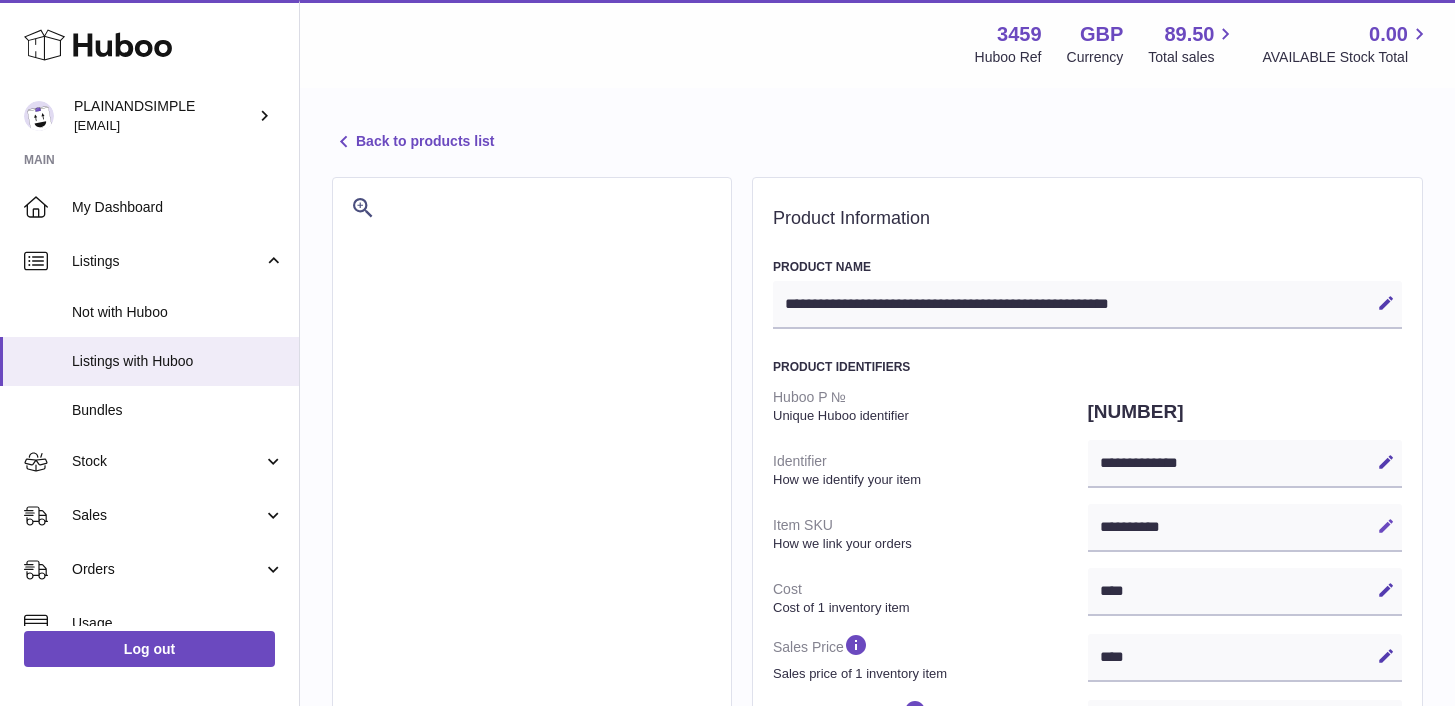 click at bounding box center (1386, 526) 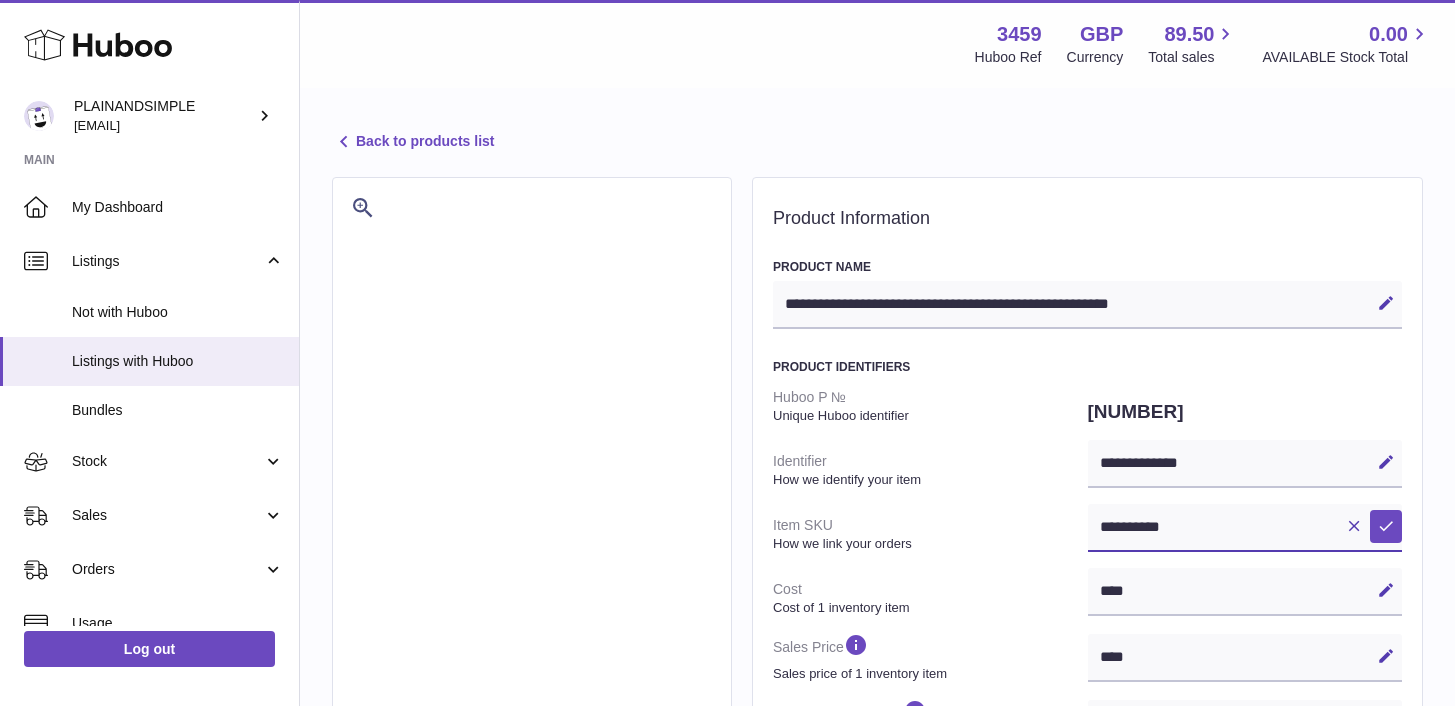 click on "**********" at bounding box center [1245, 528] 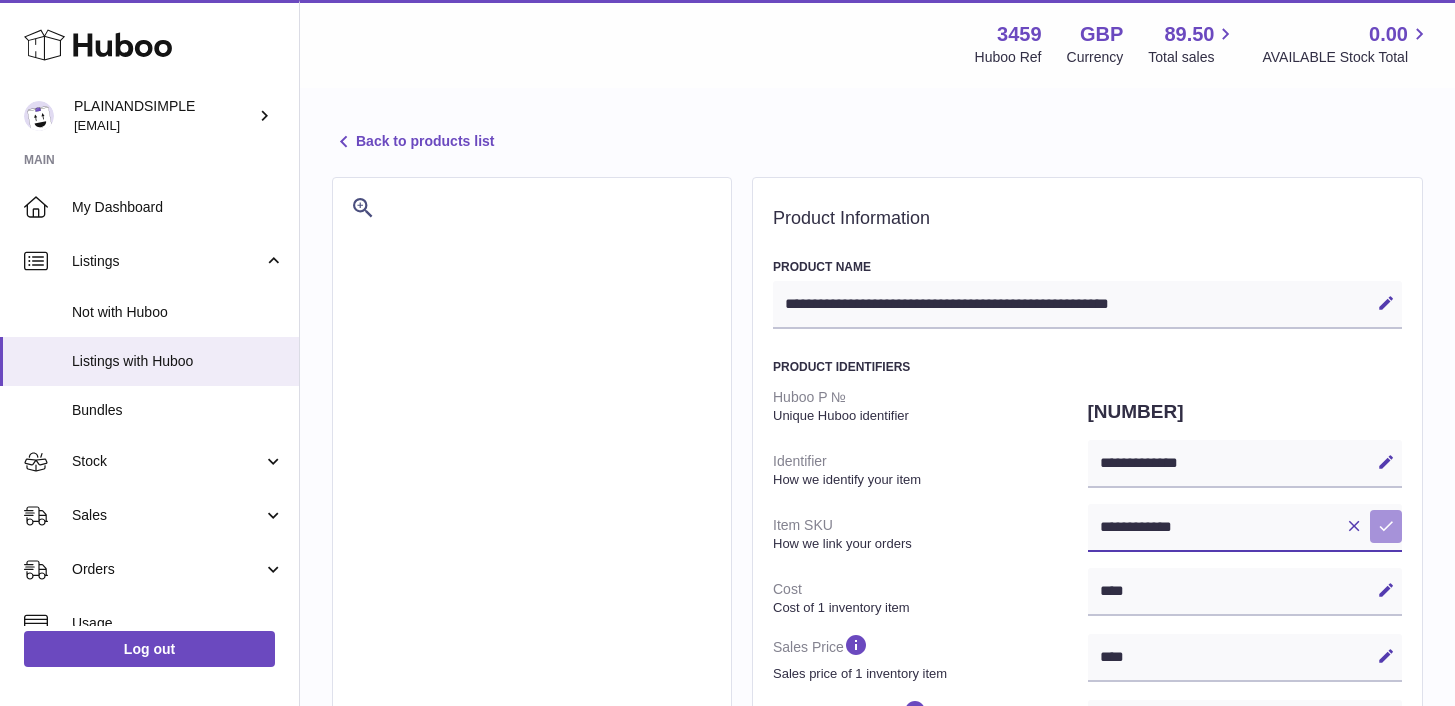 type on "**********" 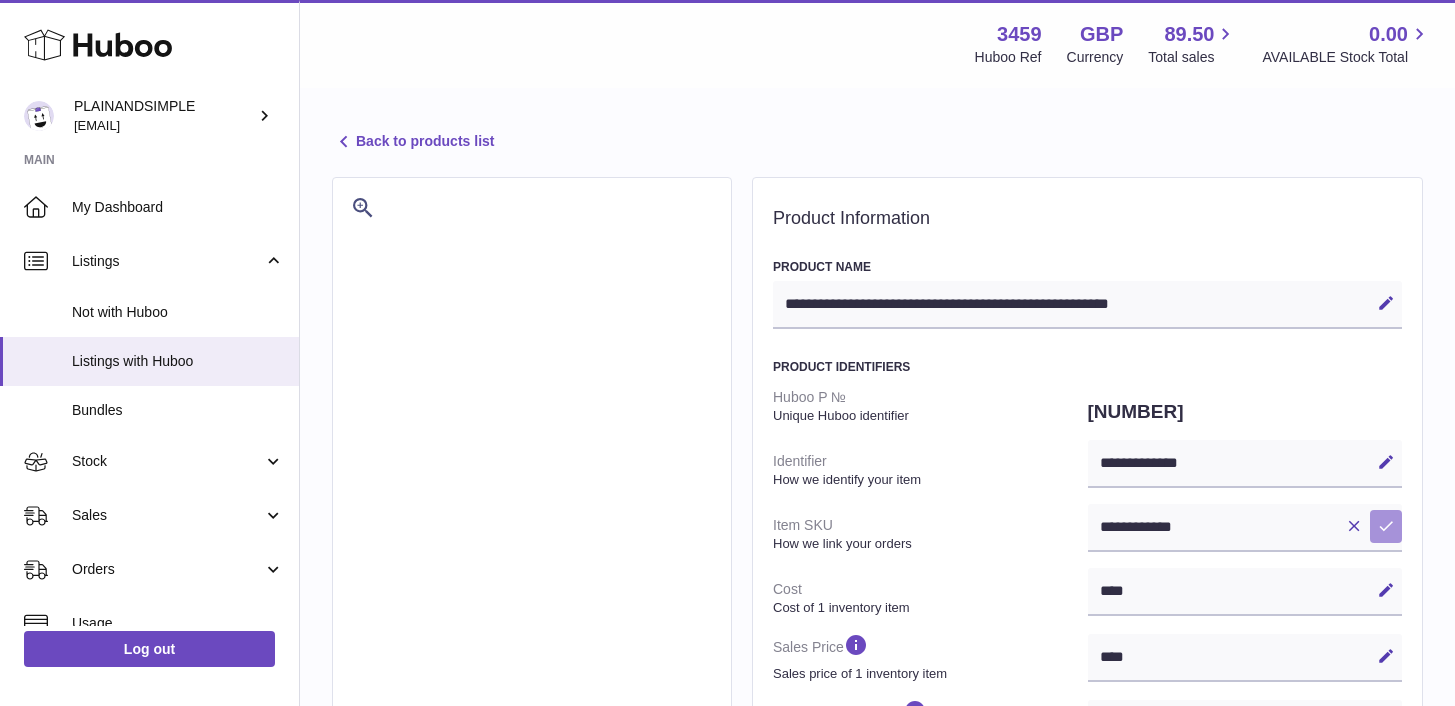 click at bounding box center [1386, 526] 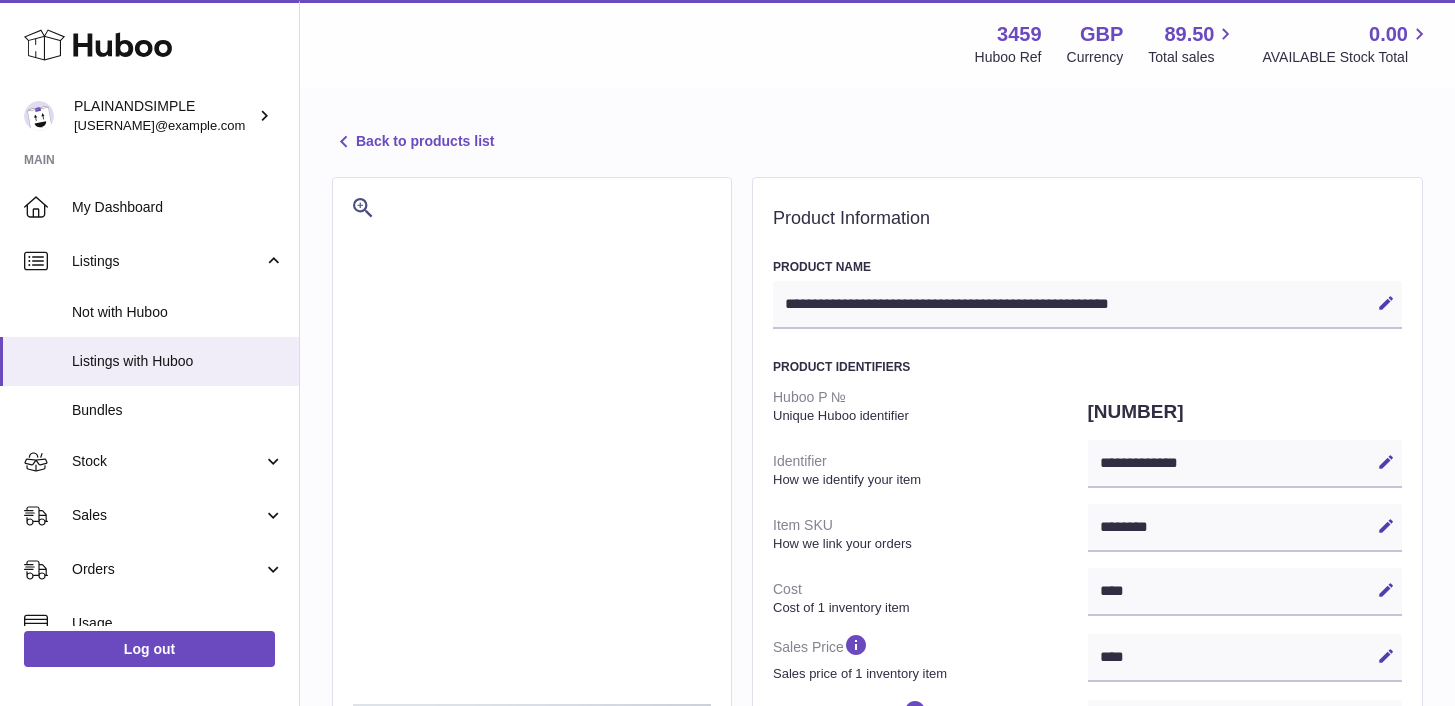 select on "***" 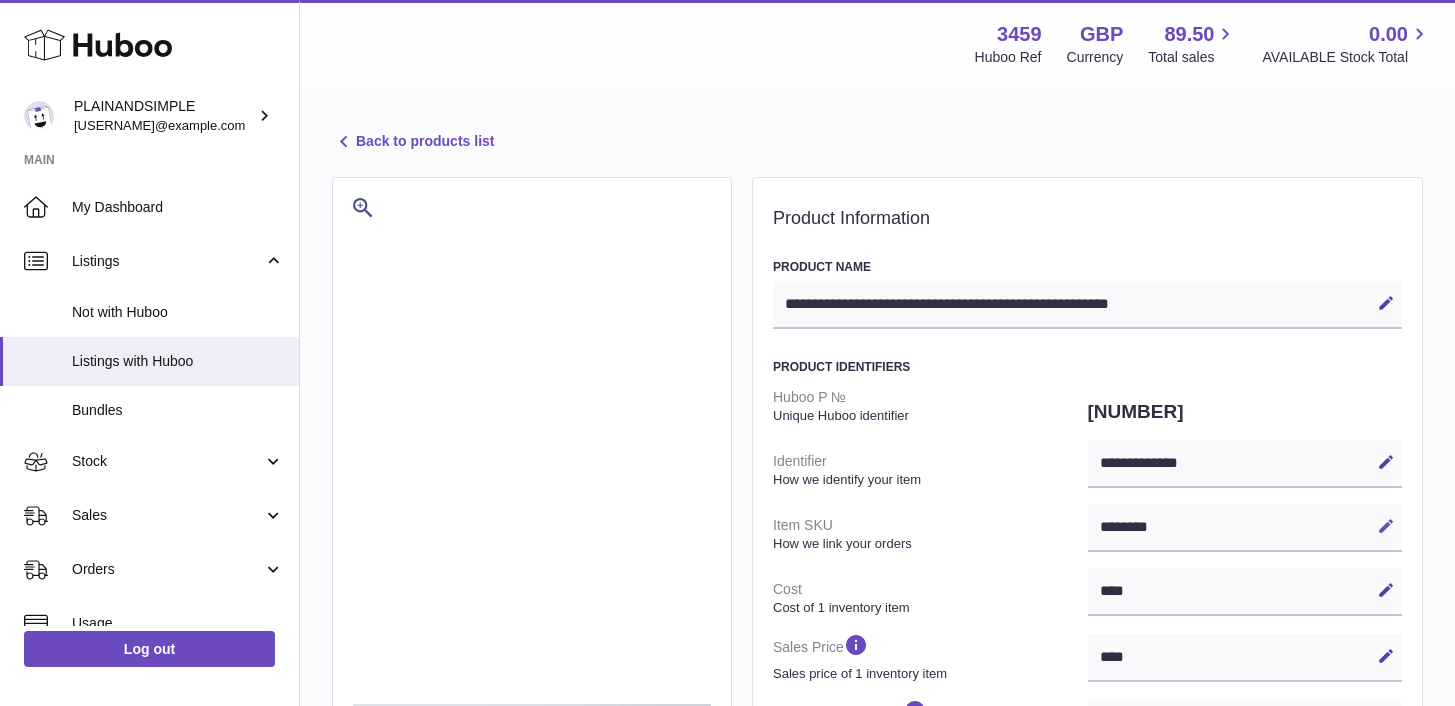 click at bounding box center (1386, 526) 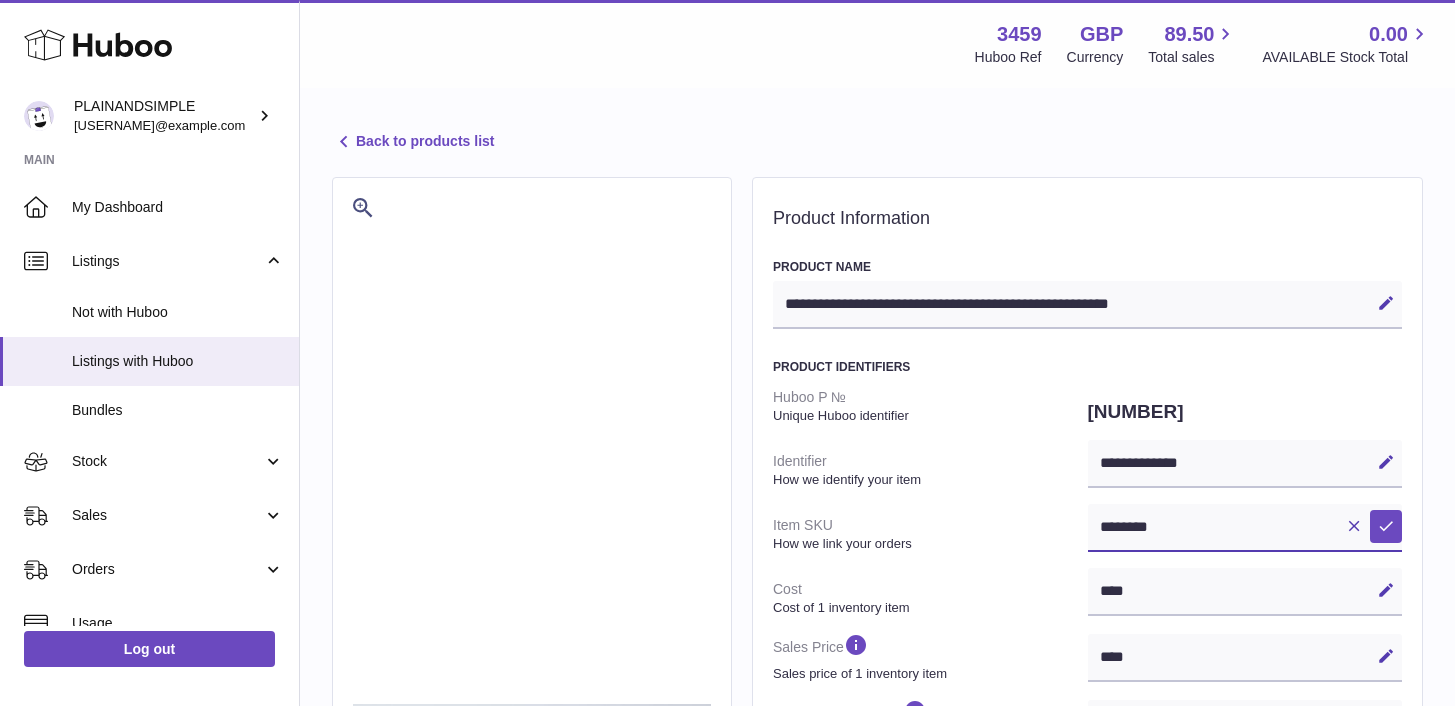 click on "********" at bounding box center (1245, 528) 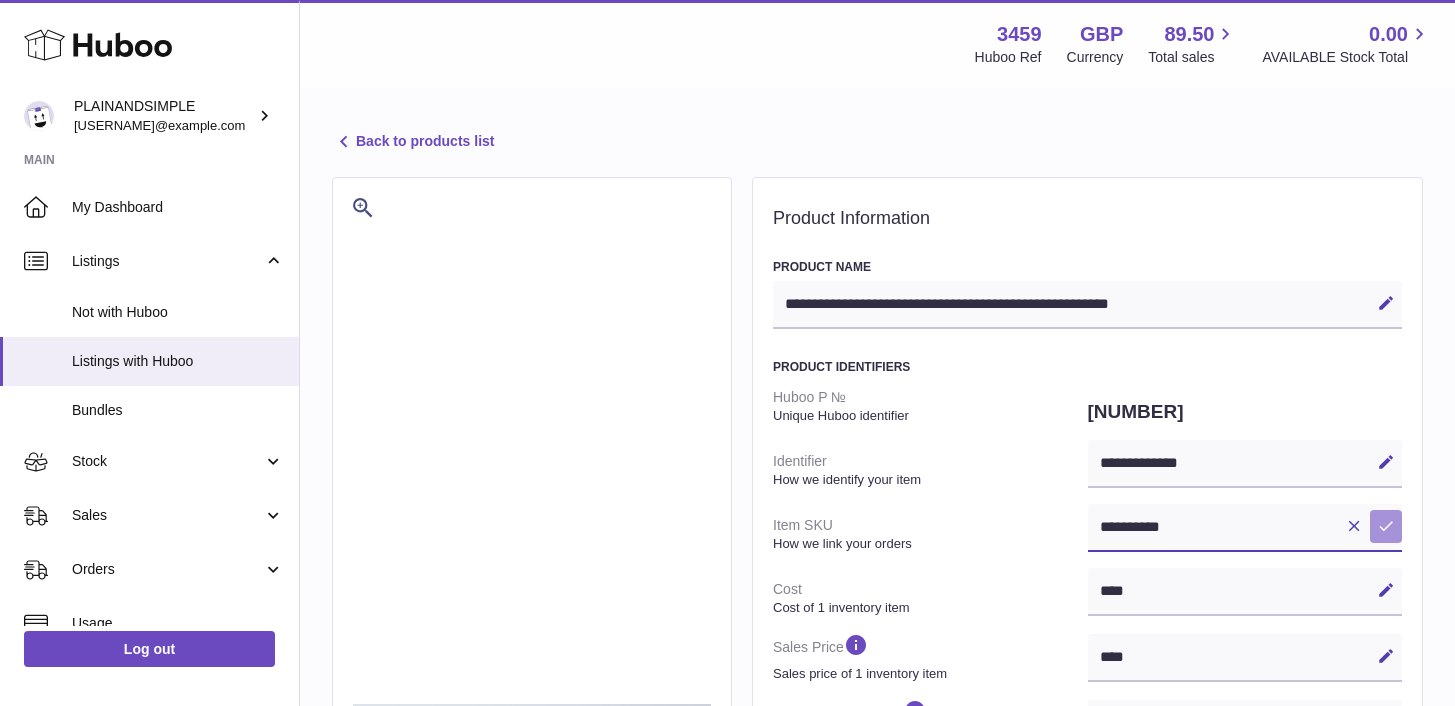 type on "**********" 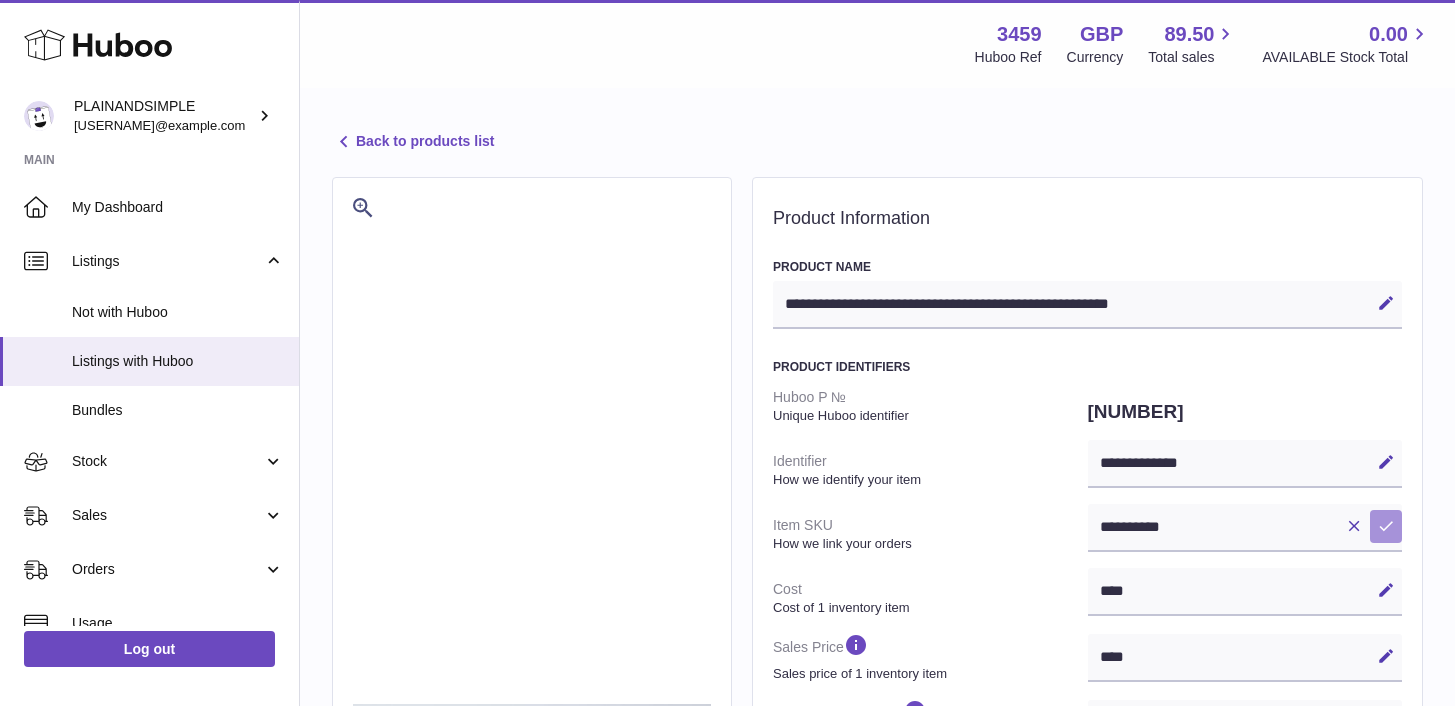 click at bounding box center [1386, 526] 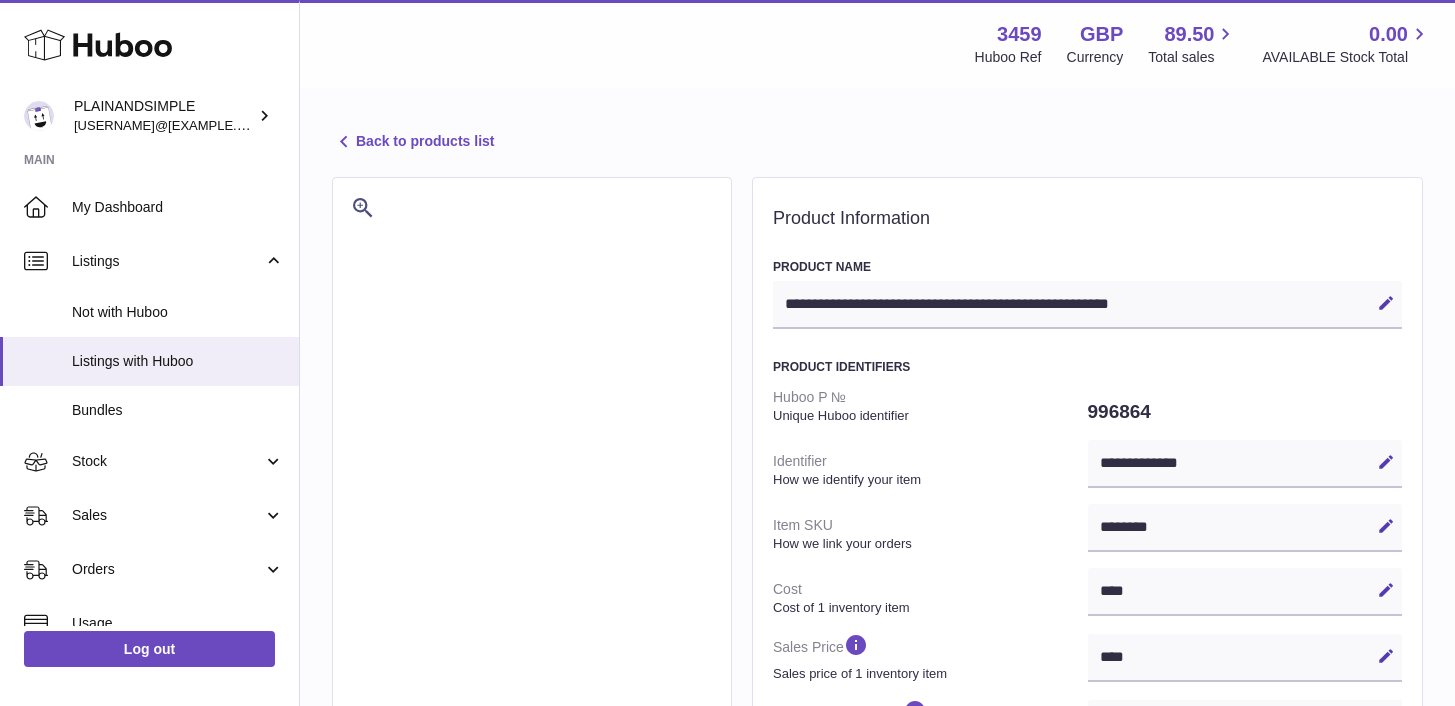 select on "***" 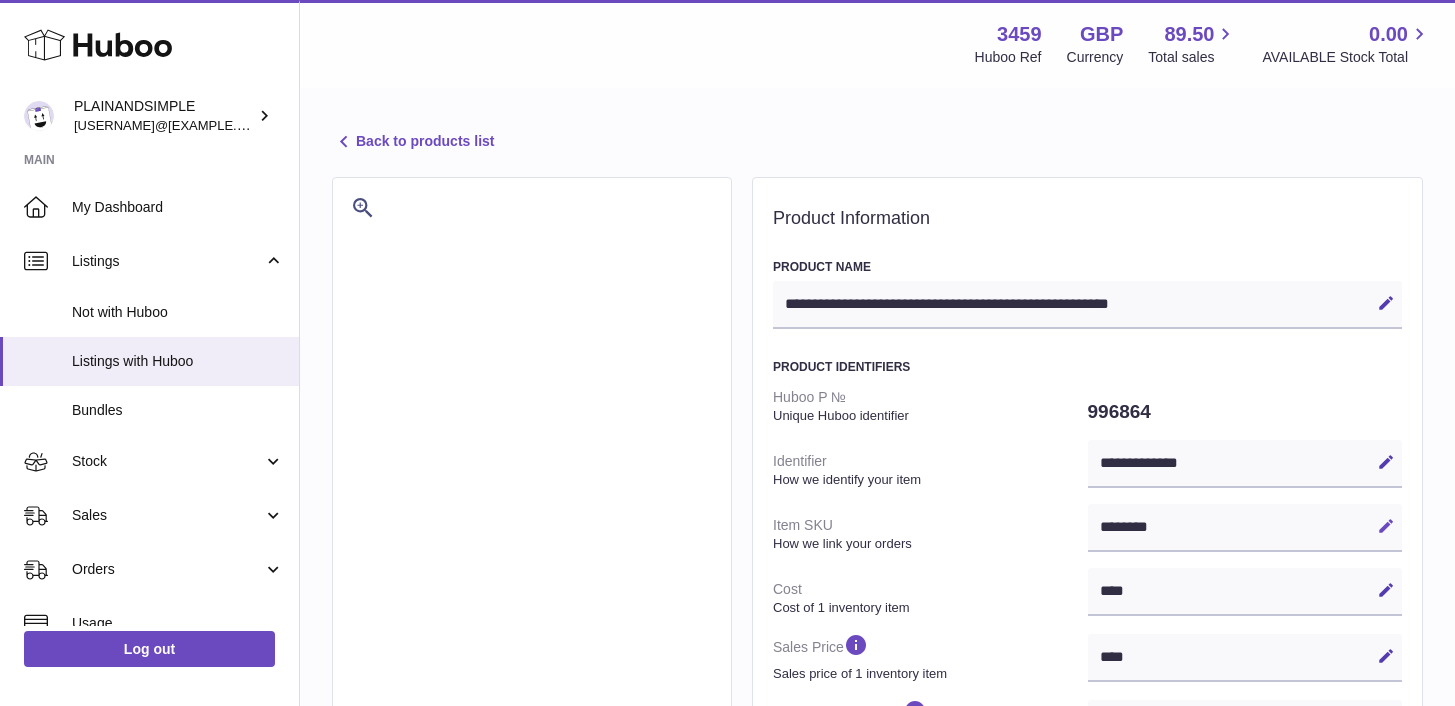 click at bounding box center [1386, 526] 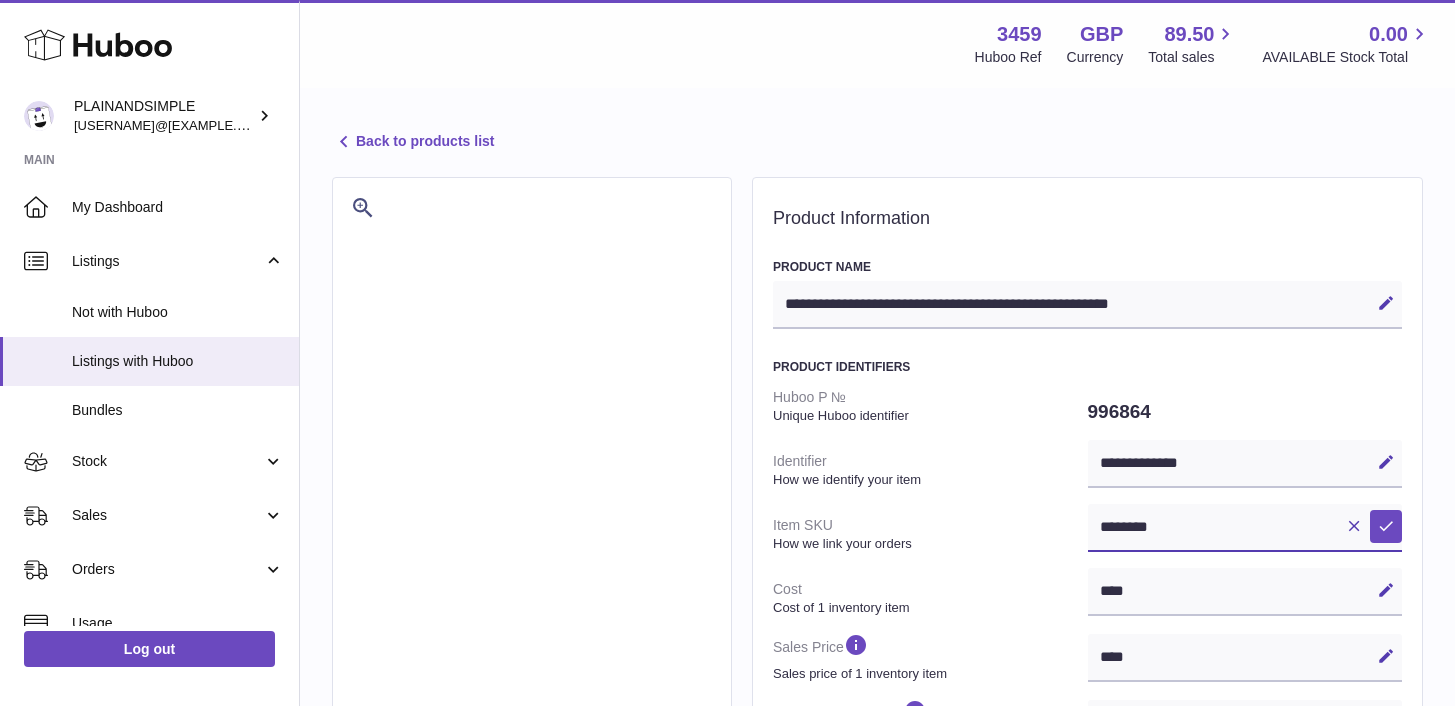 click on "********" at bounding box center (1245, 528) 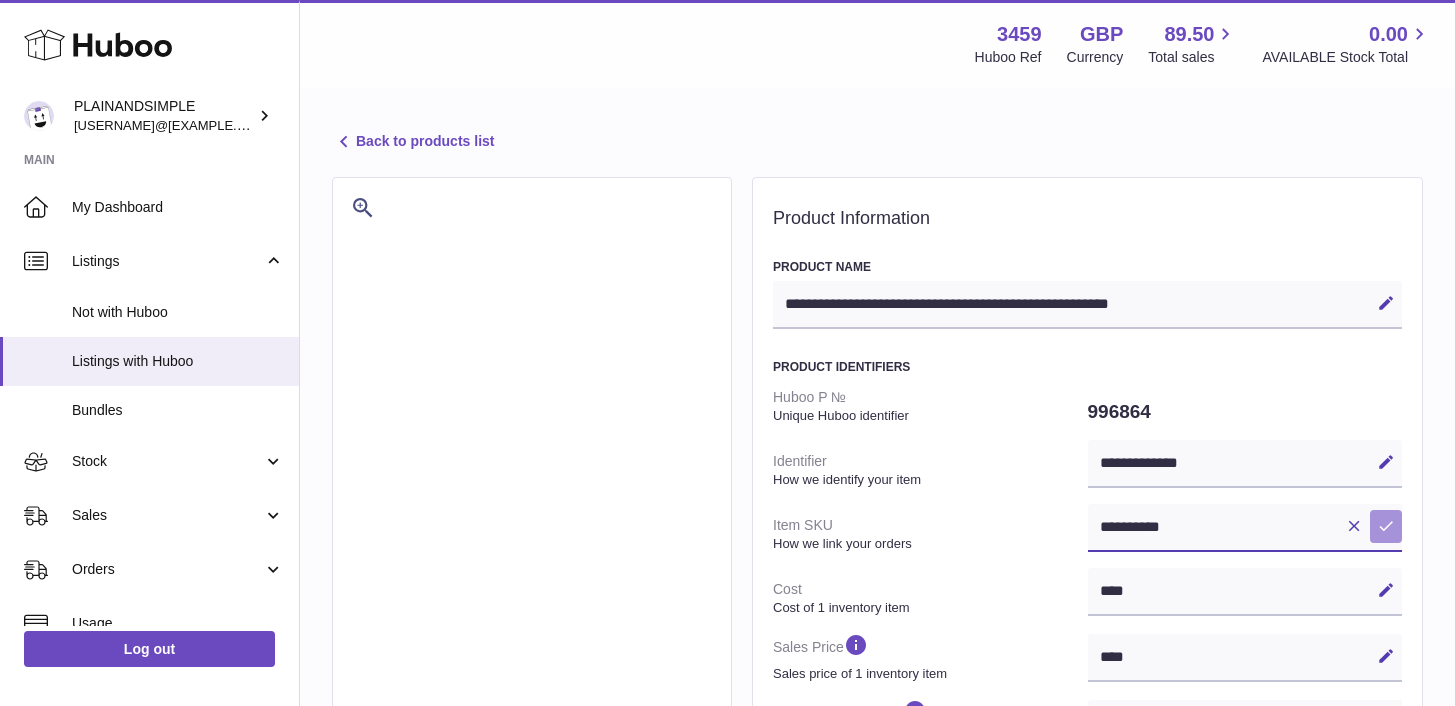 type on "**********" 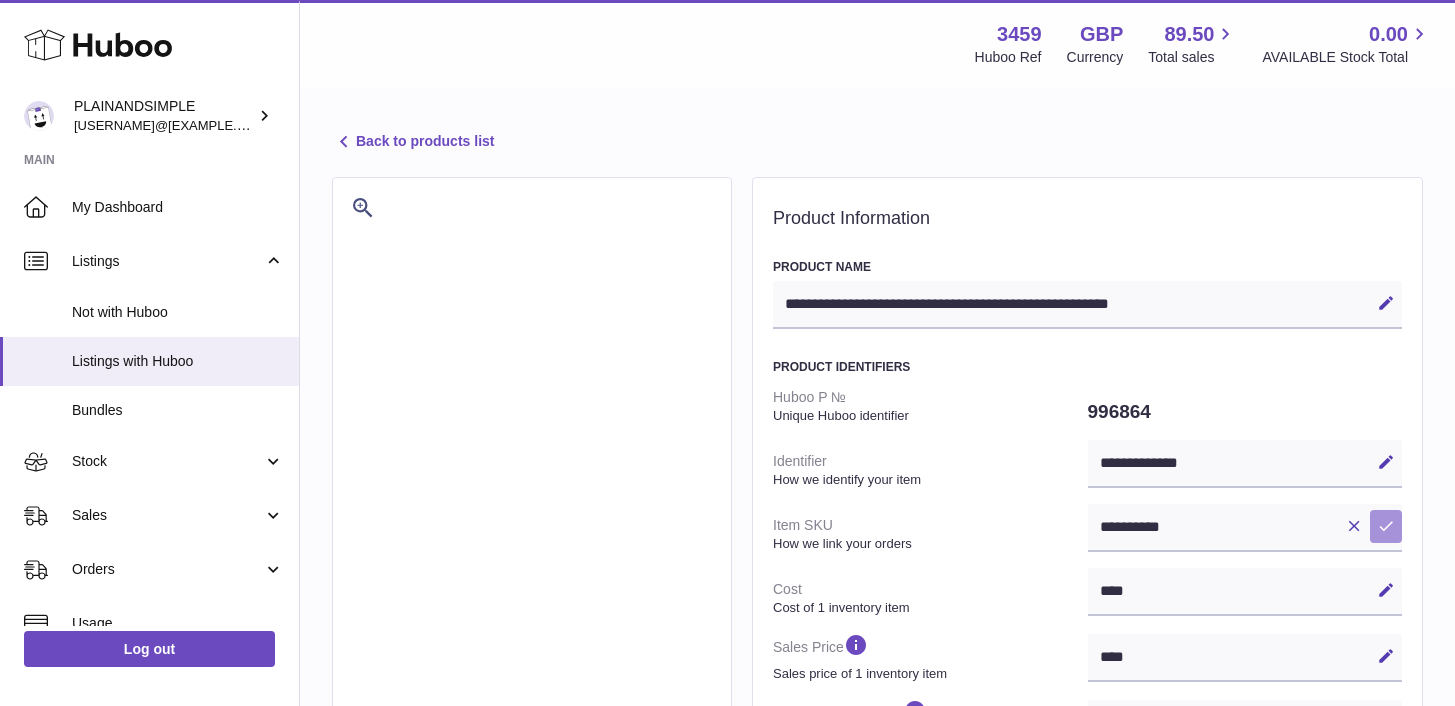 click at bounding box center [1386, 526] 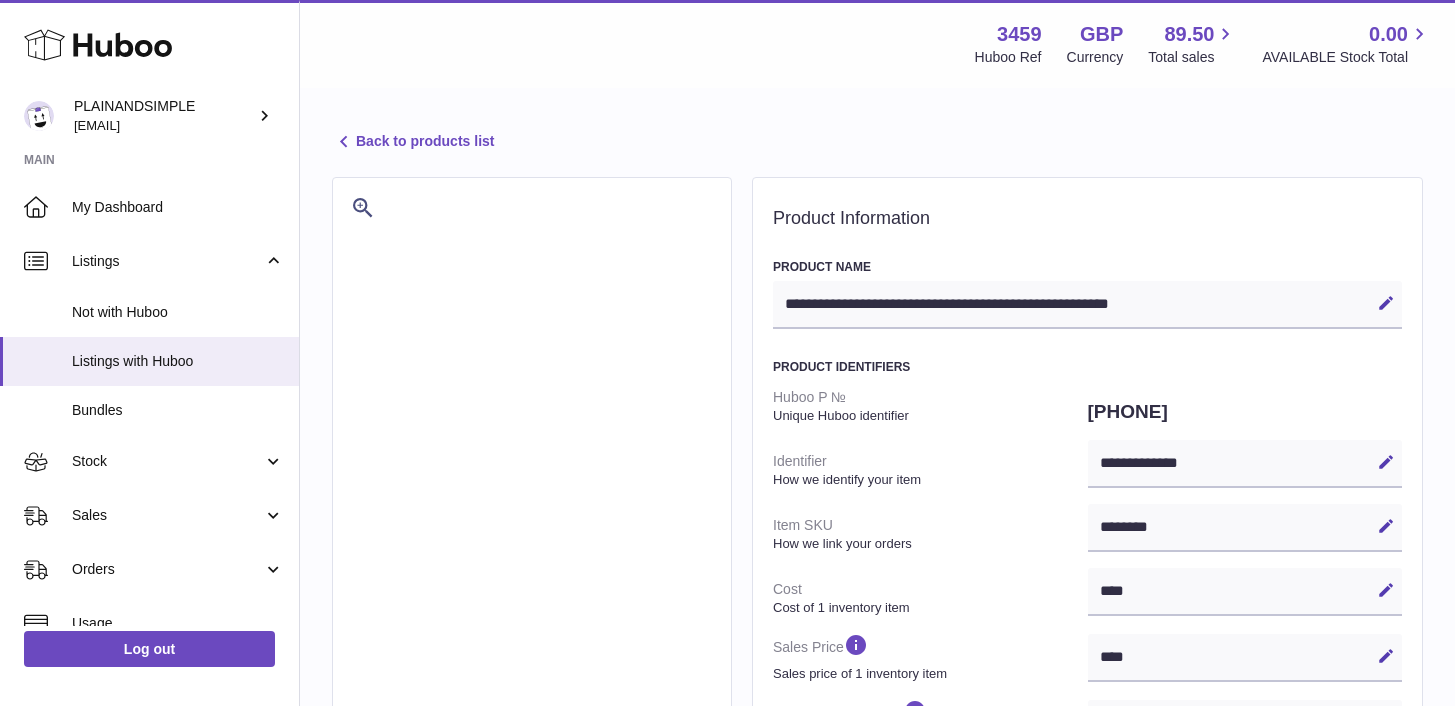 select on "***" 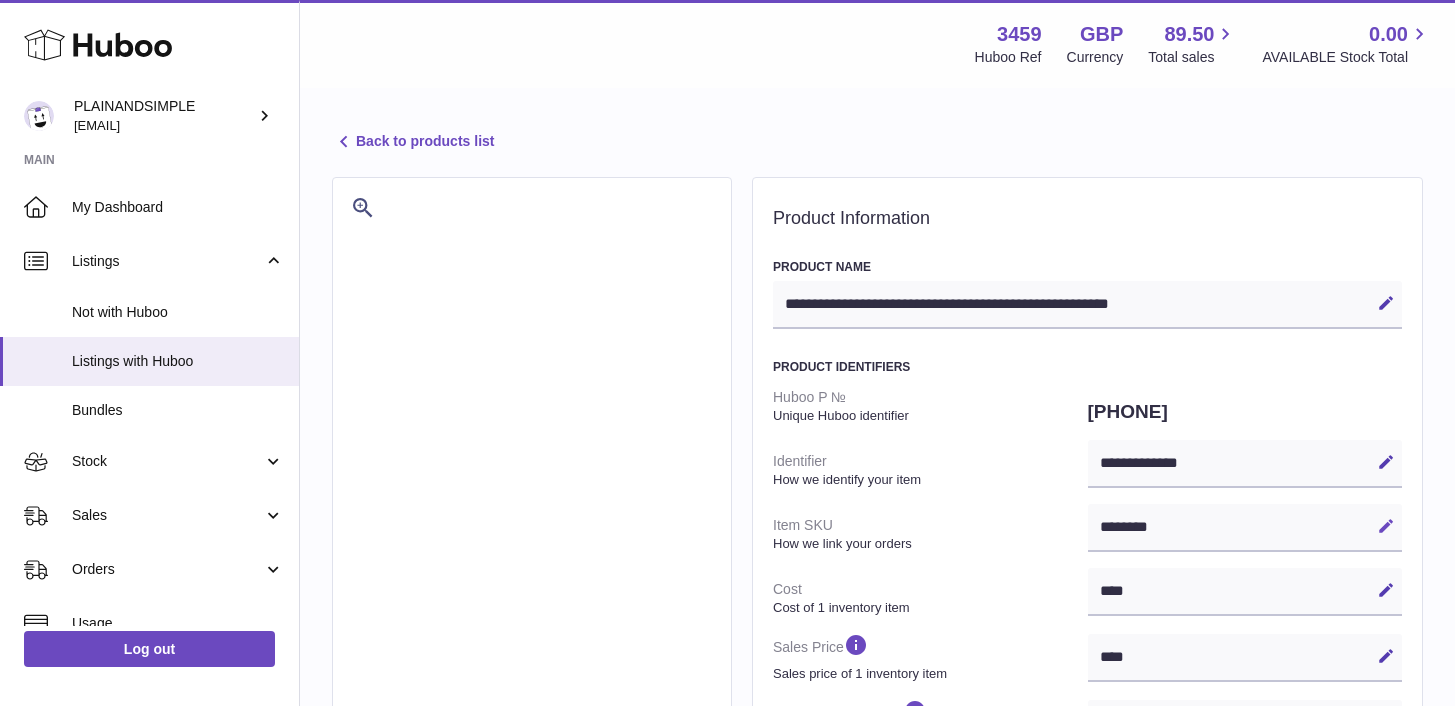 click at bounding box center [1386, 526] 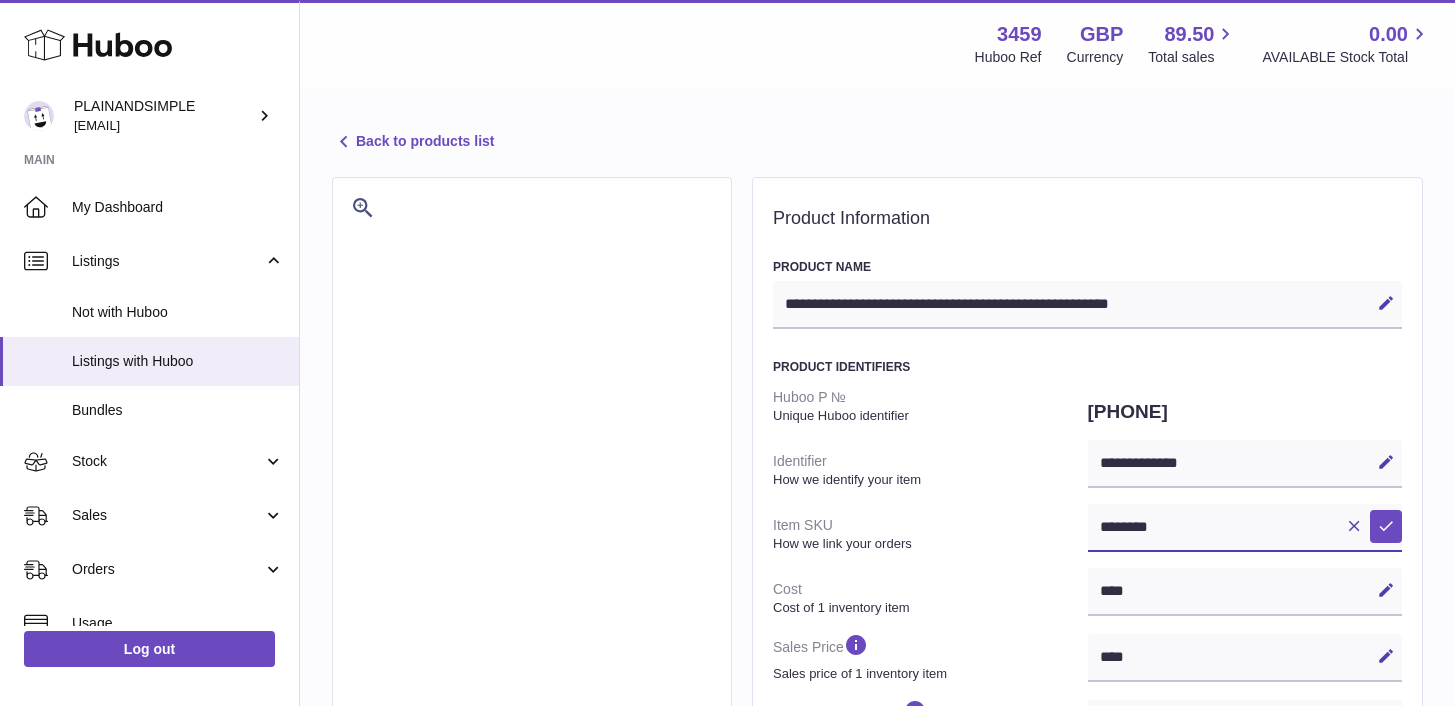 click on "********" at bounding box center [1245, 528] 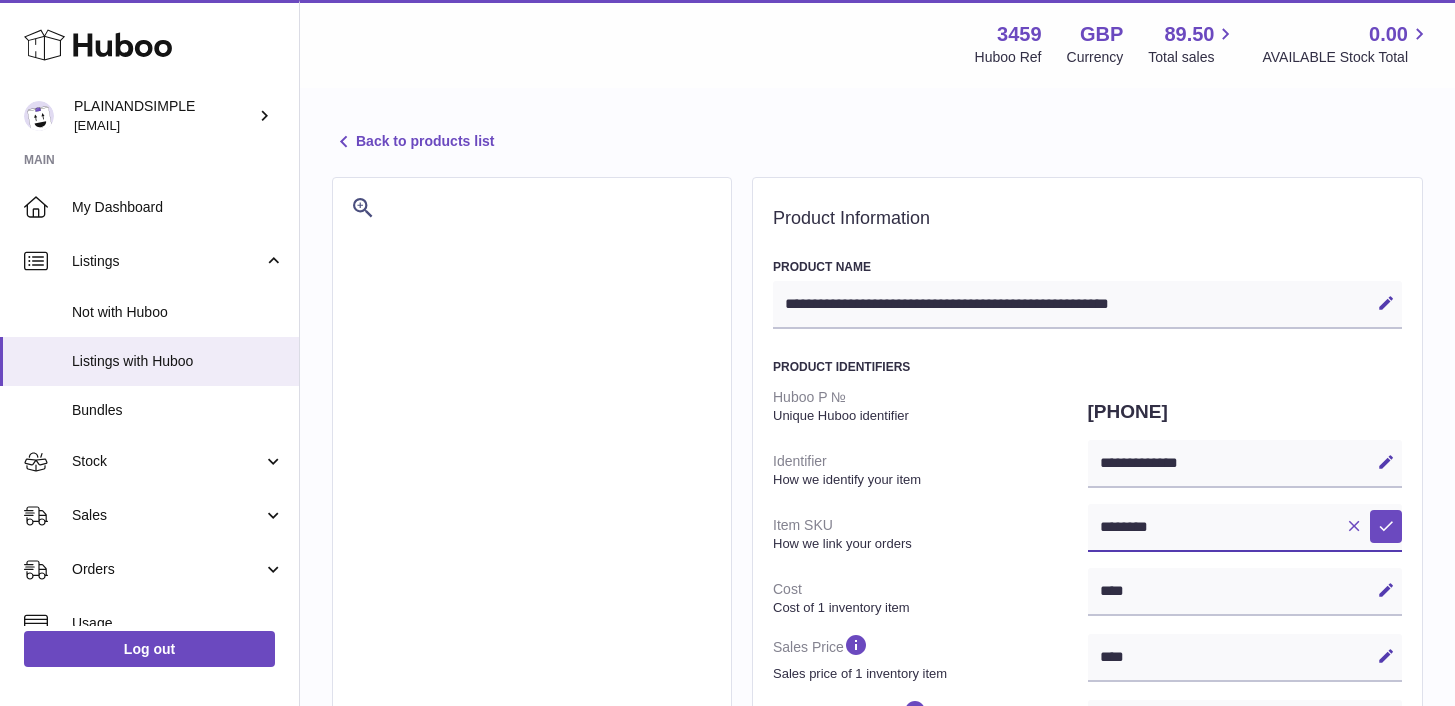 paste on "**" 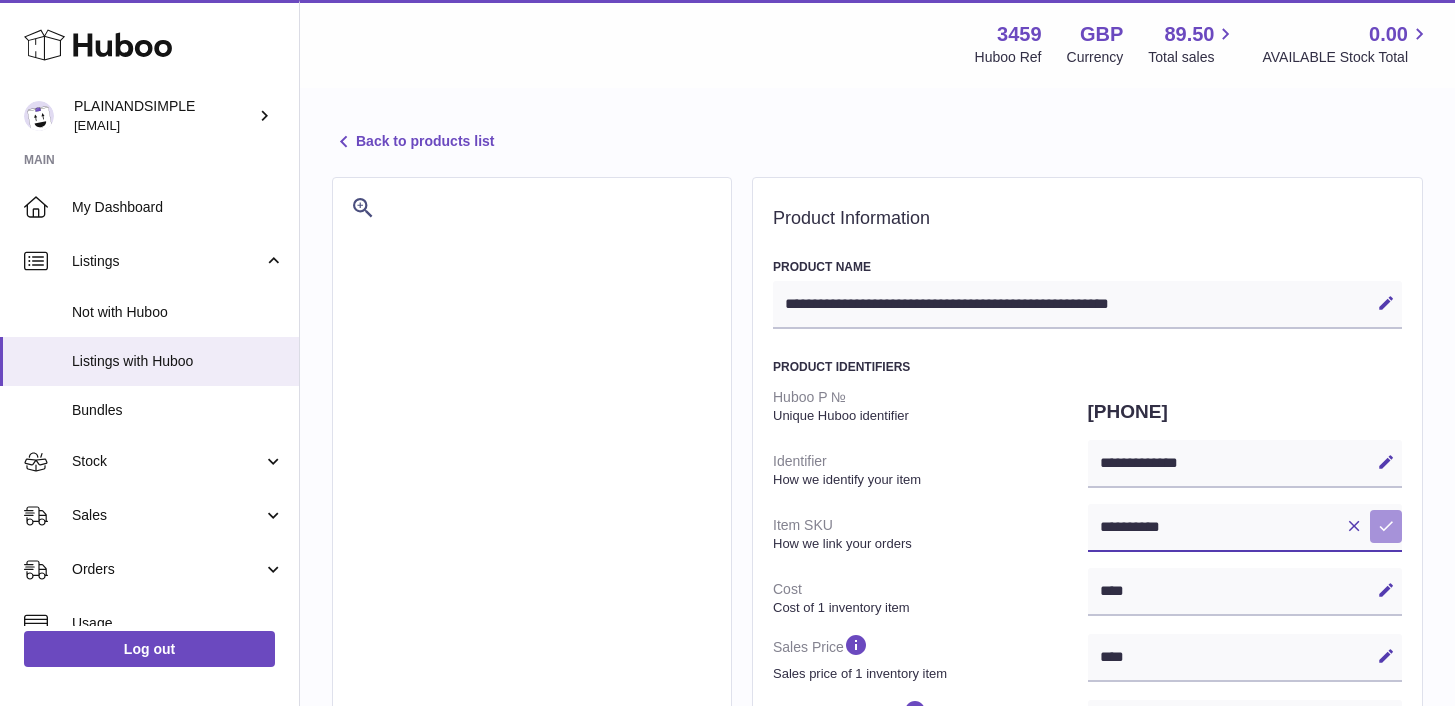type on "**********" 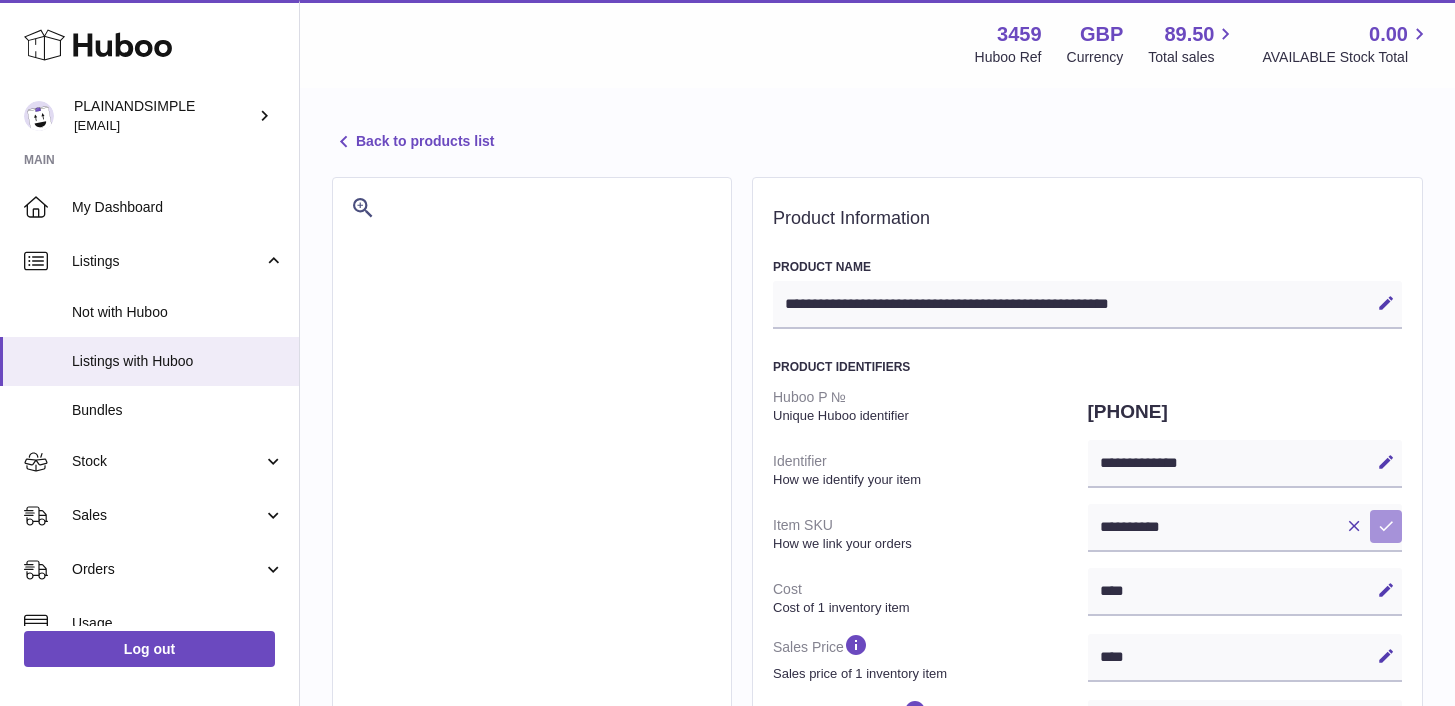 click at bounding box center (1386, 526) 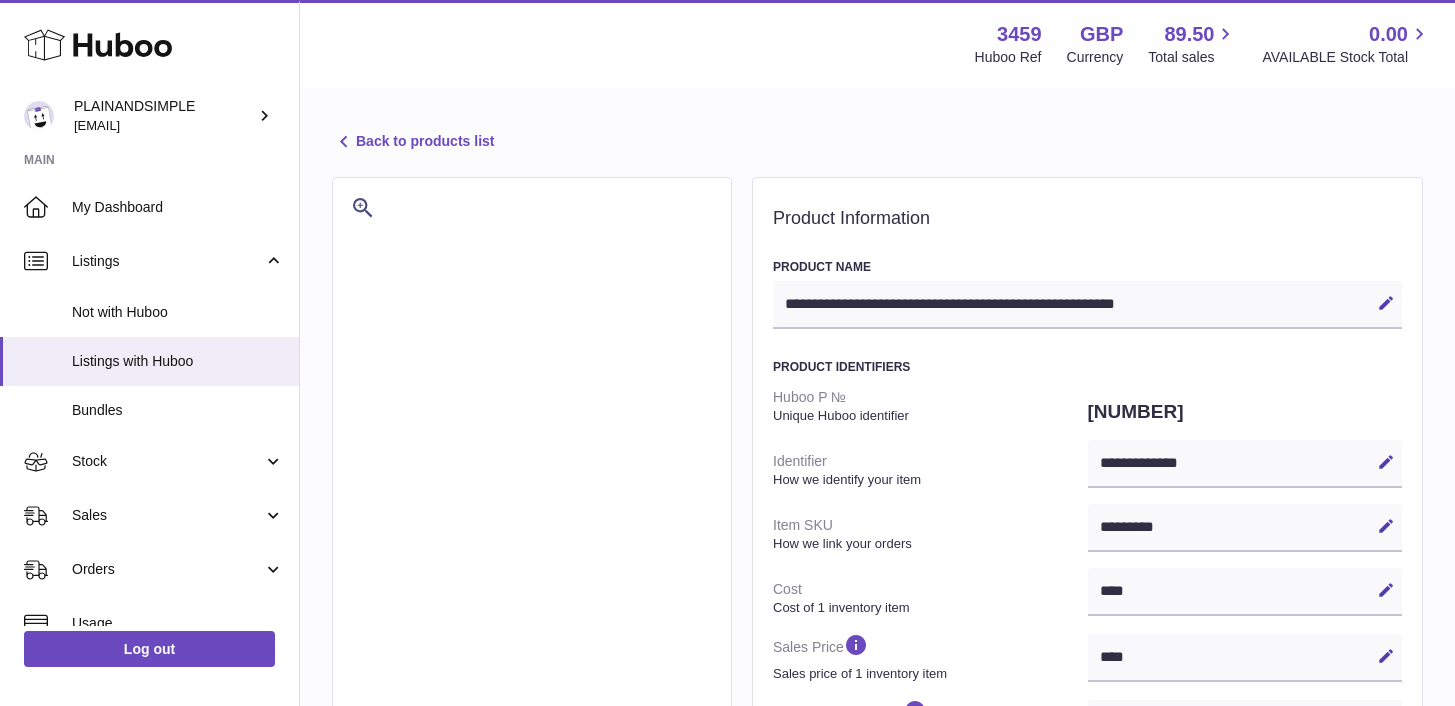 select on "***" 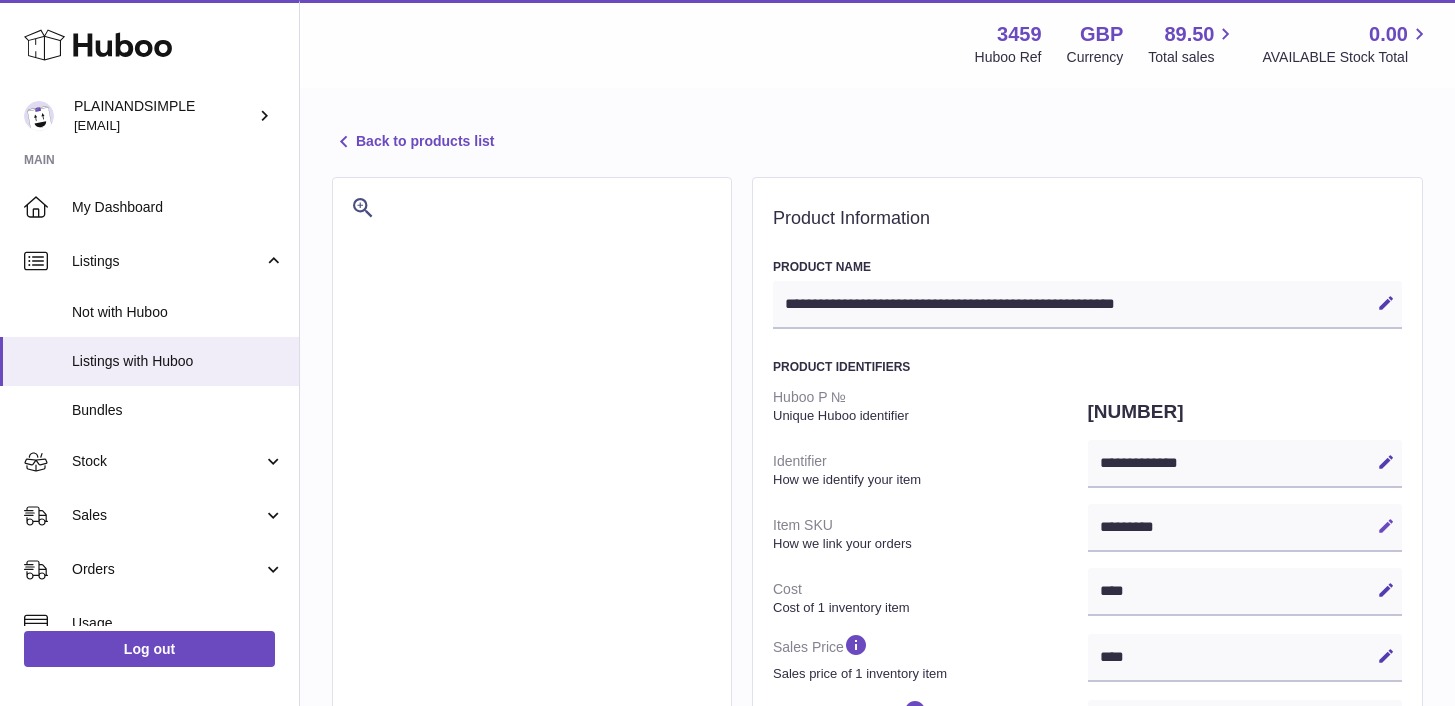 click at bounding box center (1386, 526) 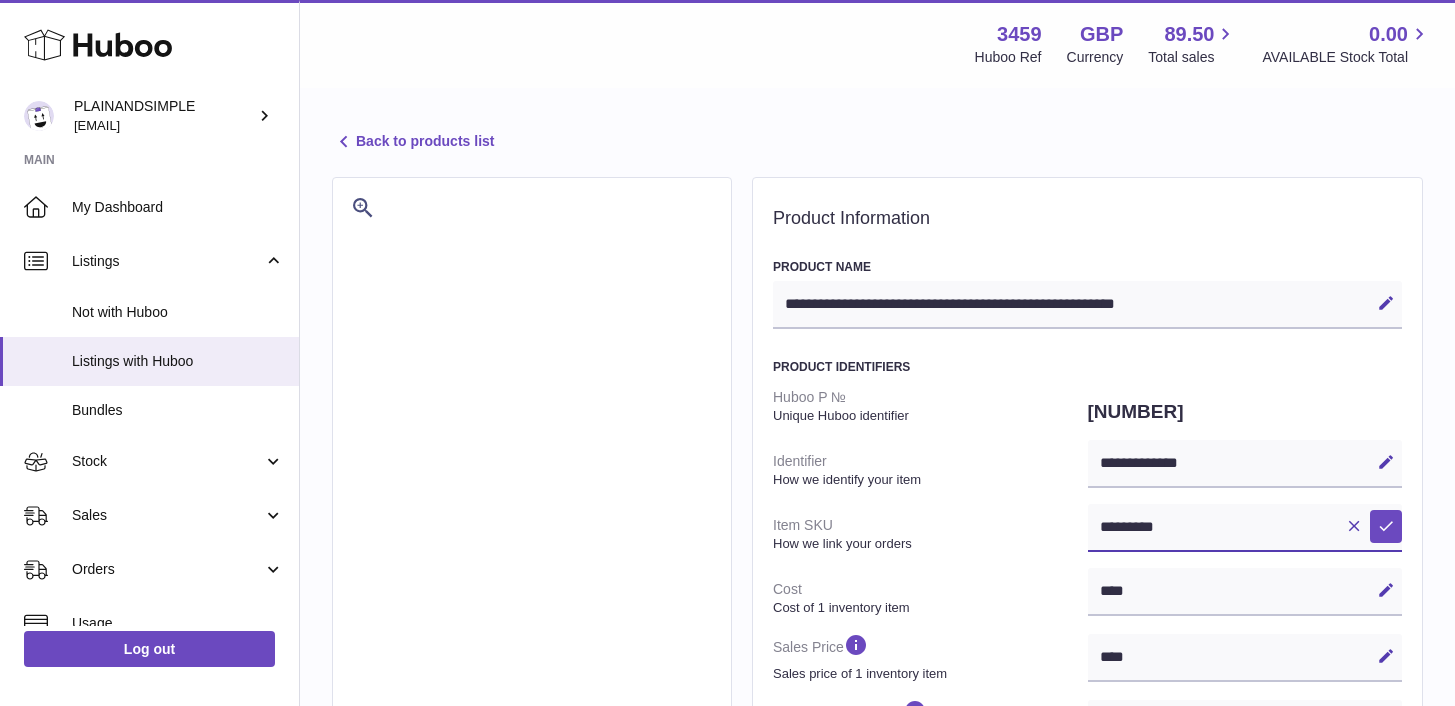 click on "*********" at bounding box center (1245, 528) 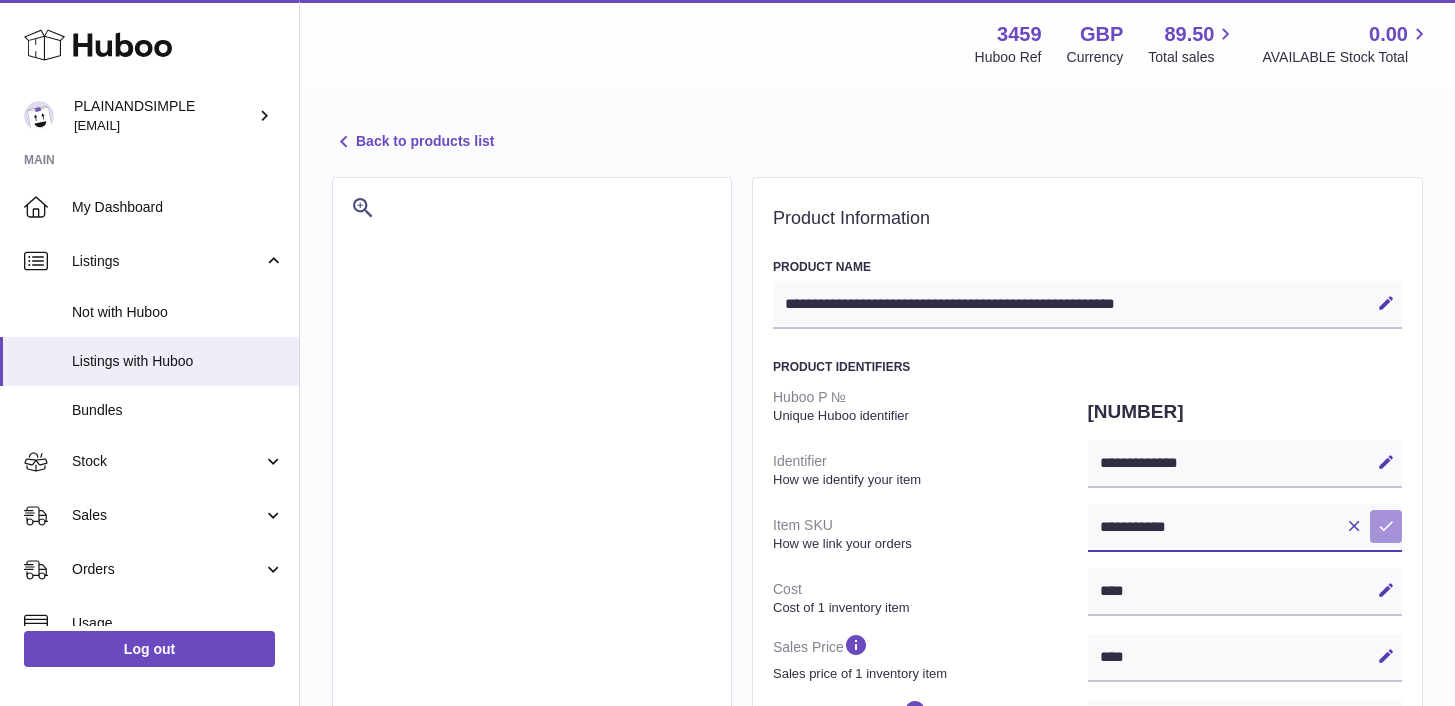 type on "**********" 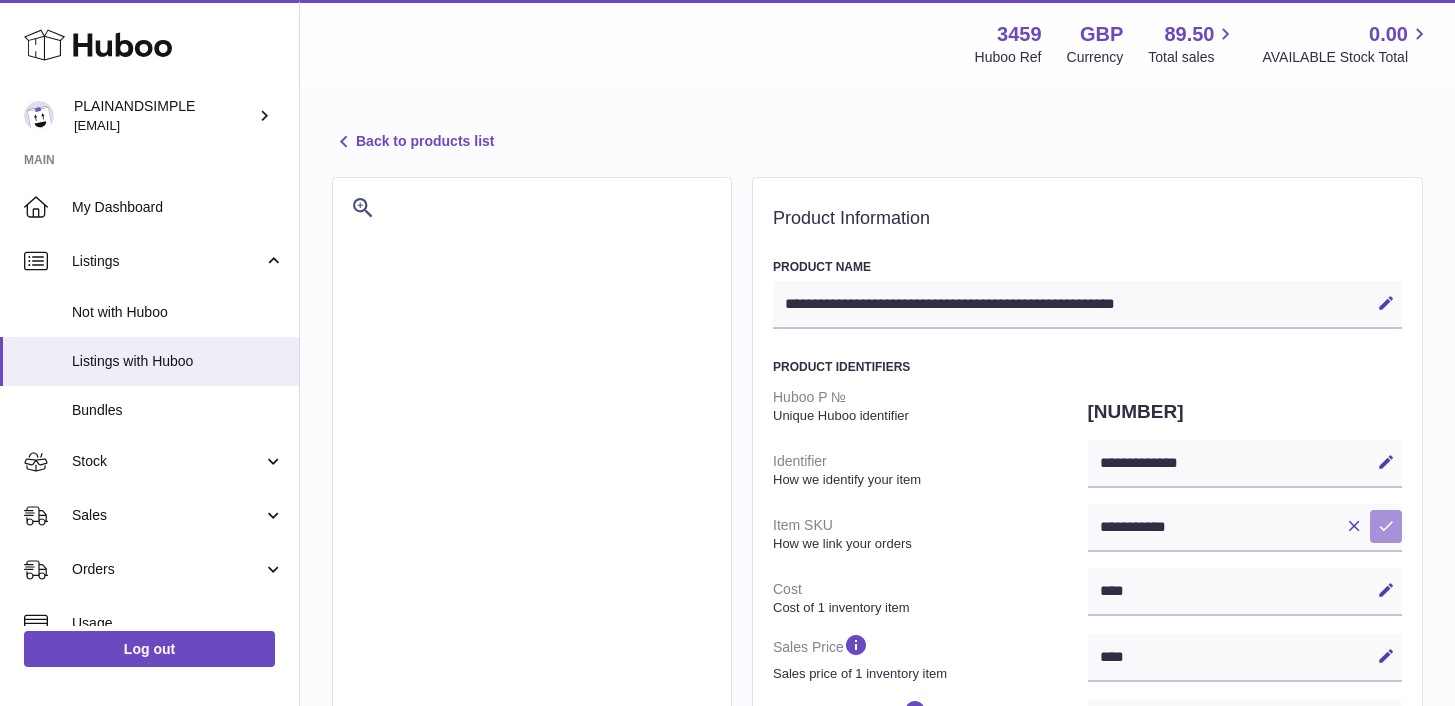 click at bounding box center (1386, 526) 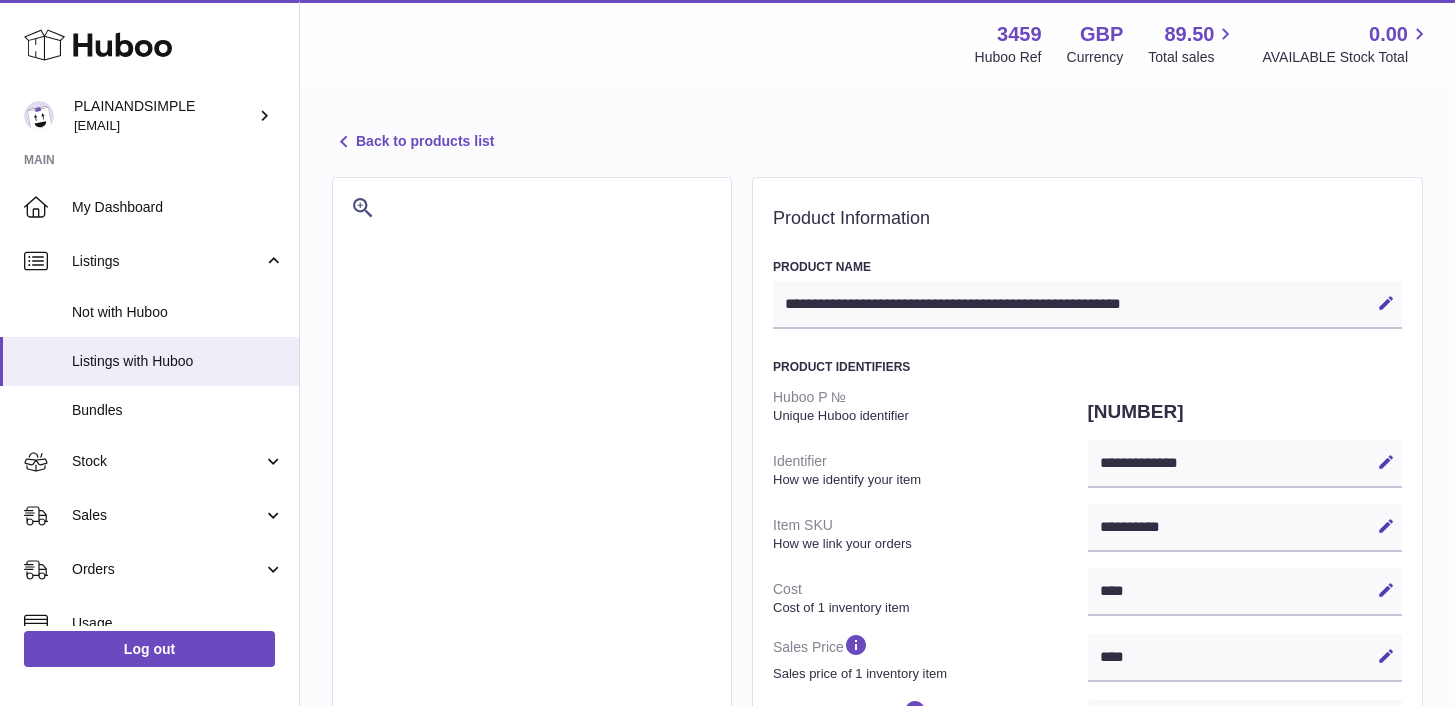select on "***" 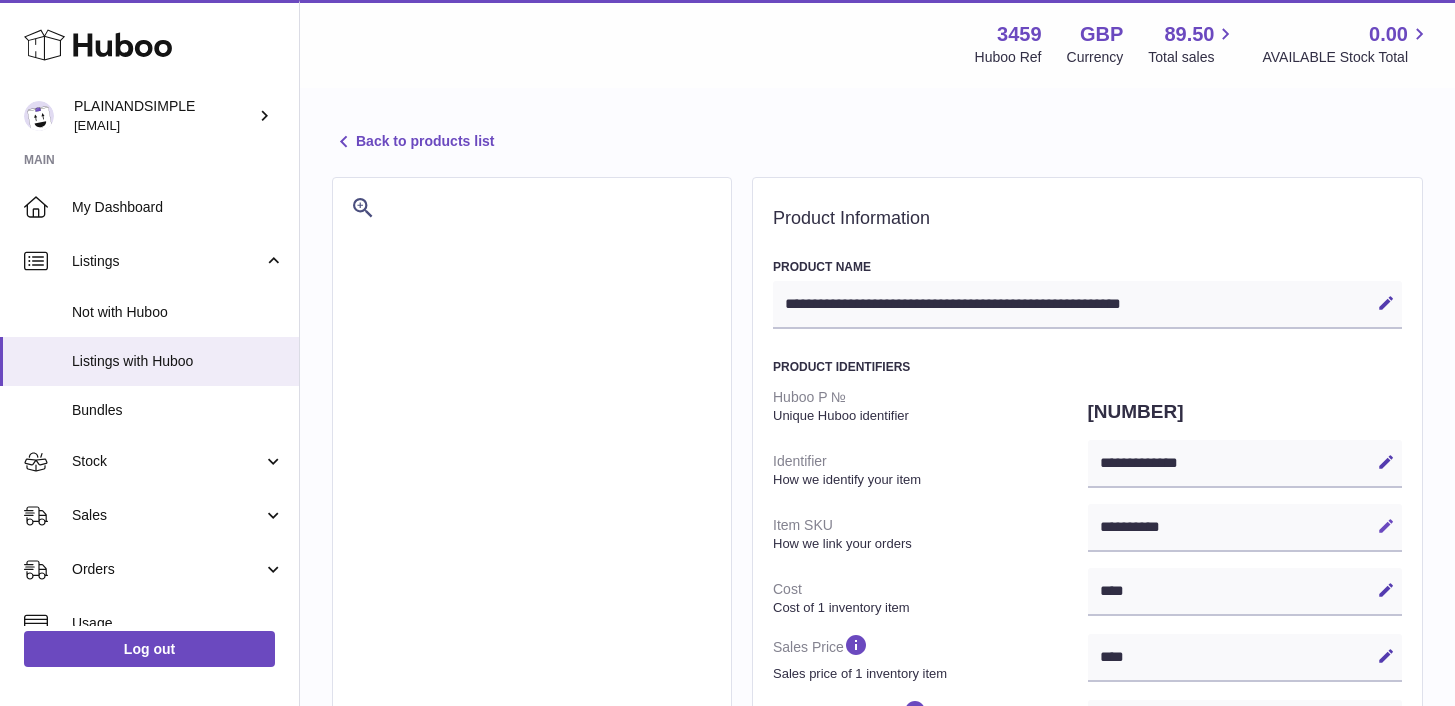 click at bounding box center [1386, 526] 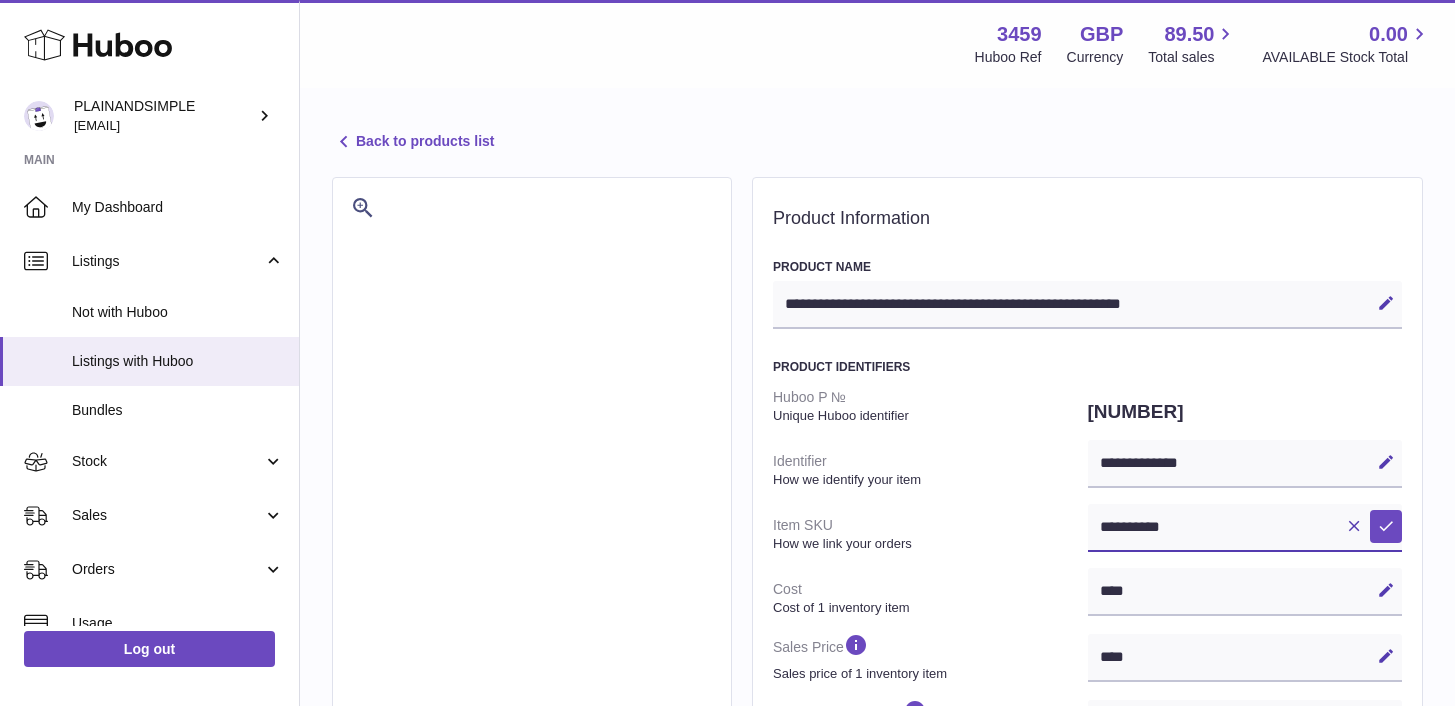 click on "**********" at bounding box center (1245, 528) 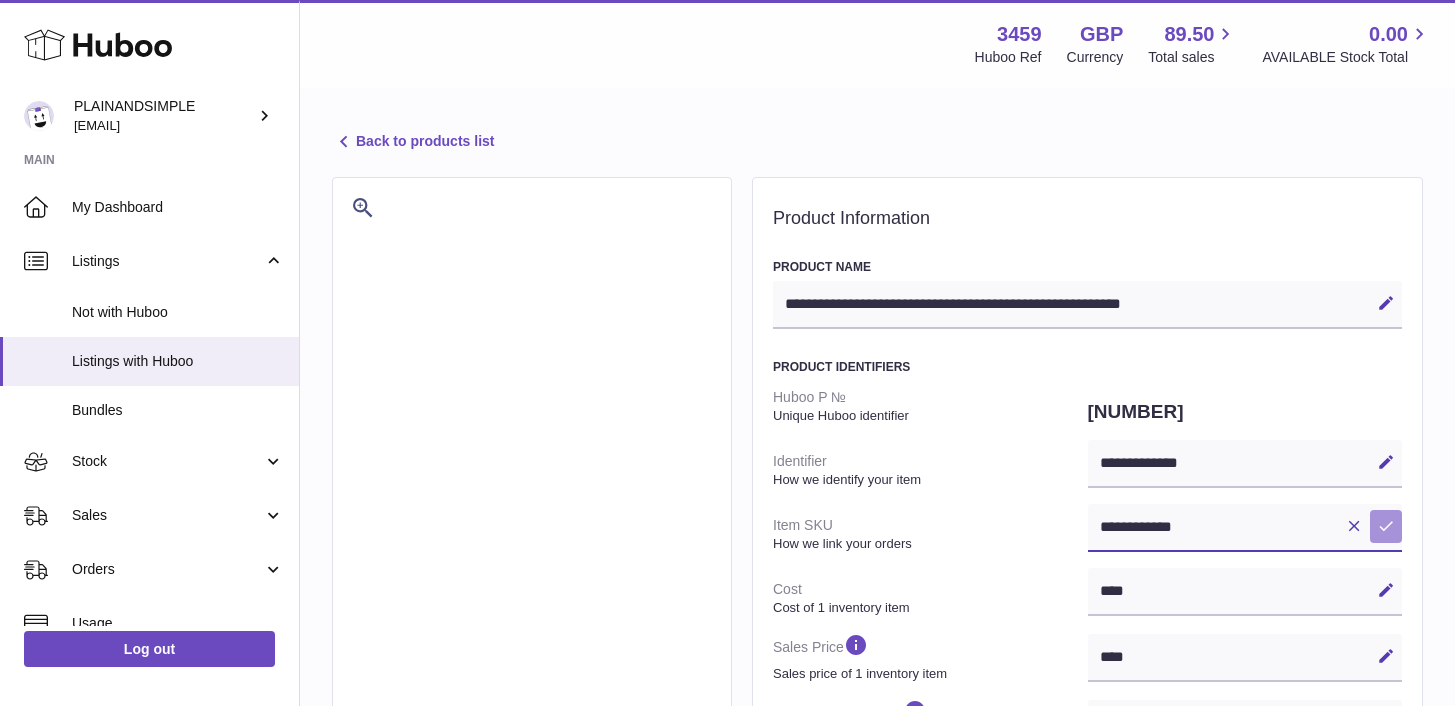 type on "**********" 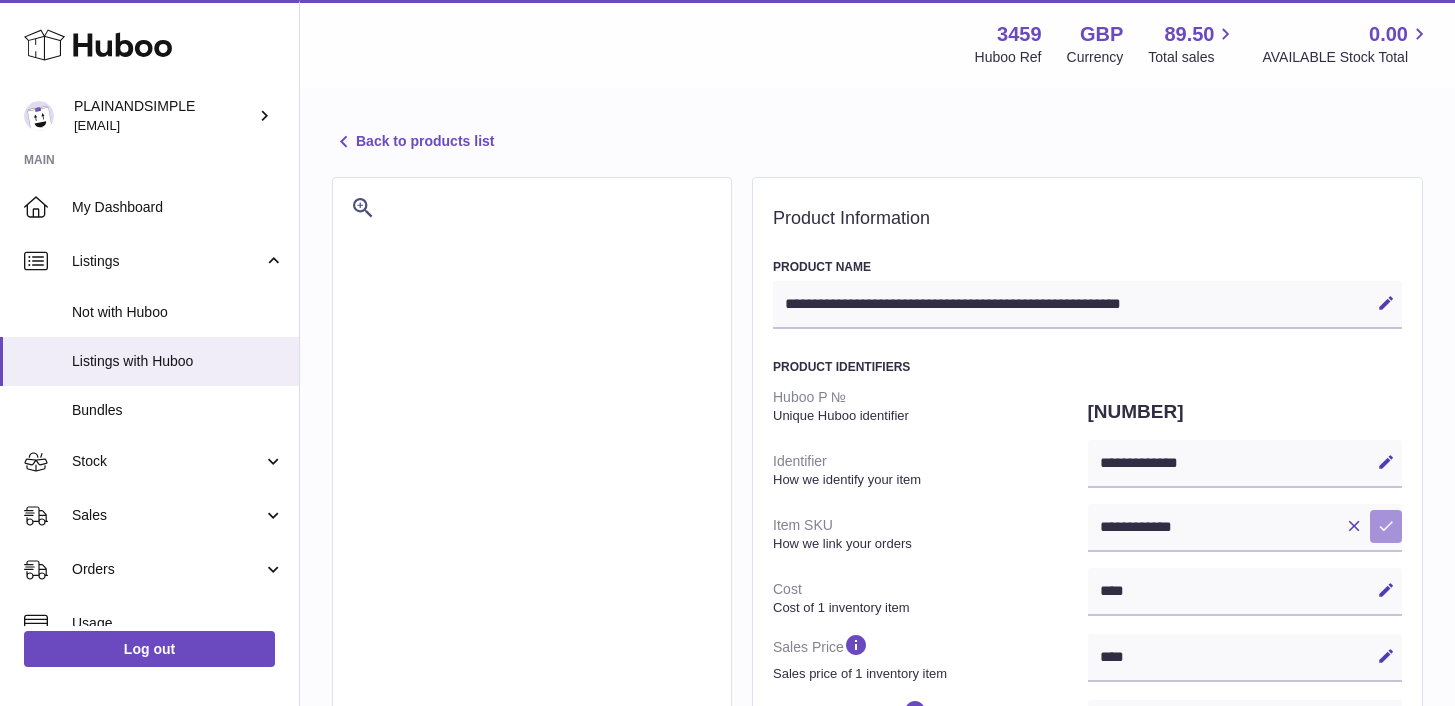 click at bounding box center (1386, 526) 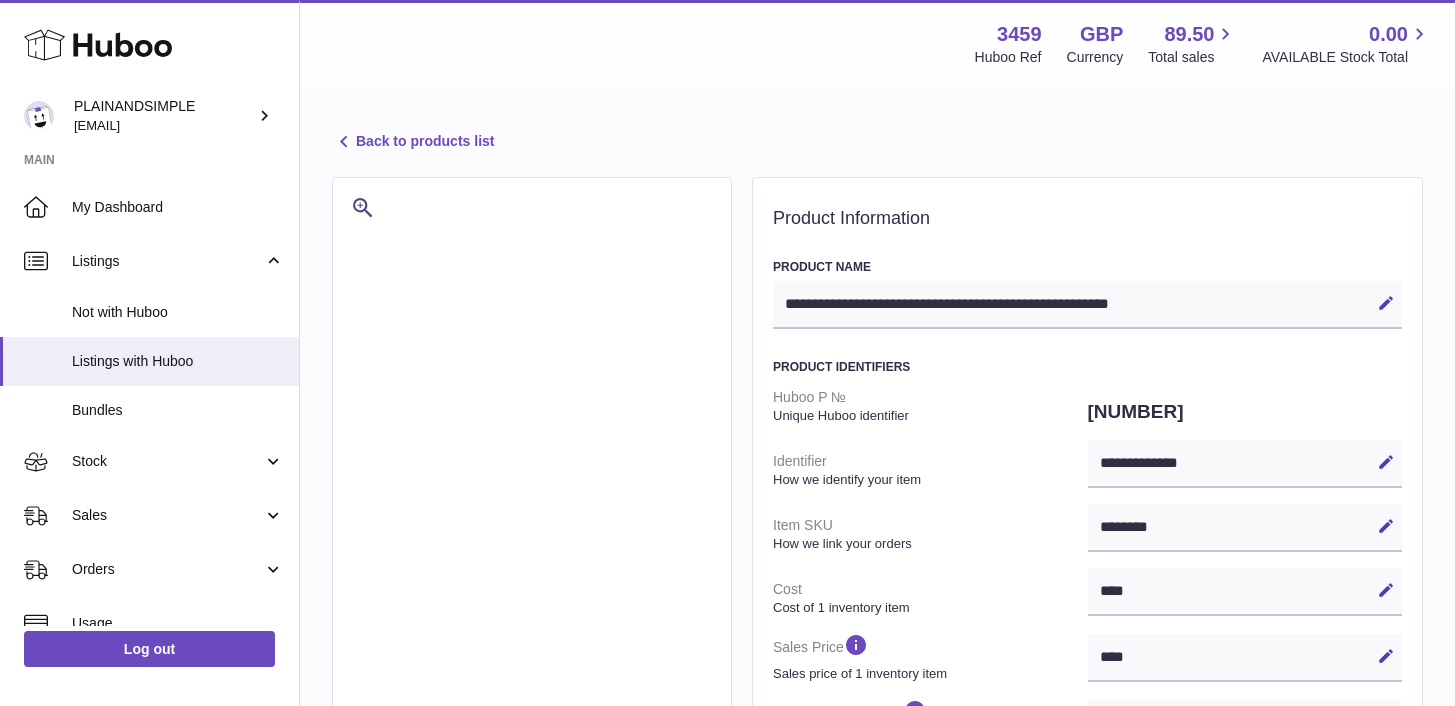 select on "***" 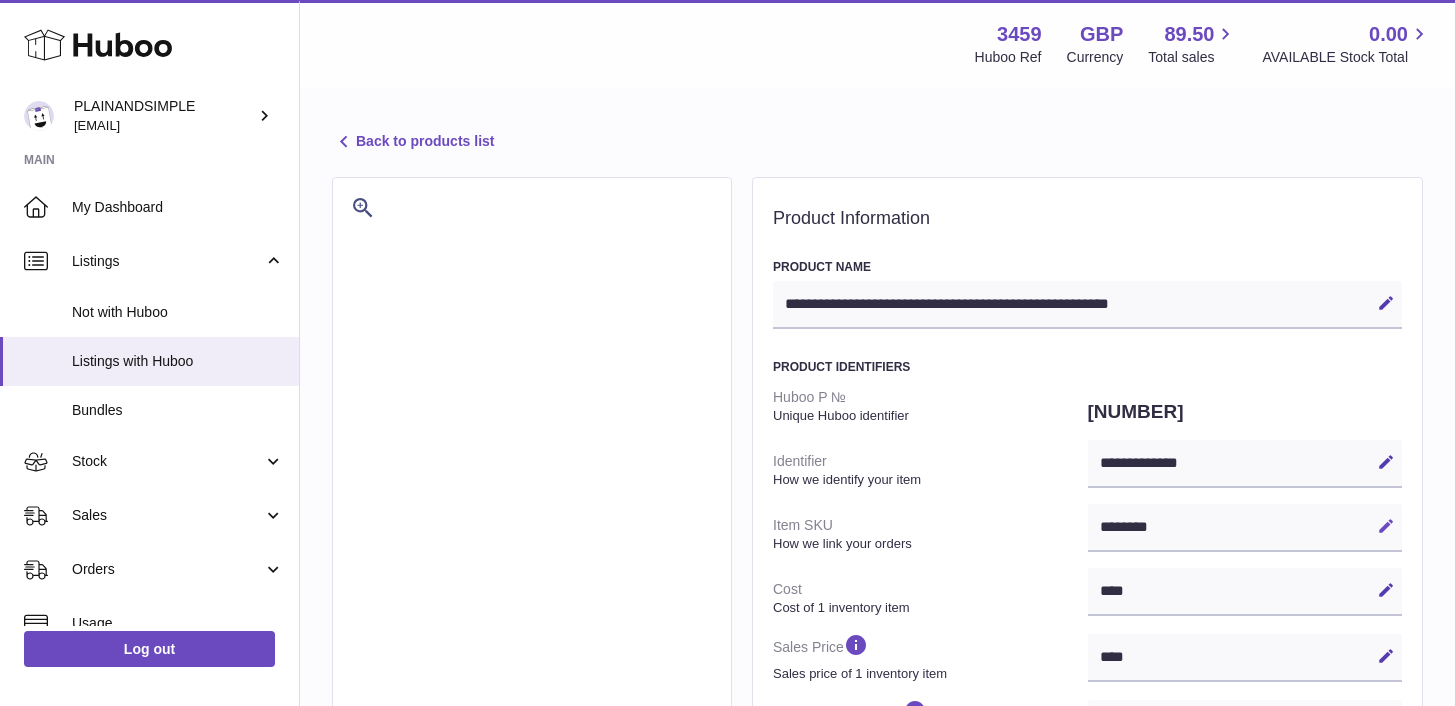 click at bounding box center (1386, 526) 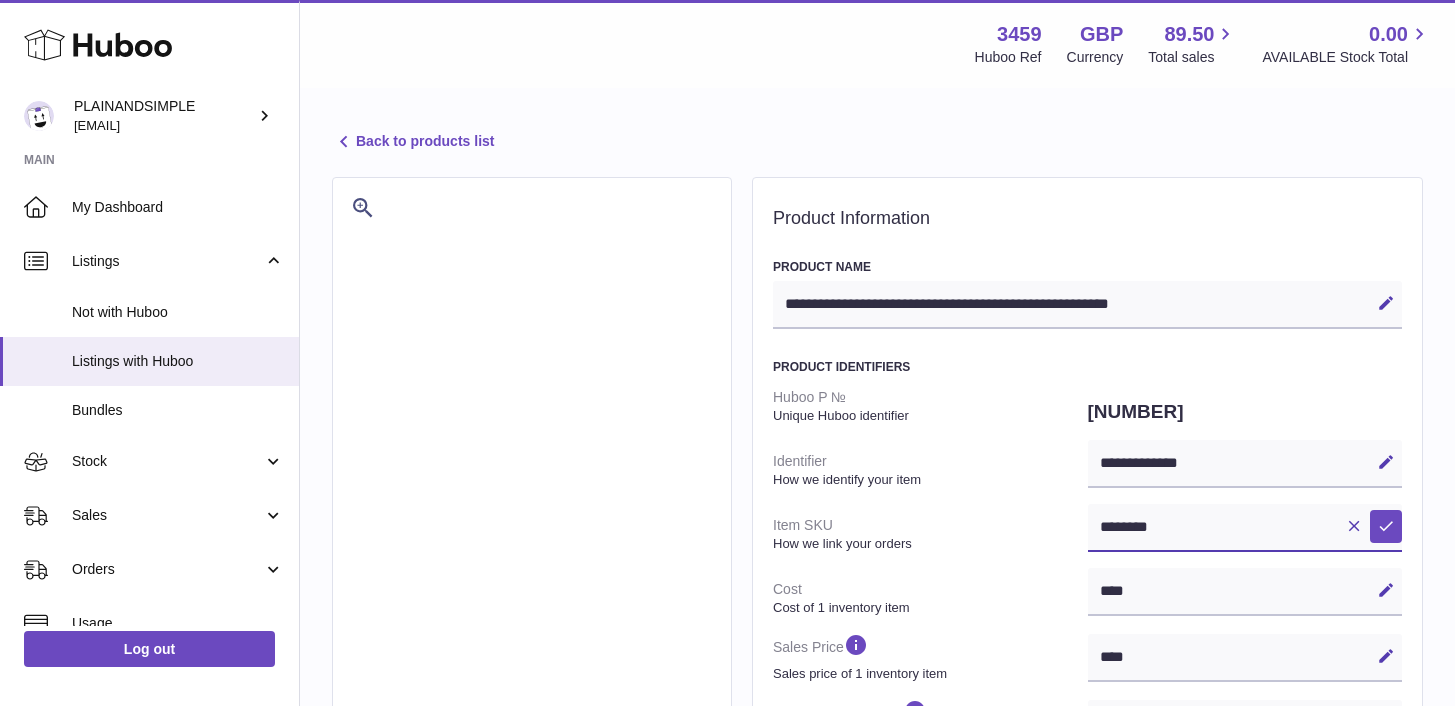 click on "********" at bounding box center (1245, 528) 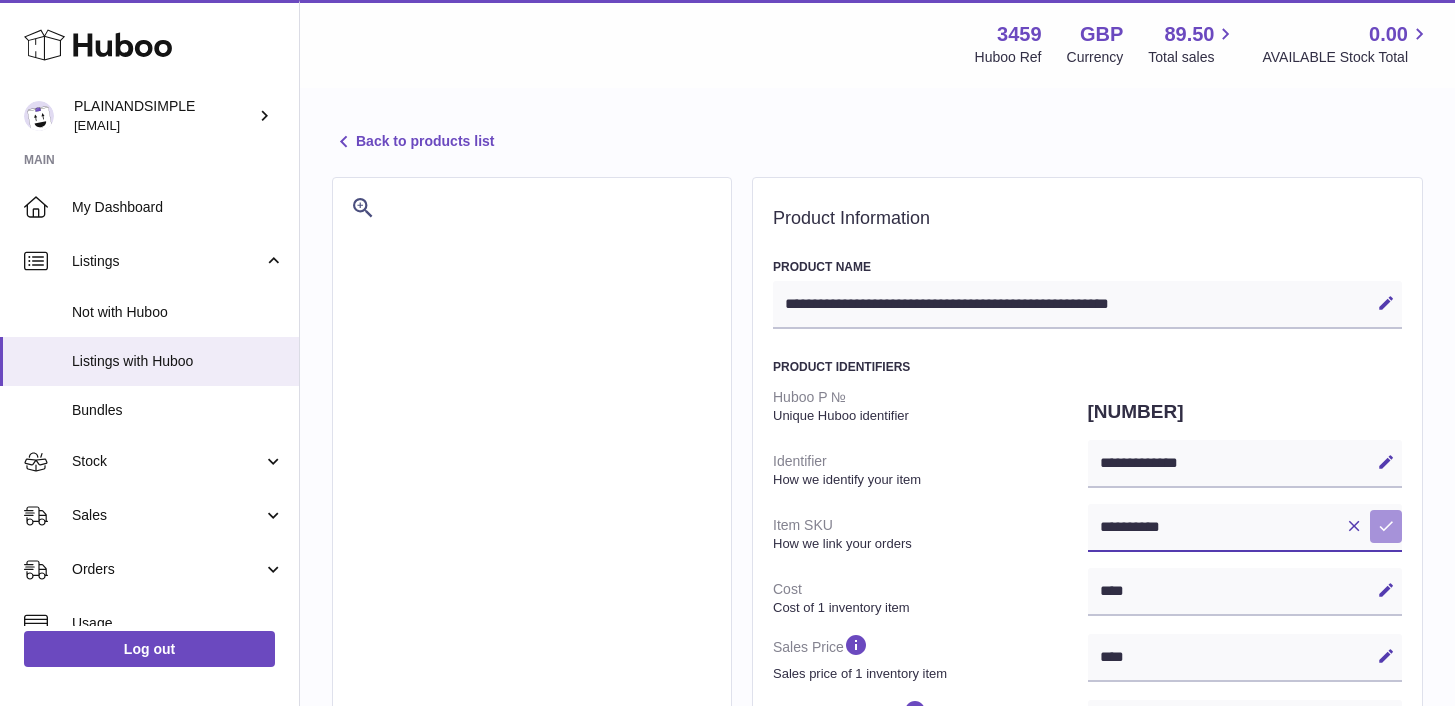 type on "**********" 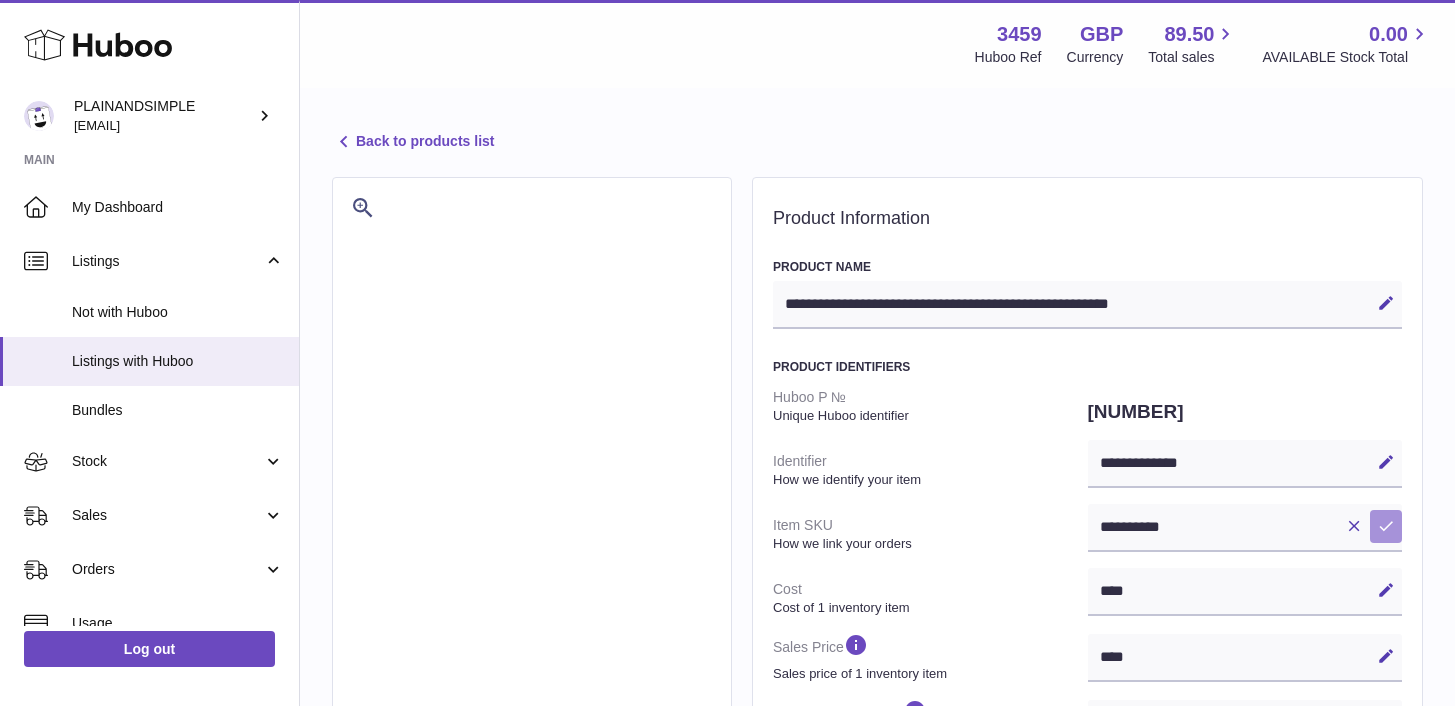 click on "Save" at bounding box center [1386, 526] 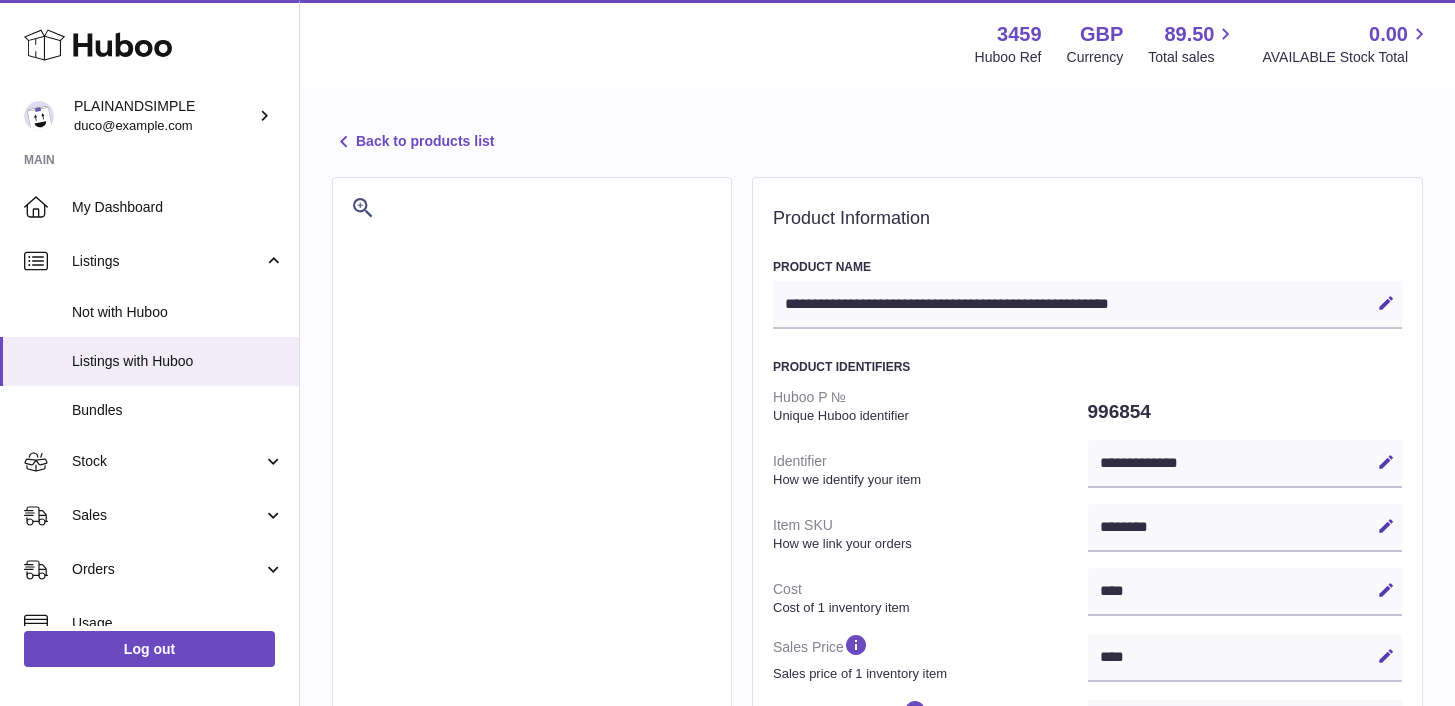 select on "***" 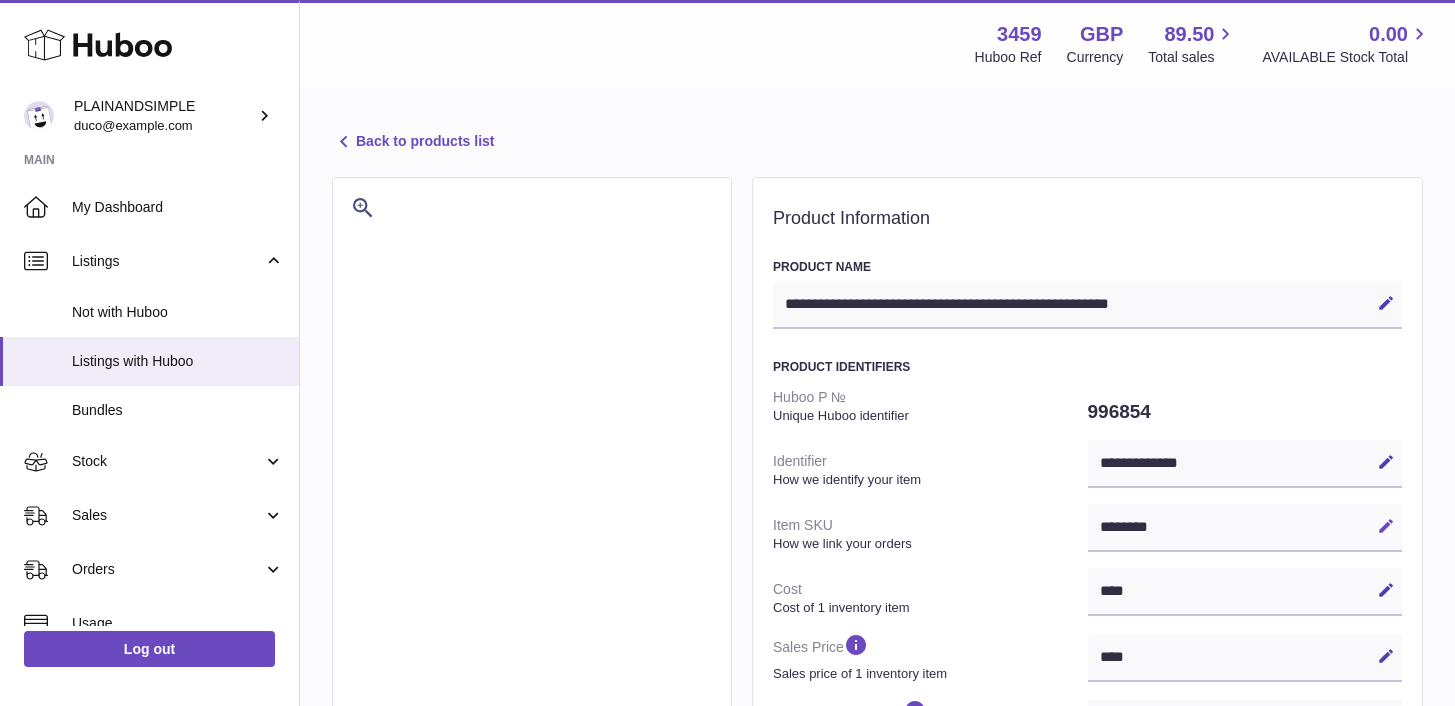 click at bounding box center (1386, 526) 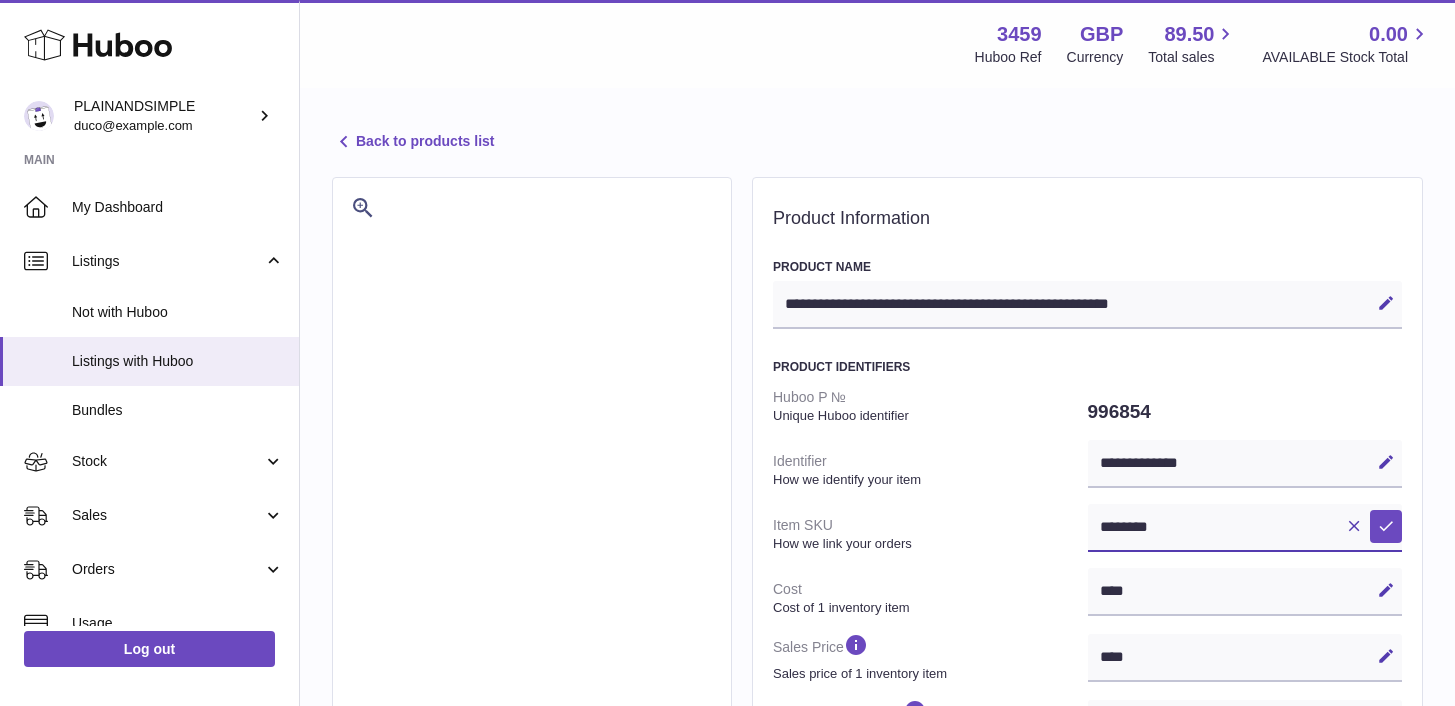 click on "********" at bounding box center [1245, 528] 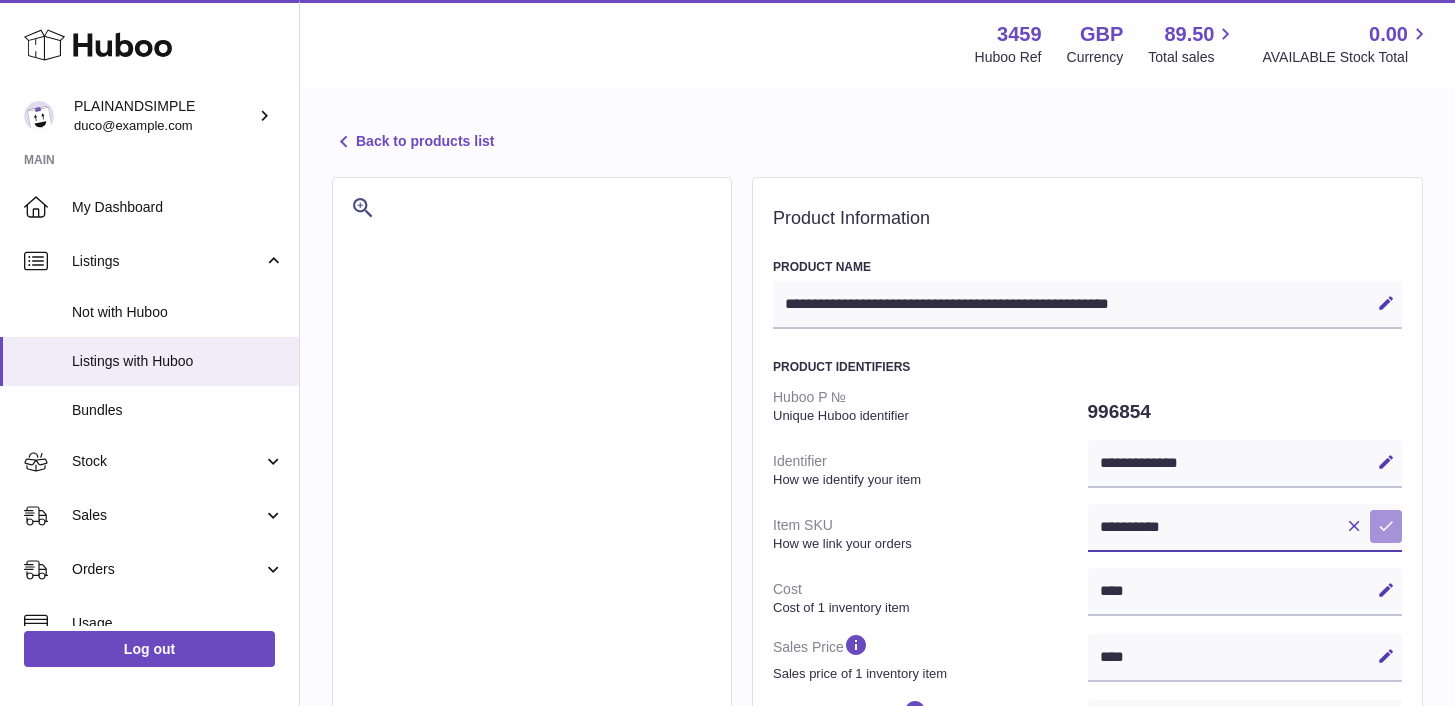 type on "**********" 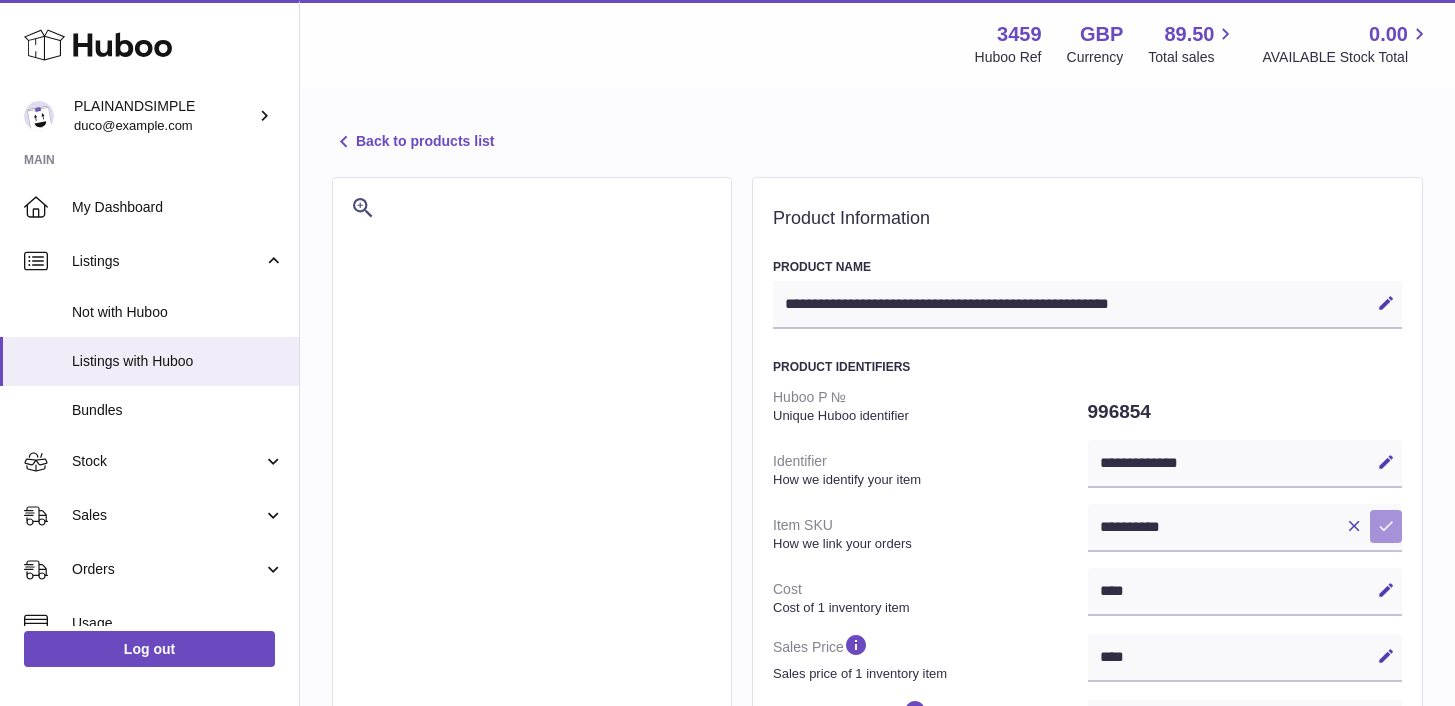 click at bounding box center [1386, 526] 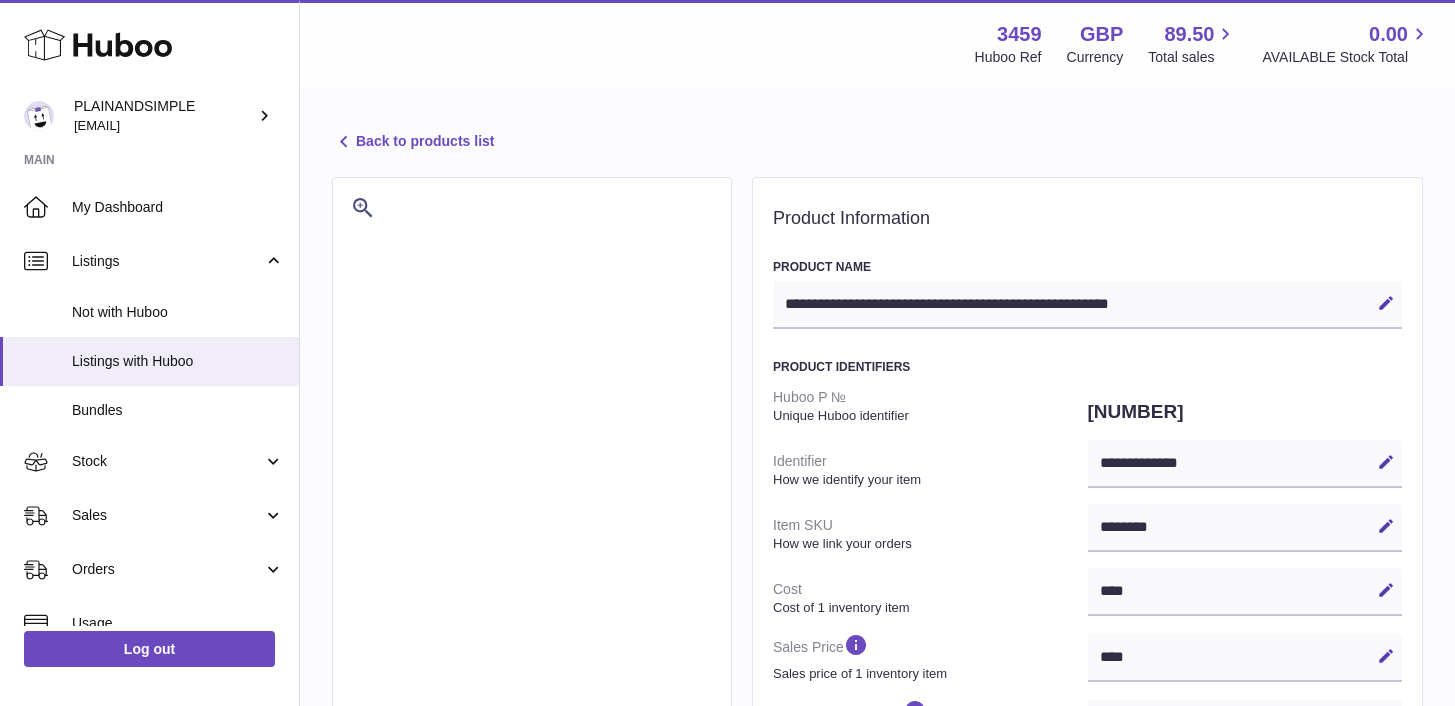 select on "***" 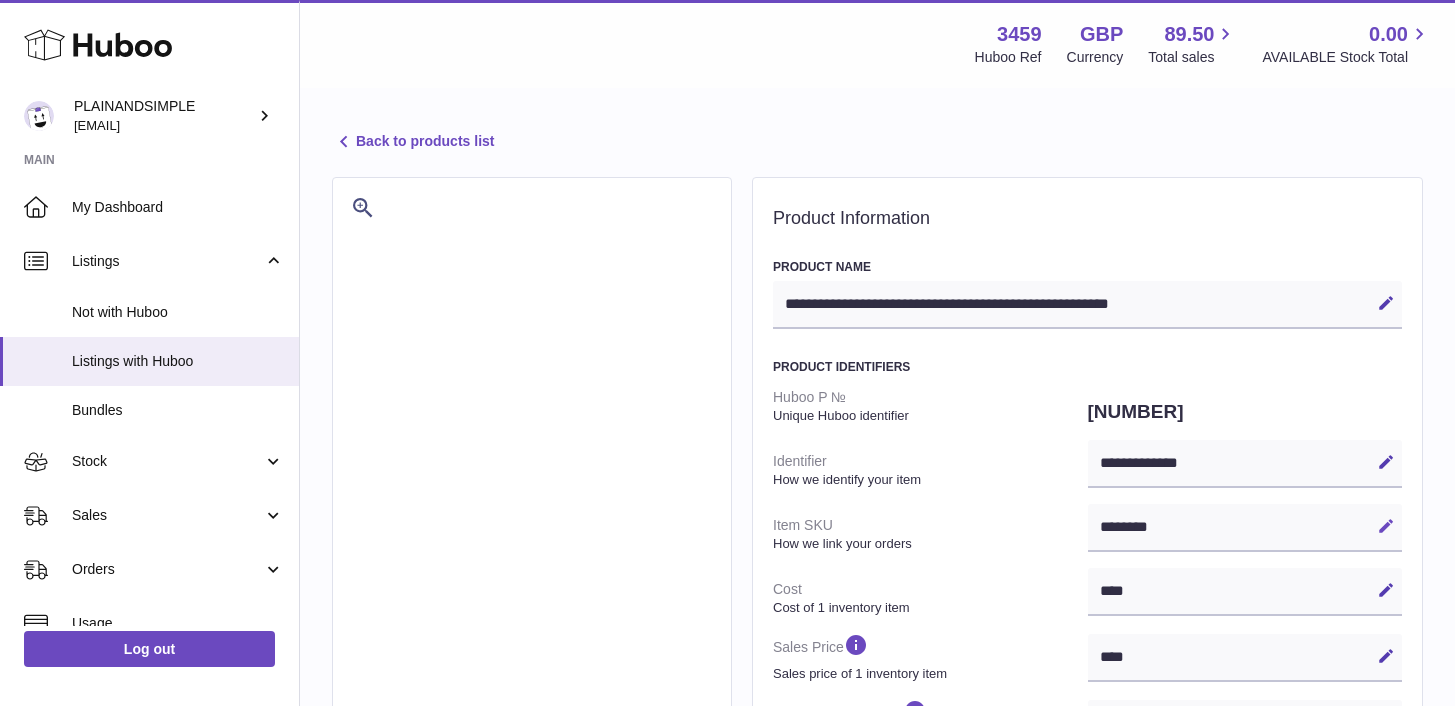 click at bounding box center [1386, 526] 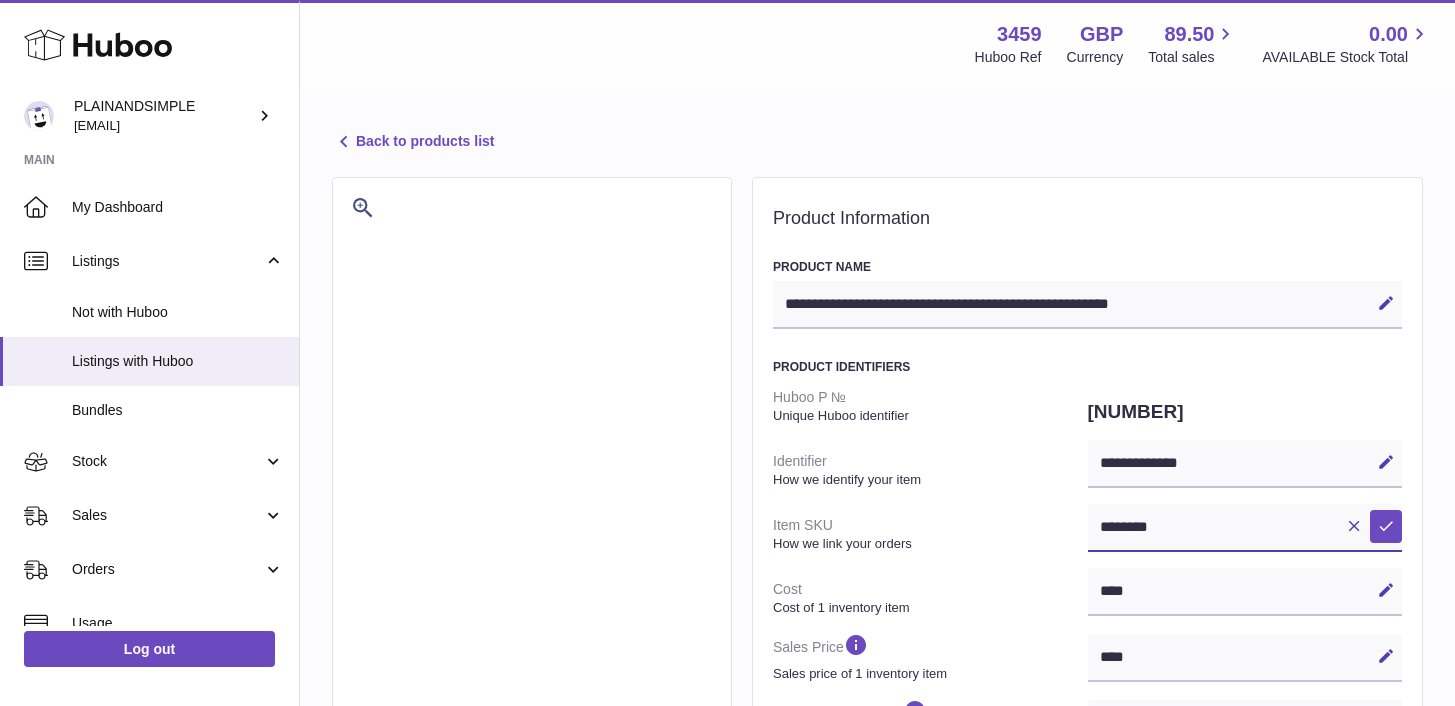 click on "********" at bounding box center (1245, 528) 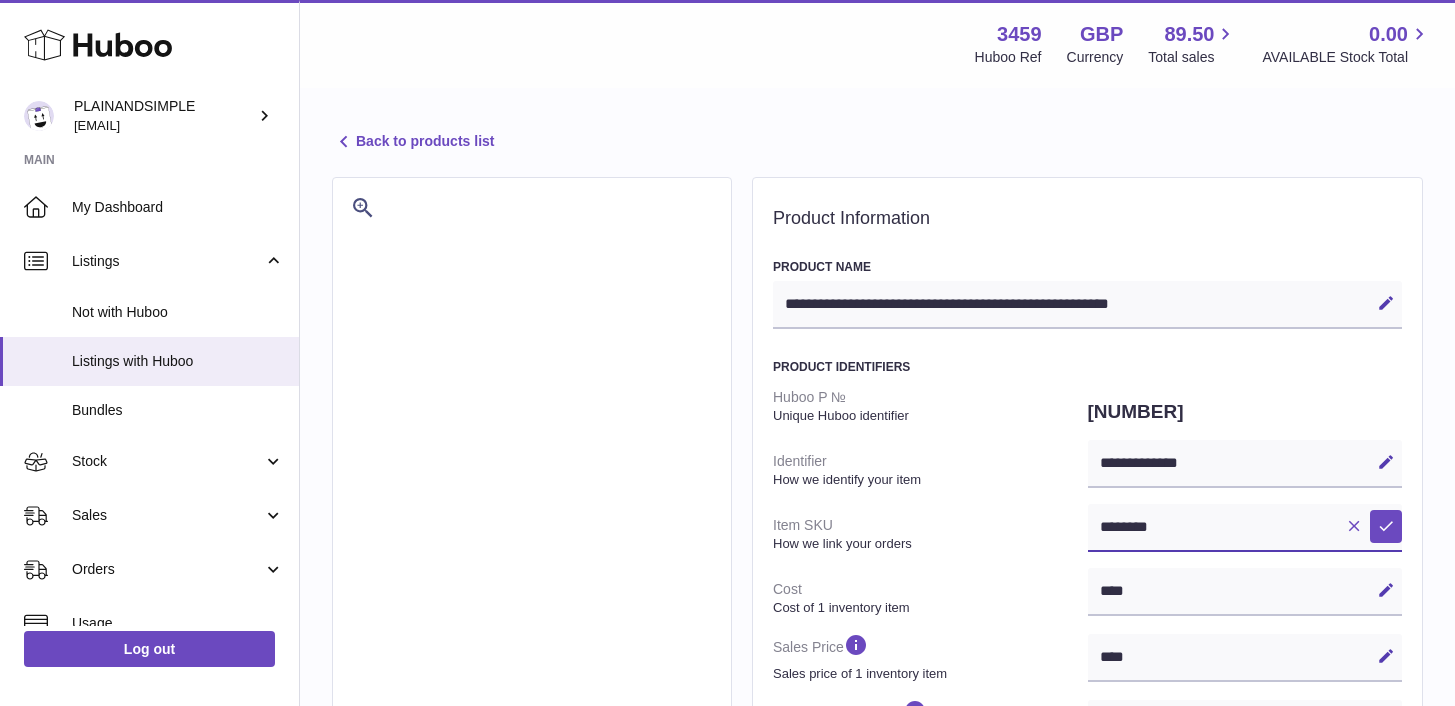 paste on "**" 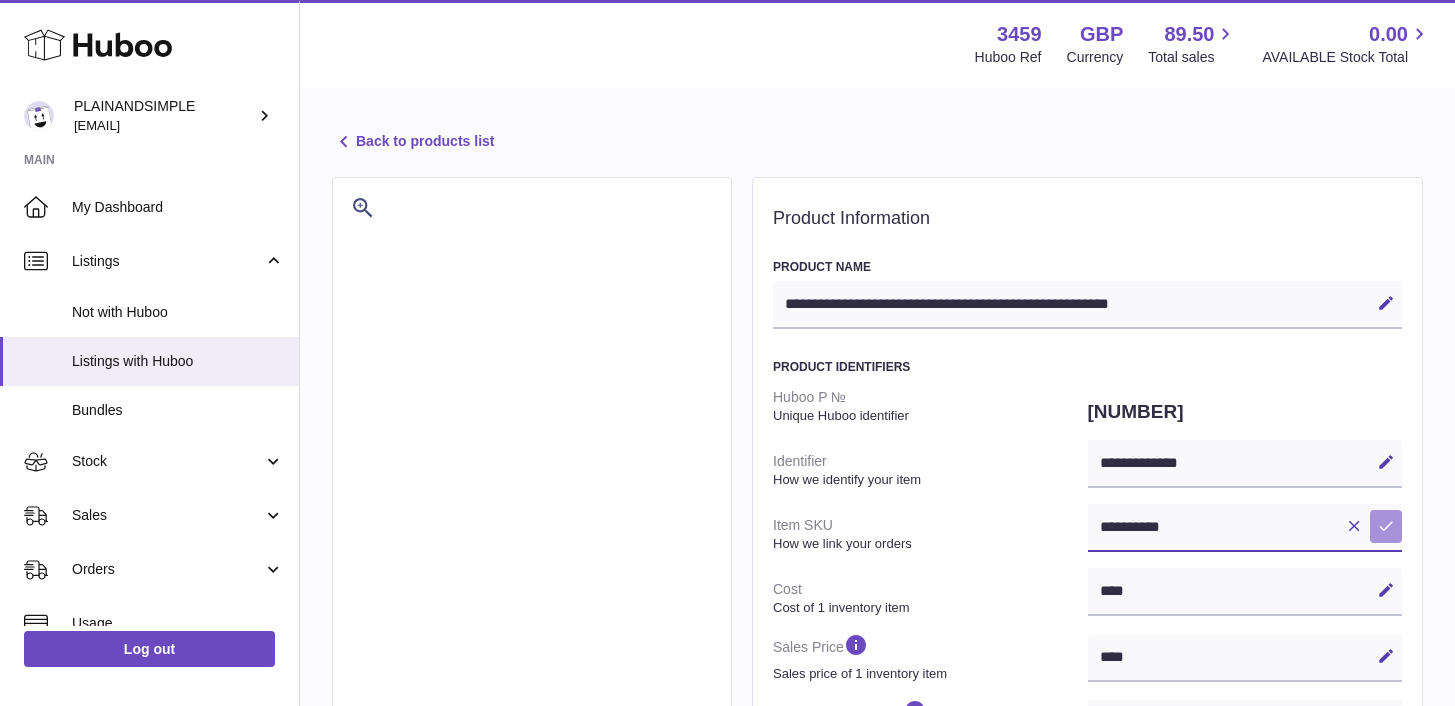 type on "**********" 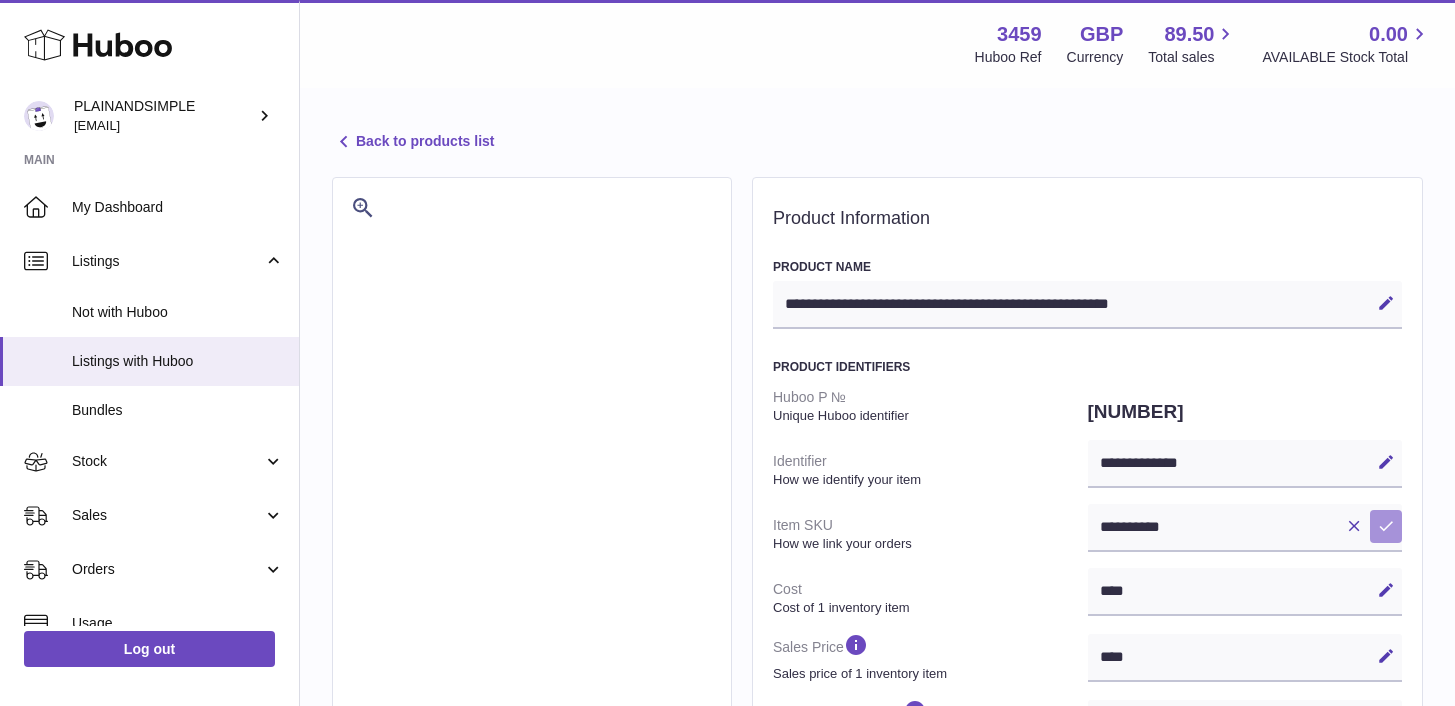 click at bounding box center [1386, 526] 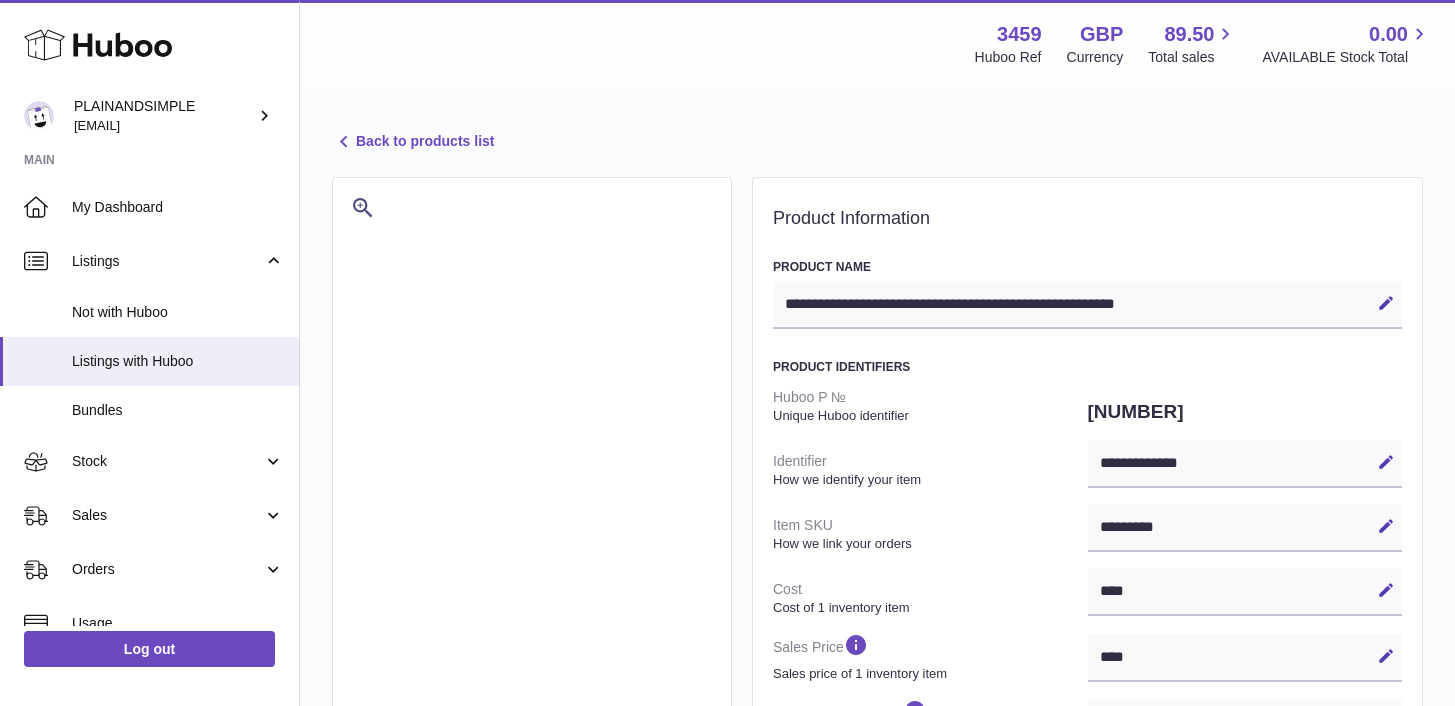 select on "***" 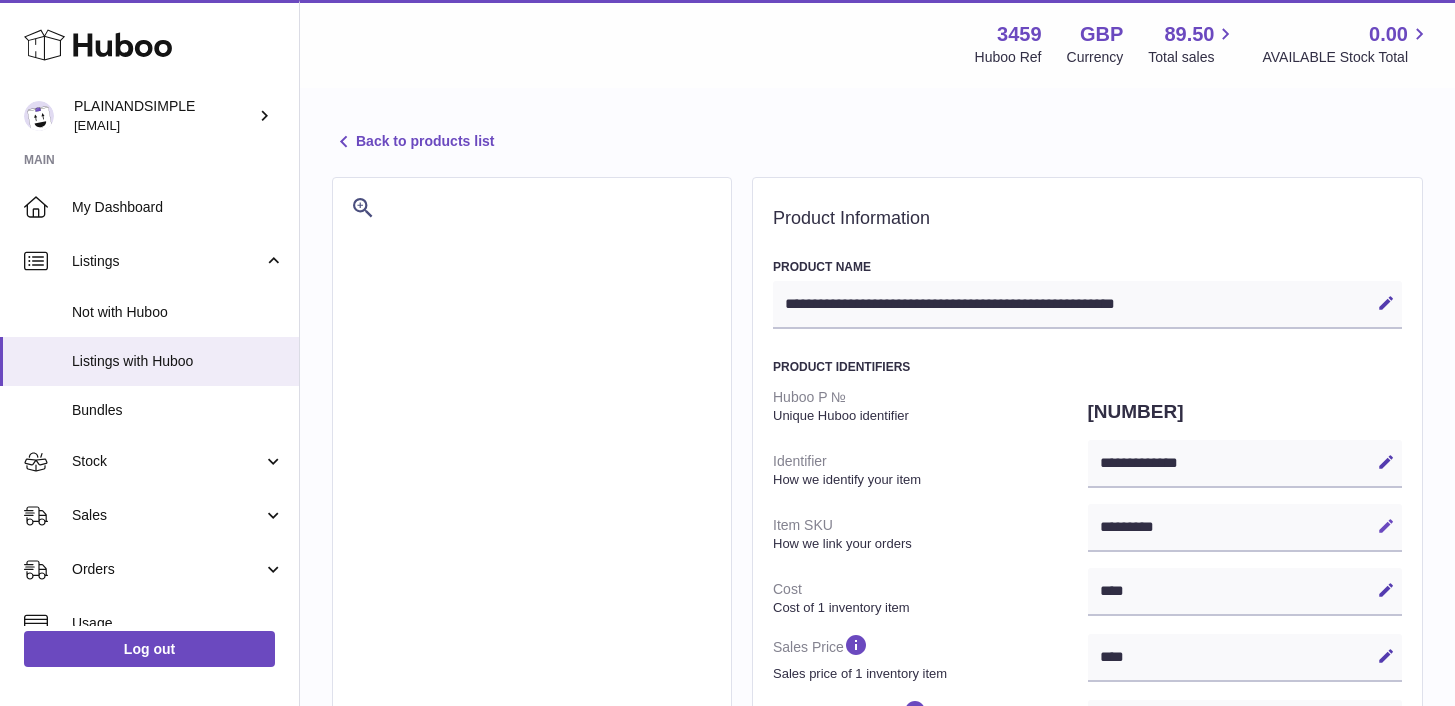 click at bounding box center (1386, 526) 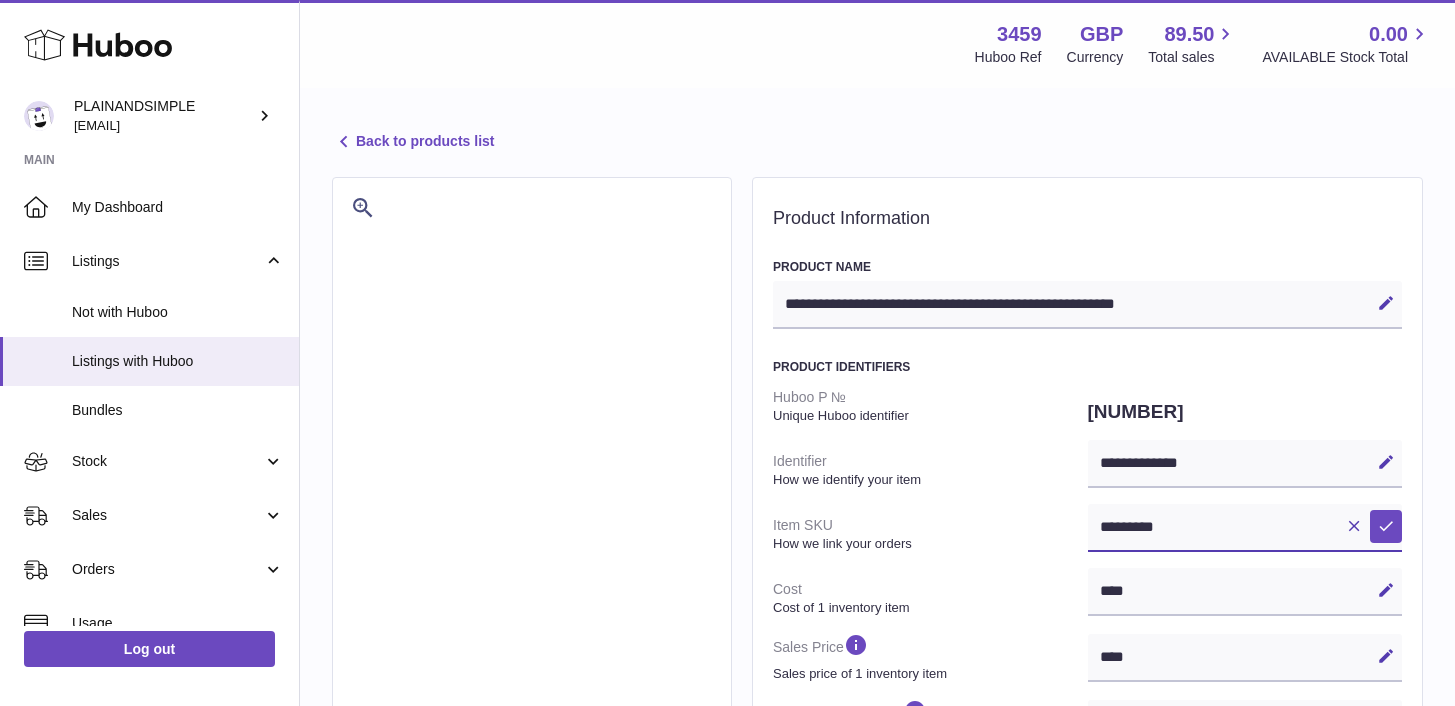 click on "*********" at bounding box center (1245, 528) 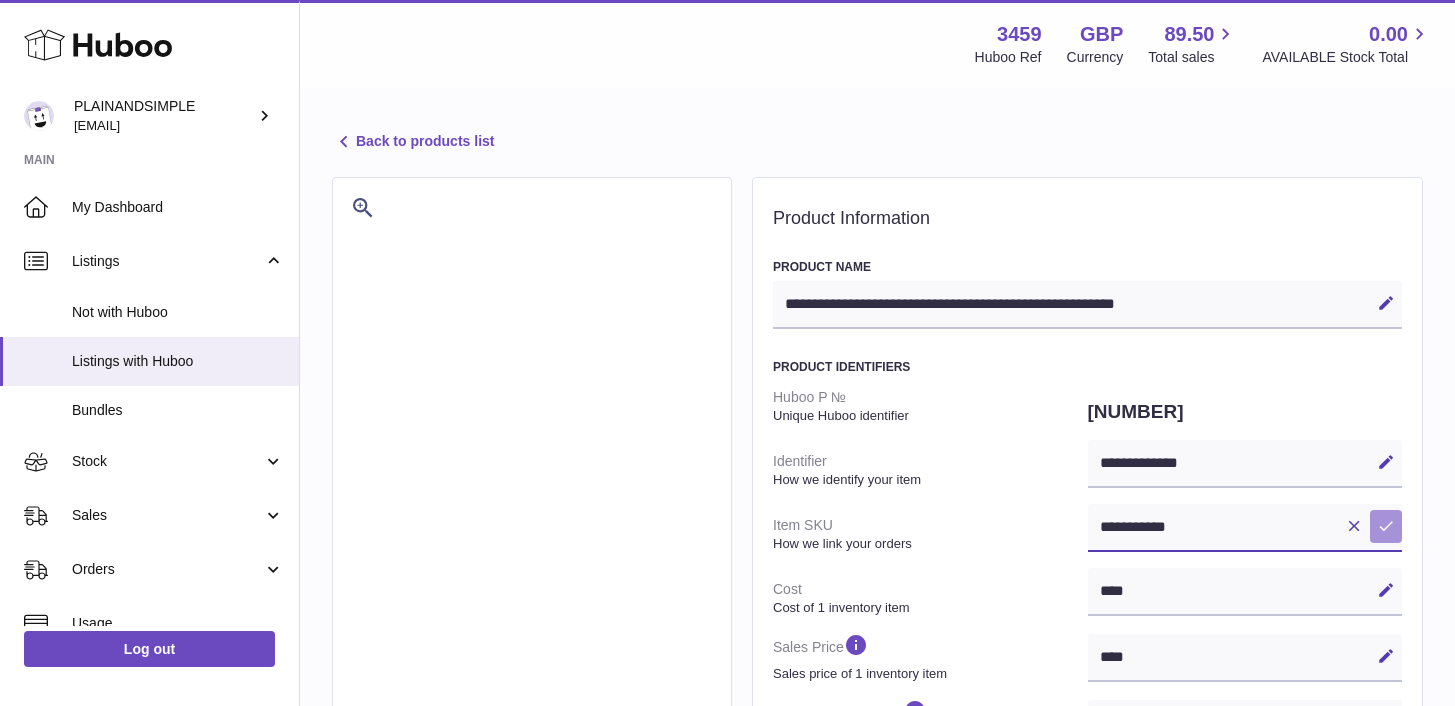 type on "**********" 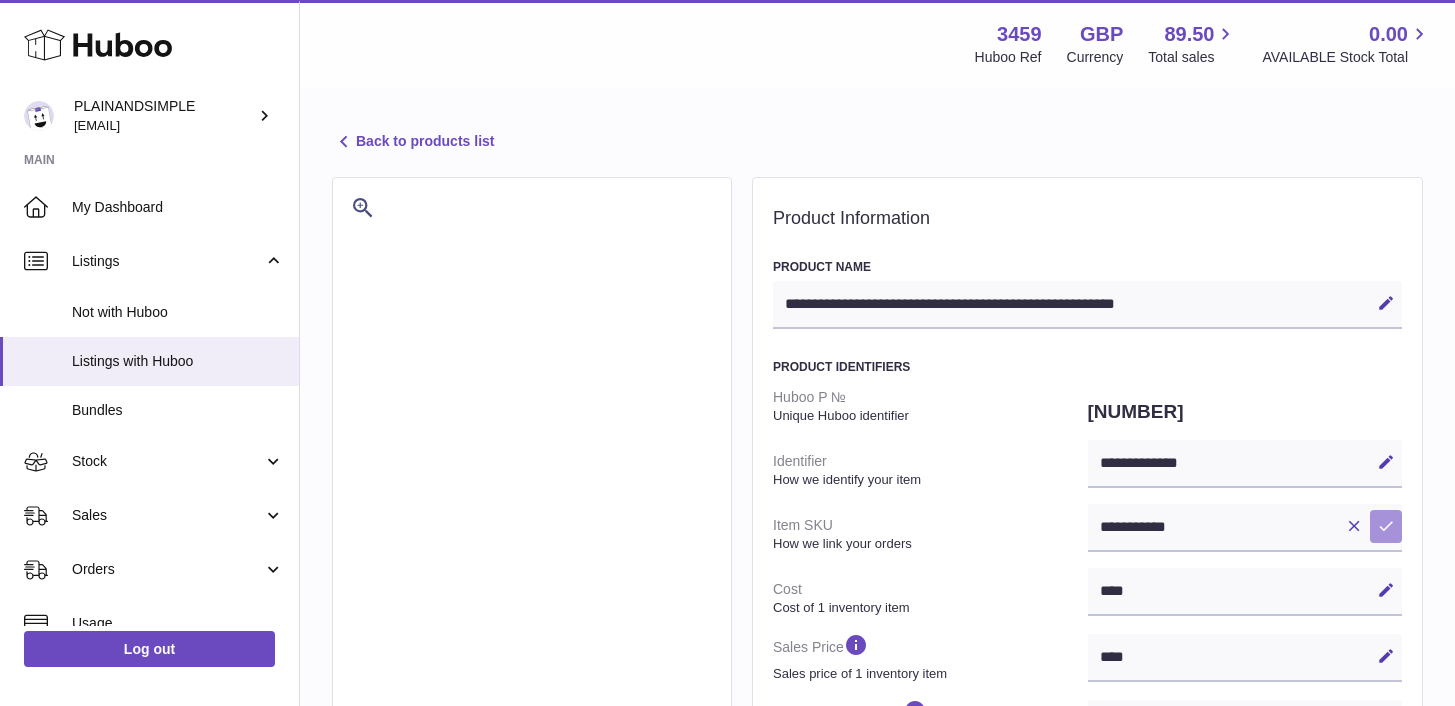 click at bounding box center (1386, 526) 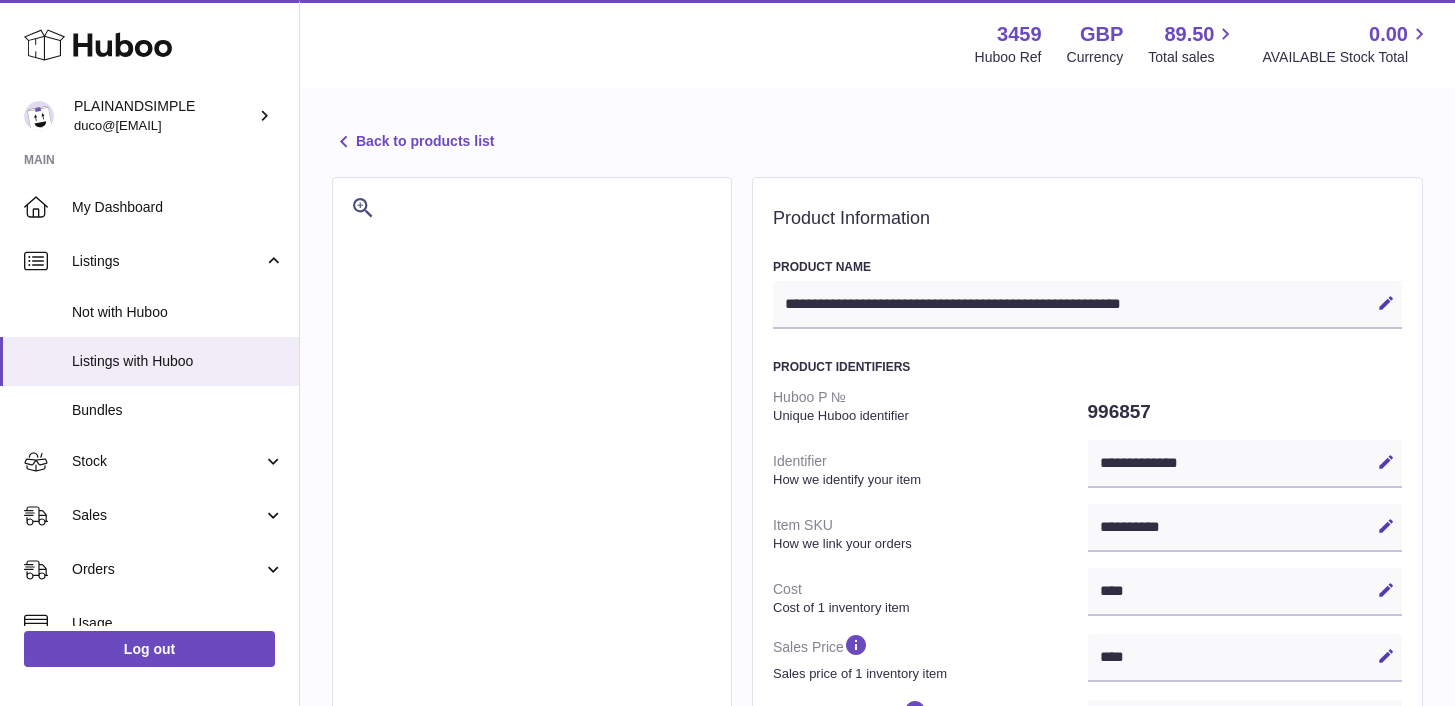 select on "***" 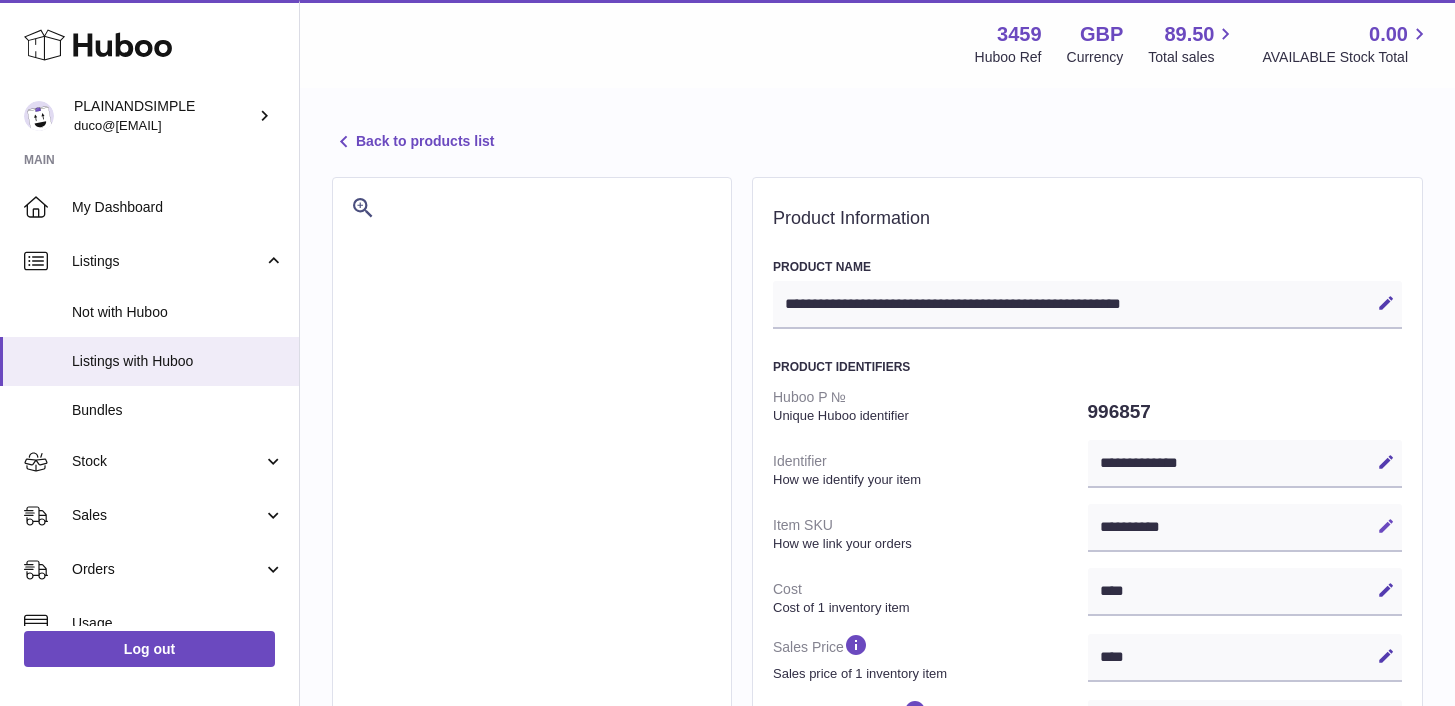click at bounding box center (1386, 526) 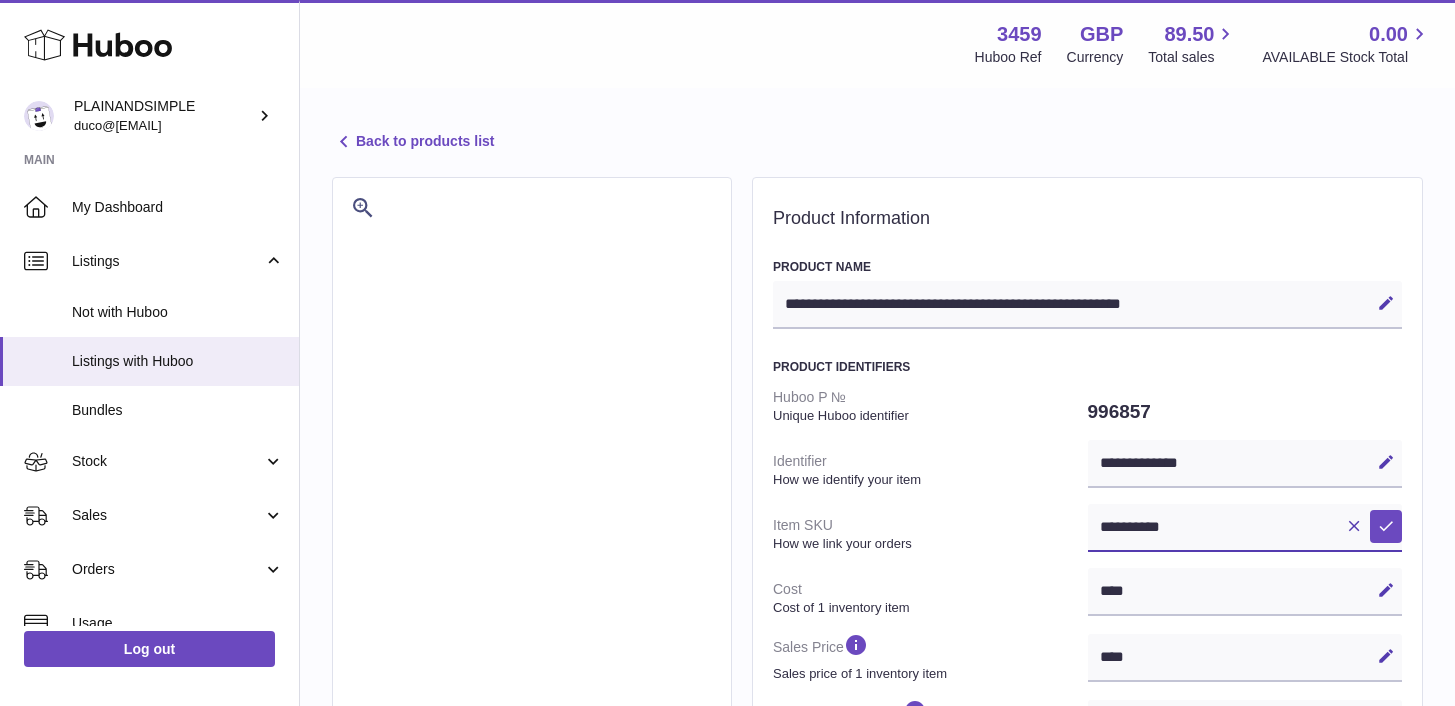 click on "**********" at bounding box center [1245, 528] 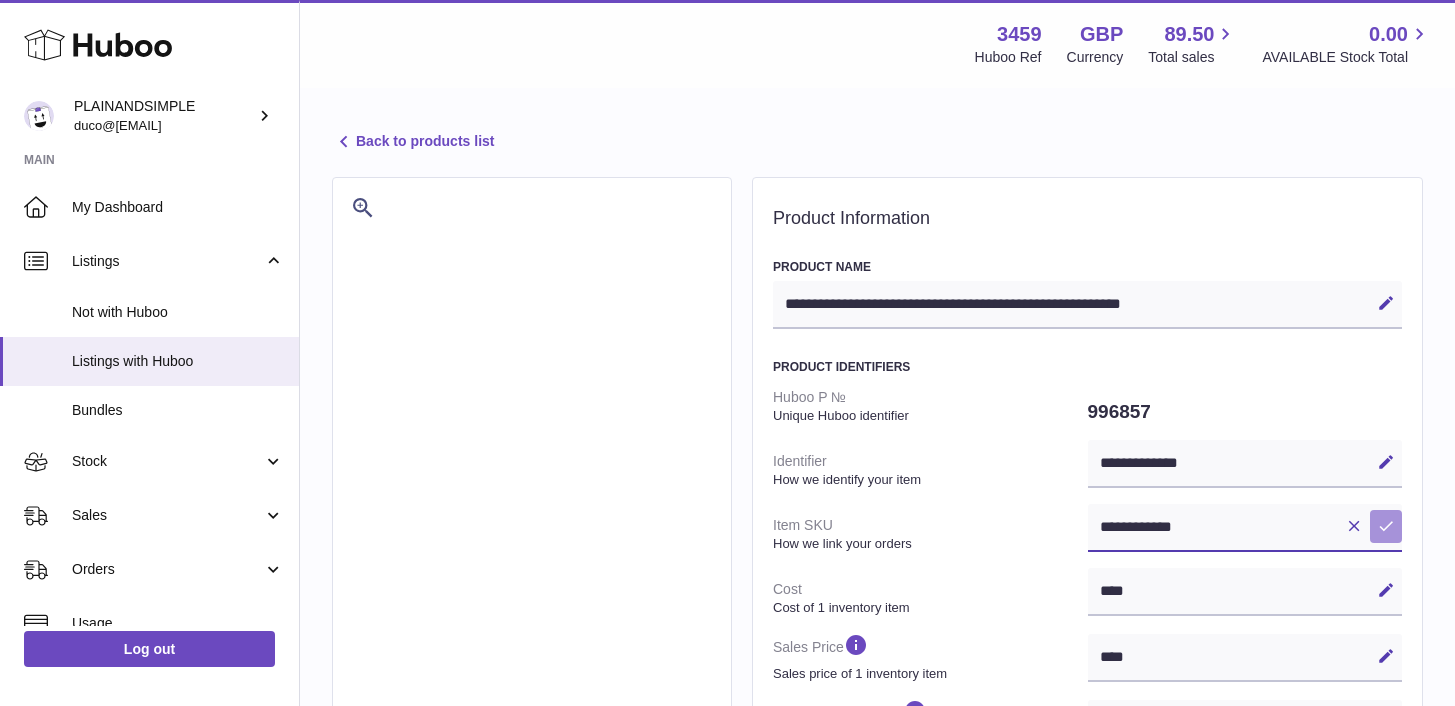 type on "**********" 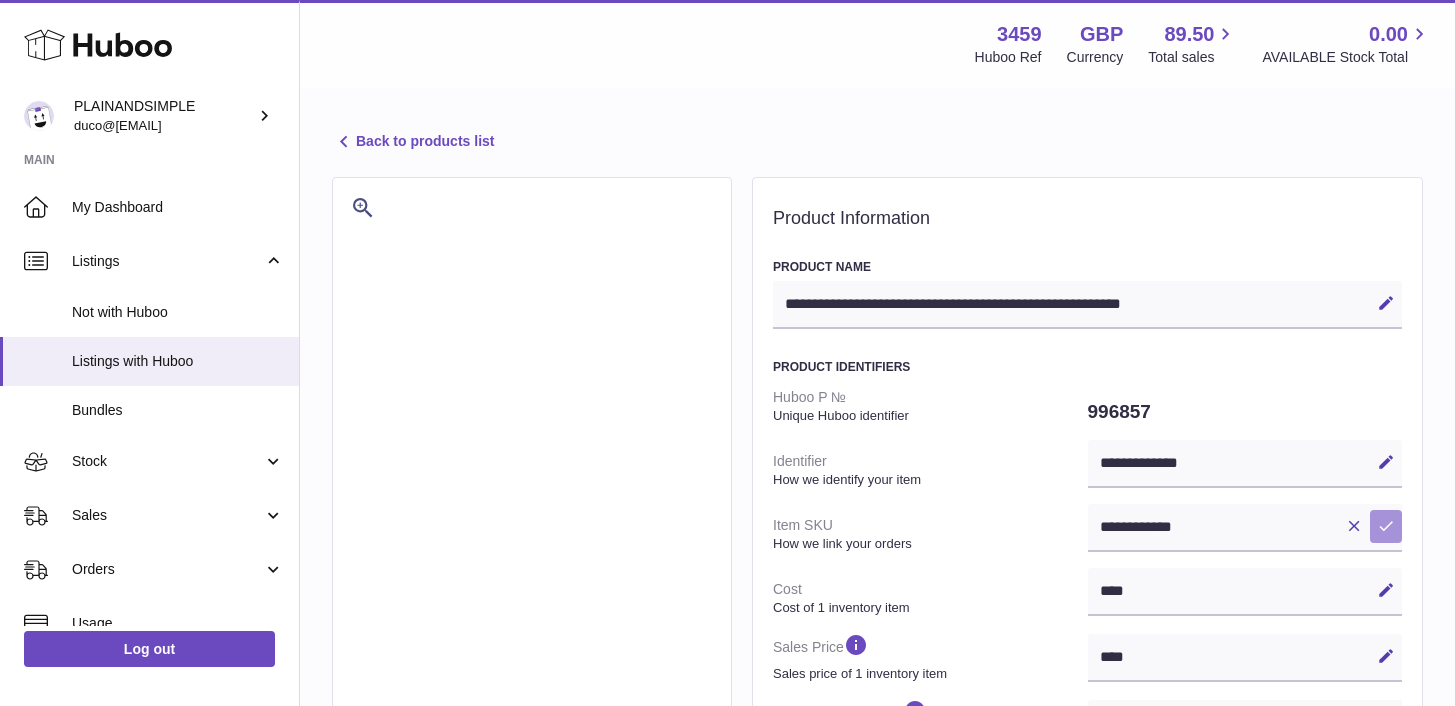 click at bounding box center [1386, 526] 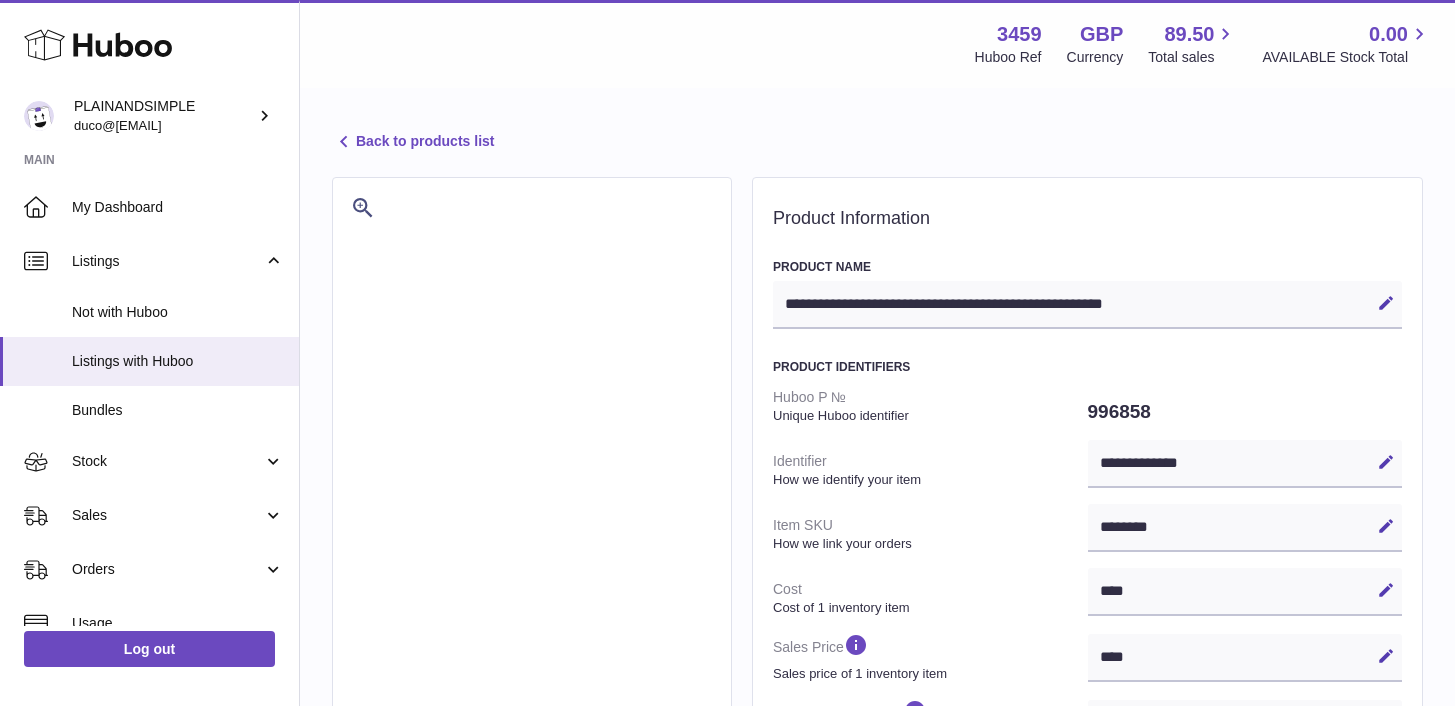 select on "***" 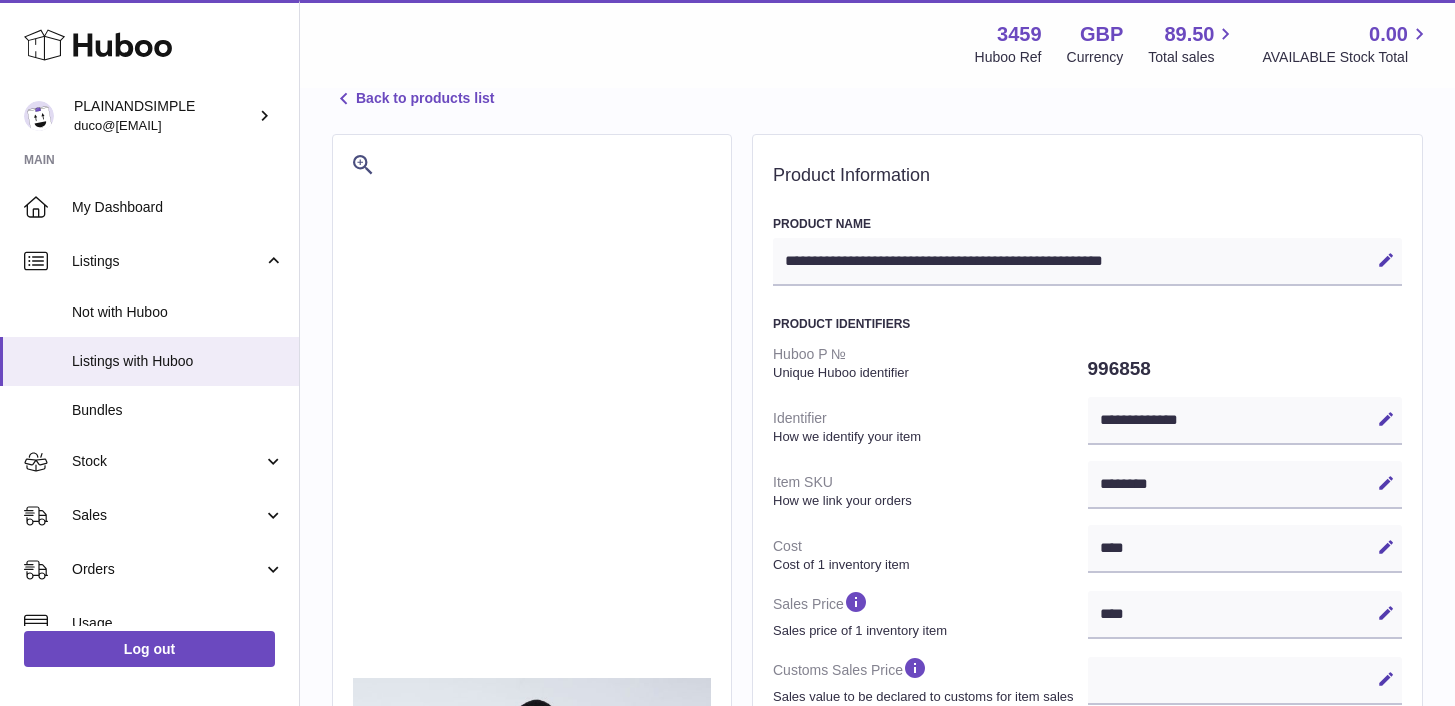 scroll, scrollTop: 145, scrollLeft: 0, axis: vertical 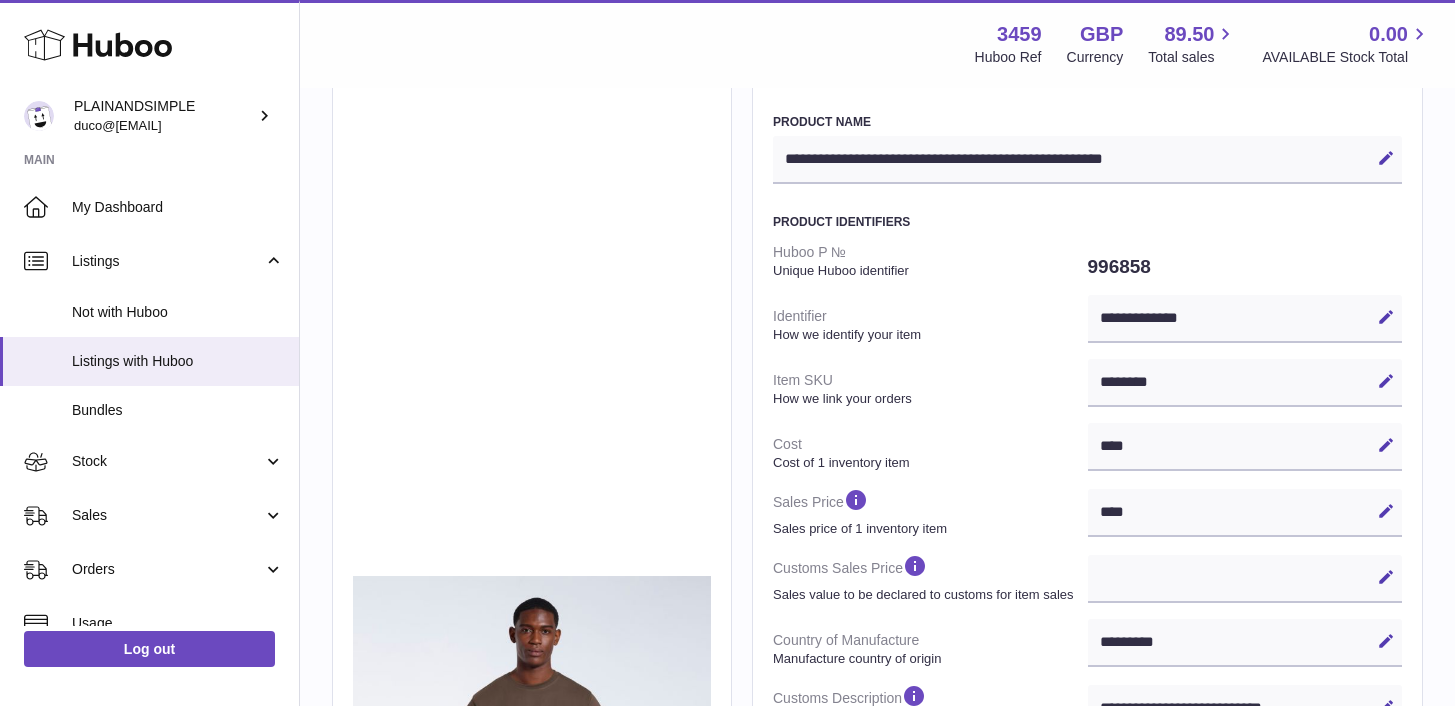 click at bounding box center [1386, 381] 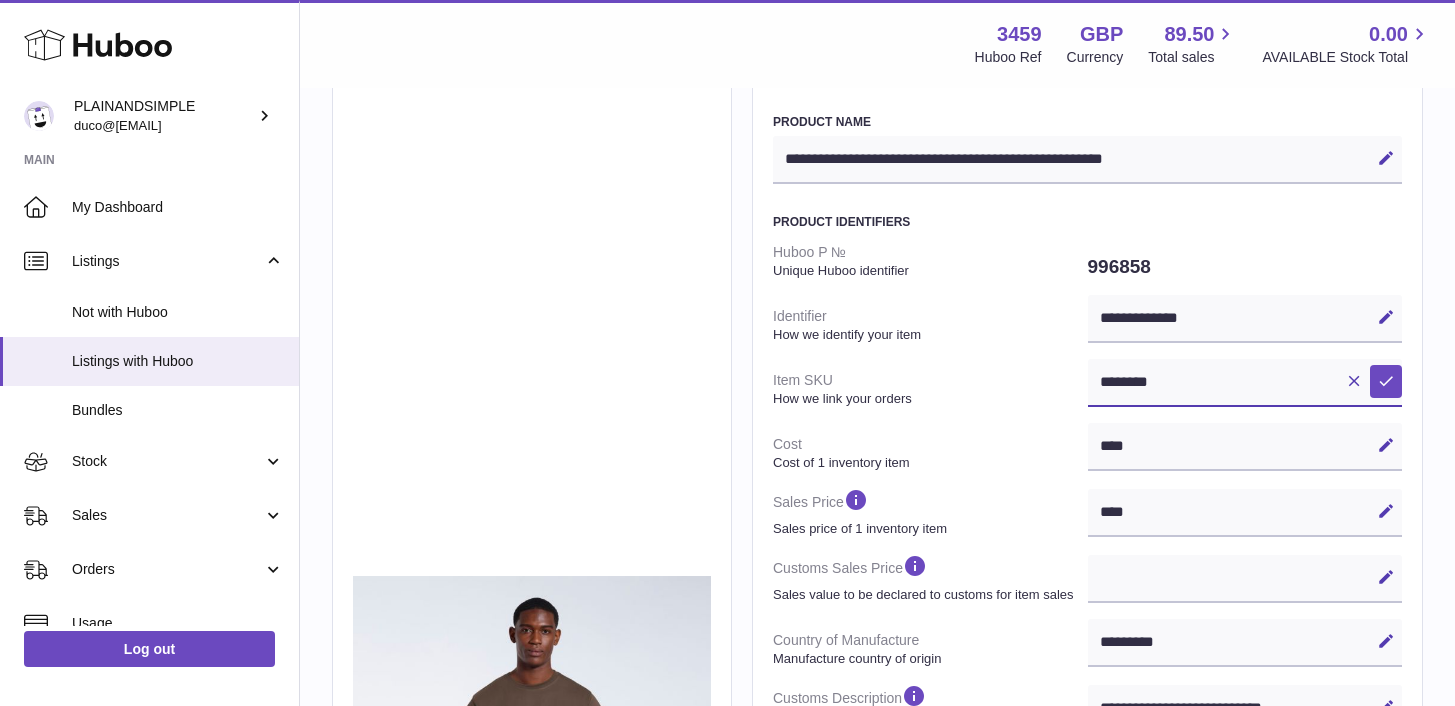 click on "********" at bounding box center (1245, 383) 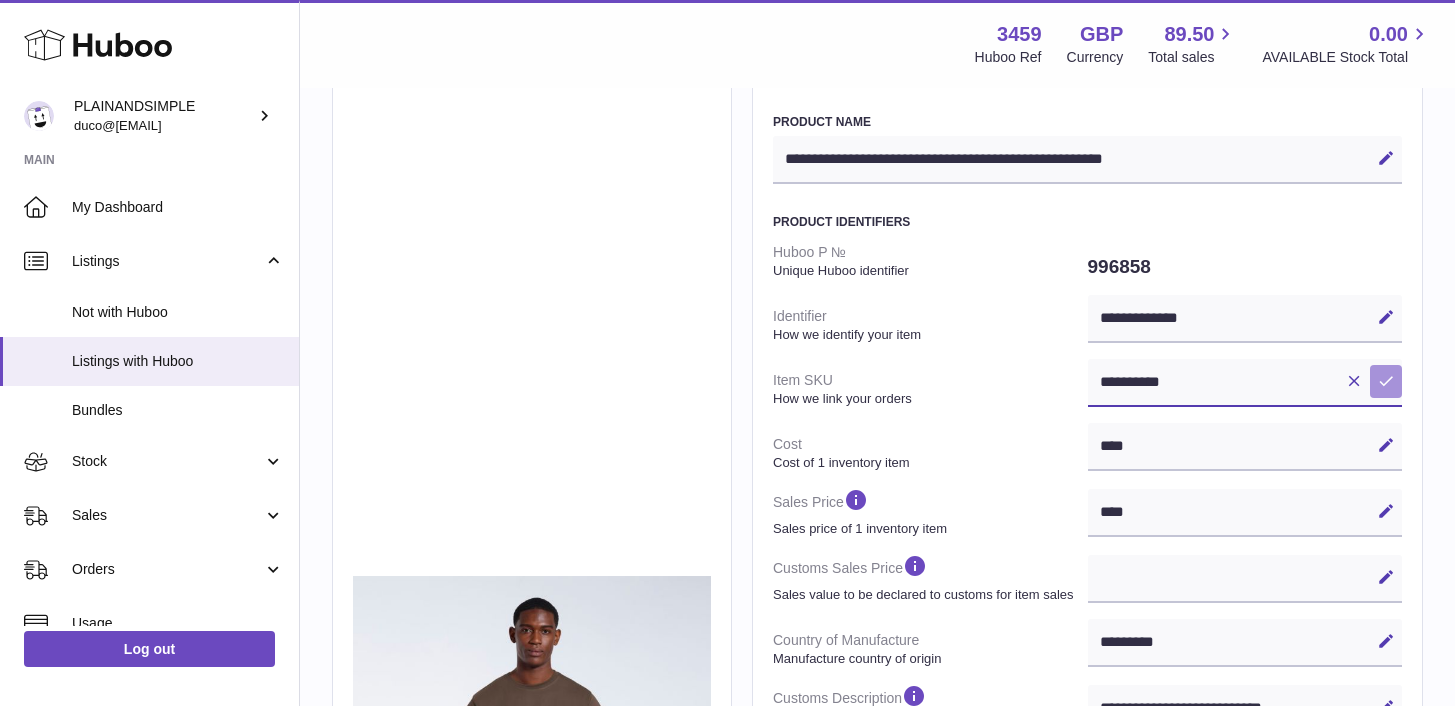 type on "**********" 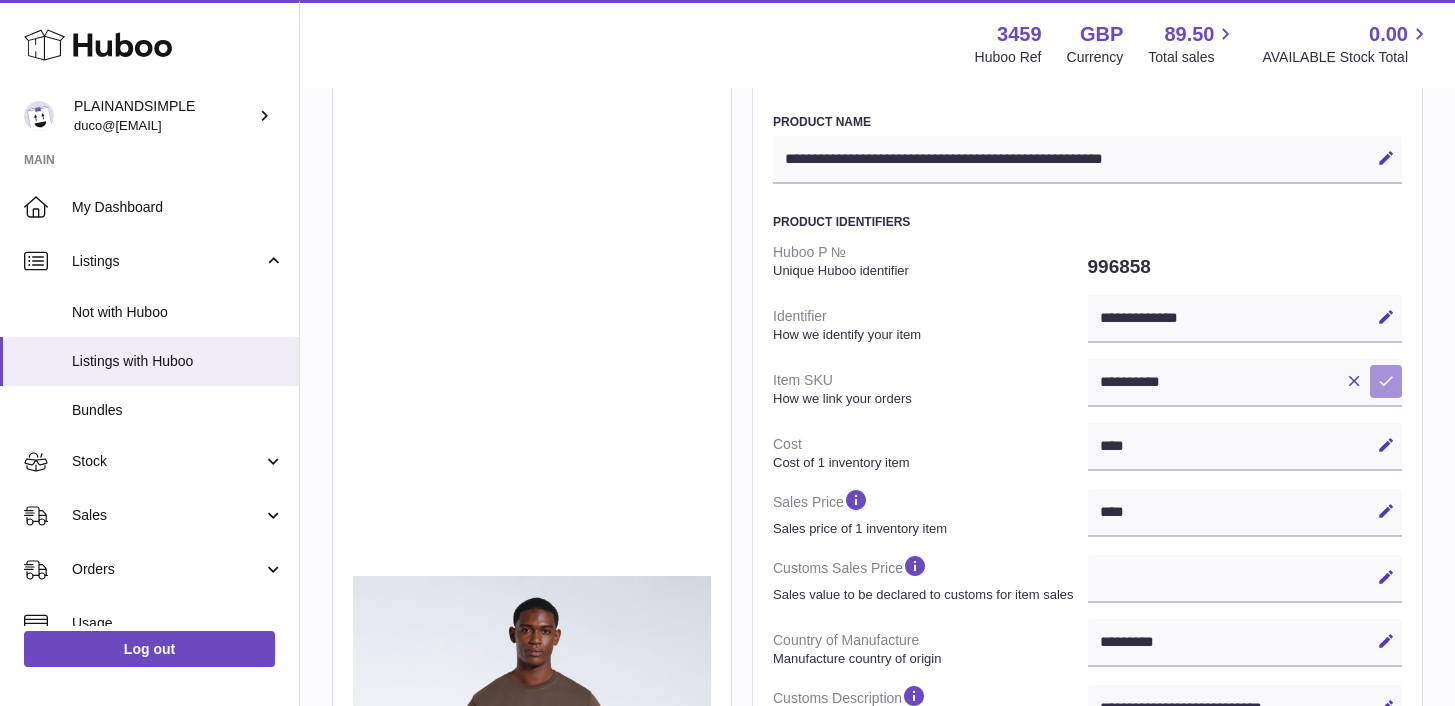 click at bounding box center [1386, 381] 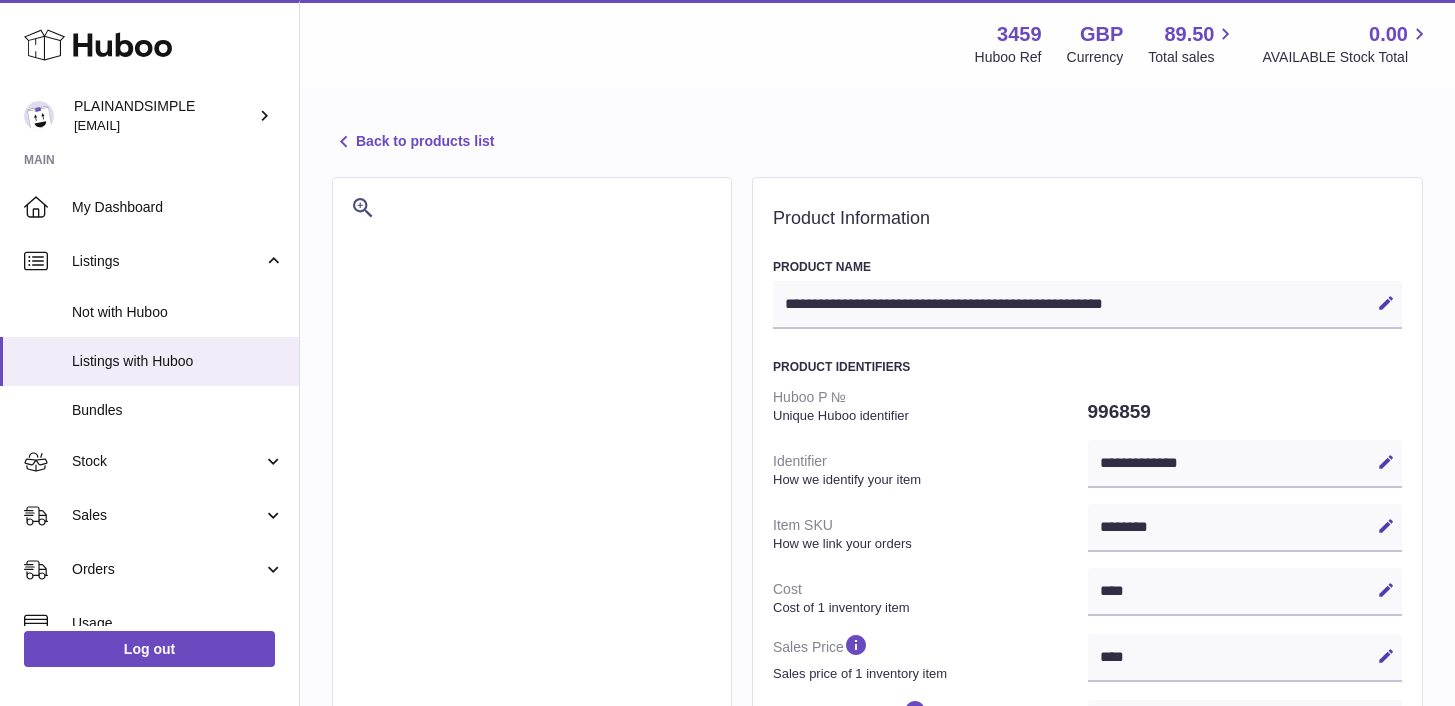 select on "***" 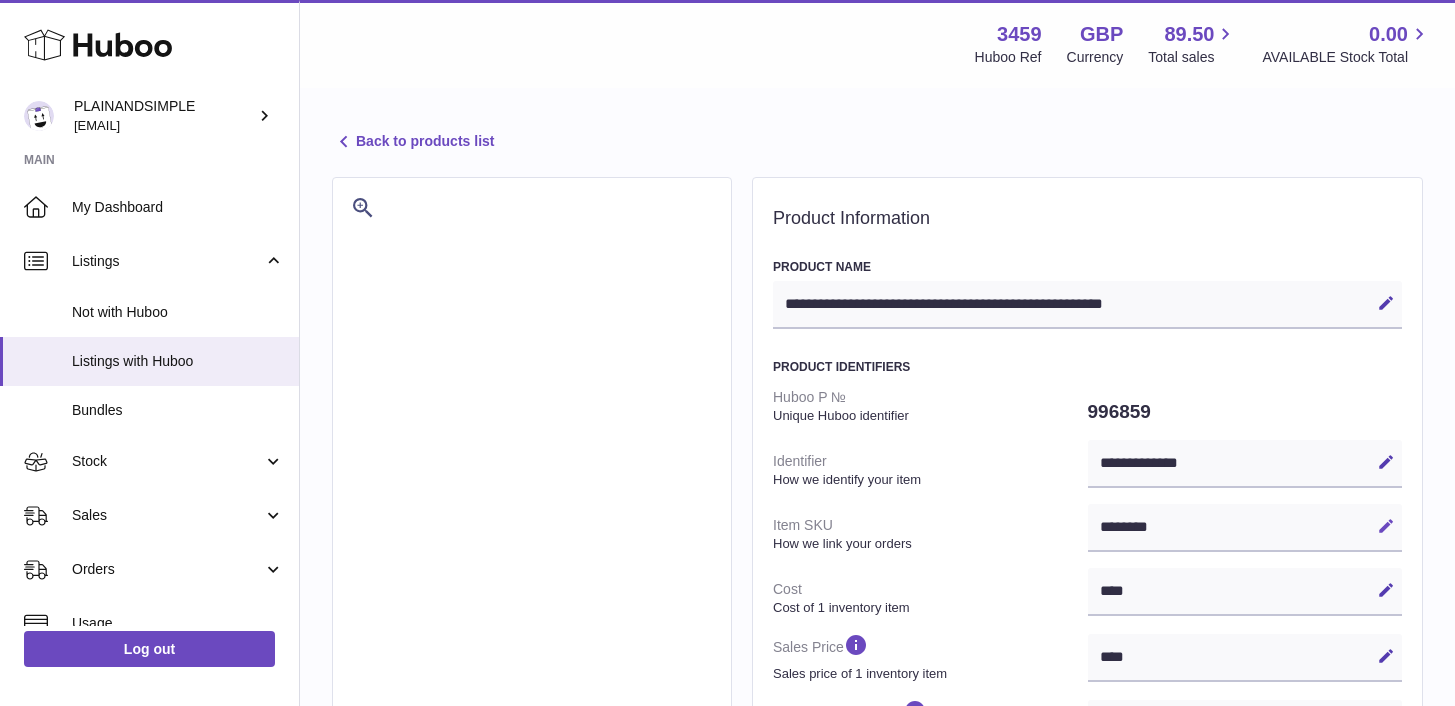 click on "Edit" at bounding box center (1386, 526) 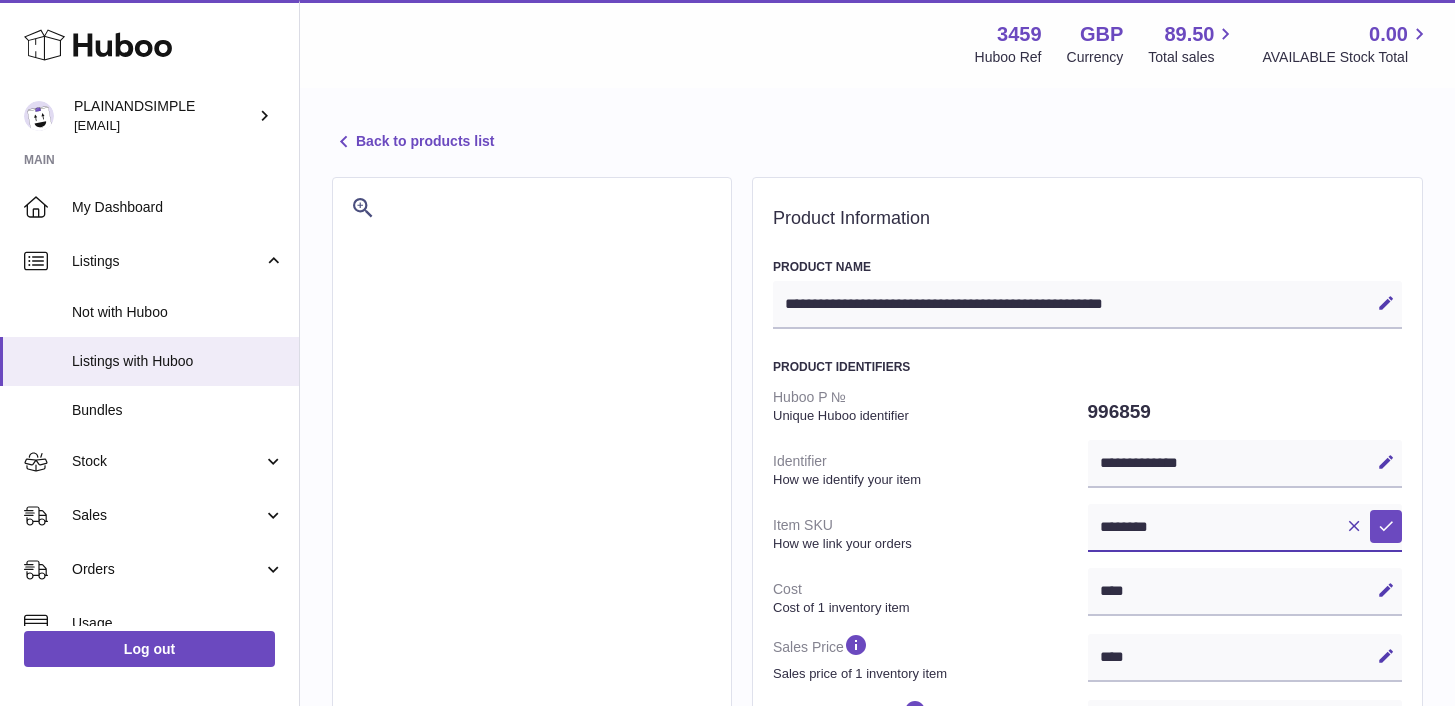 click on "********" at bounding box center (1245, 528) 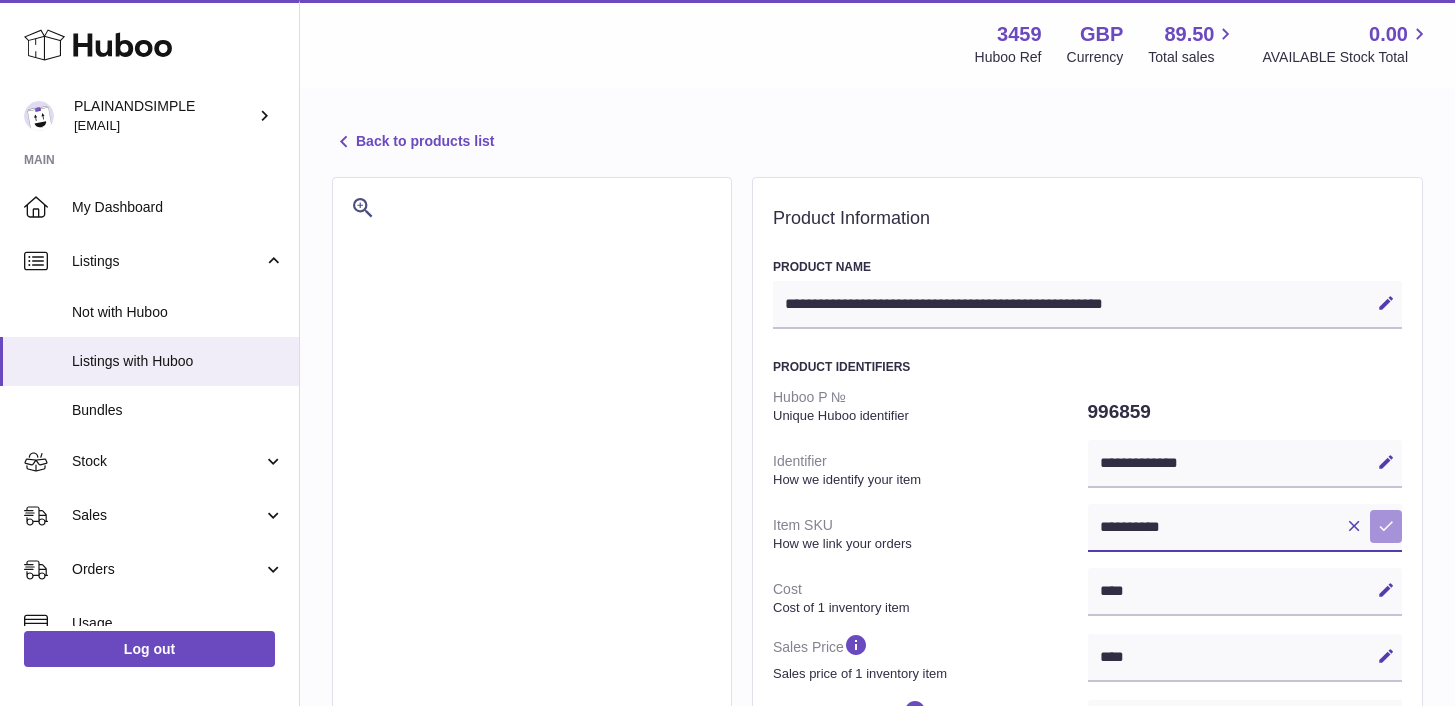 type on "**********" 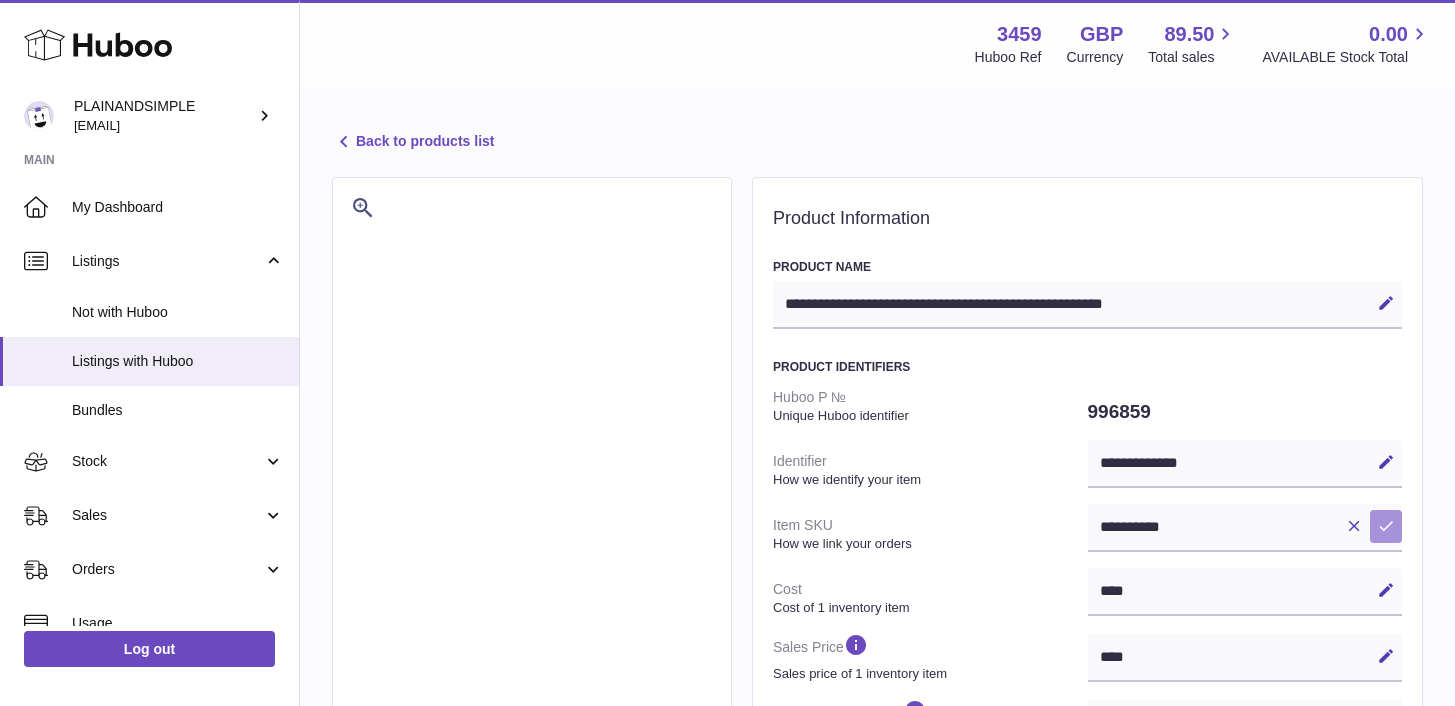 click at bounding box center [1386, 526] 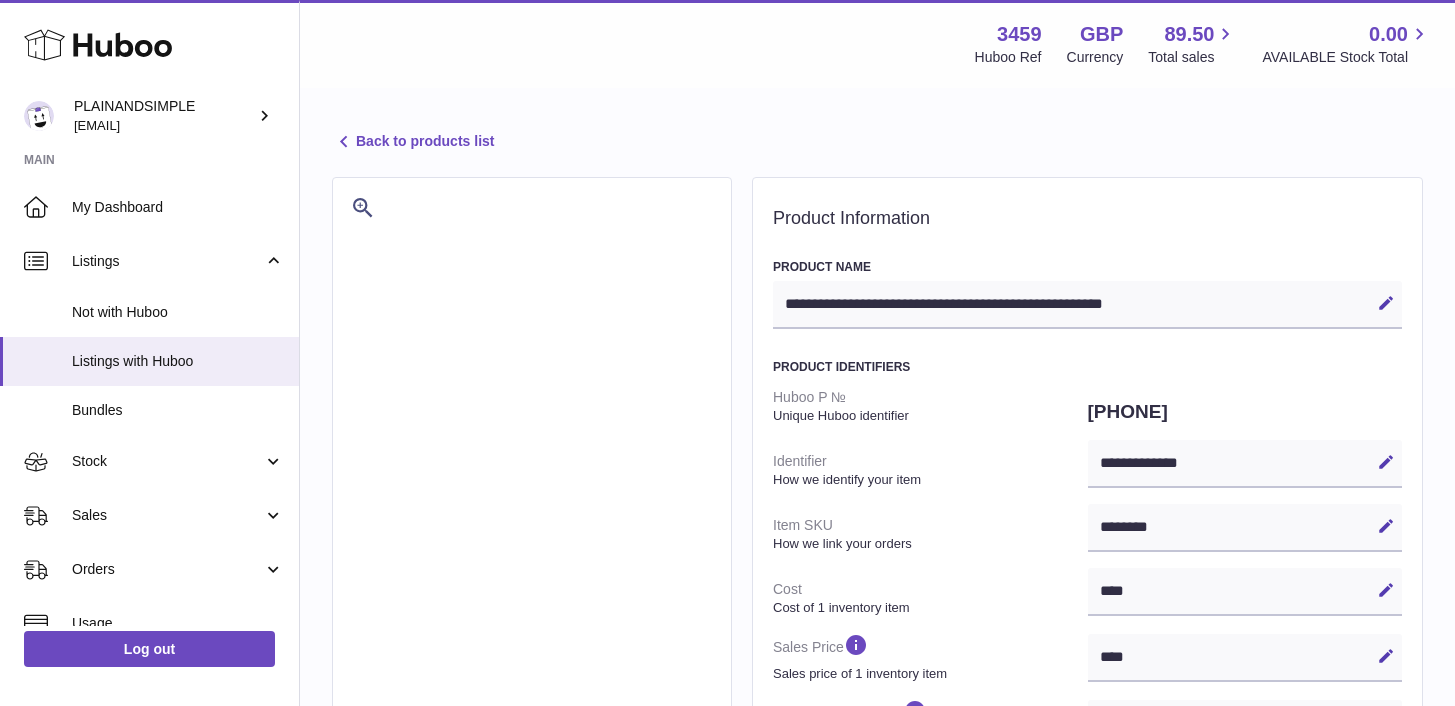 select on "***" 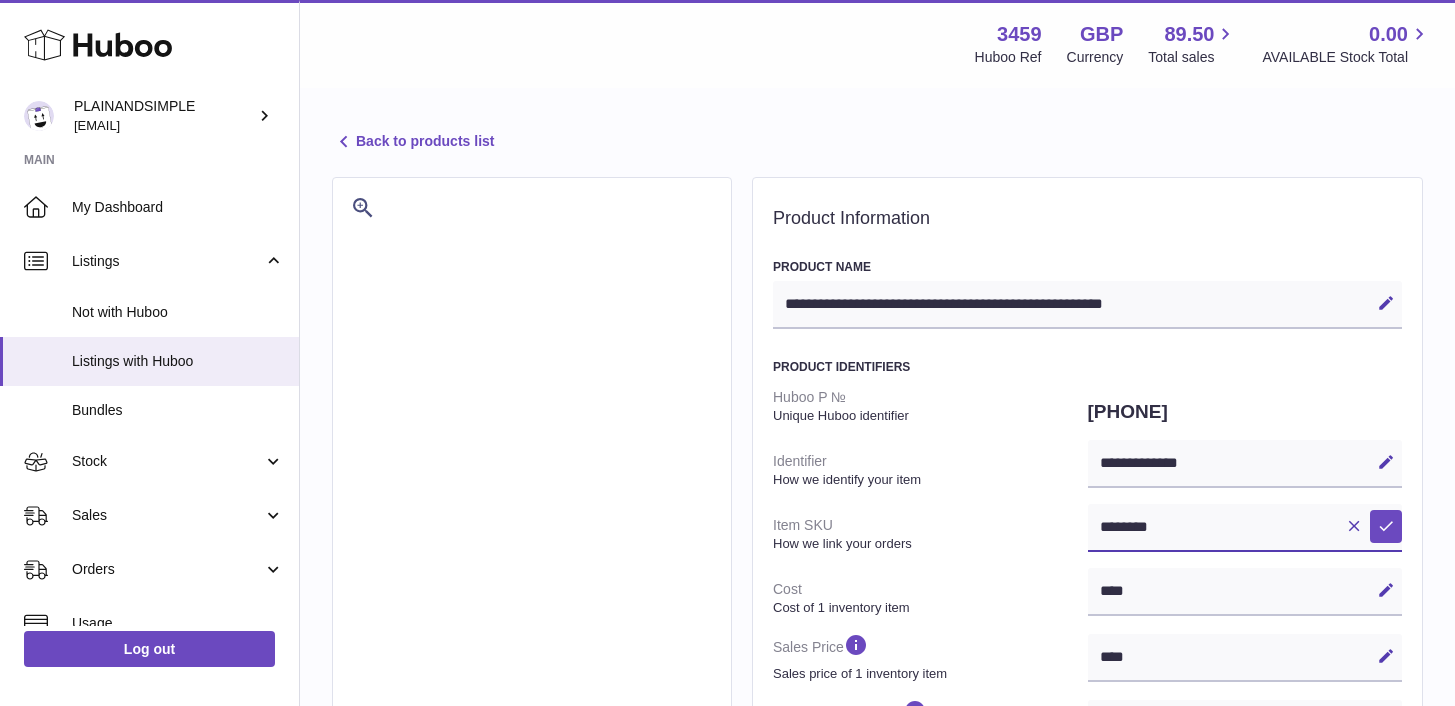 click on "********" at bounding box center (1245, 528) 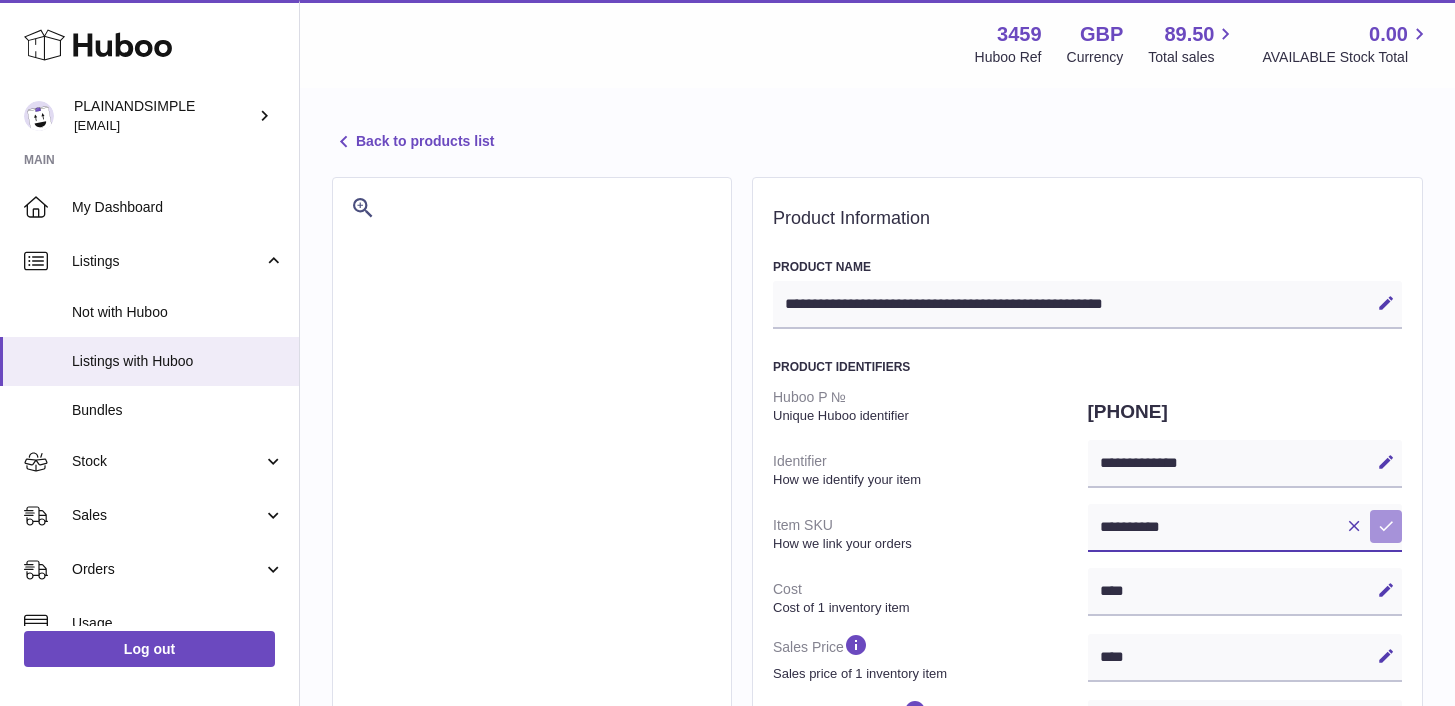 type on "**********" 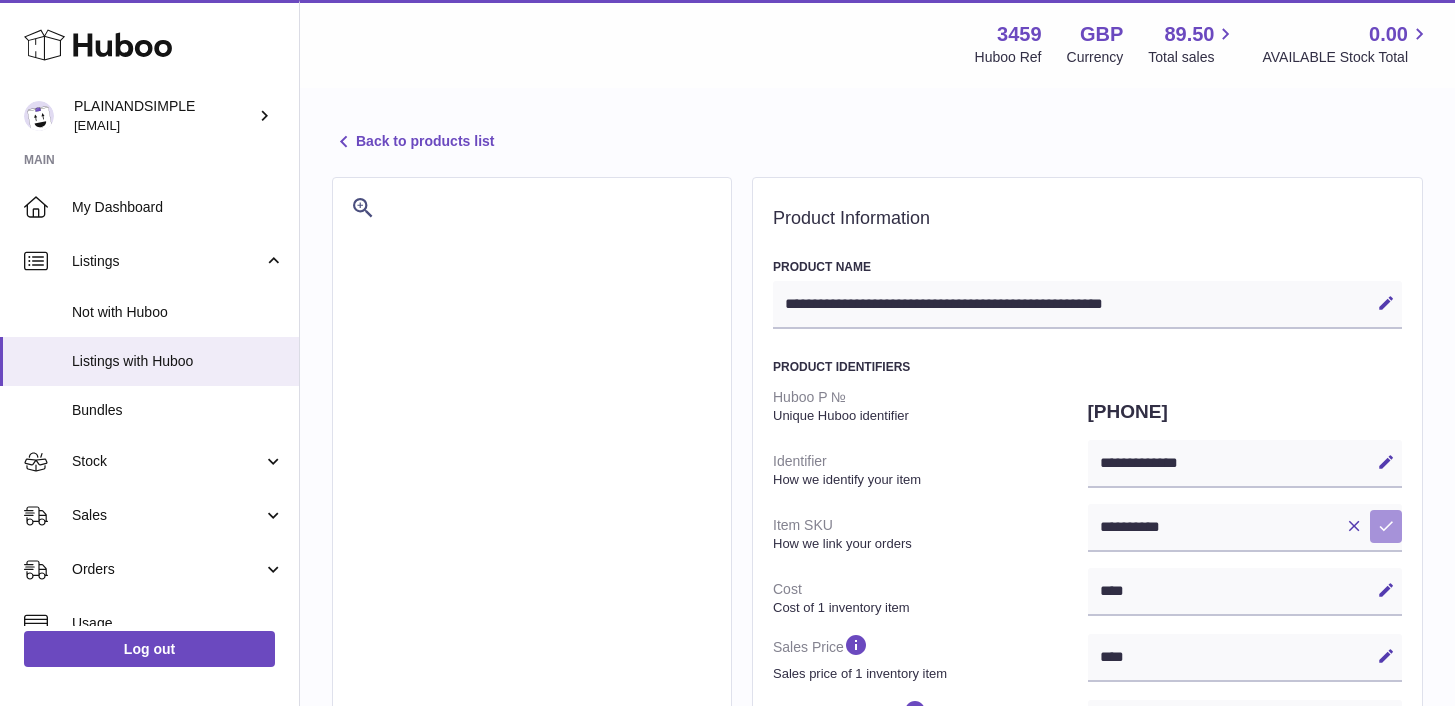 click on "Save" at bounding box center [1386, 526] 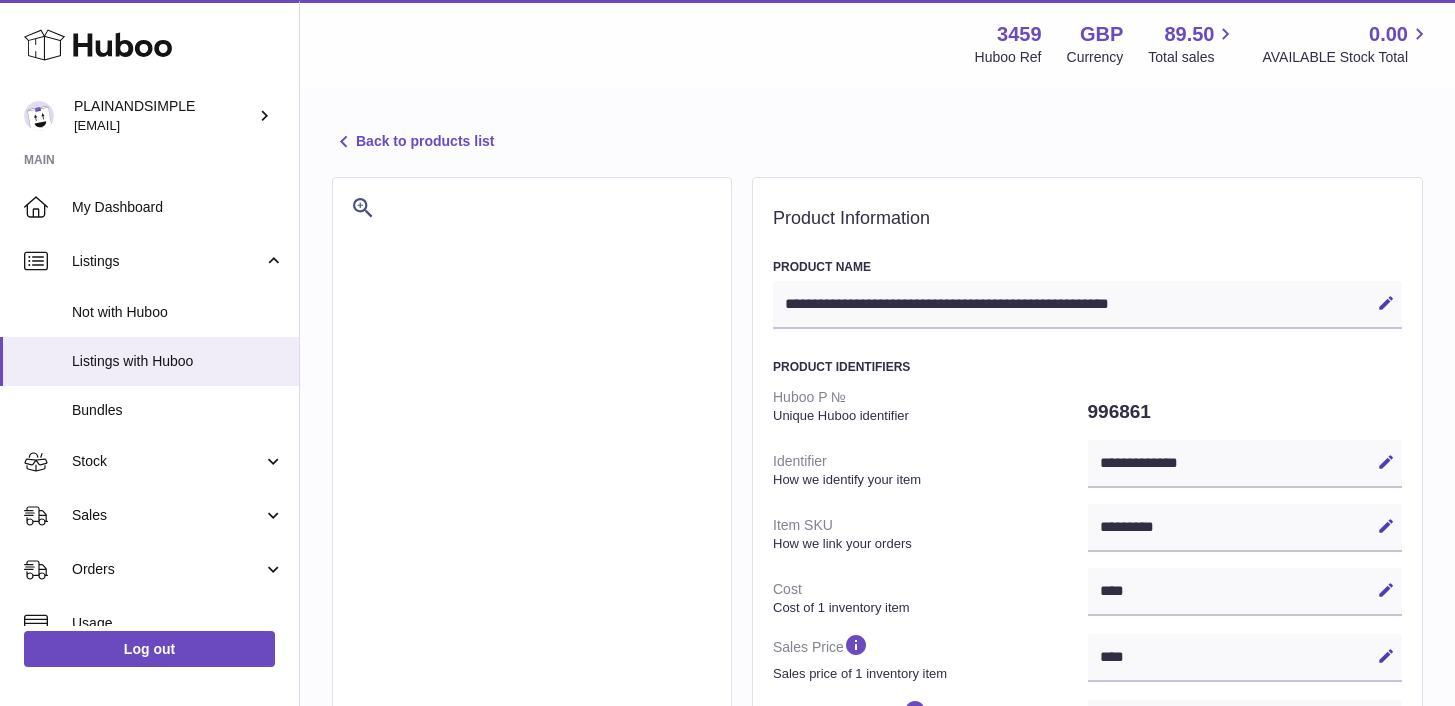 select on "***" 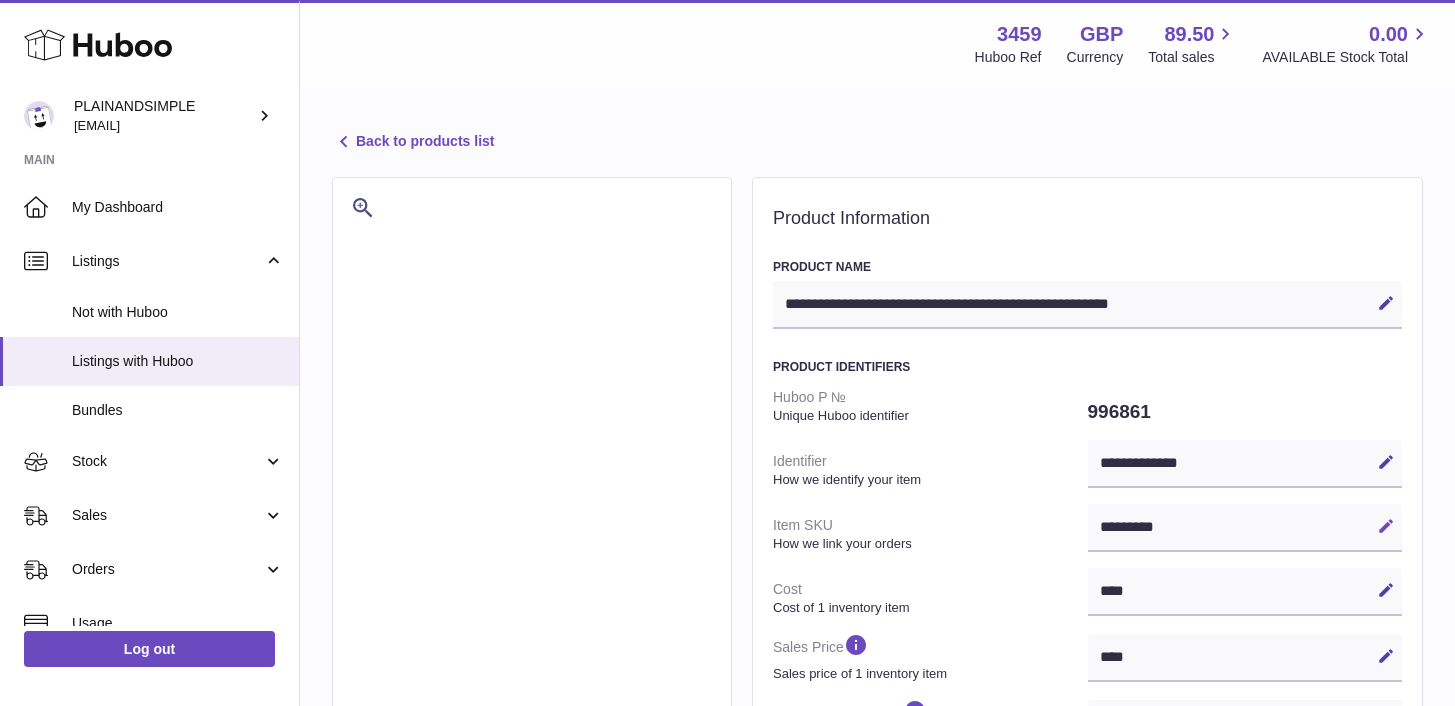 click at bounding box center (1386, 526) 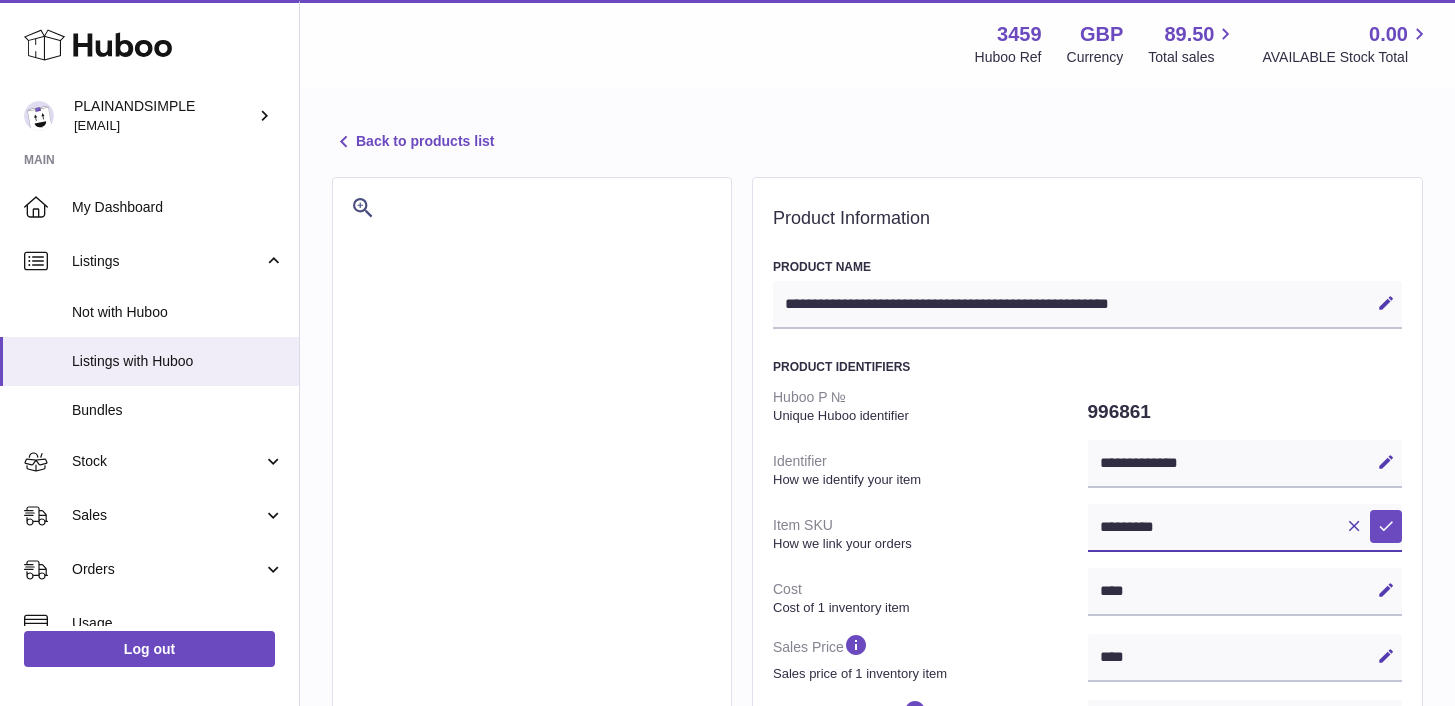 click on "*********" at bounding box center (1245, 528) 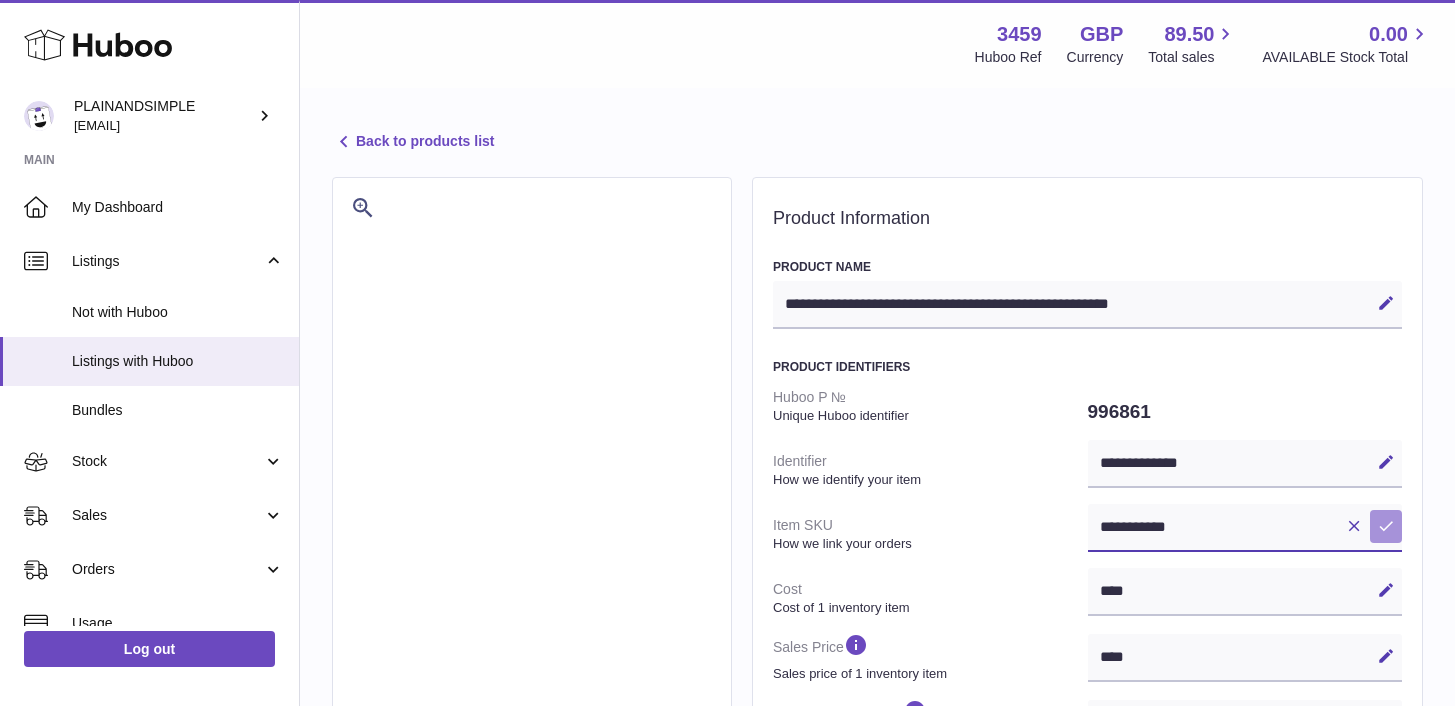 type on "**********" 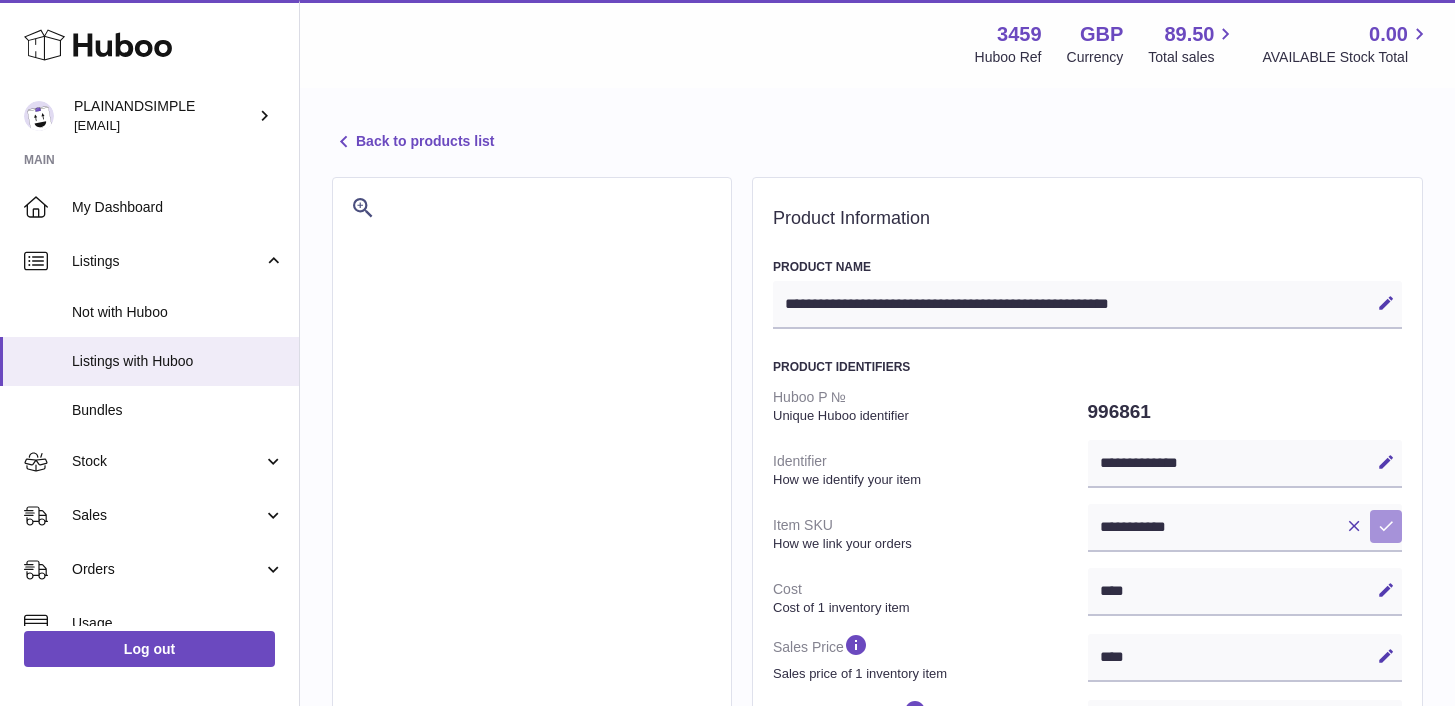 click at bounding box center (1386, 526) 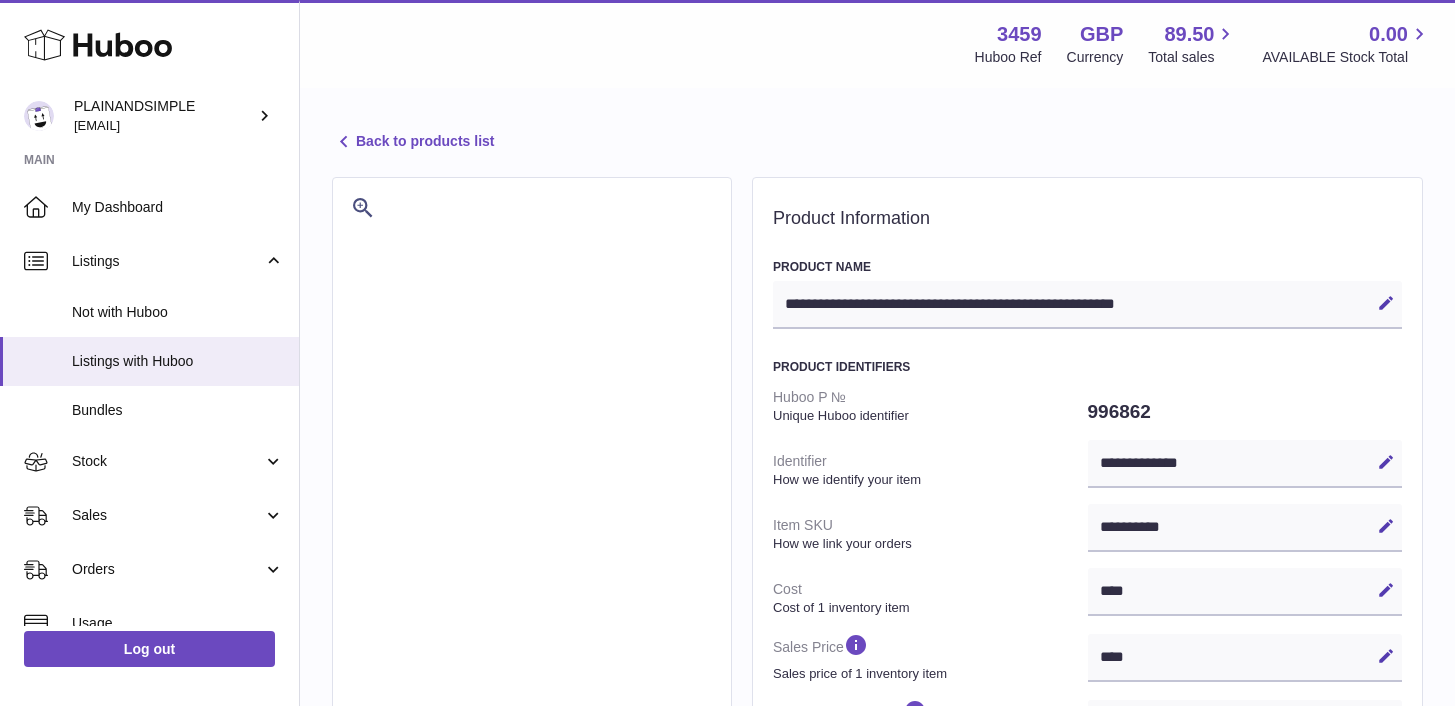 select on "***" 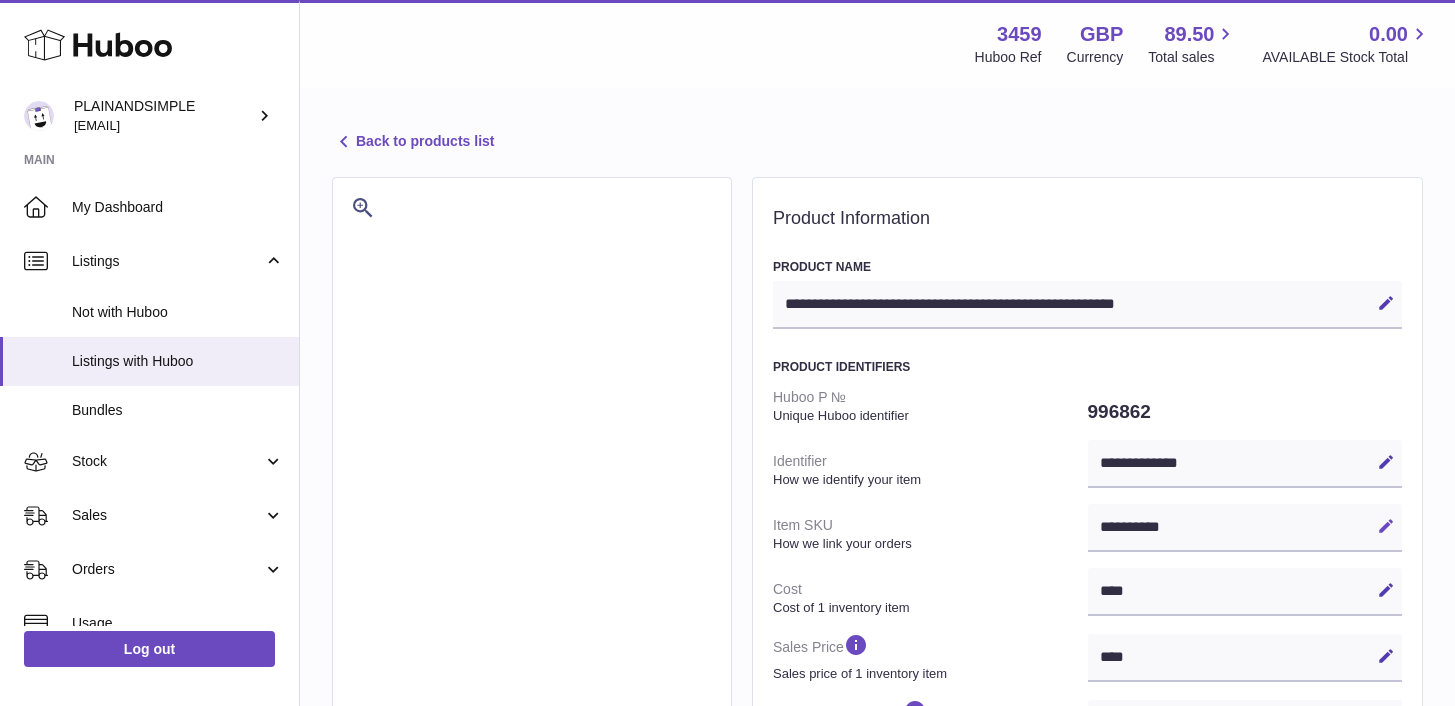 click at bounding box center [1386, 526] 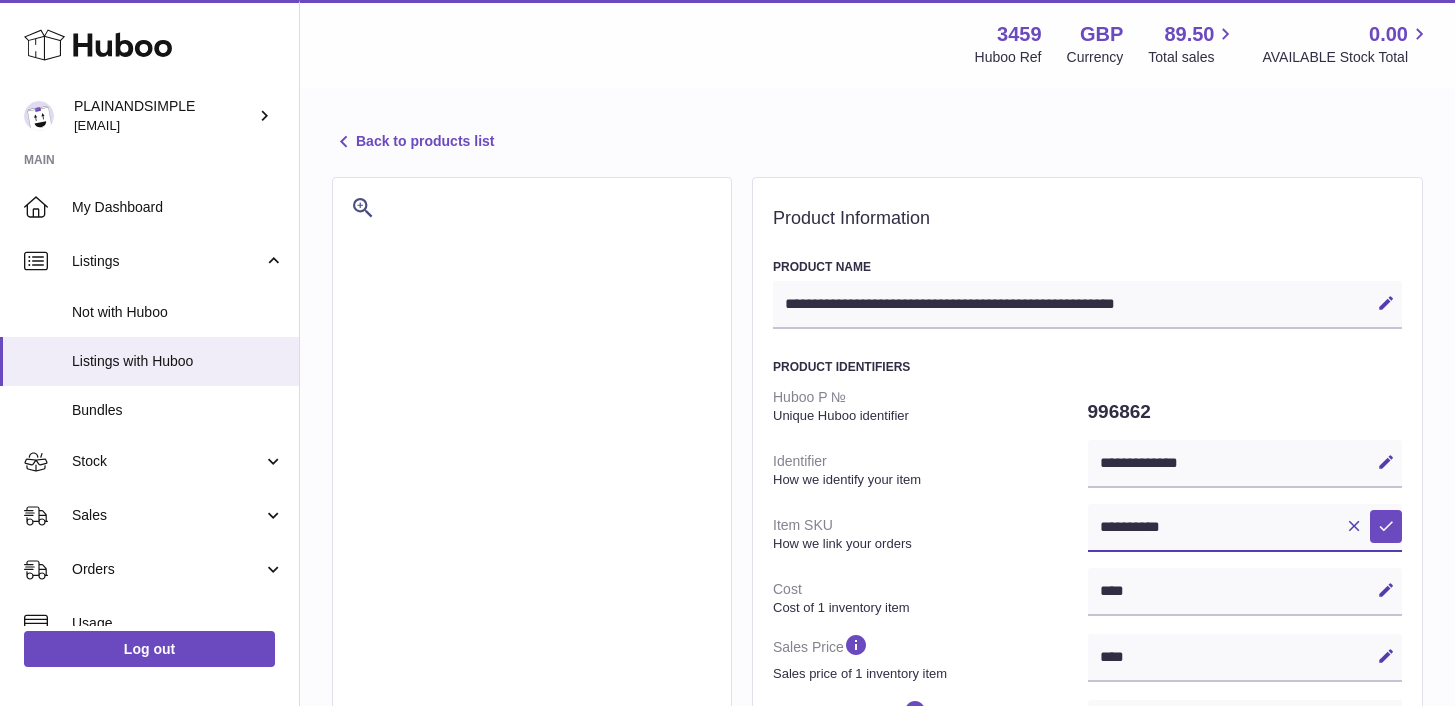 click on "**********" at bounding box center (1245, 528) 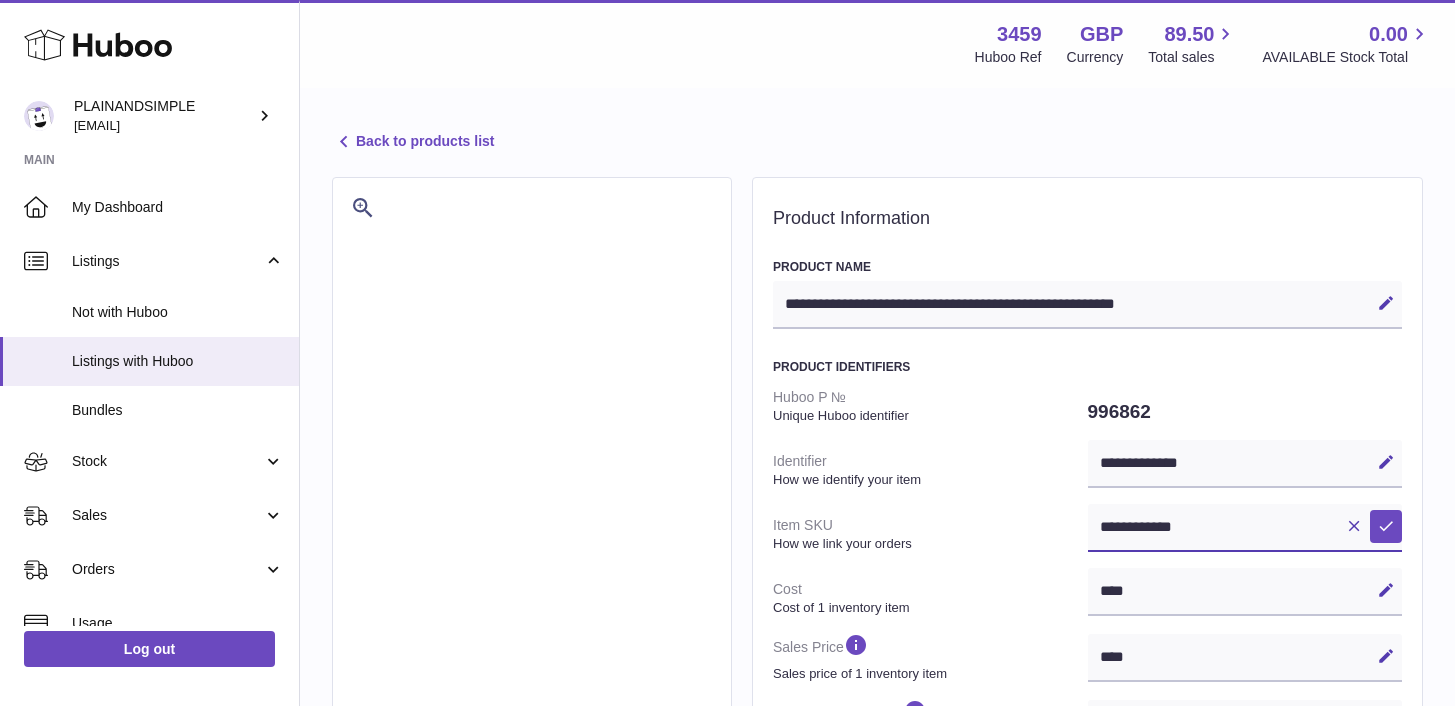 type on "**********" 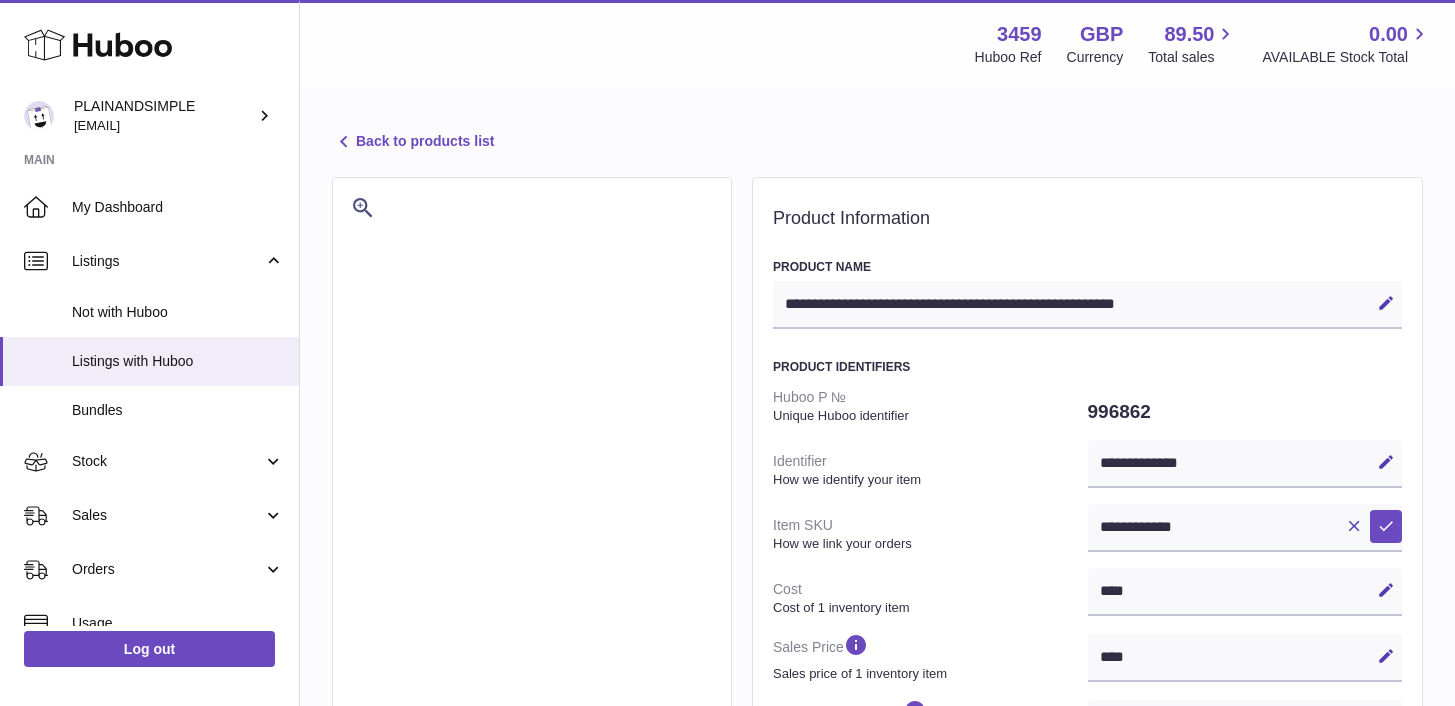 click on "**********" at bounding box center [1087, 921] 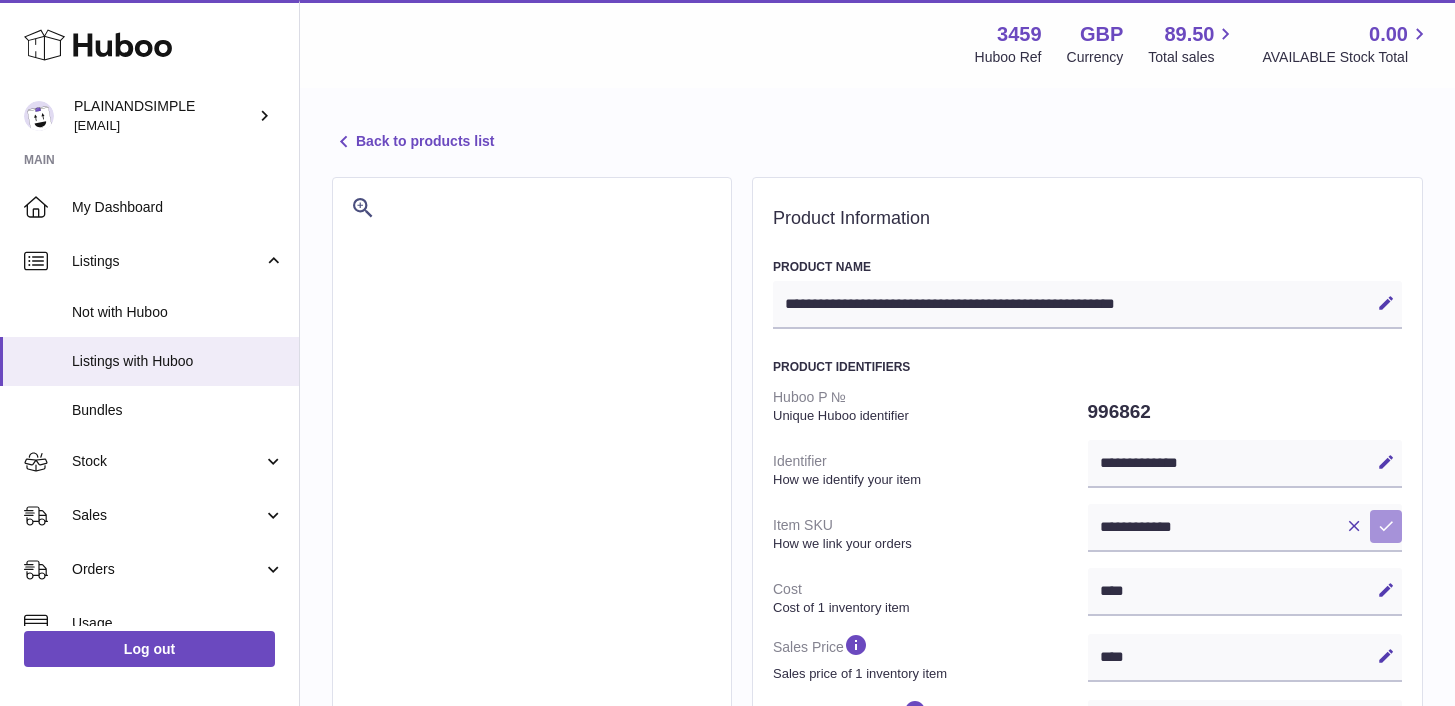click at bounding box center (1386, 526) 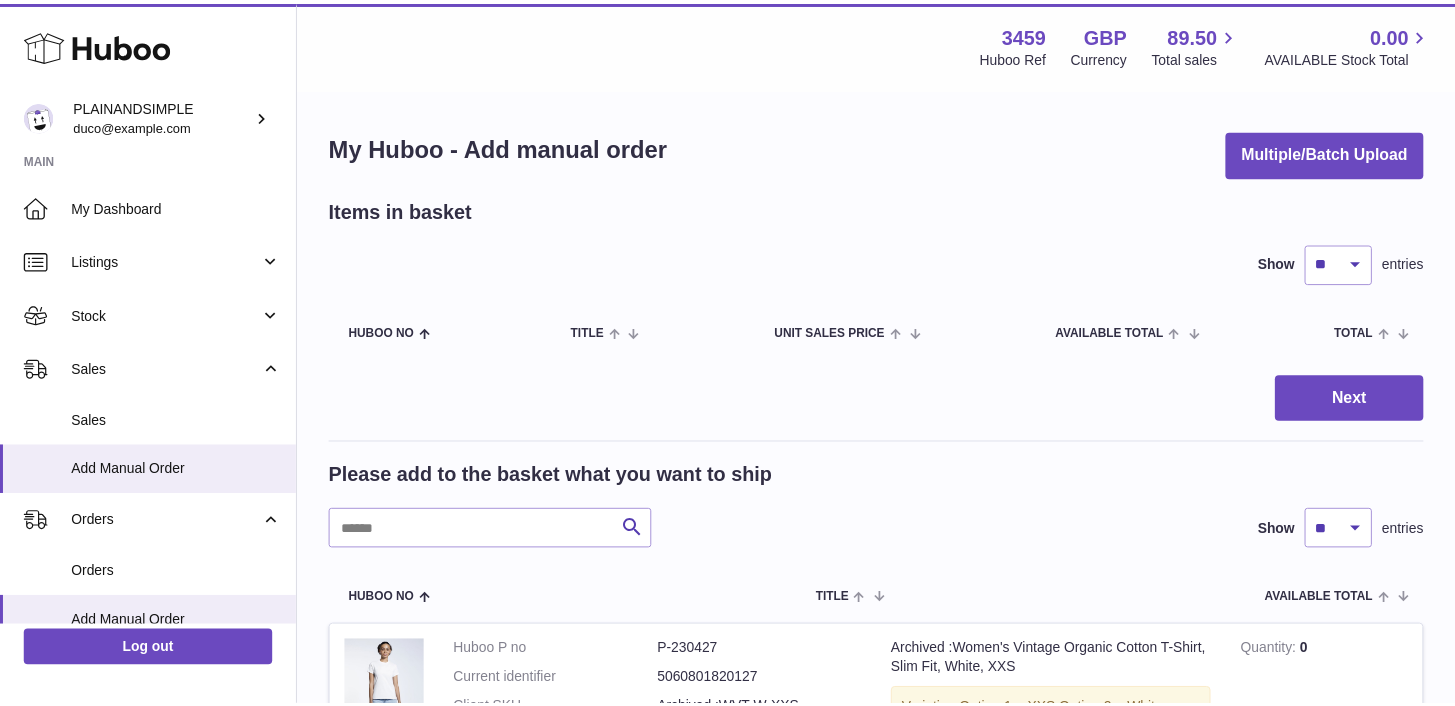 scroll, scrollTop: 0, scrollLeft: 0, axis: both 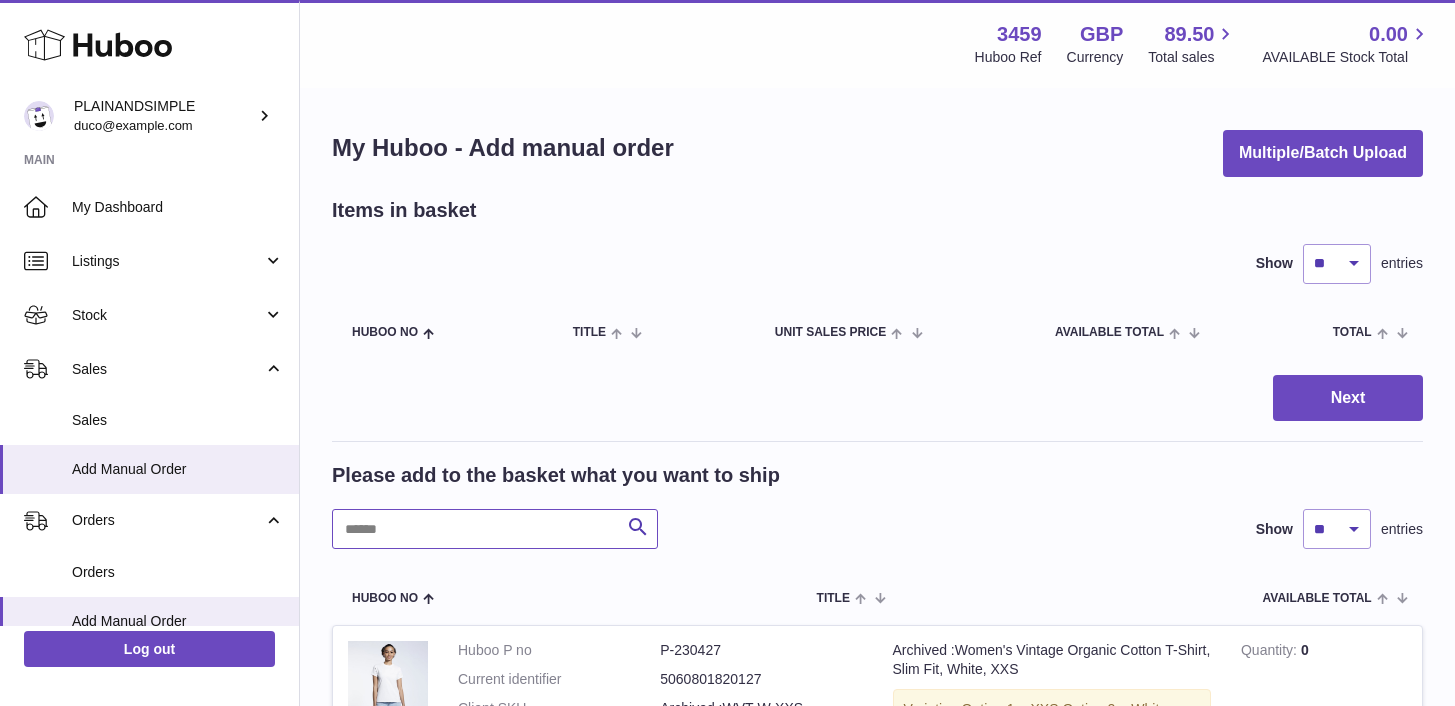 click at bounding box center [495, 529] 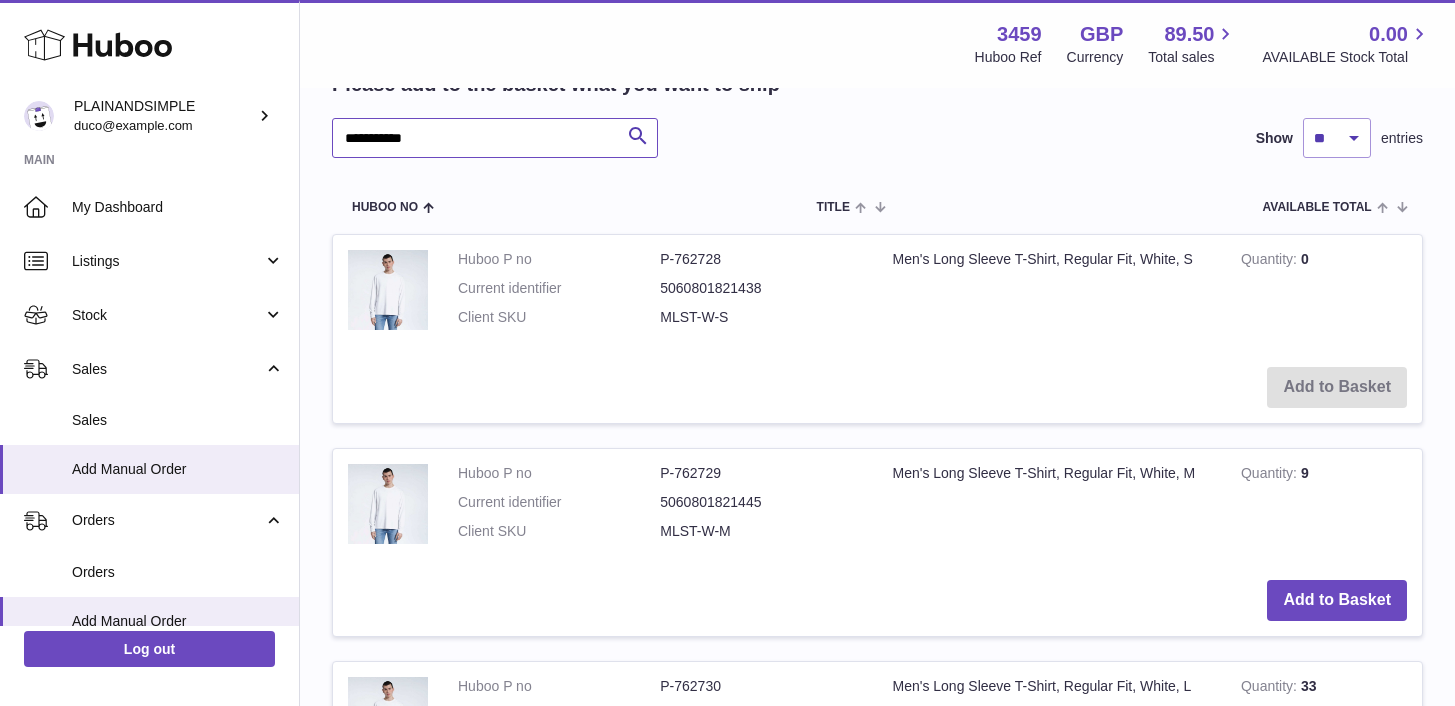 scroll, scrollTop: 172, scrollLeft: 0, axis: vertical 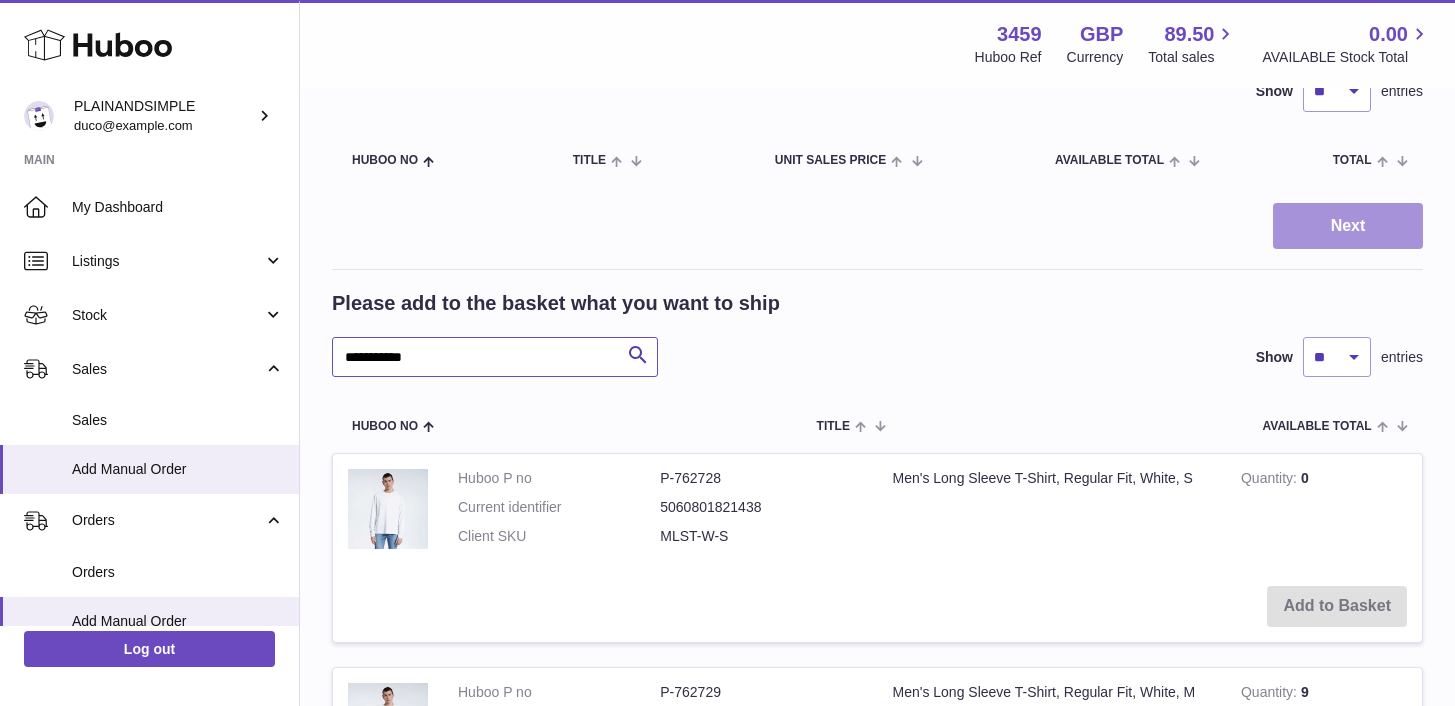 type on "**********" 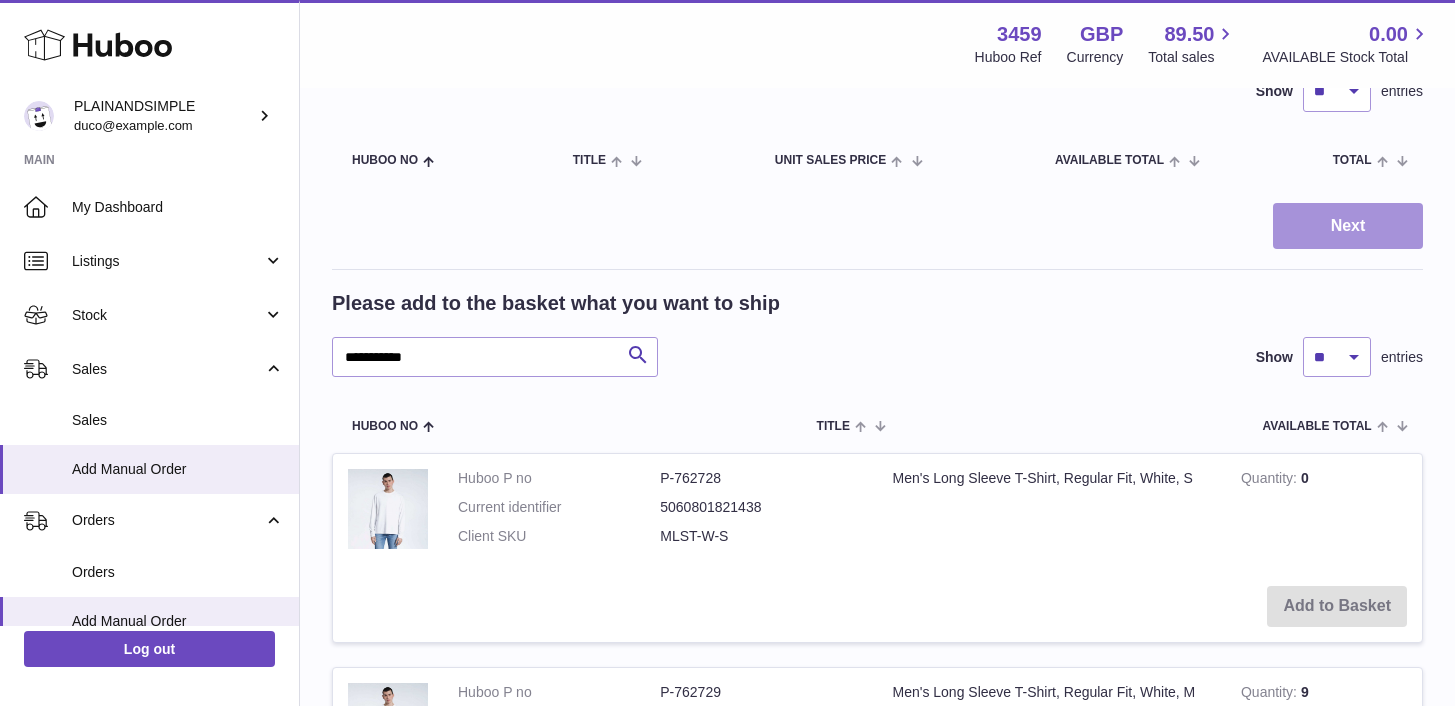 click on "Next" at bounding box center [1348, 226] 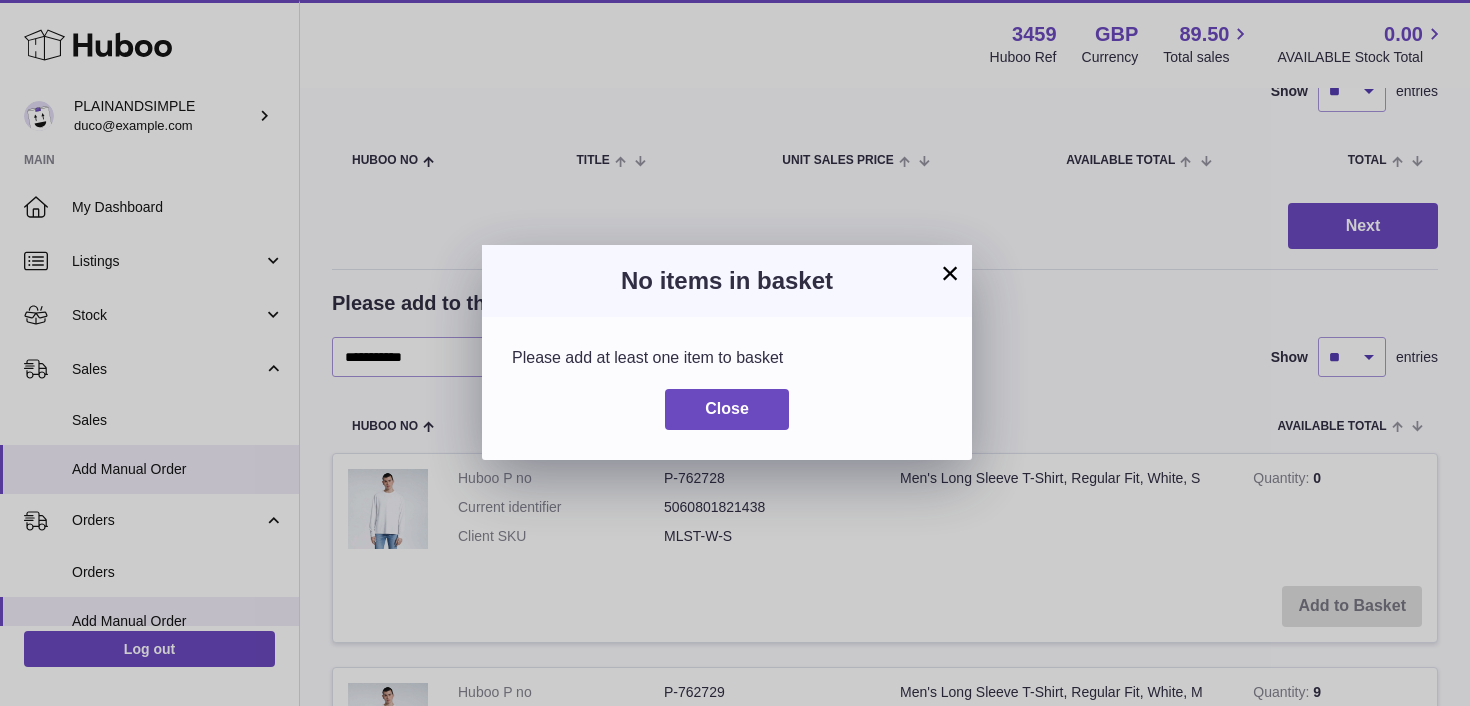 click on "×" at bounding box center [950, 273] 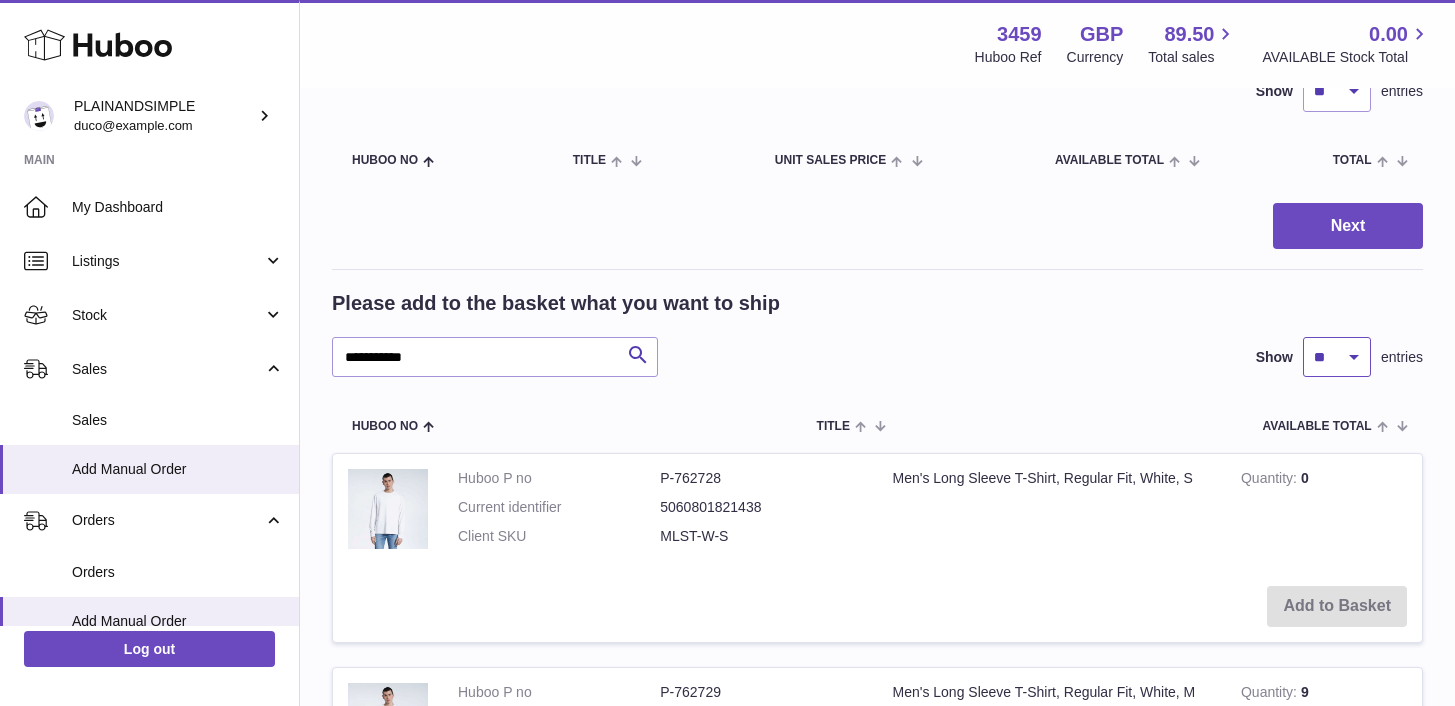 click on "** ** ** ***" at bounding box center (1337, 357) 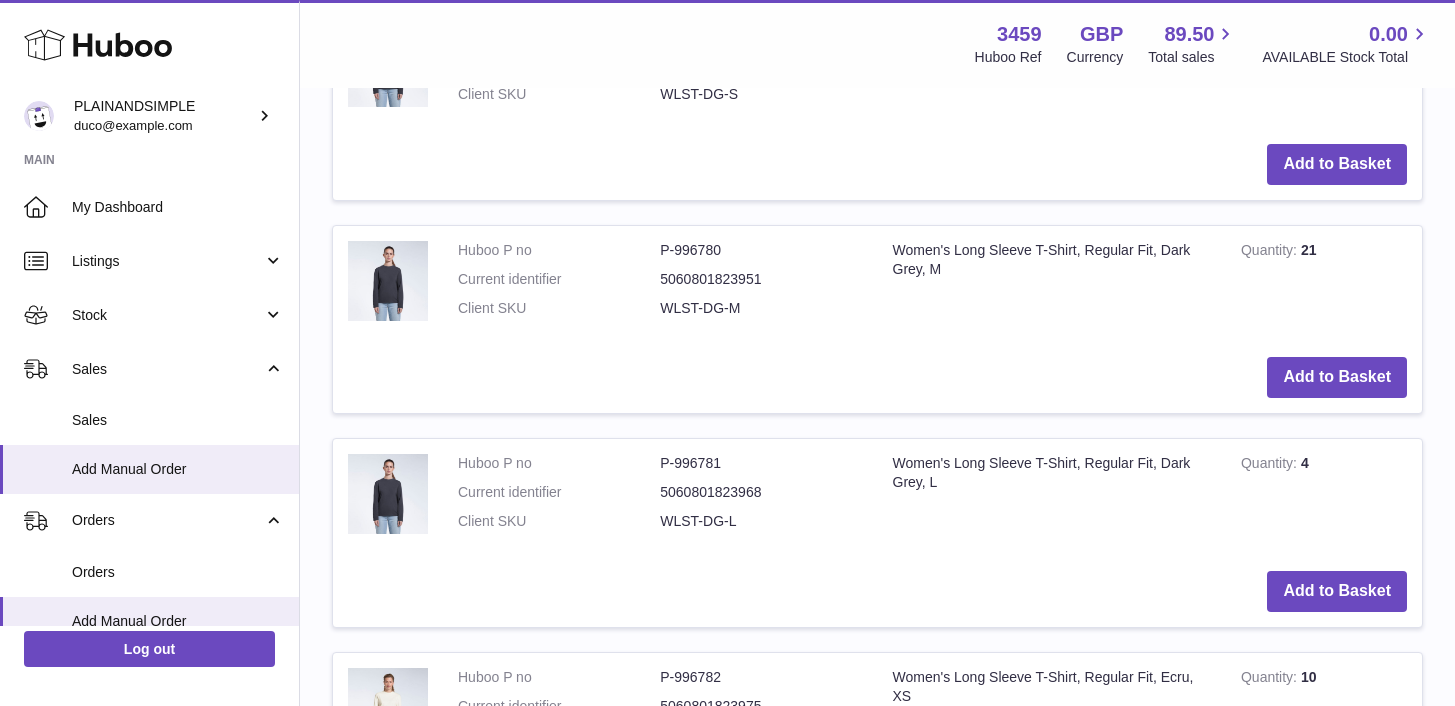 scroll, scrollTop: 4243, scrollLeft: 0, axis: vertical 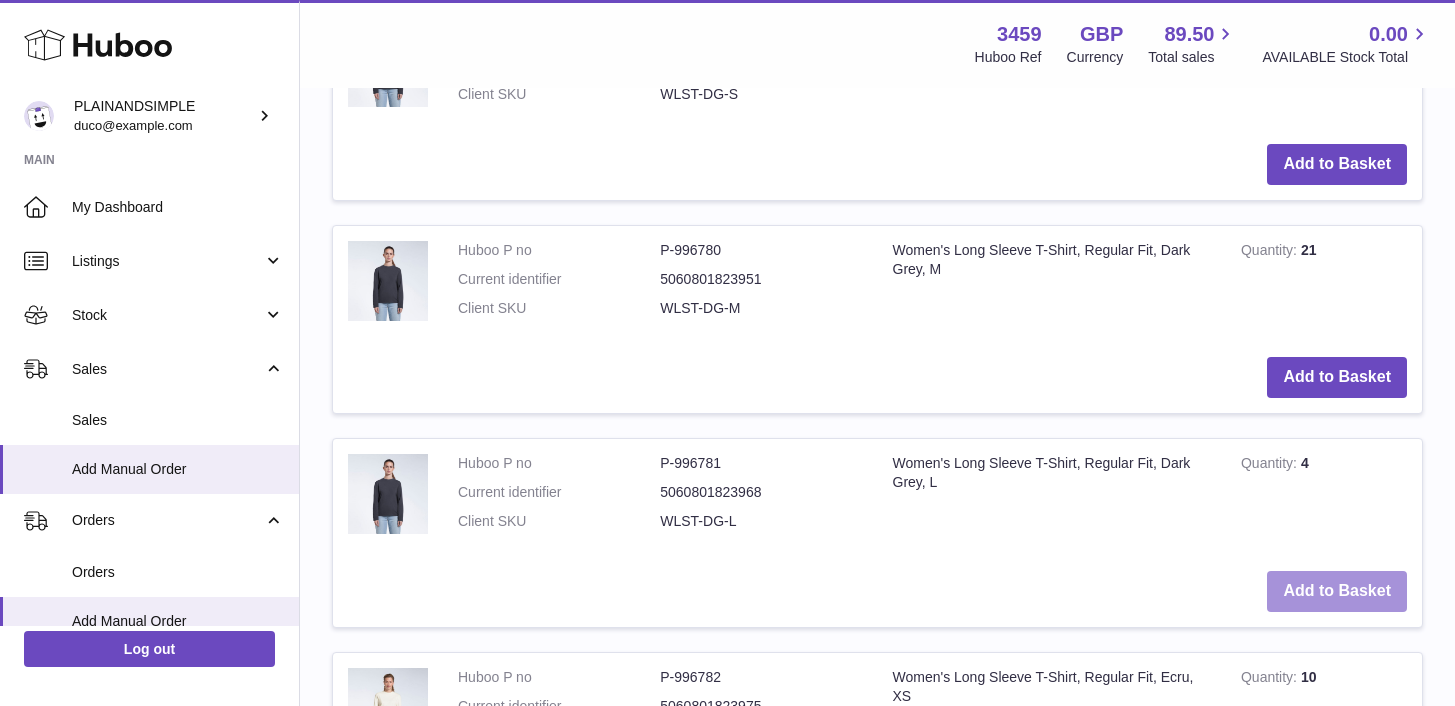 click on "Add to Basket" at bounding box center (1337, 591) 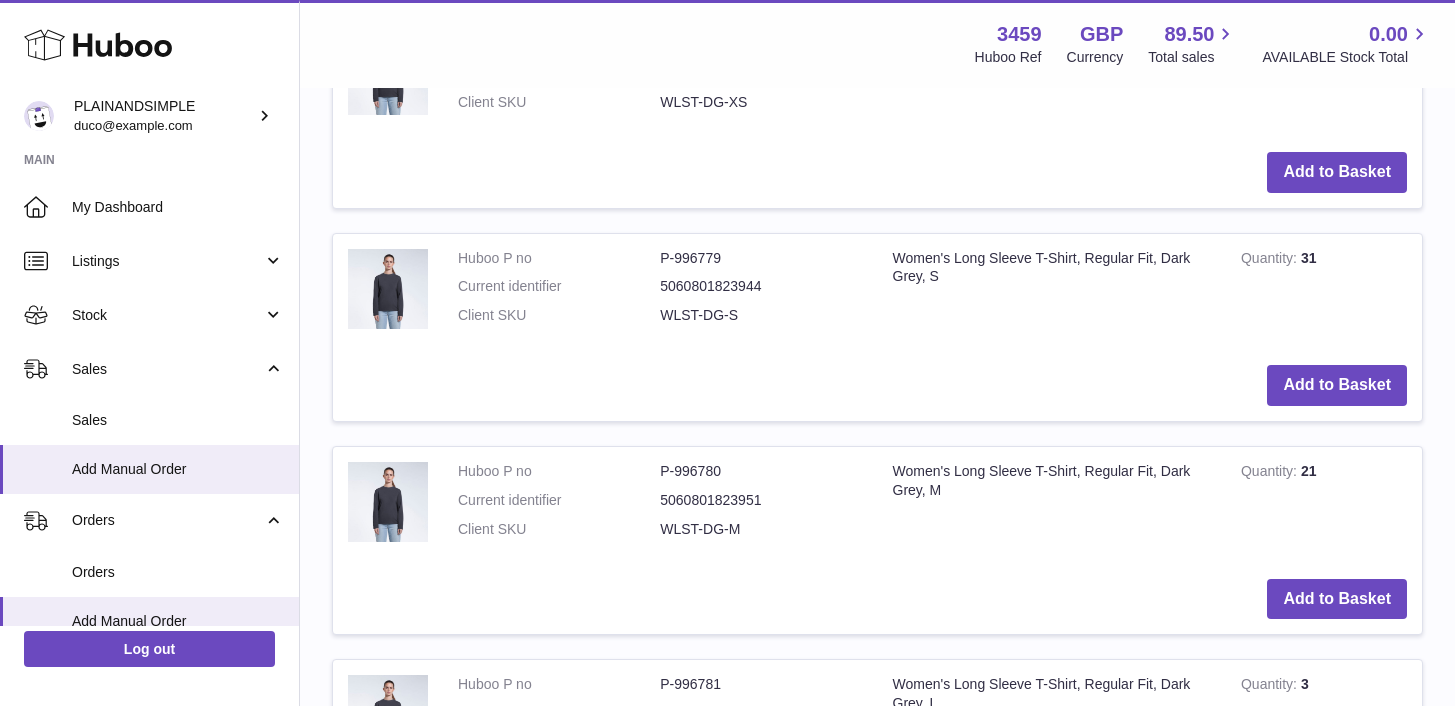 scroll, scrollTop: 4465, scrollLeft: 0, axis: vertical 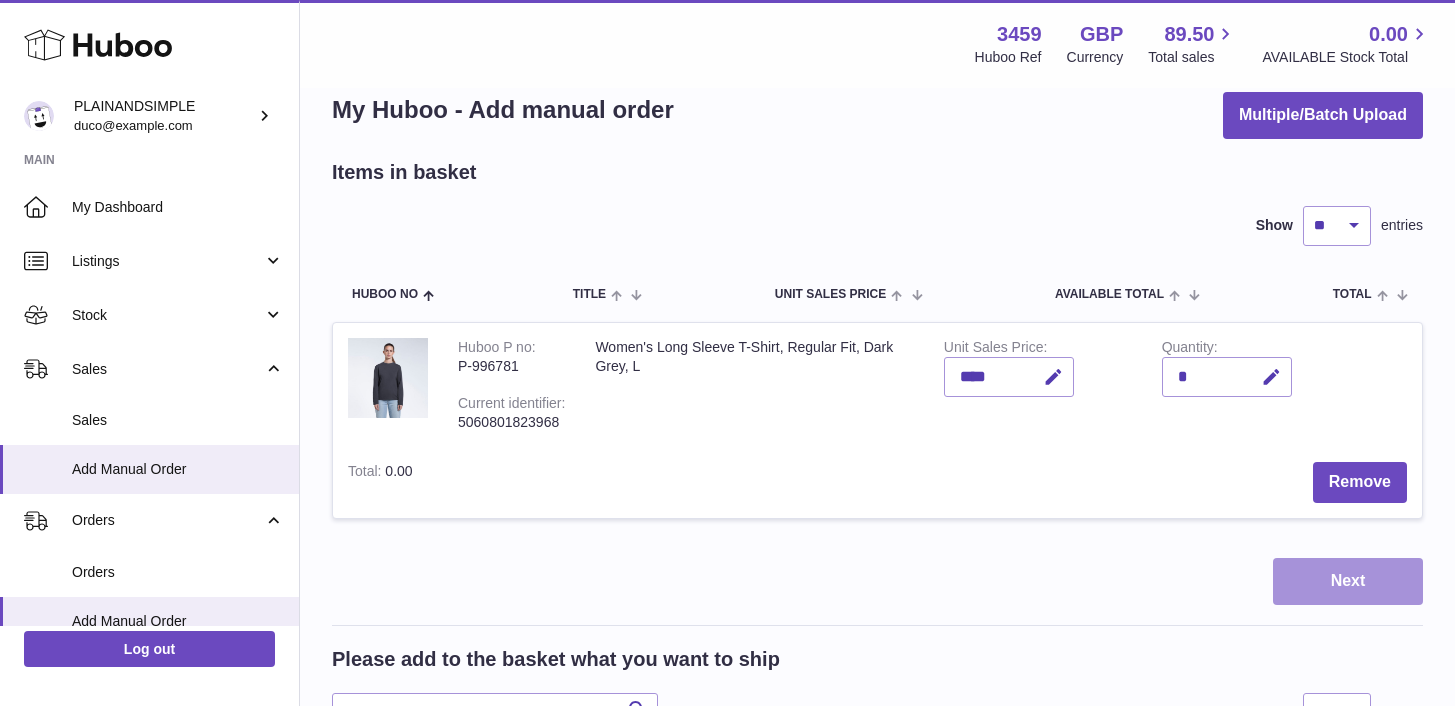 click on "Next" at bounding box center [1348, 581] 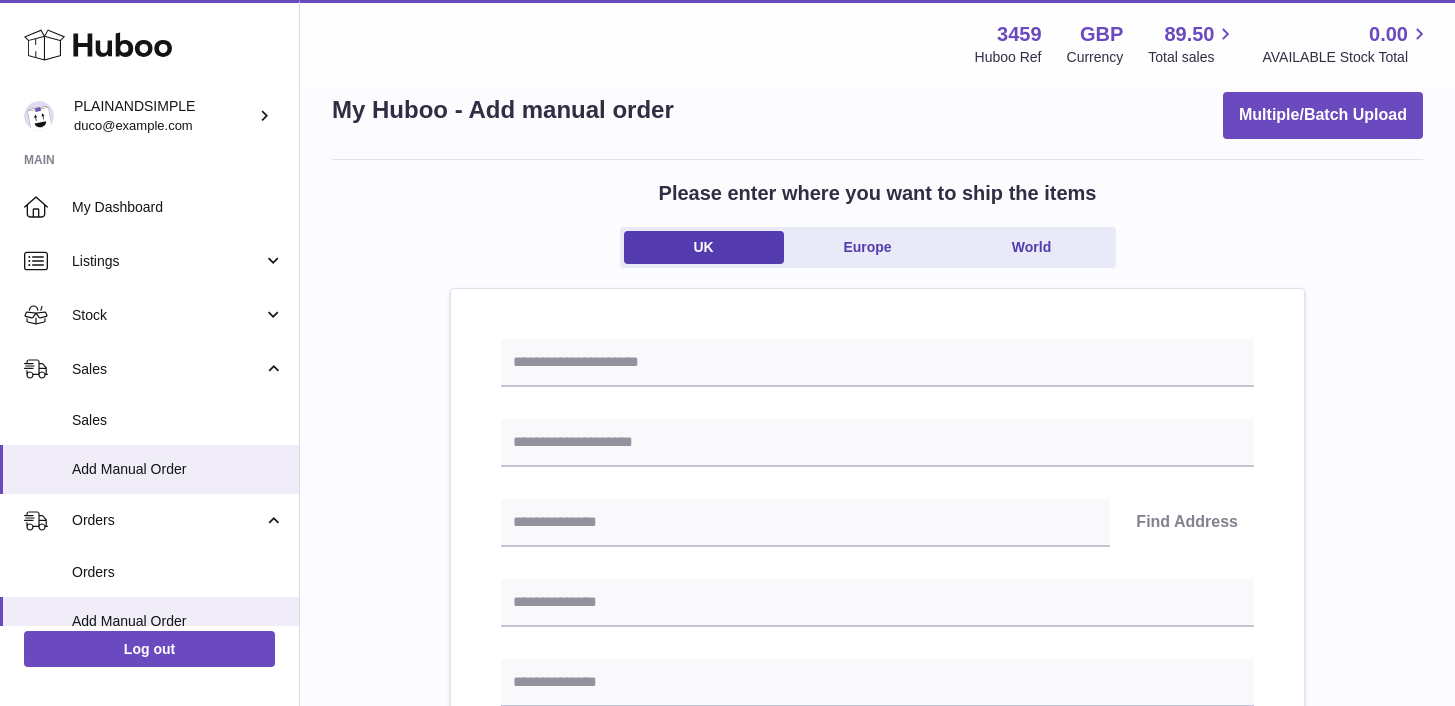 scroll, scrollTop: 0, scrollLeft: 0, axis: both 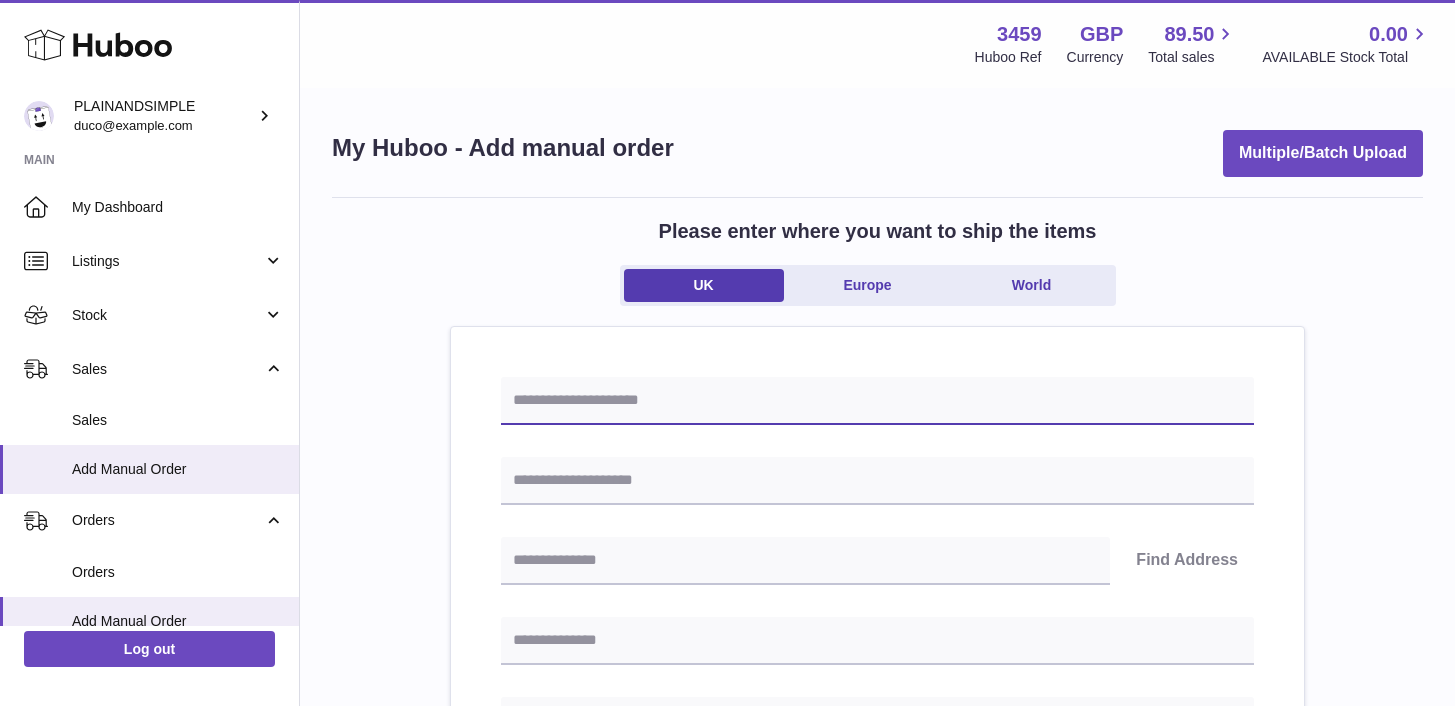 click at bounding box center [877, 401] 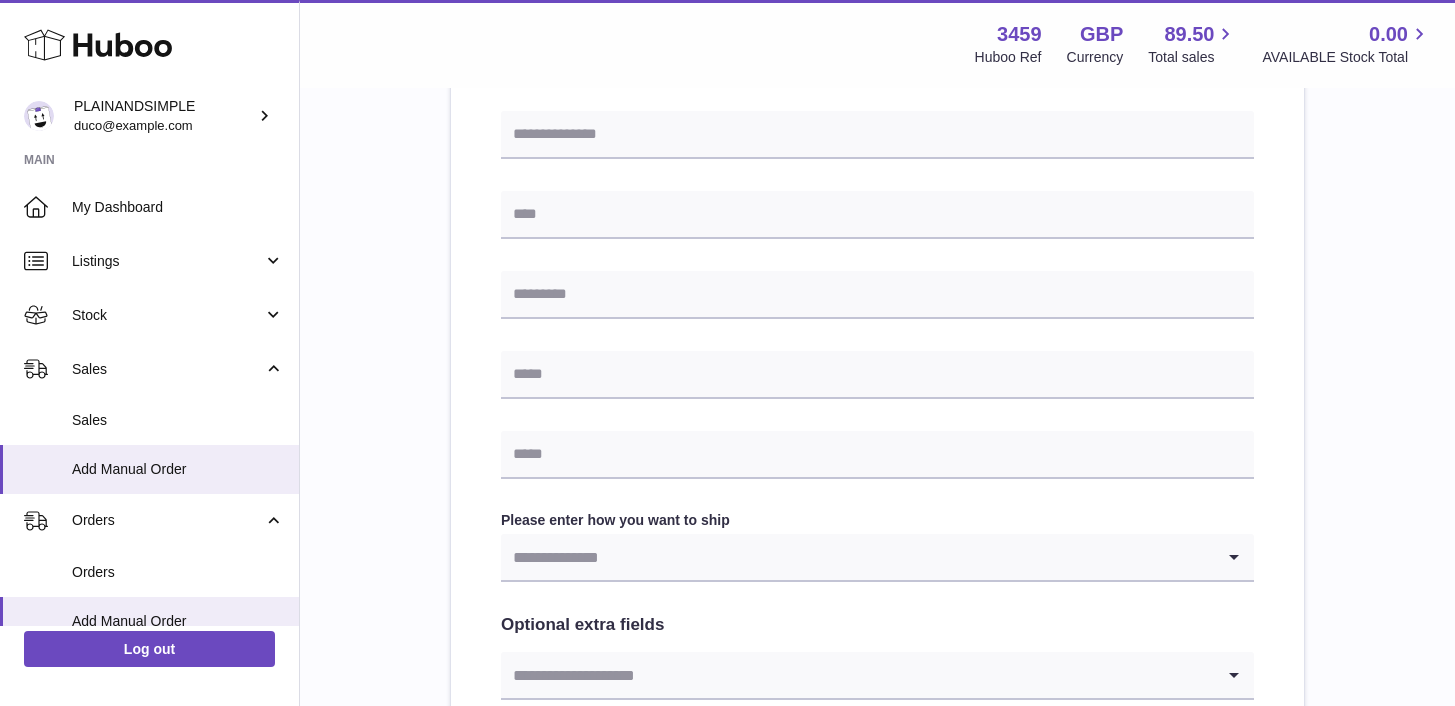 scroll, scrollTop: 841, scrollLeft: 0, axis: vertical 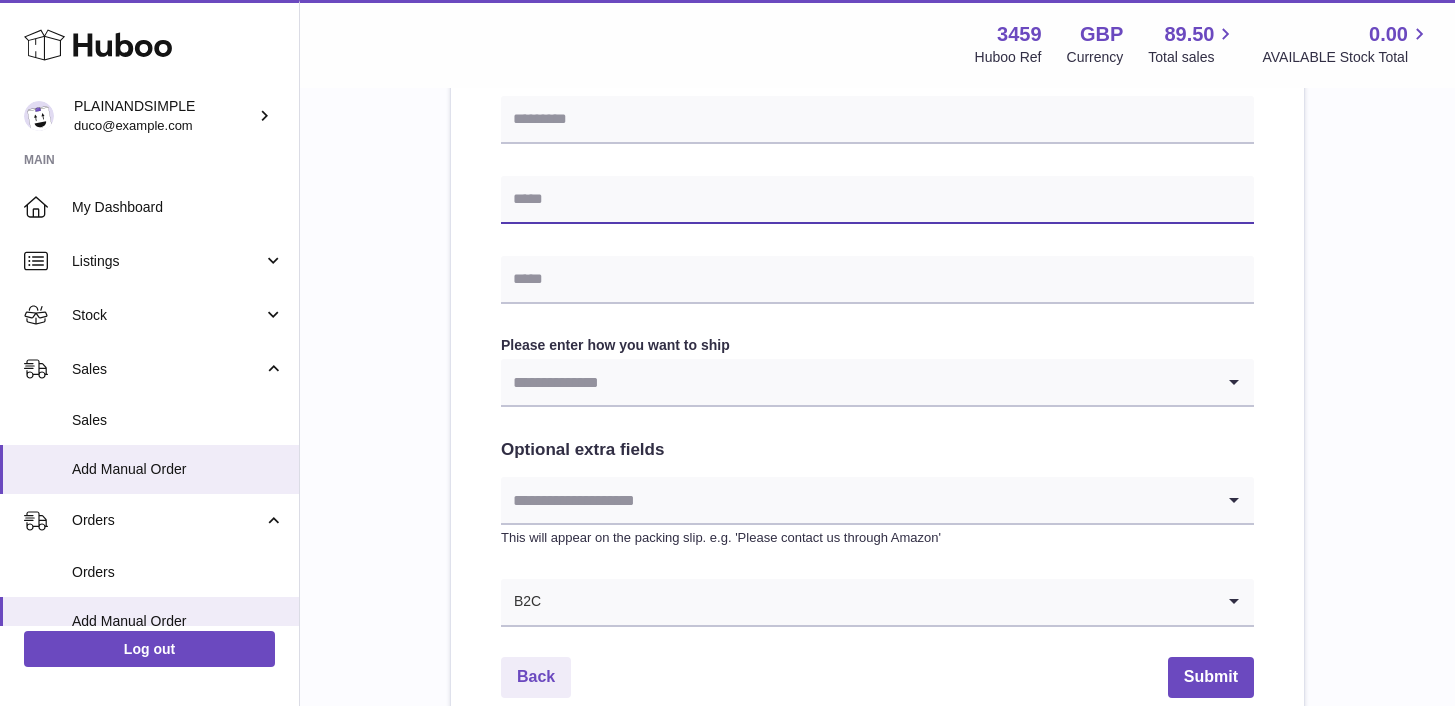 click at bounding box center (877, 200) 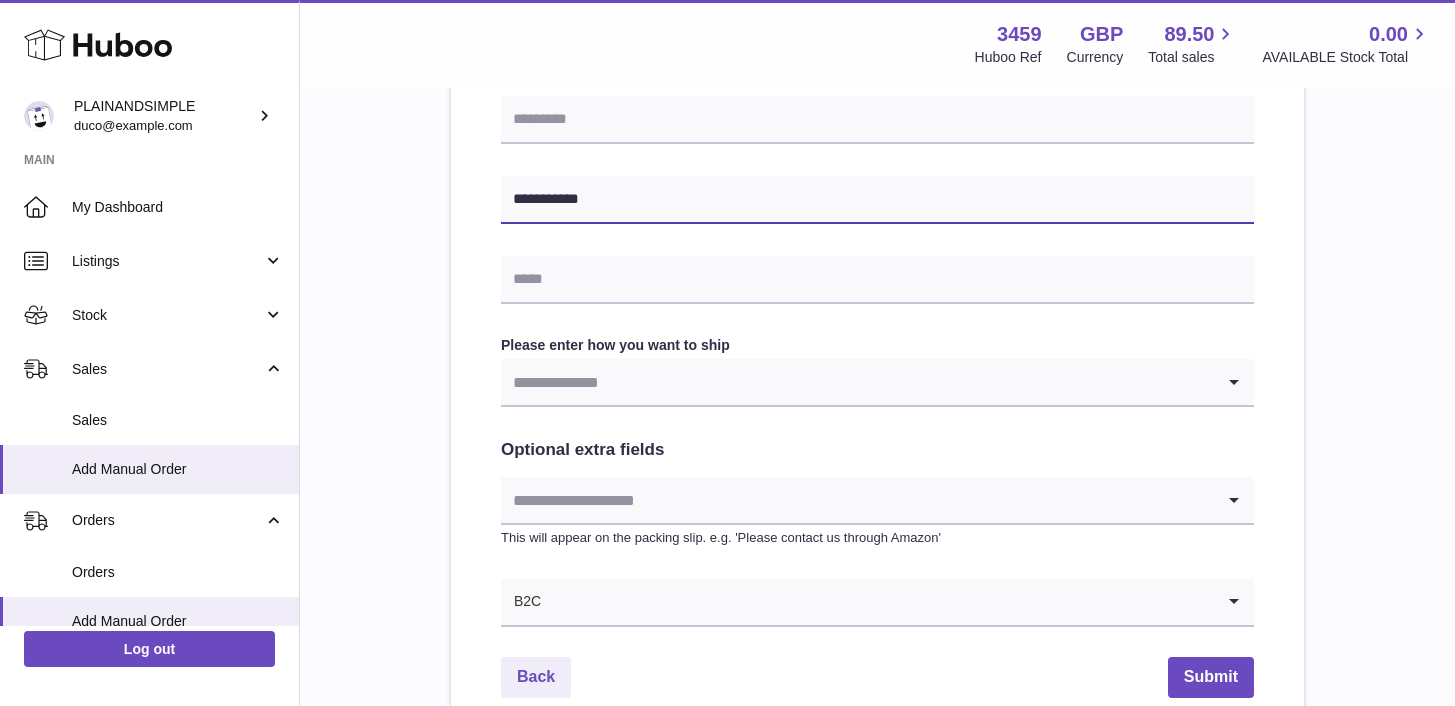 type on "**********" 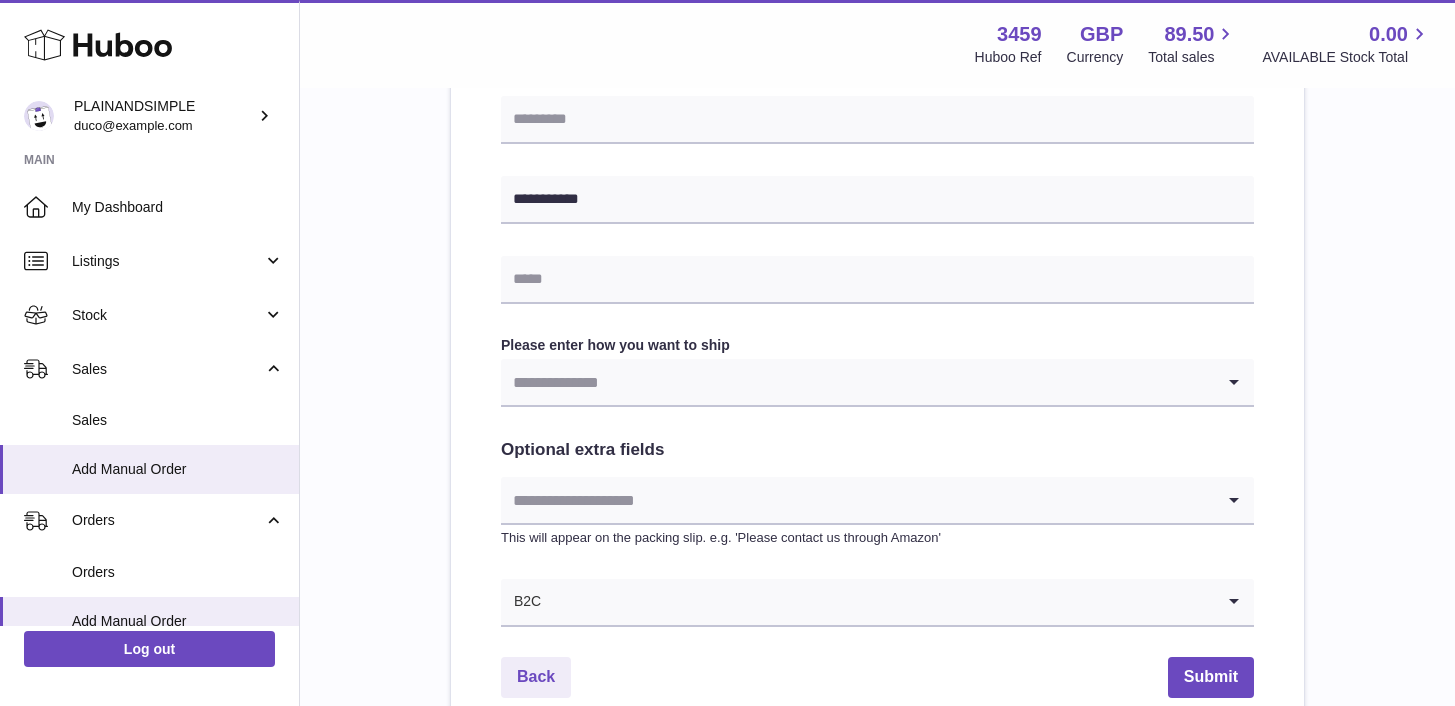 click at bounding box center (857, 382) 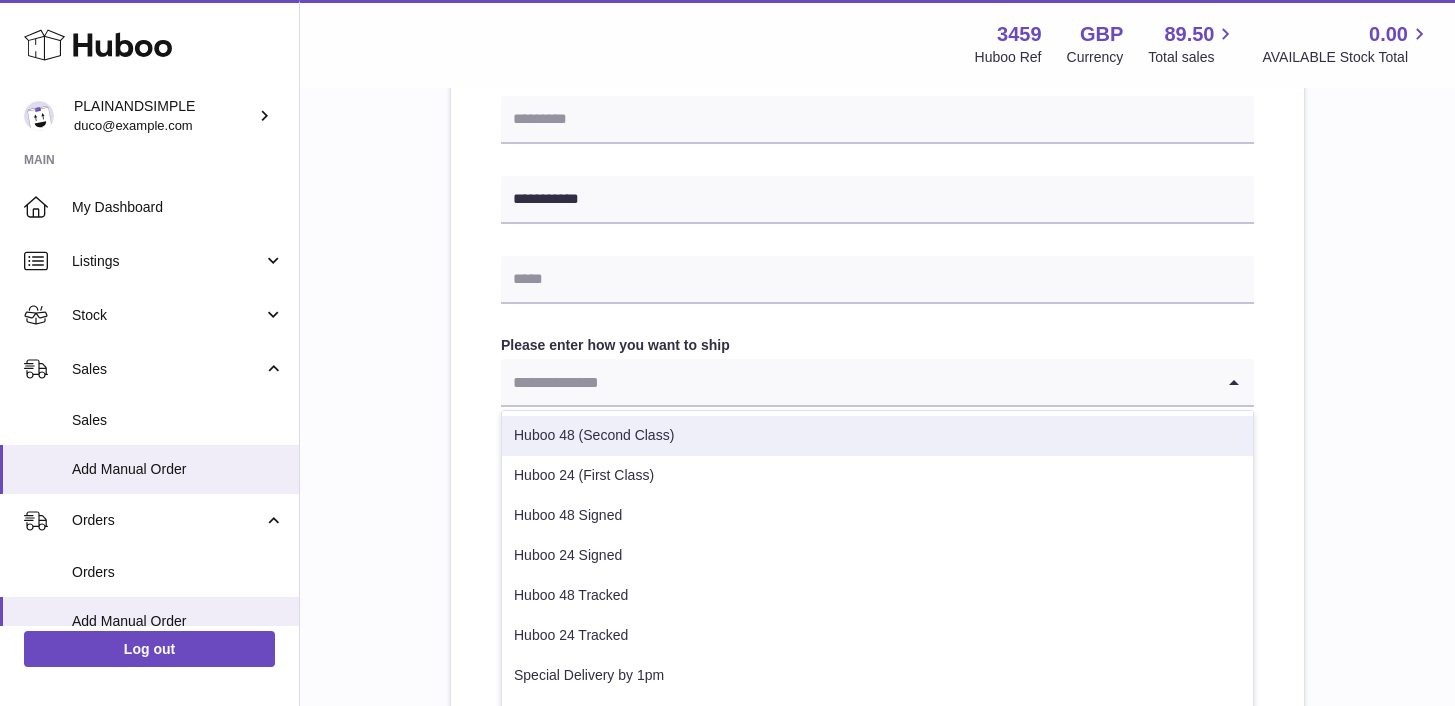 click on "Huboo 48 (Second Class)" at bounding box center (877, 436) 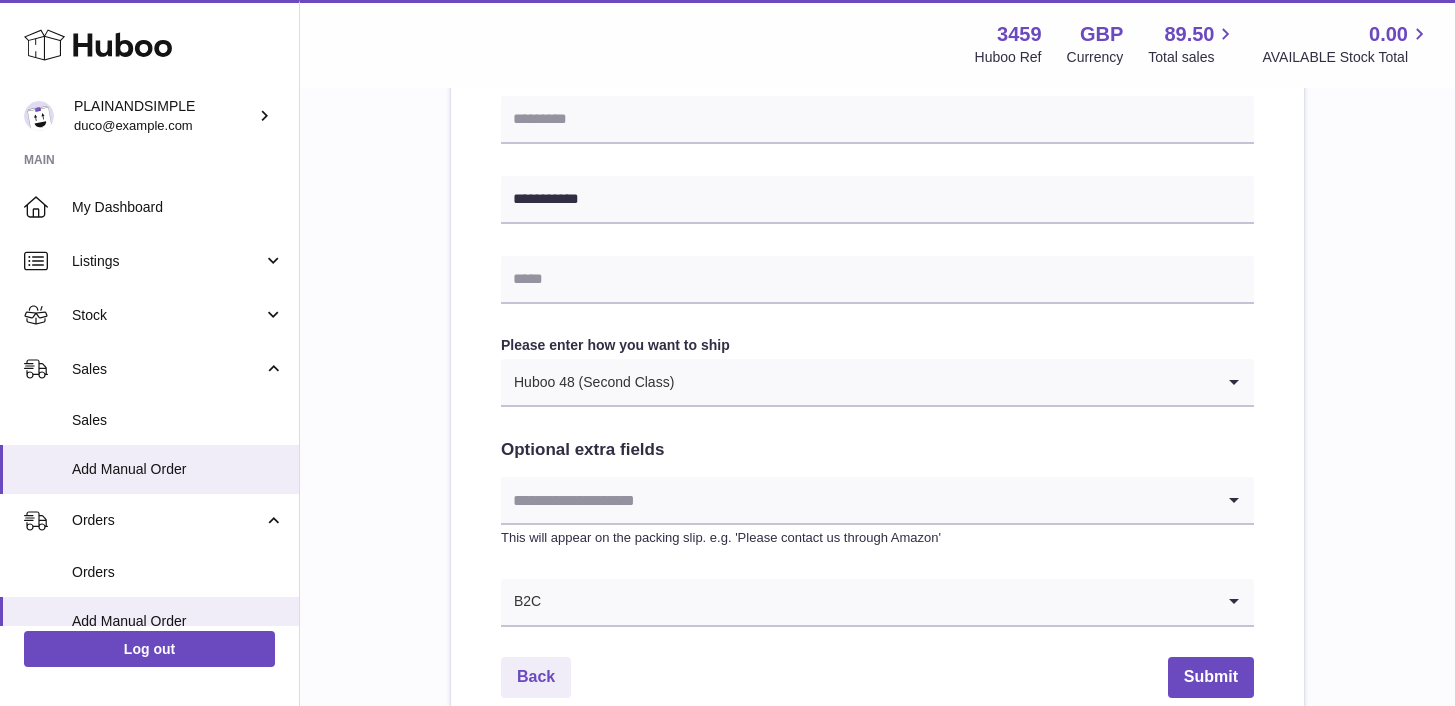click at bounding box center [857, 500] 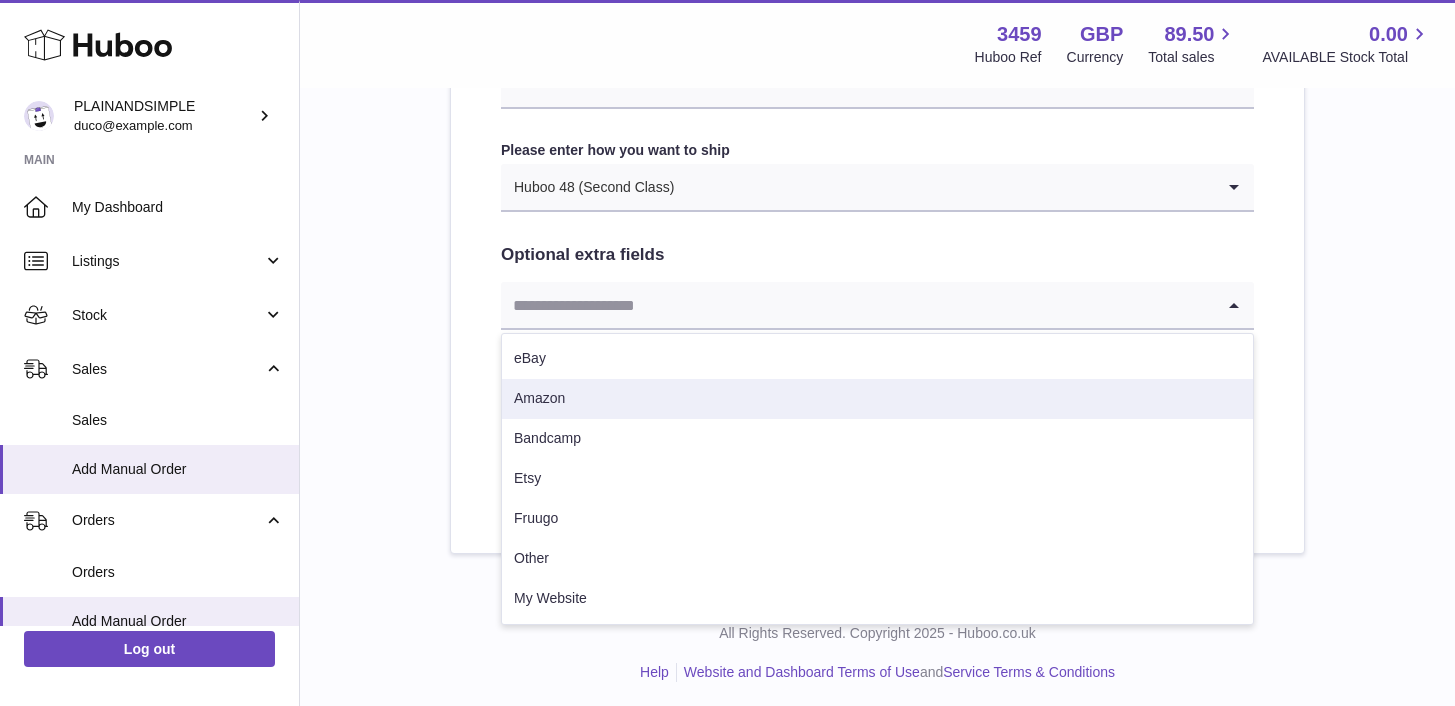 scroll, scrollTop: 1041, scrollLeft: 0, axis: vertical 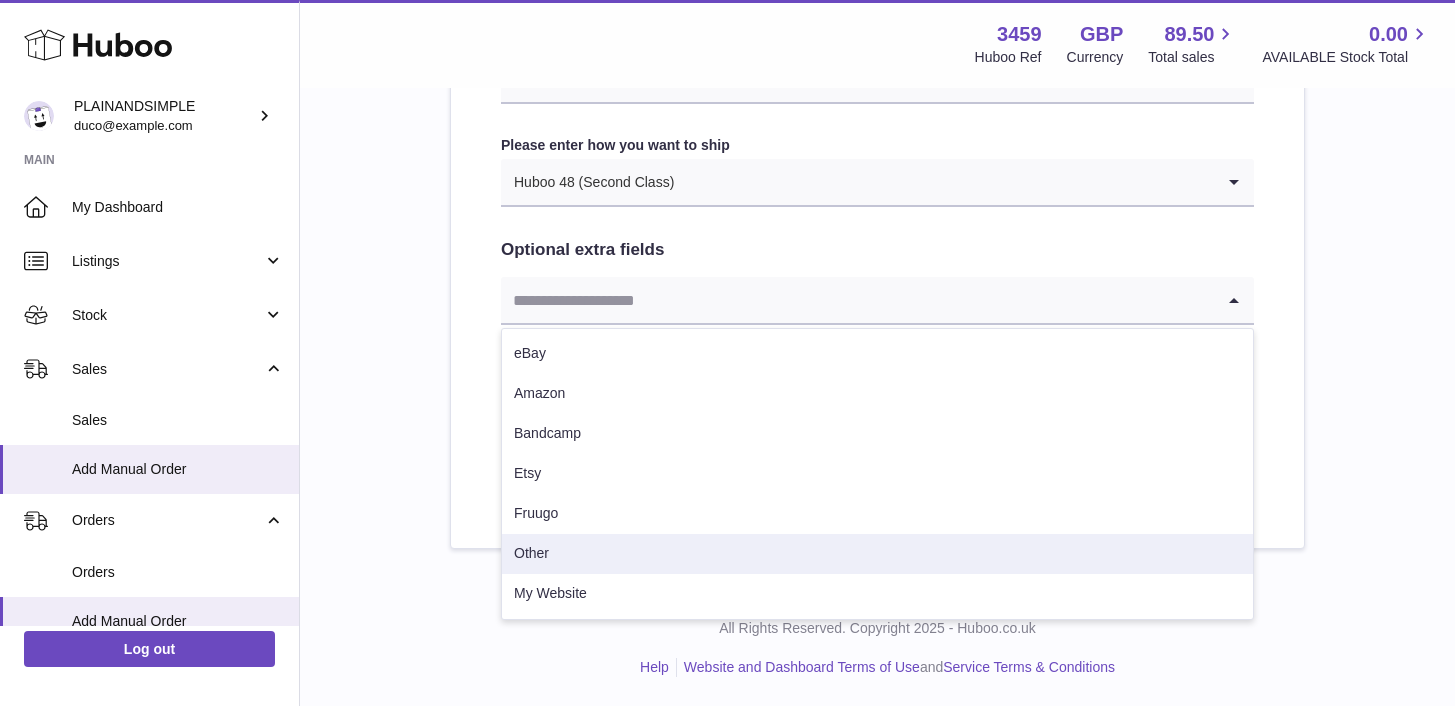 click on "Other" at bounding box center [877, 554] 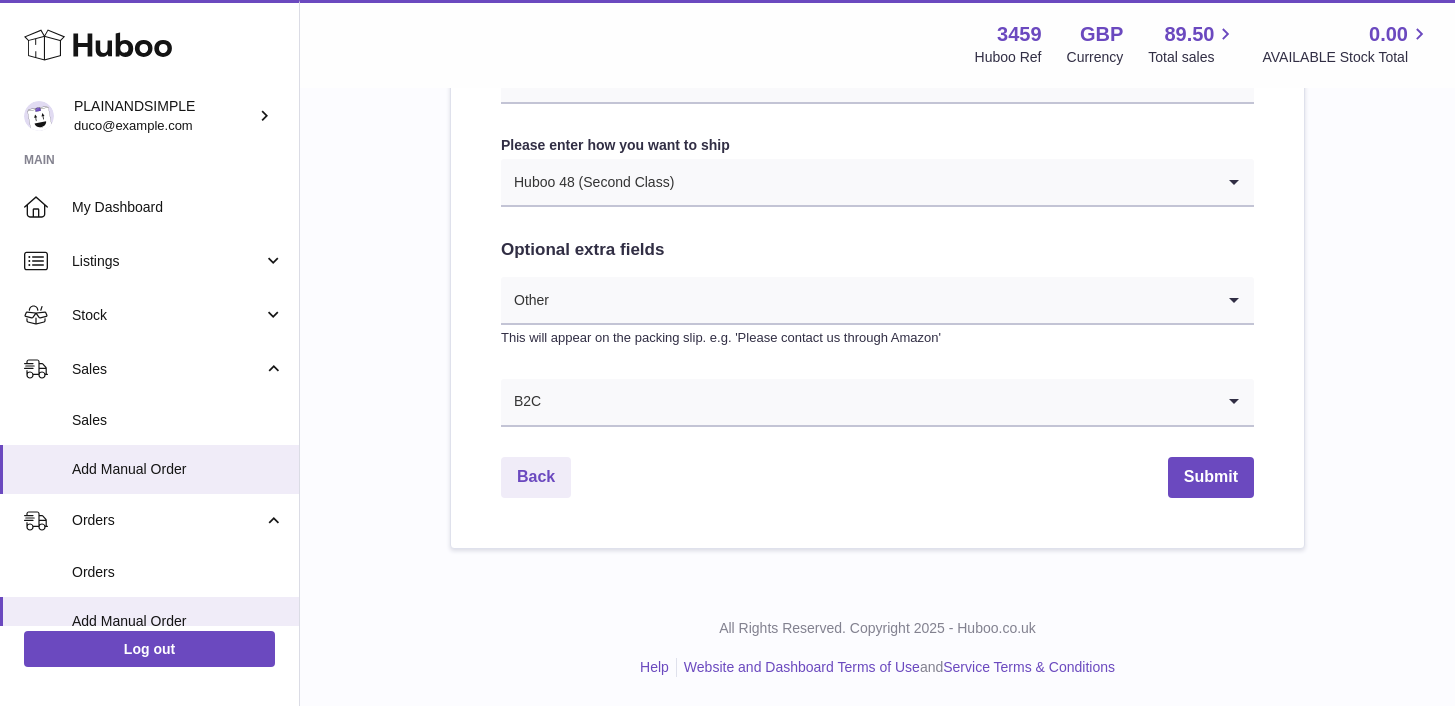 click at bounding box center [944, 182] 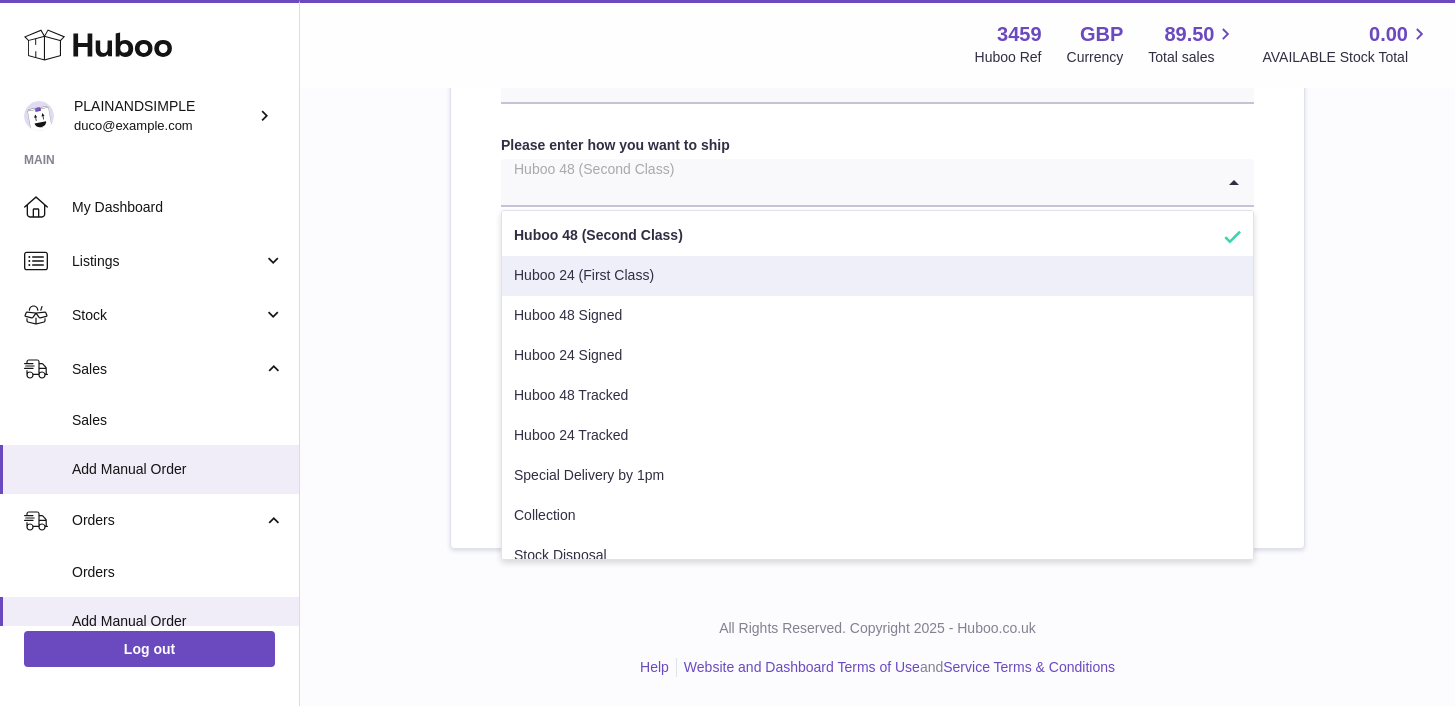 click on "Huboo 24 (First Class)" at bounding box center (877, 276) 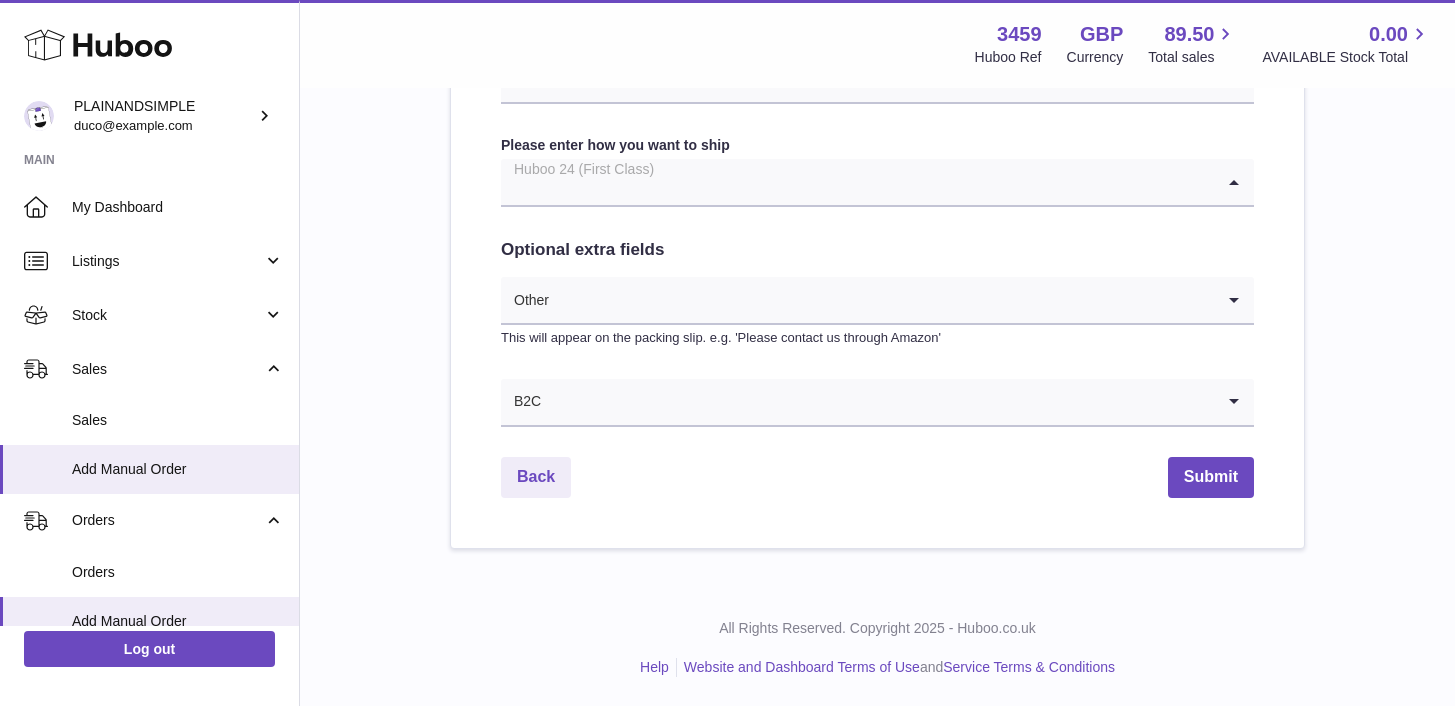 click at bounding box center (857, 182) 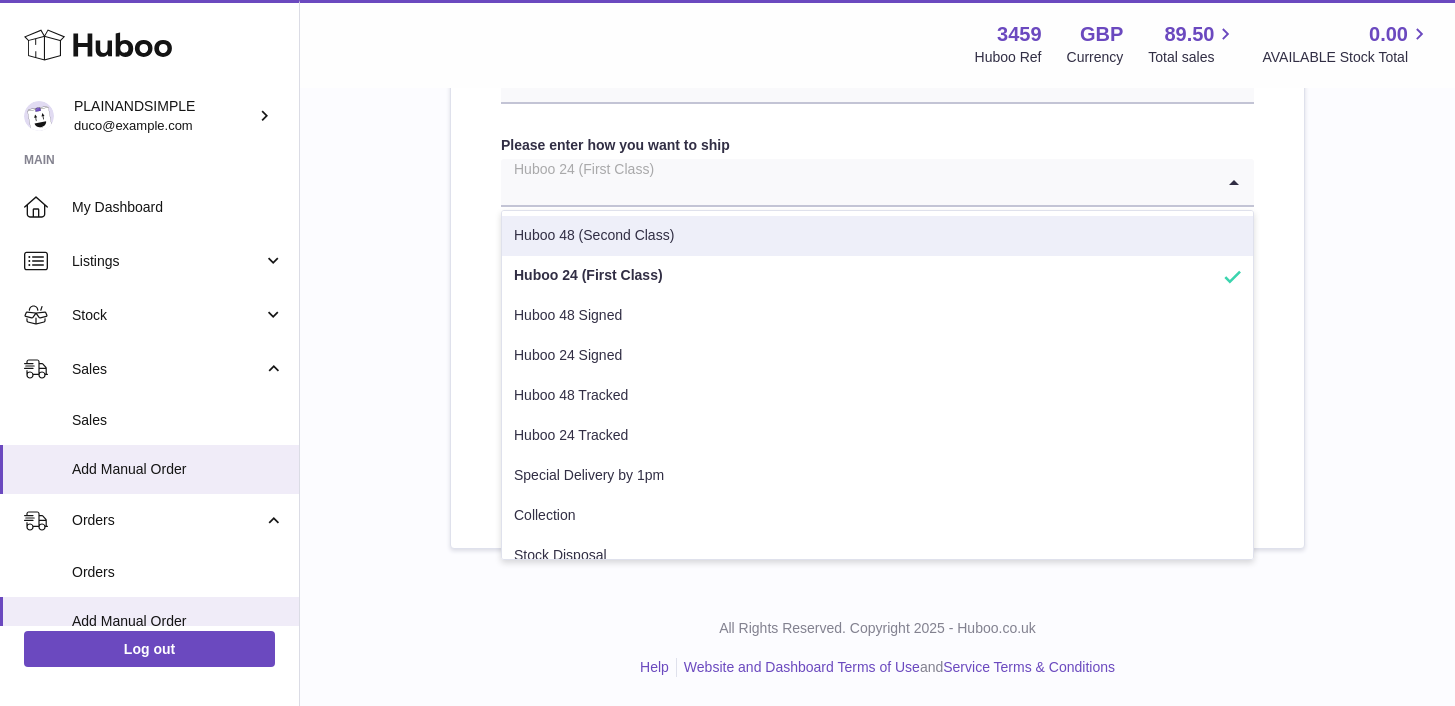 click on "Huboo 48 (Second Class)" at bounding box center (877, 236) 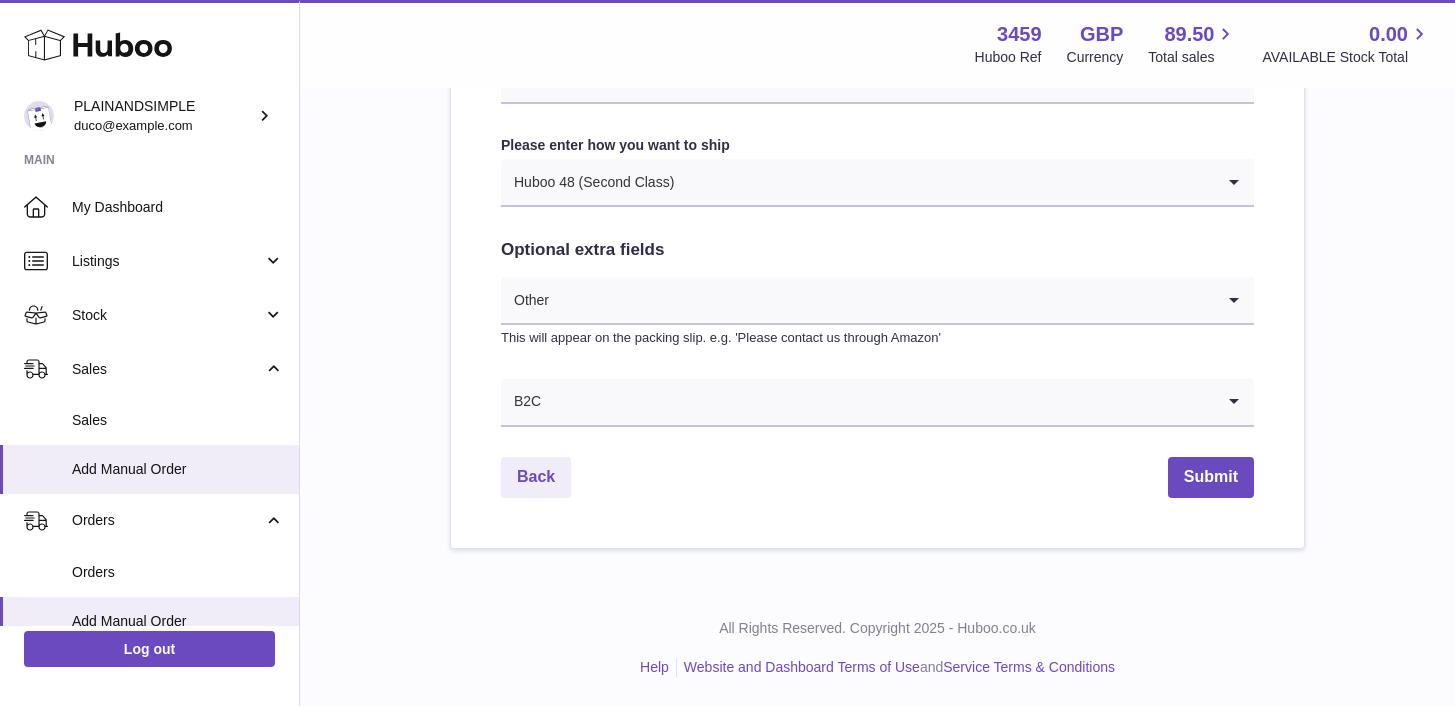 click at bounding box center [882, 300] 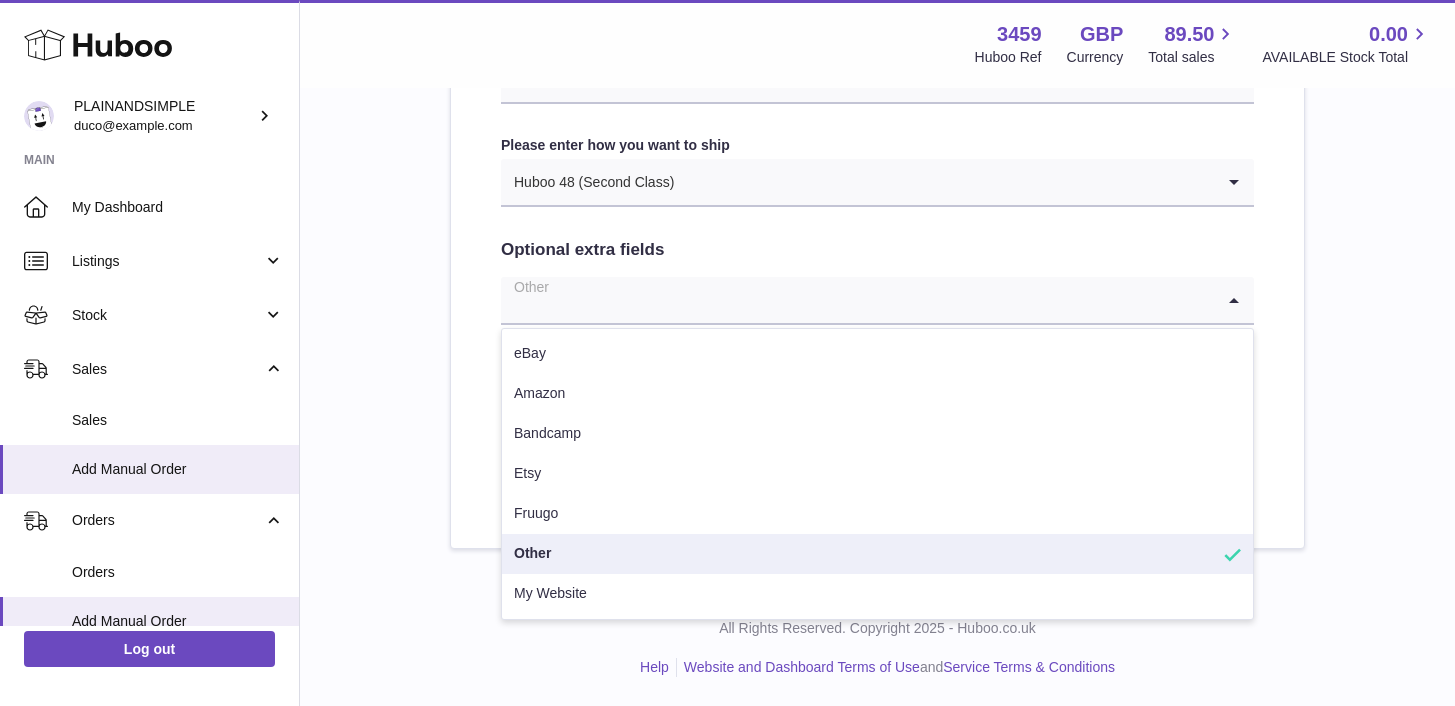 click on "**********" at bounding box center (877, -148) 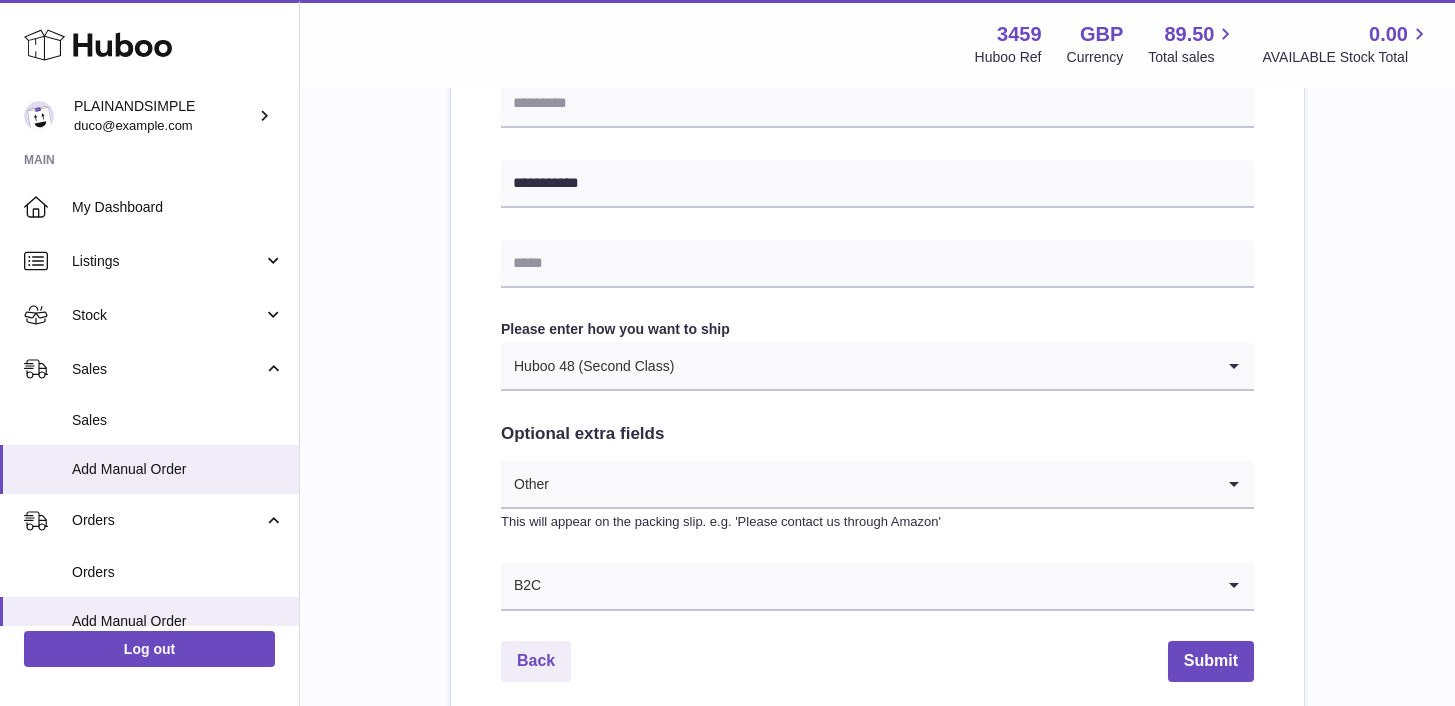 scroll, scrollTop: 784, scrollLeft: 0, axis: vertical 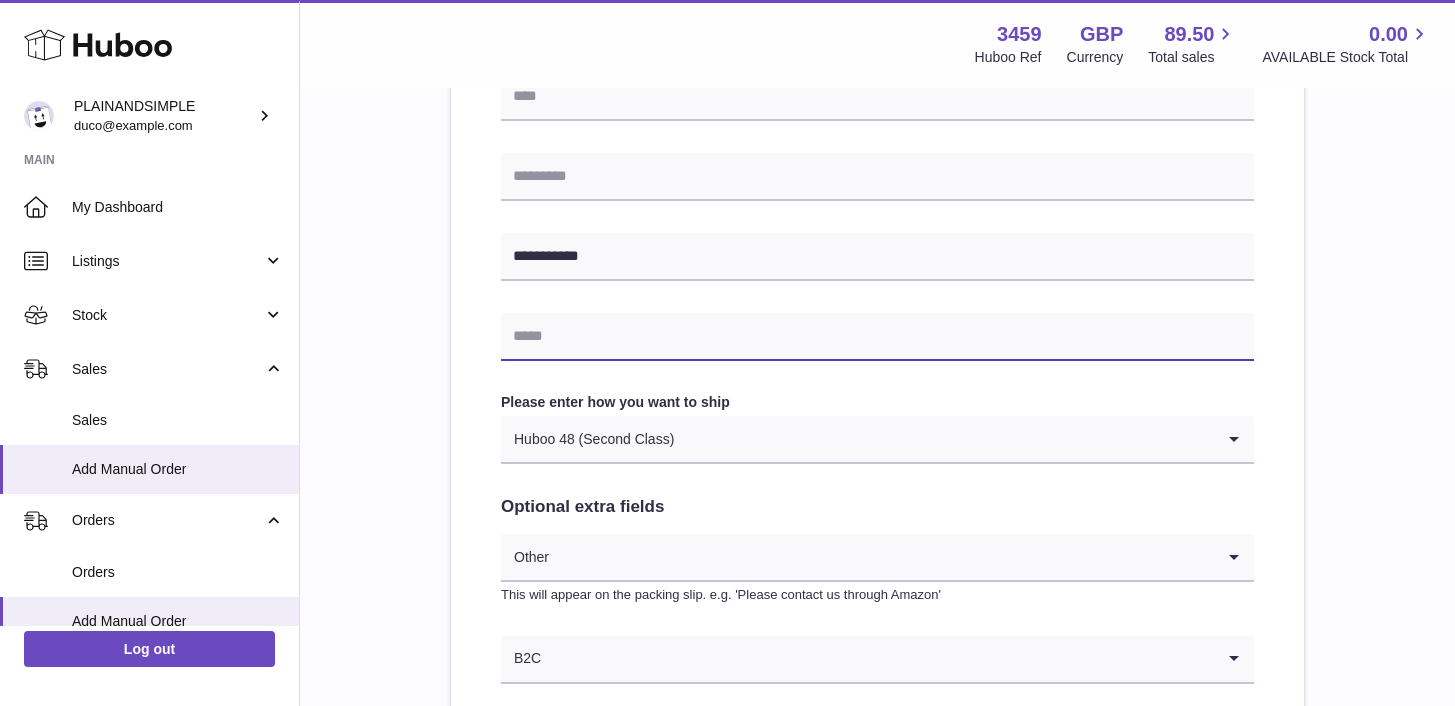 click at bounding box center [877, 337] 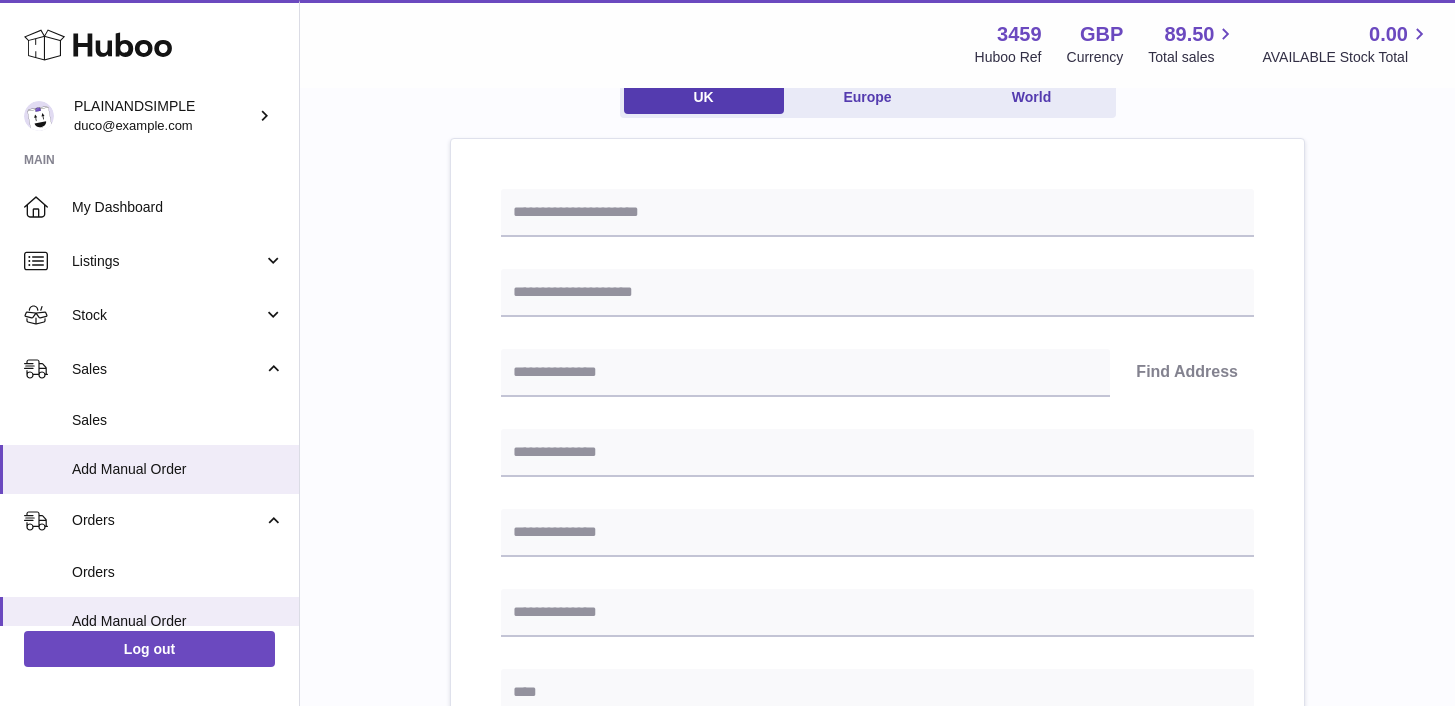 scroll, scrollTop: 149, scrollLeft: 0, axis: vertical 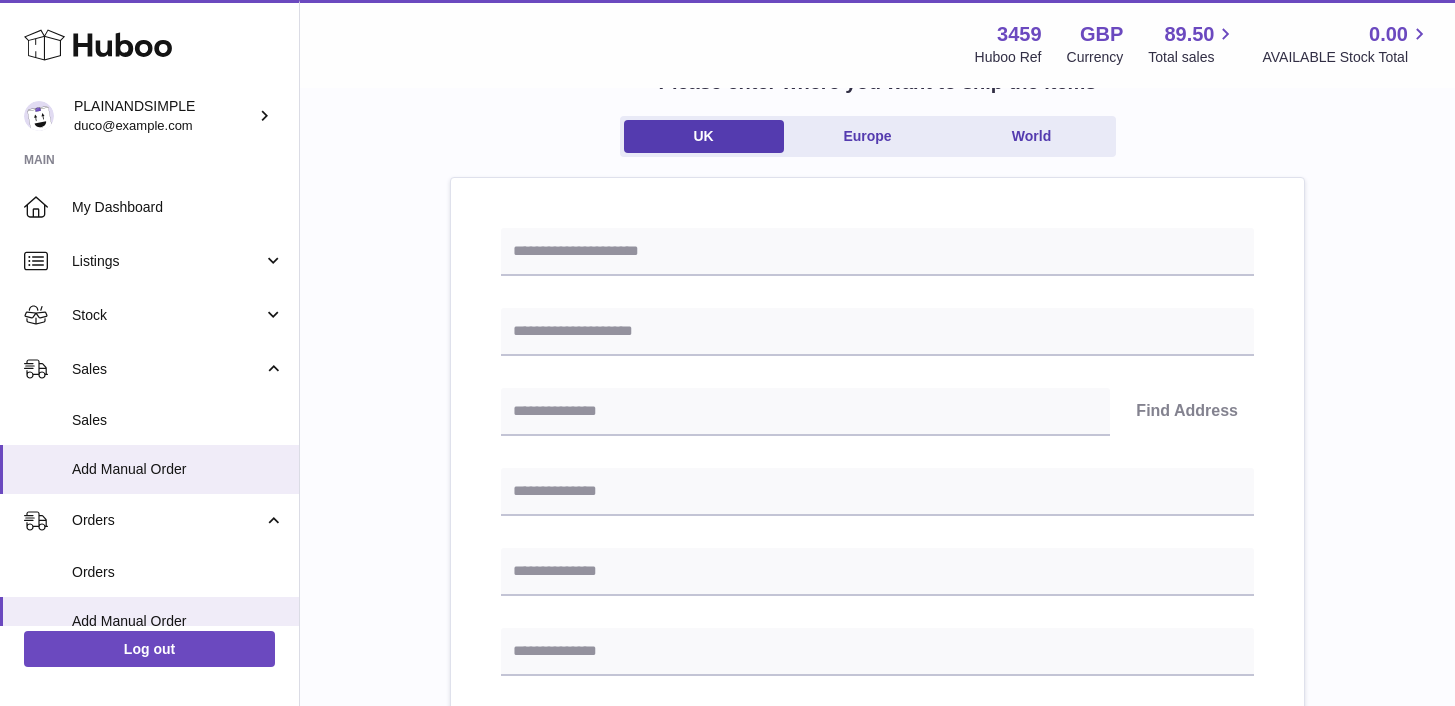 type on "**********" 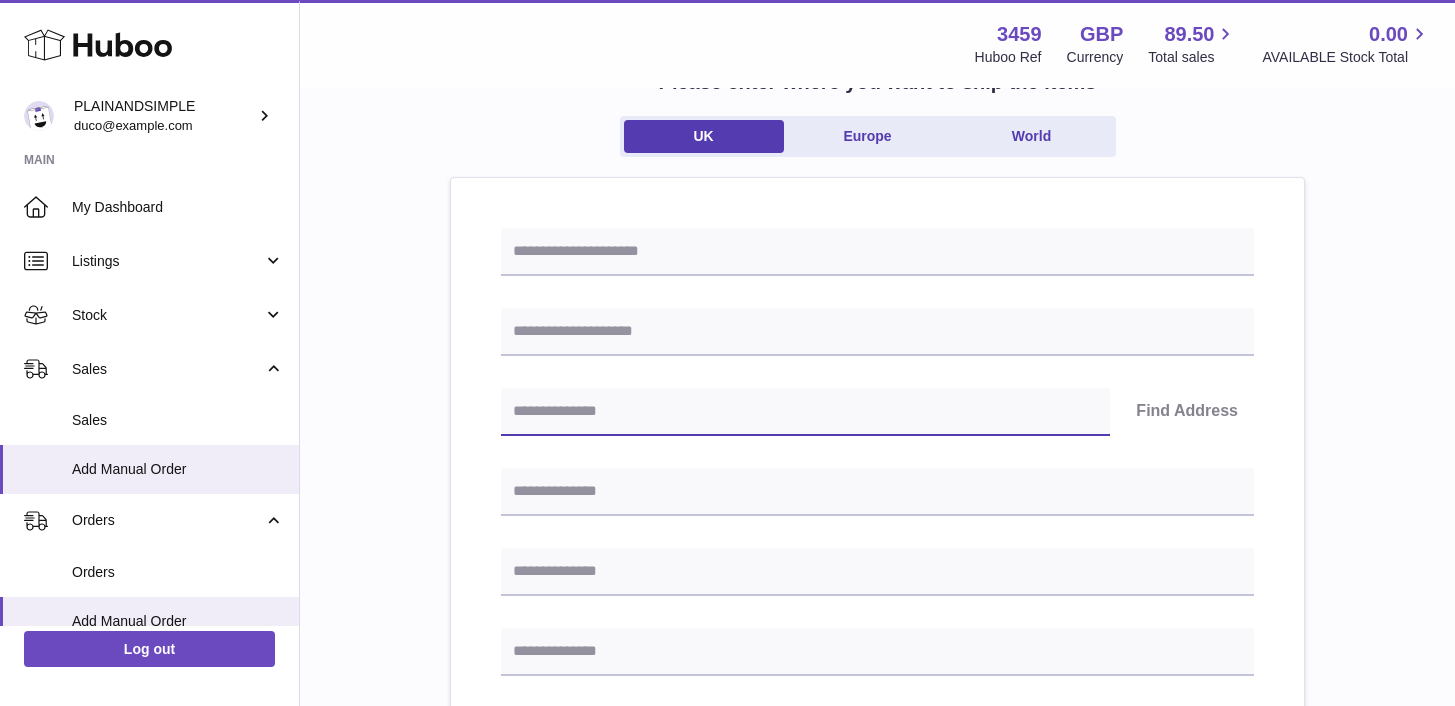 click at bounding box center (805, 412) 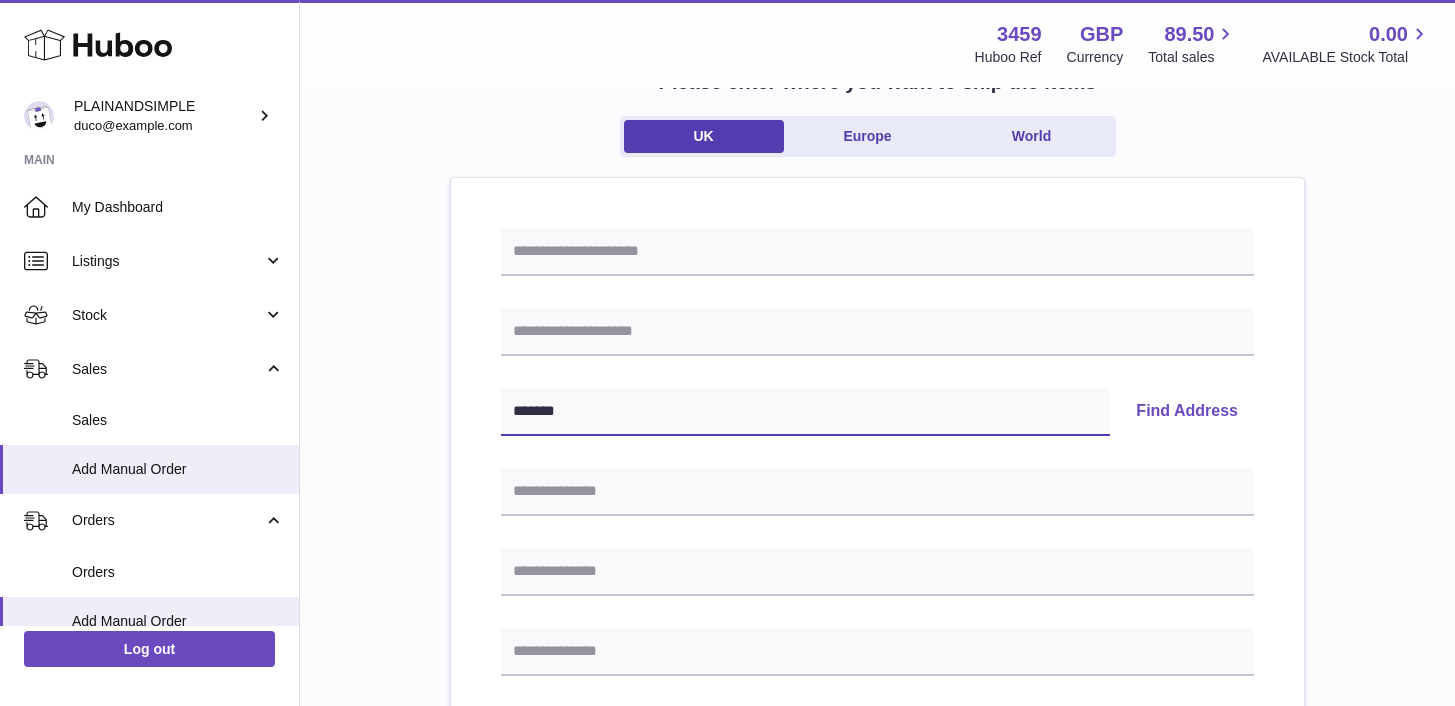 type on "*******" 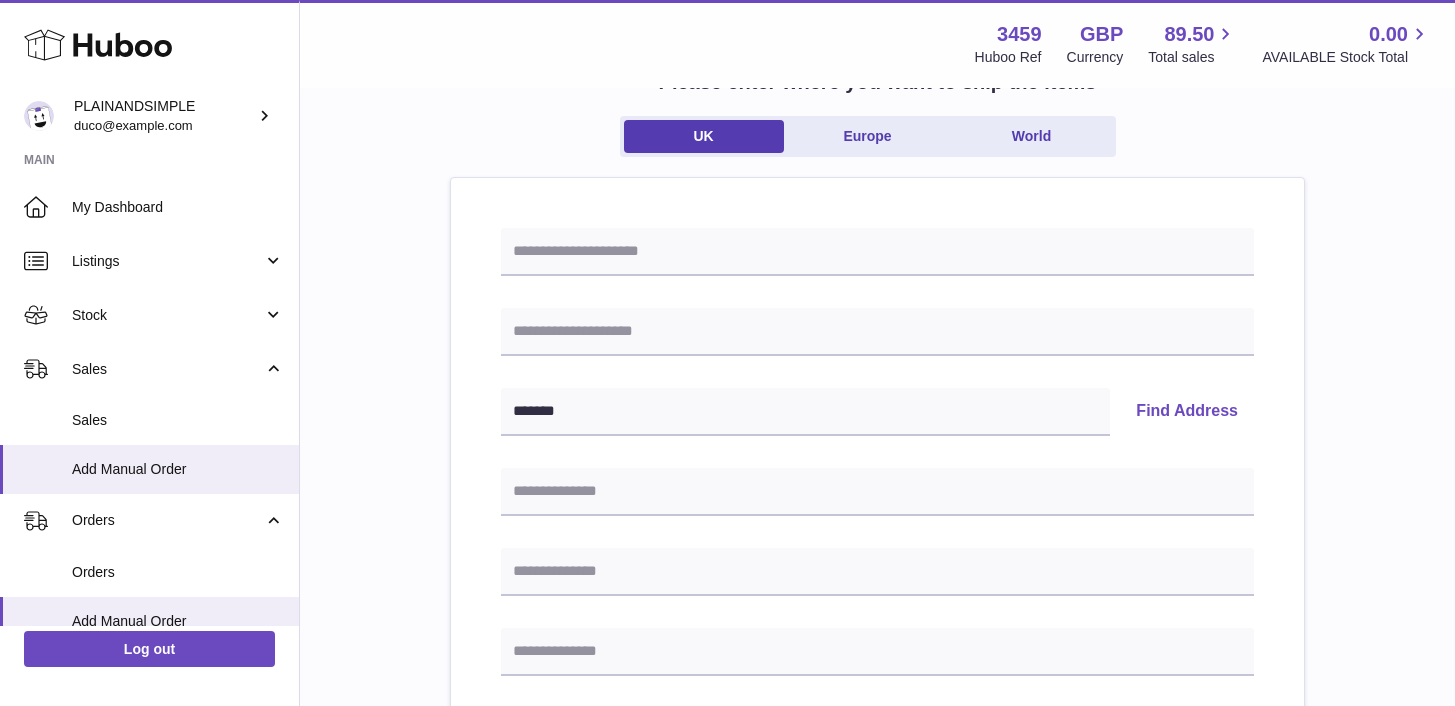 click on "Find Address" at bounding box center (1187, 412) 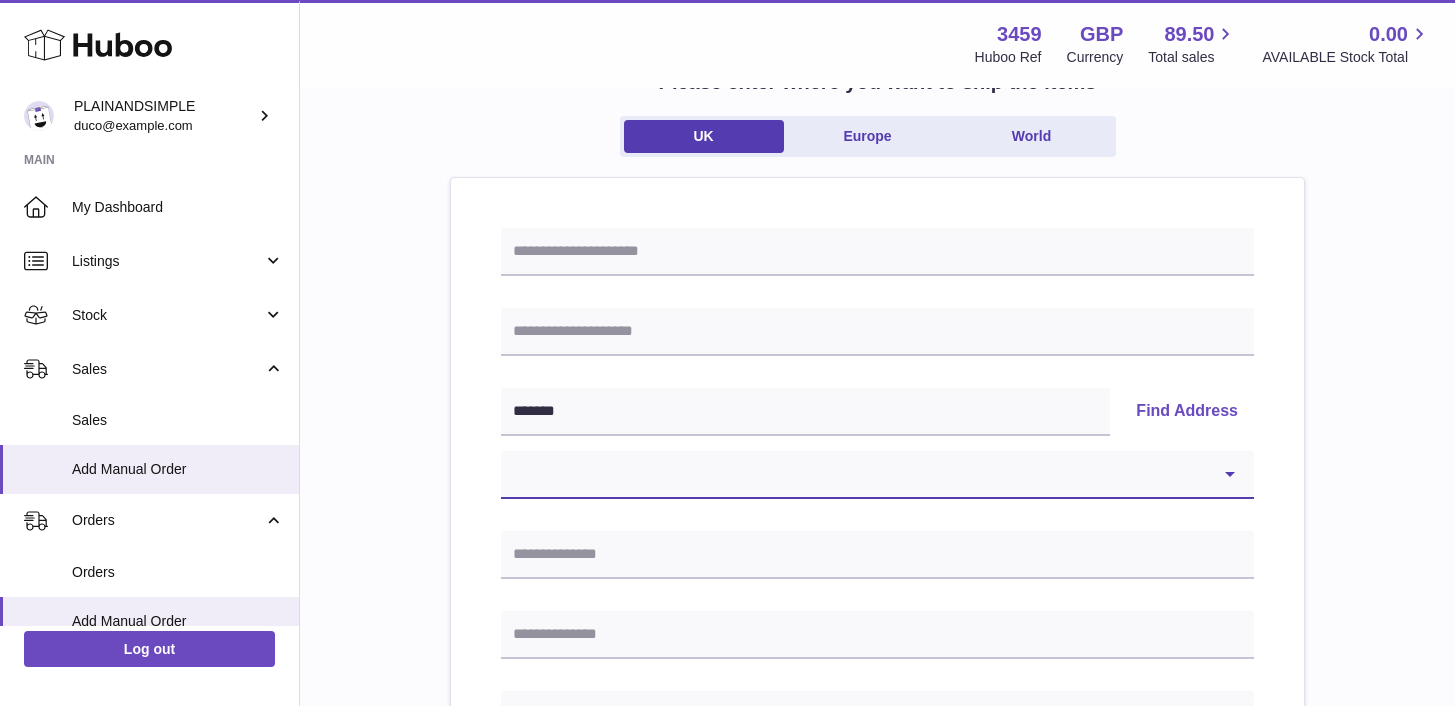 click on "**********" at bounding box center (877, 475) 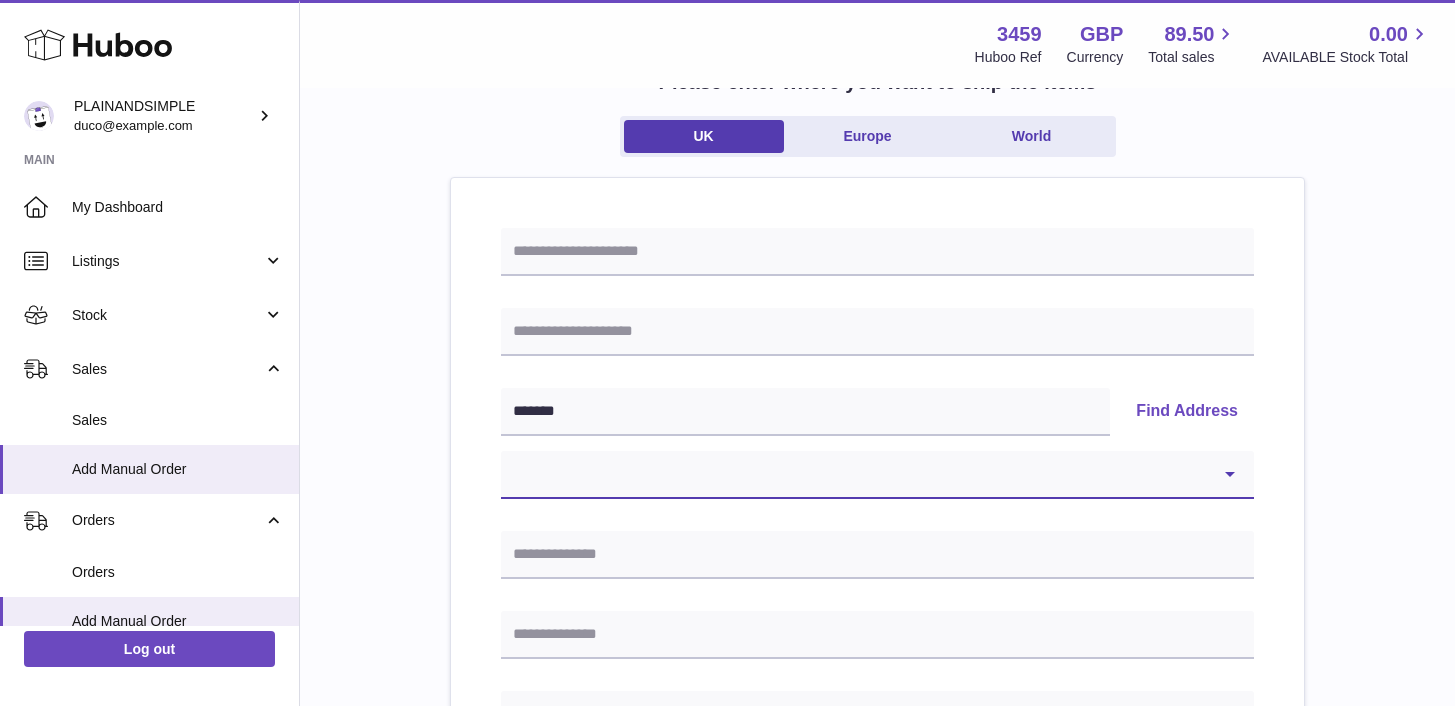 select on "**" 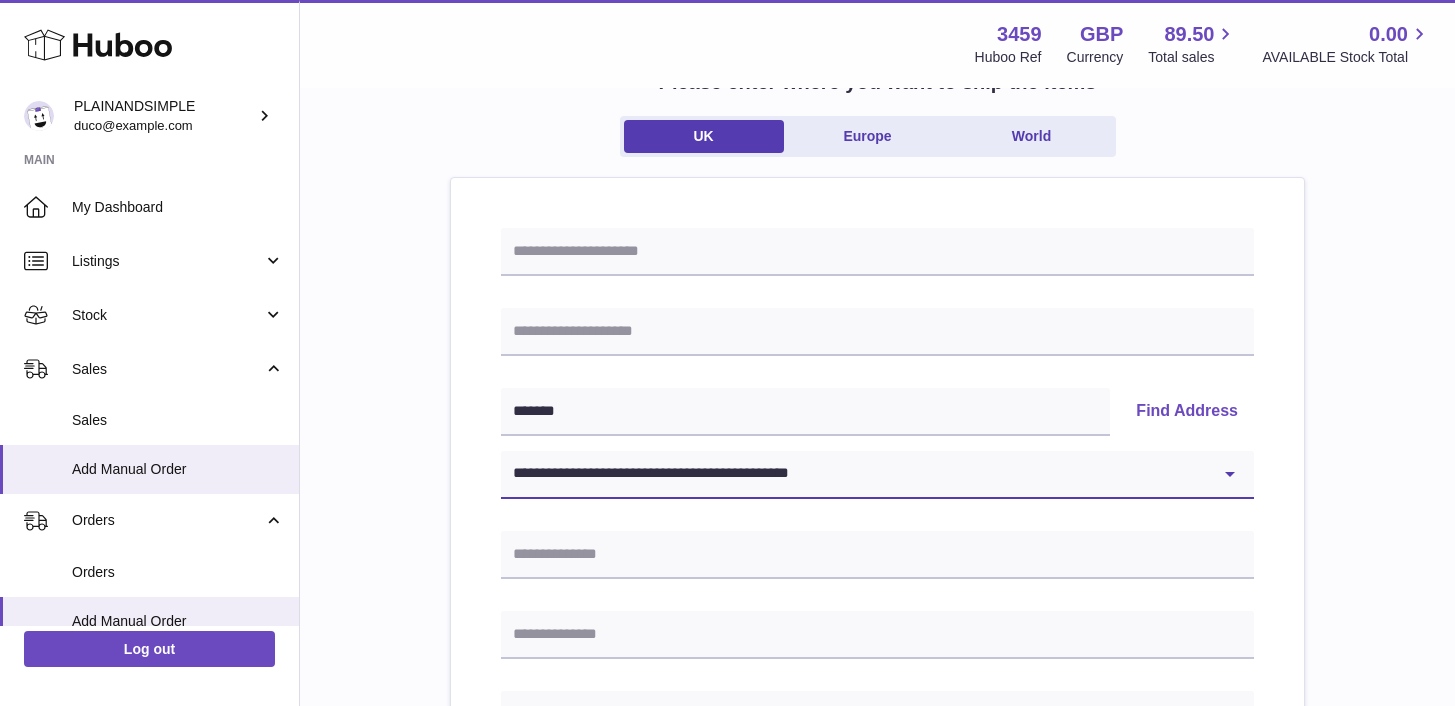 type on "**********" 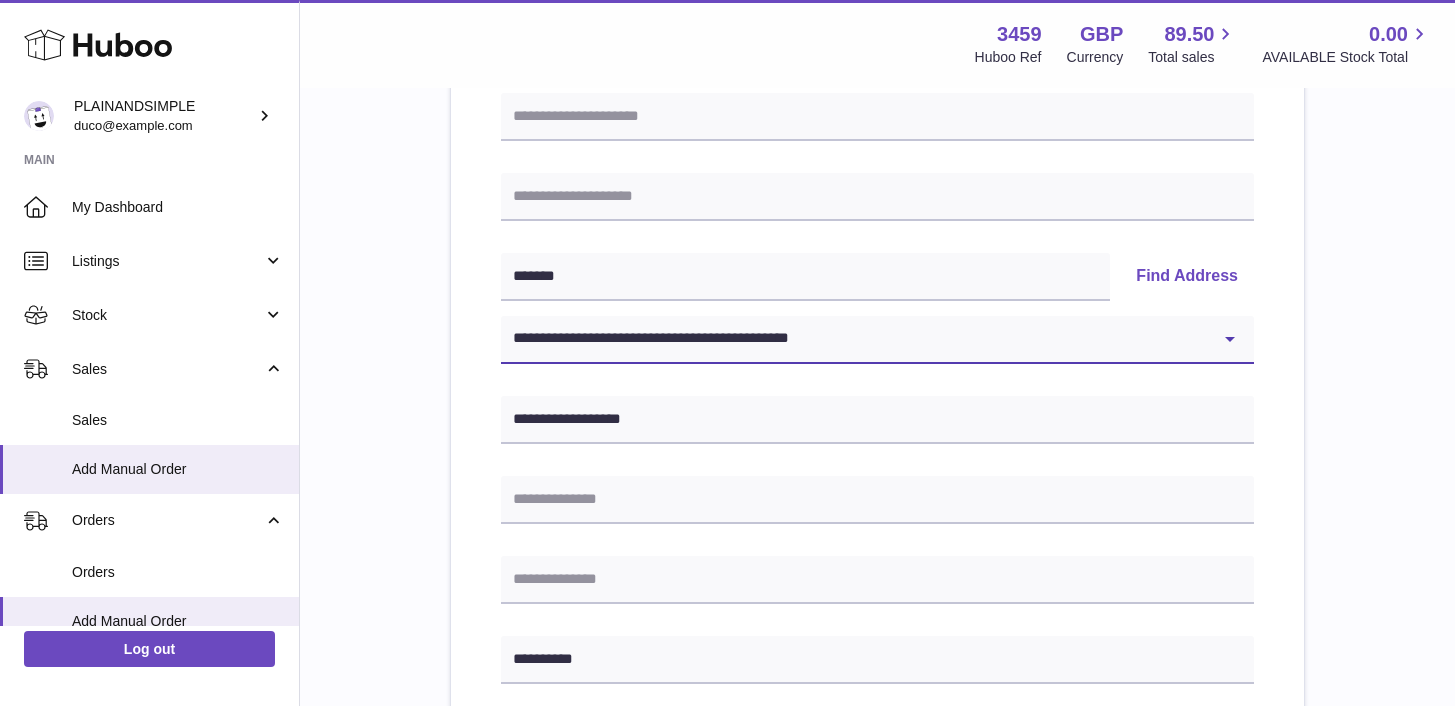 scroll, scrollTop: 251, scrollLeft: 0, axis: vertical 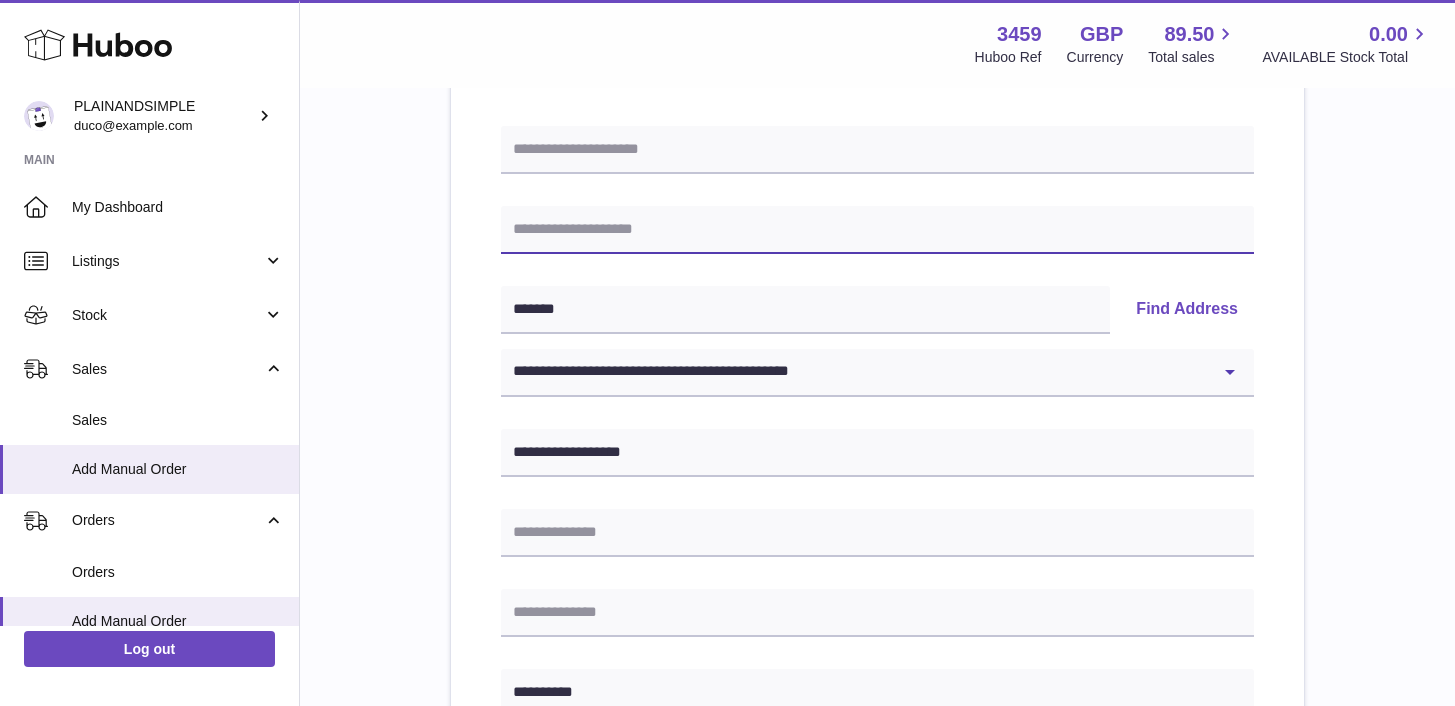 click at bounding box center [877, 230] 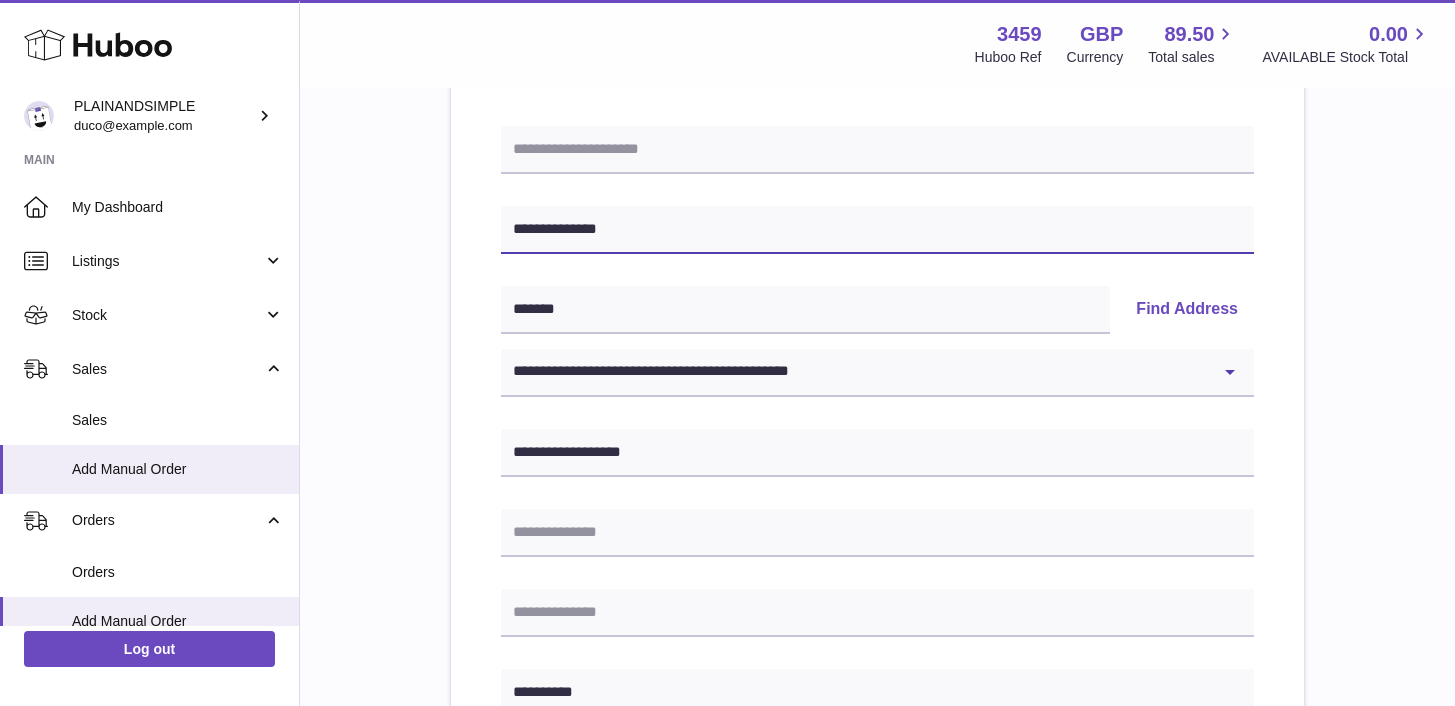 type on "**********" 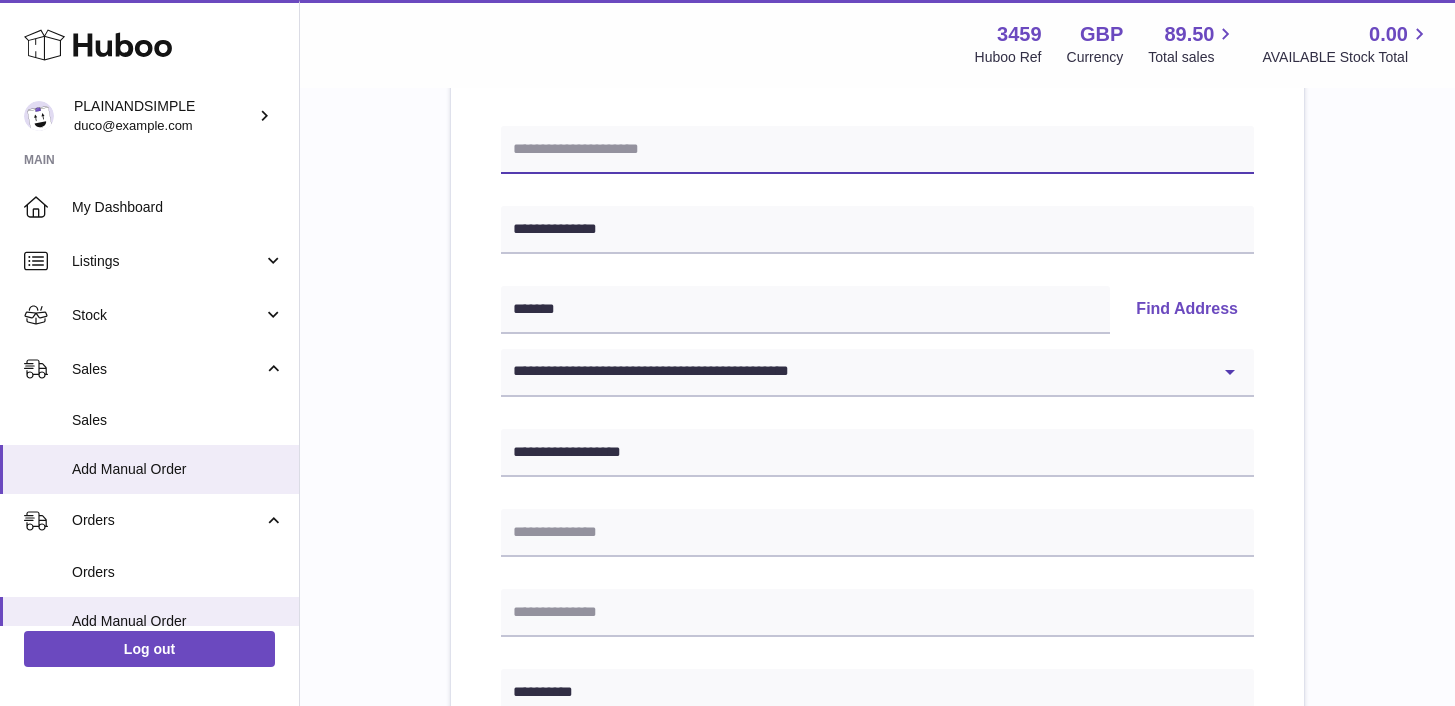 click at bounding box center (877, 150) 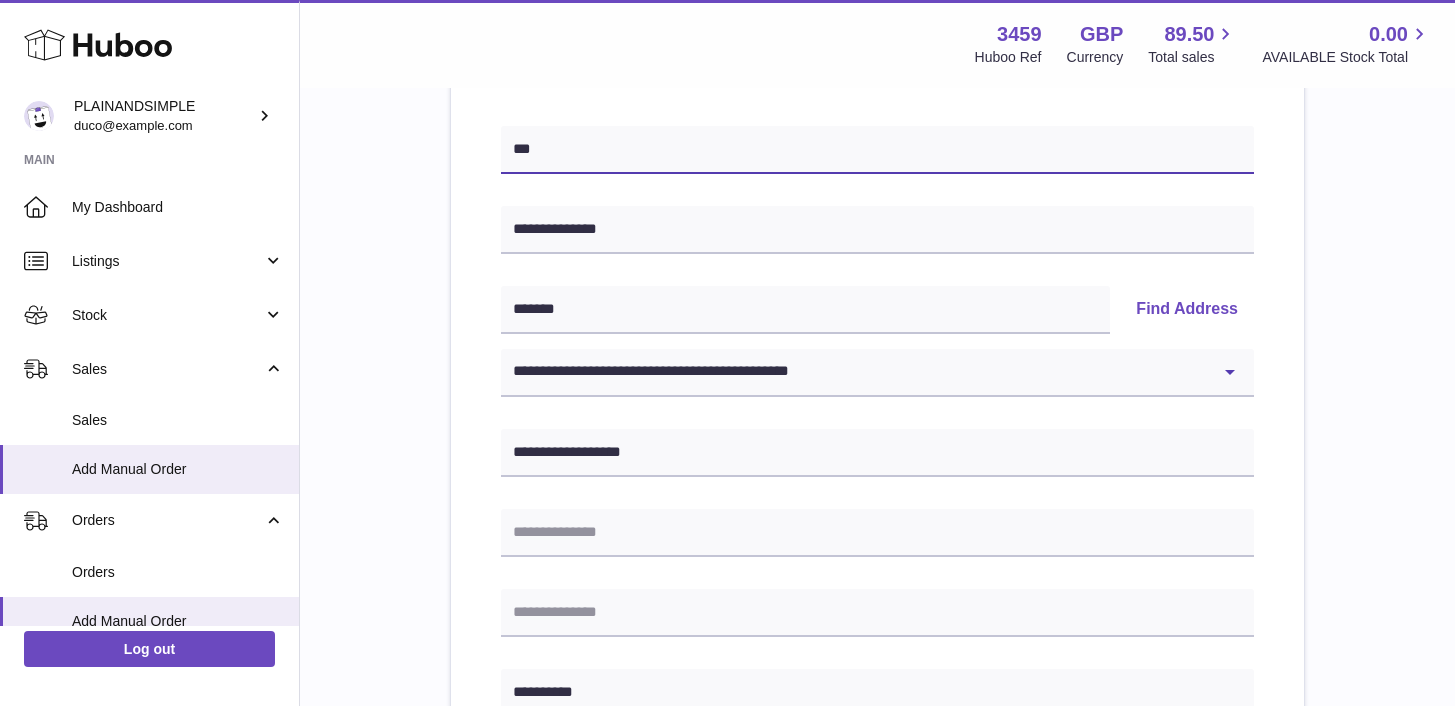 type on "***" 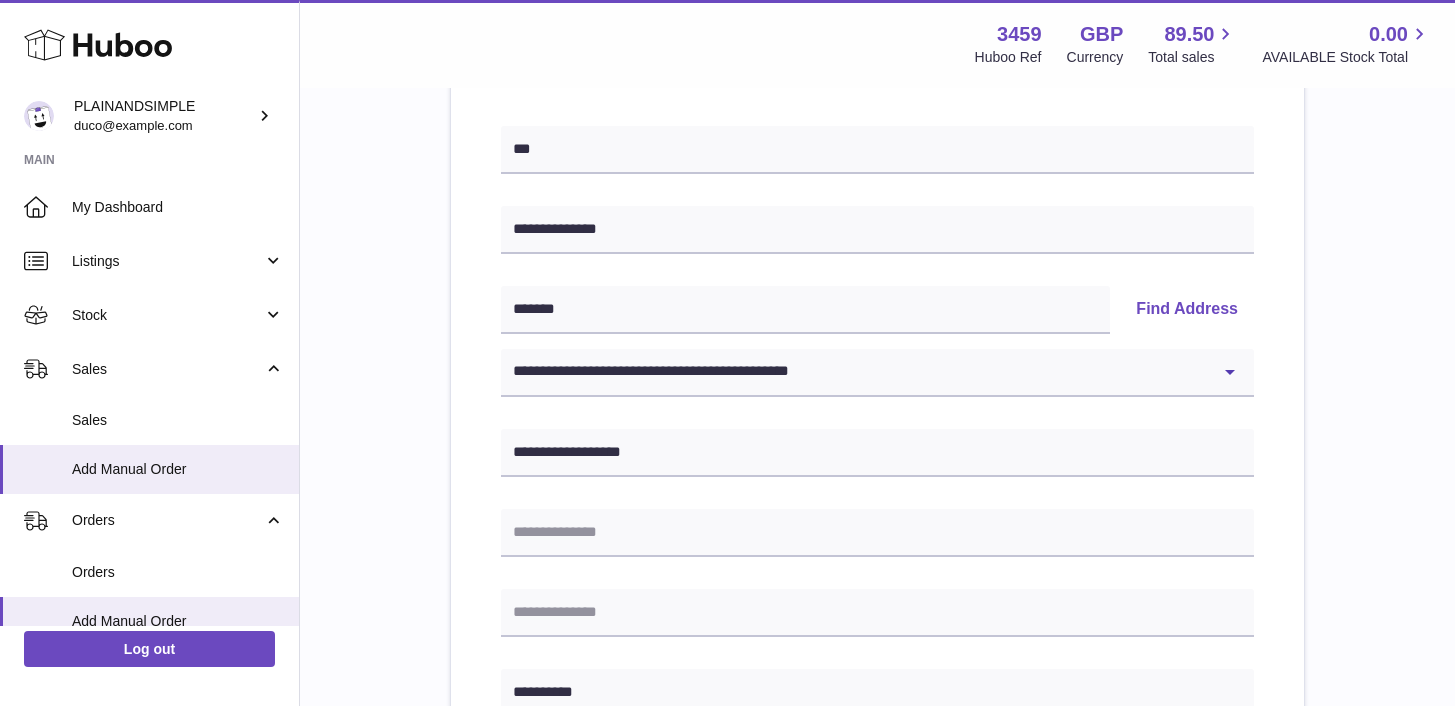 click on "**********" at bounding box center (877, 674) 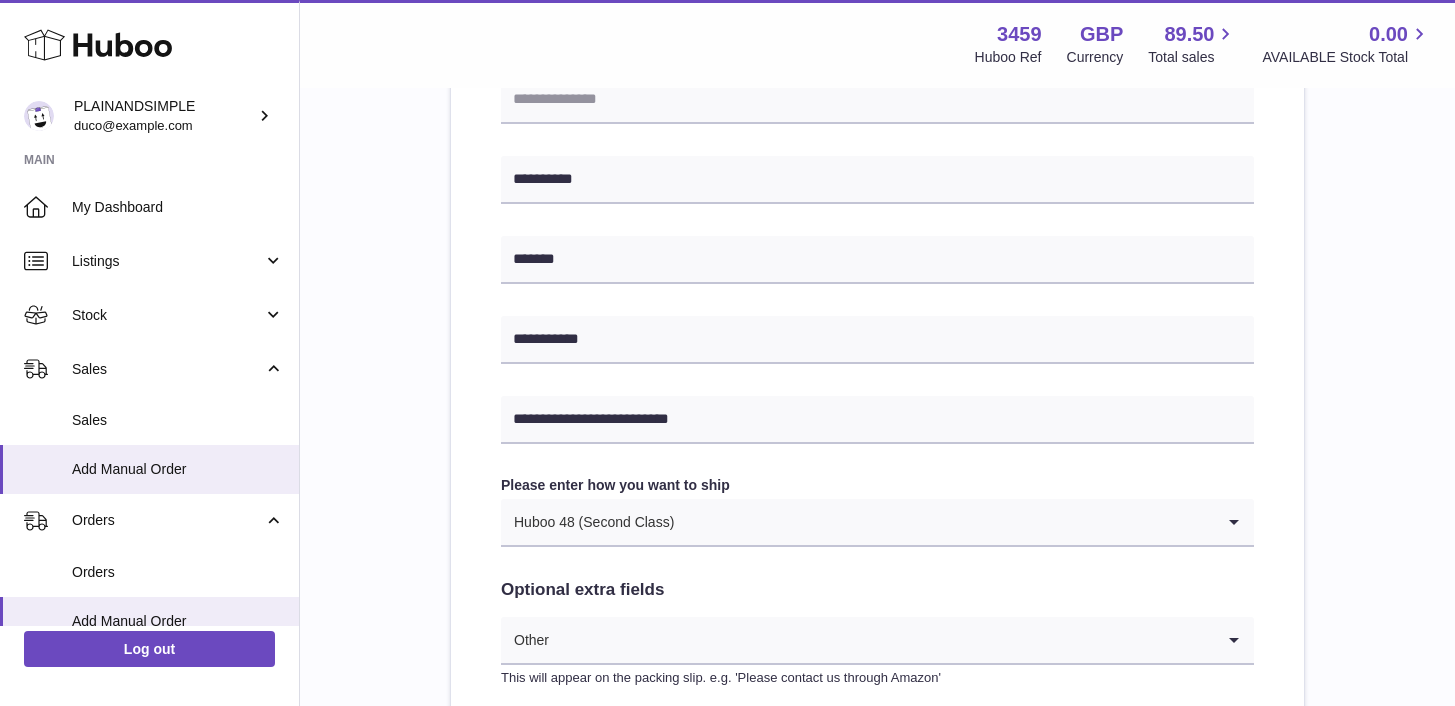 scroll, scrollTop: 1104, scrollLeft: 0, axis: vertical 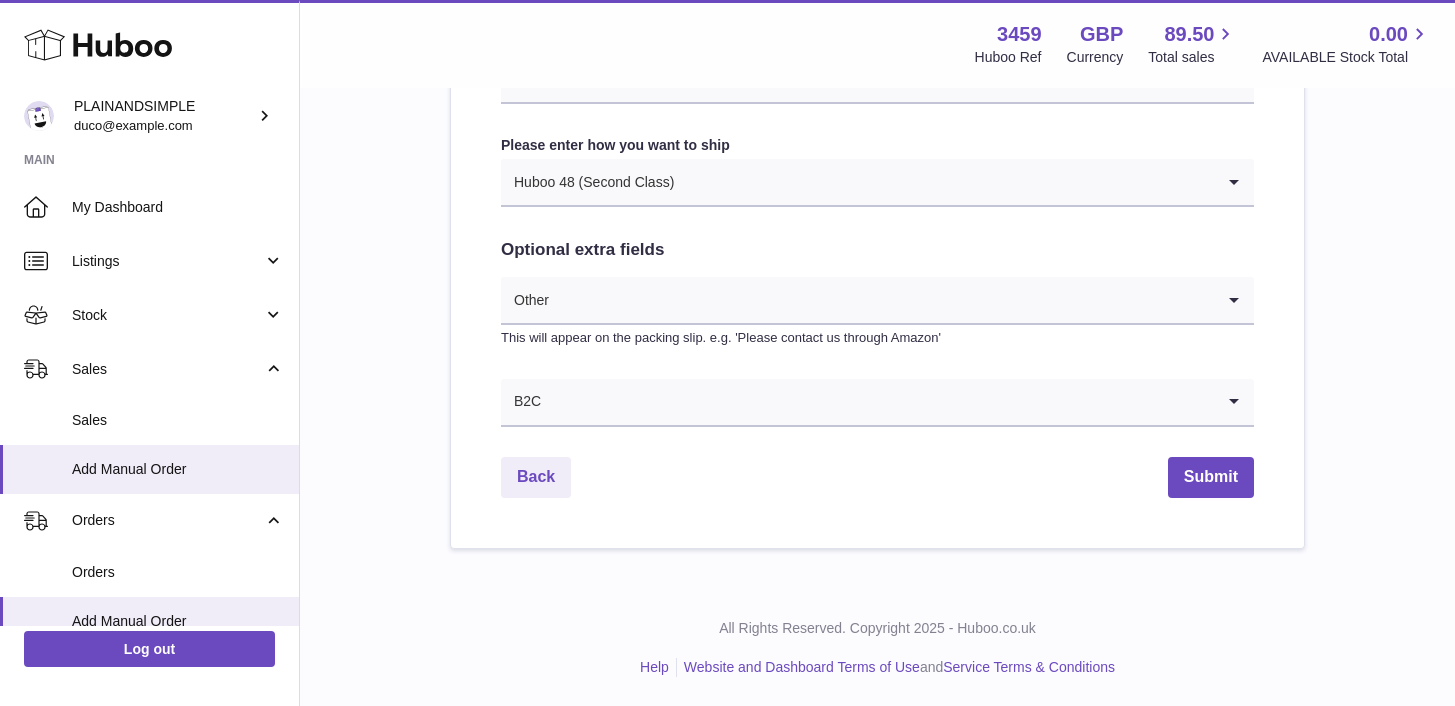 click on "**********" at bounding box center [877, -115] 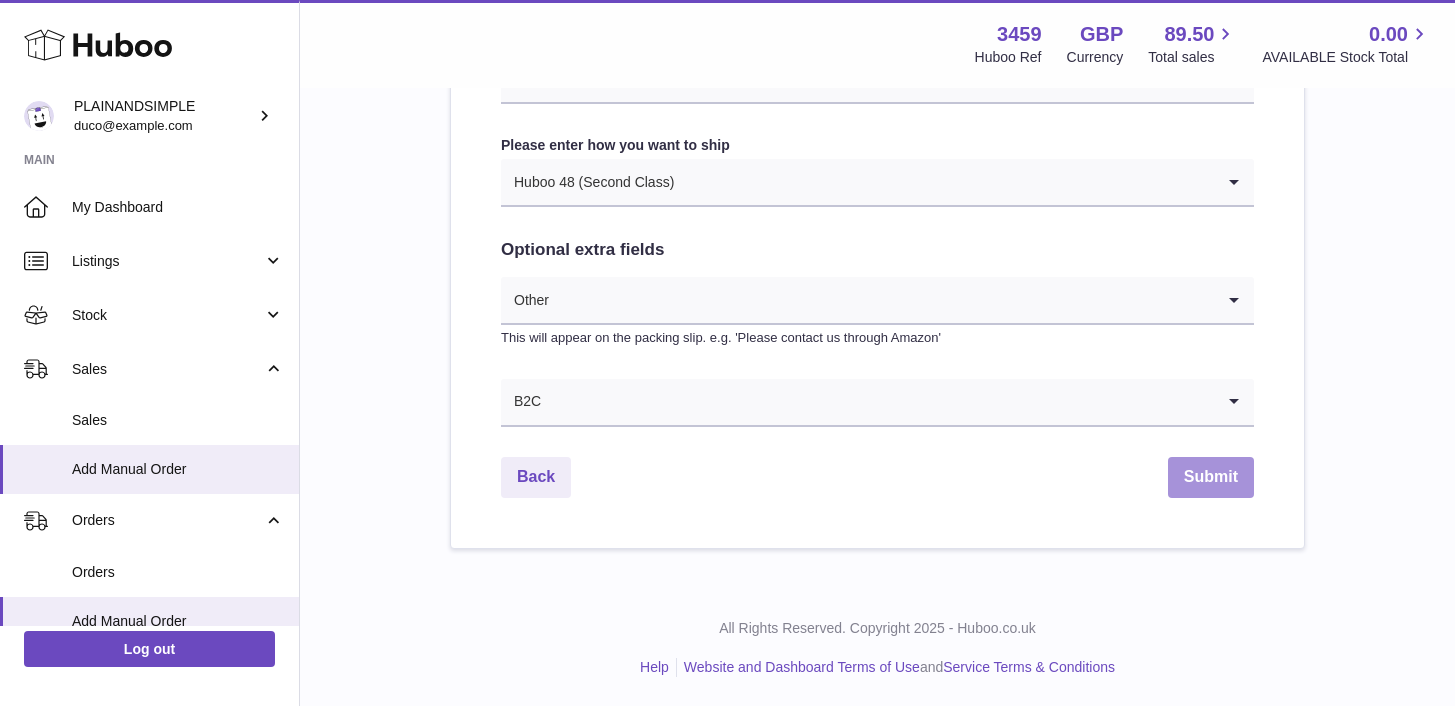 click on "Submit" at bounding box center [1211, 477] 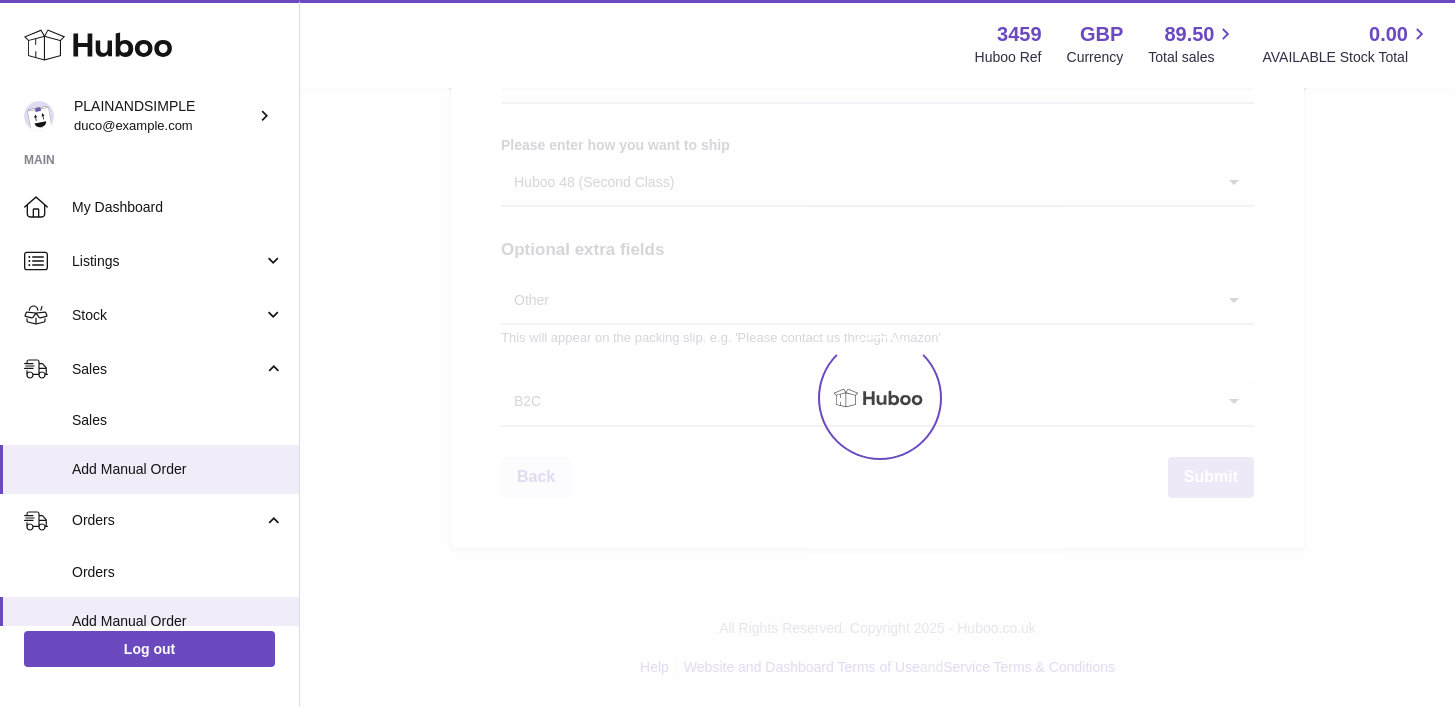 select on "***" 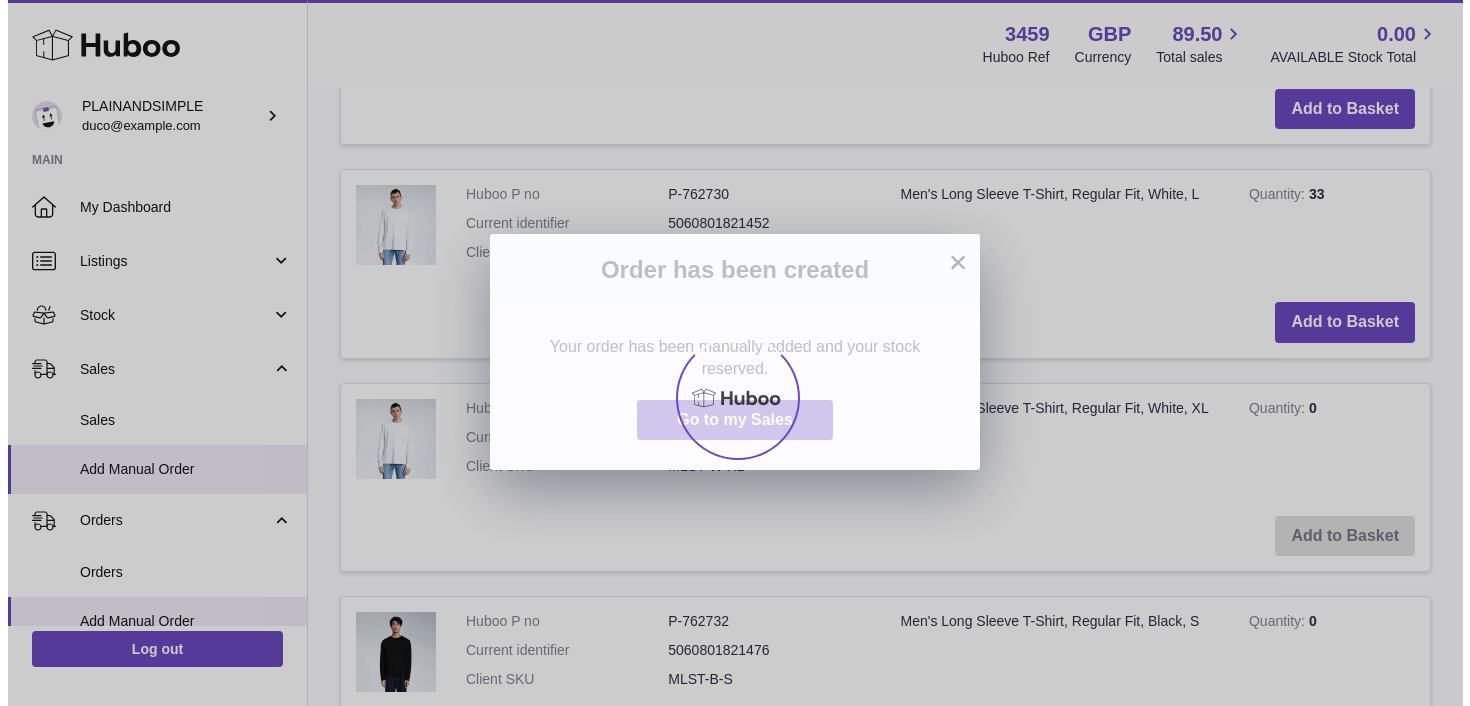 scroll, scrollTop: 0, scrollLeft: 0, axis: both 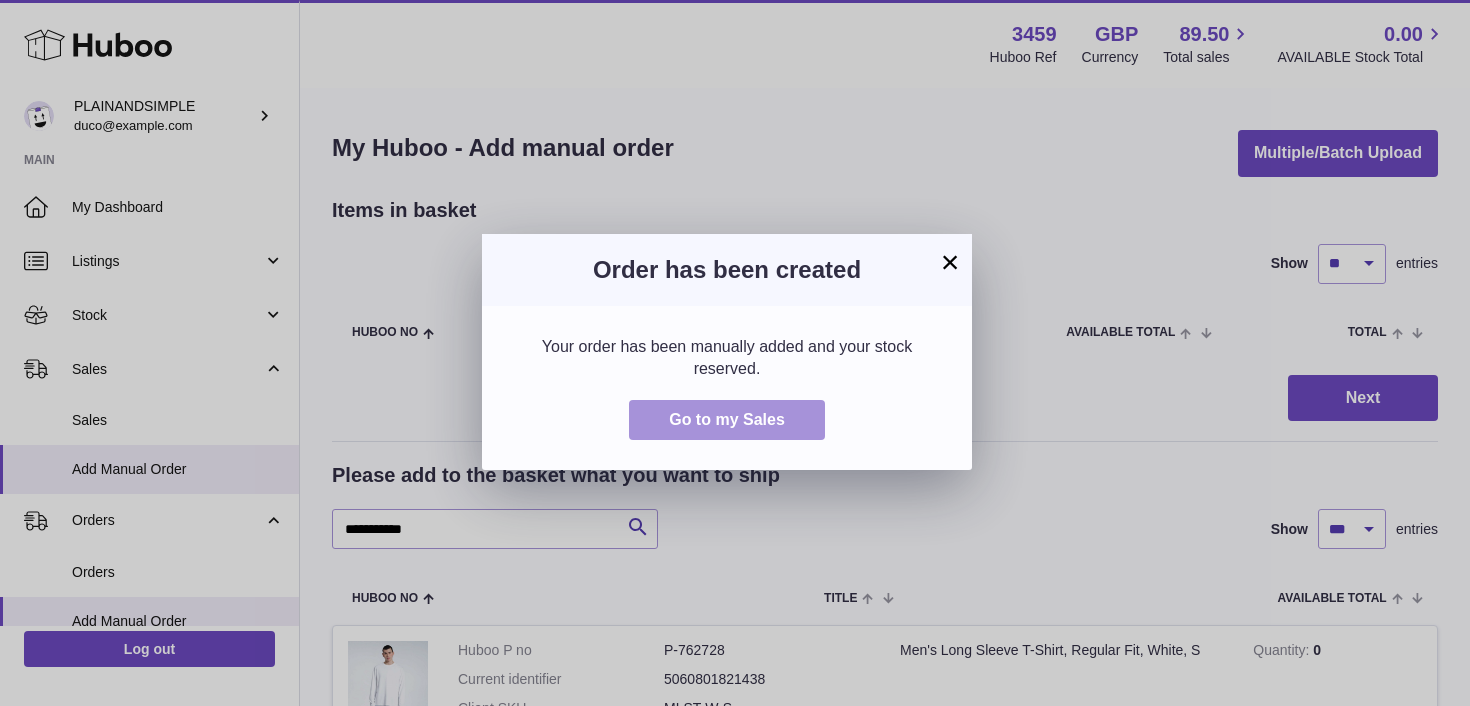 click on "Go to my Sales" at bounding box center [727, 419] 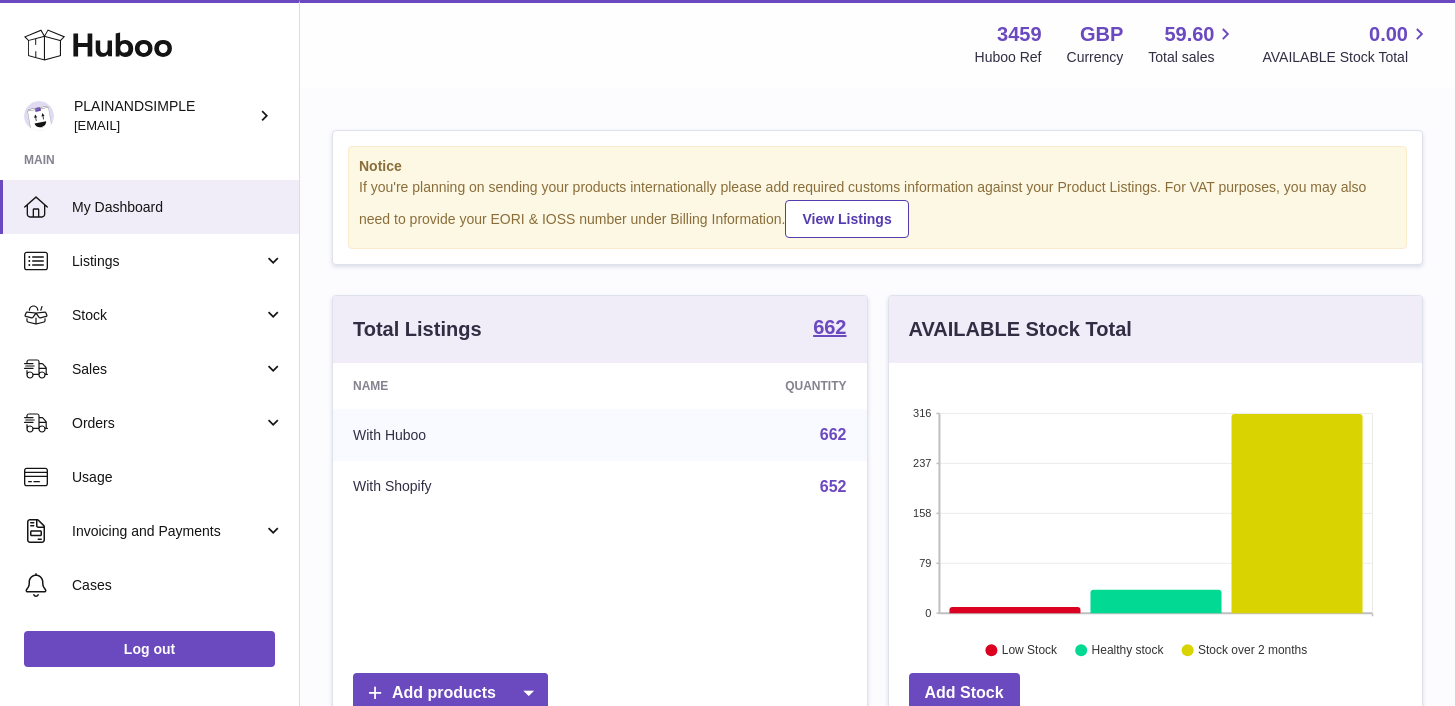 scroll, scrollTop: 0, scrollLeft: 0, axis: both 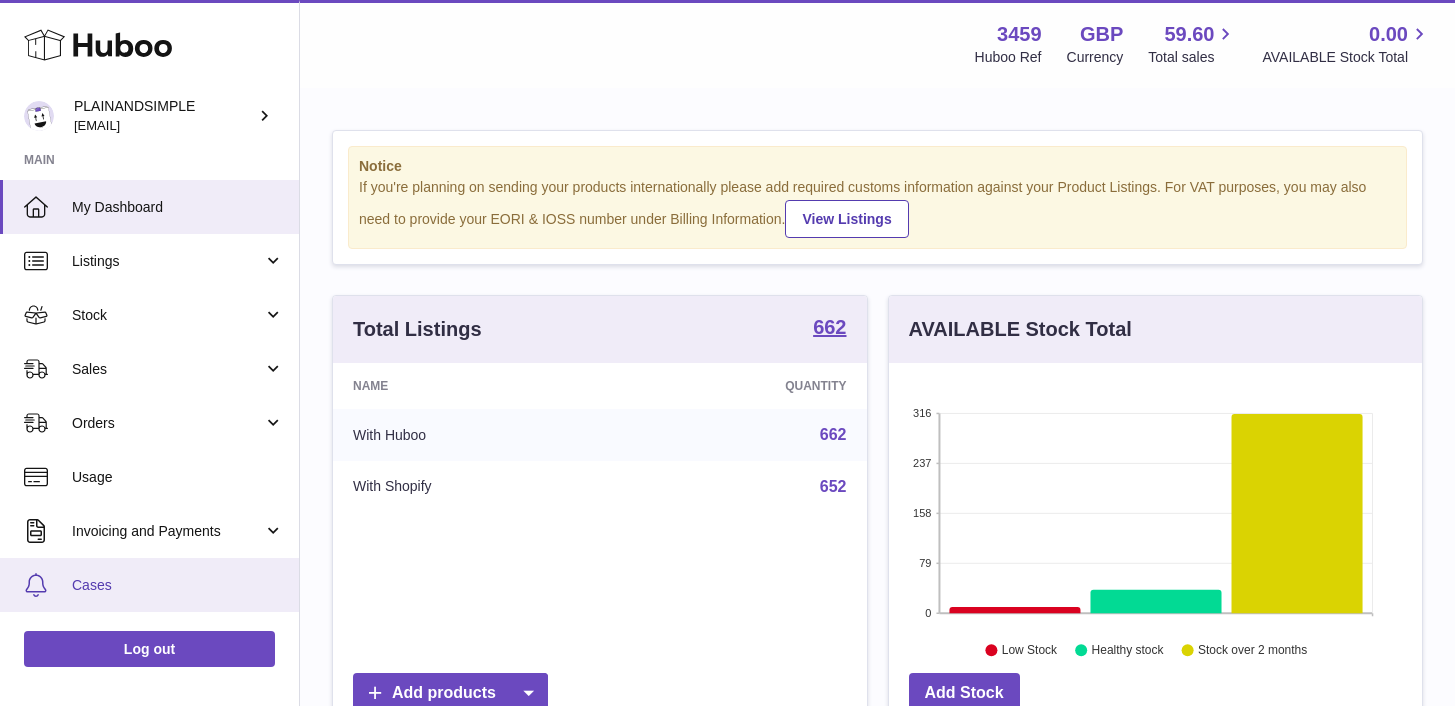 click on "Cases" at bounding box center [178, 585] 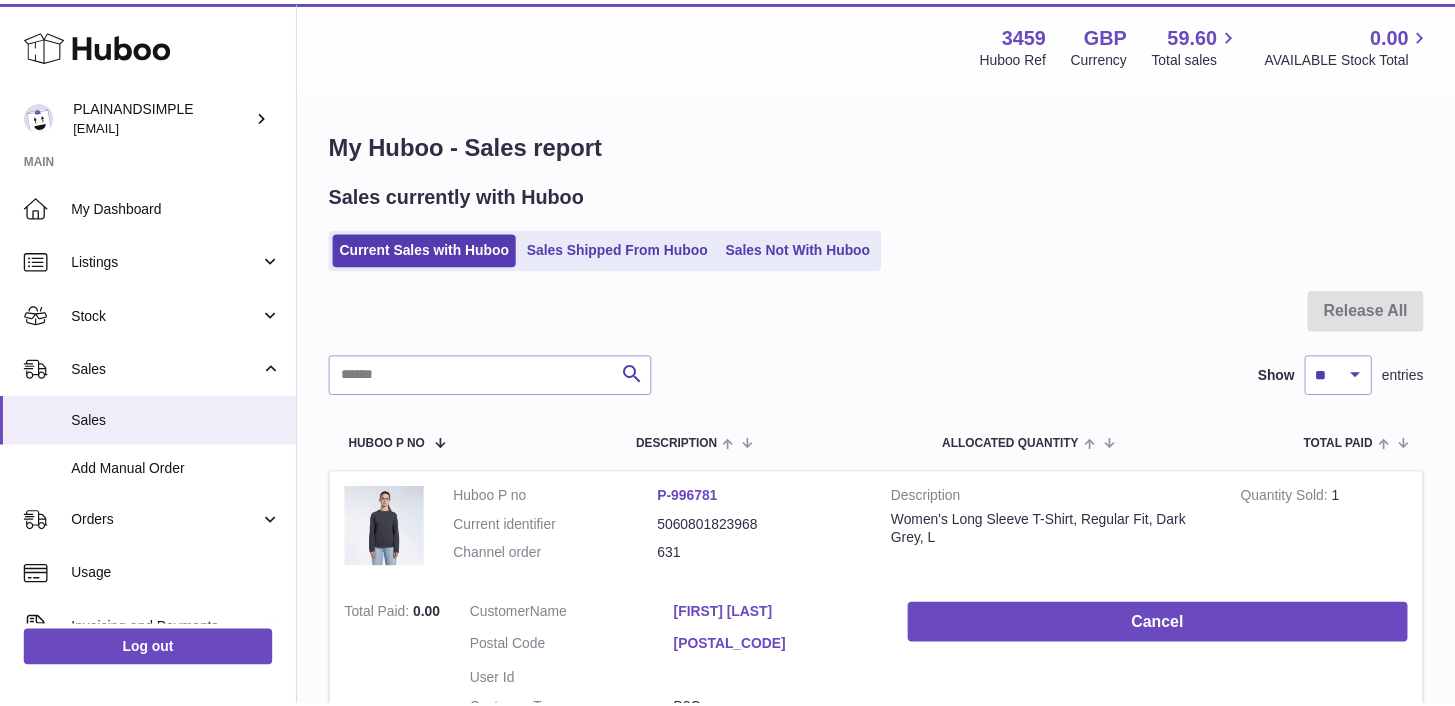 scroll, scrollTop: 0, scrollLeft: 0, axis: both 